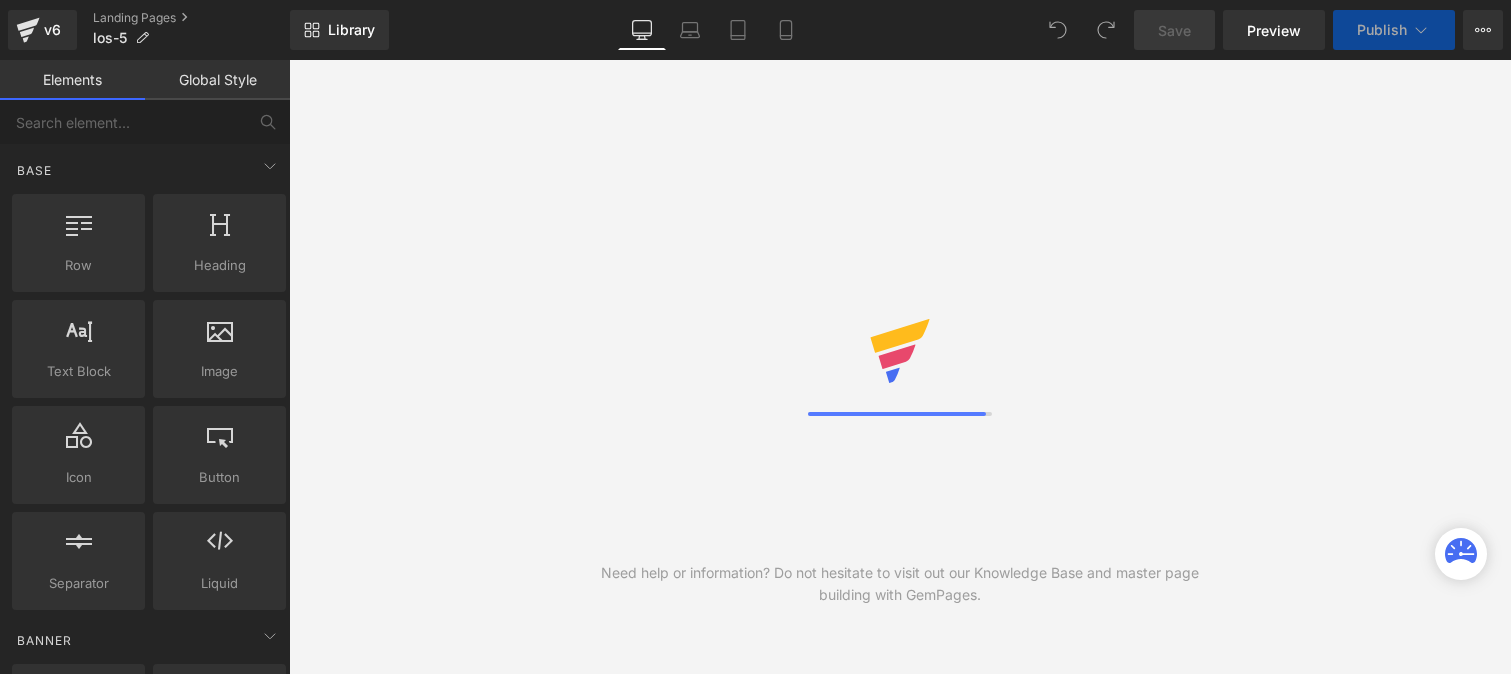 scroll, scrollTop: 0, scrollLeft: 0, axis: both 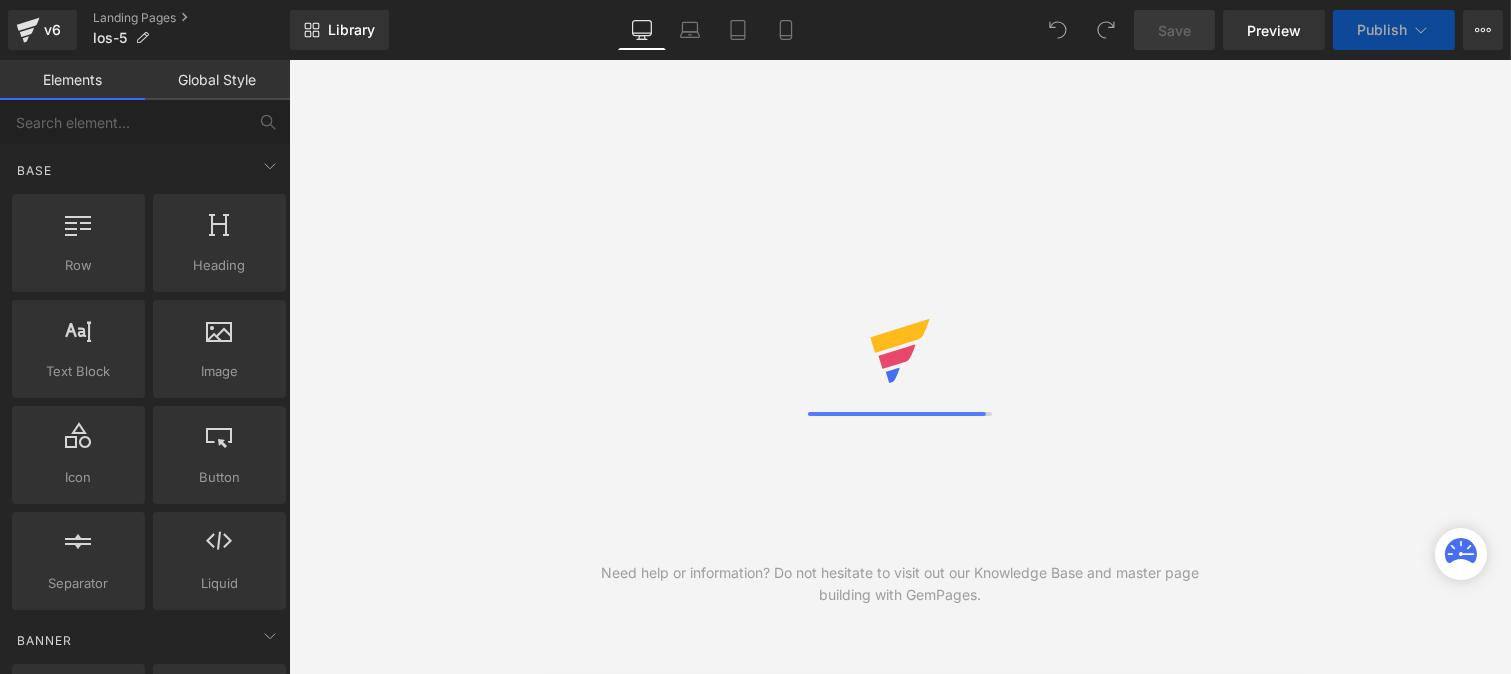 click on "Global Style" at bounding box center [217, 80] 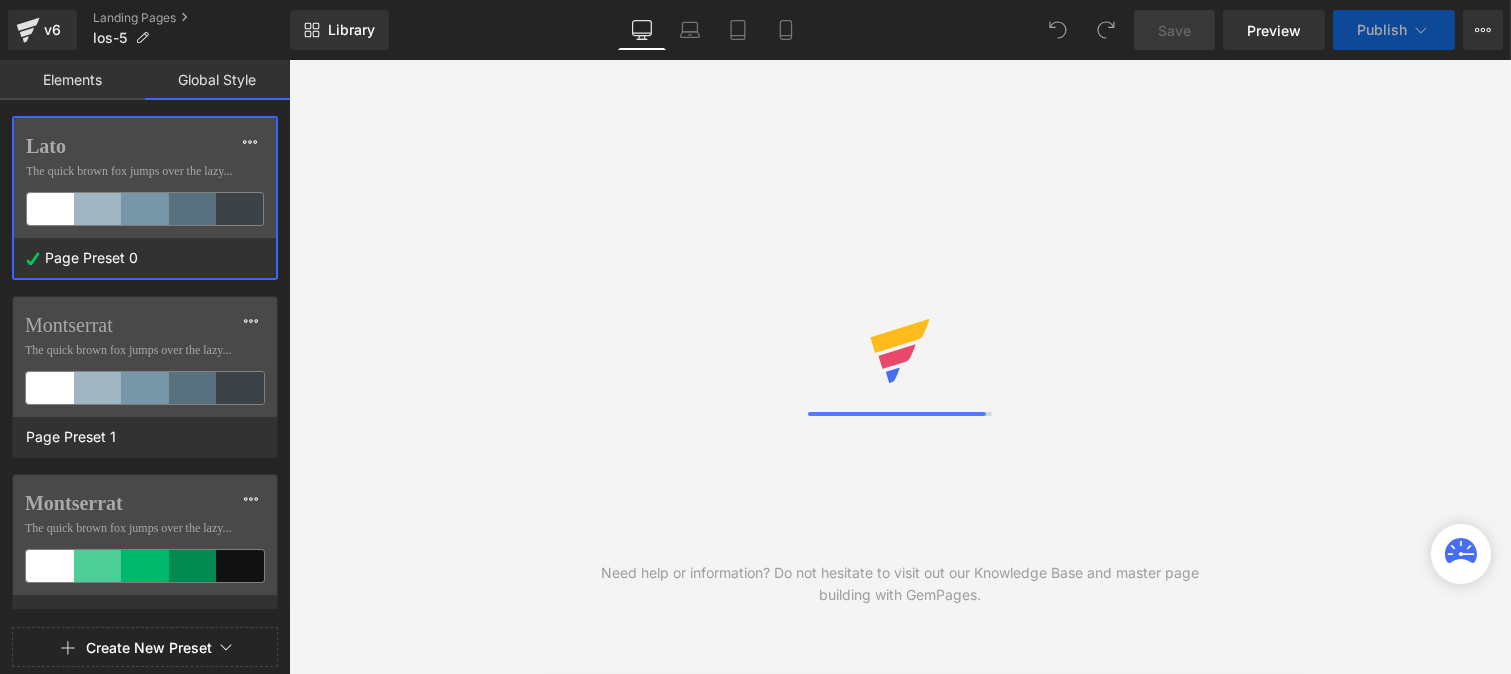 scroll, scrollTop: 0, scrollLeft: 0, axis: both 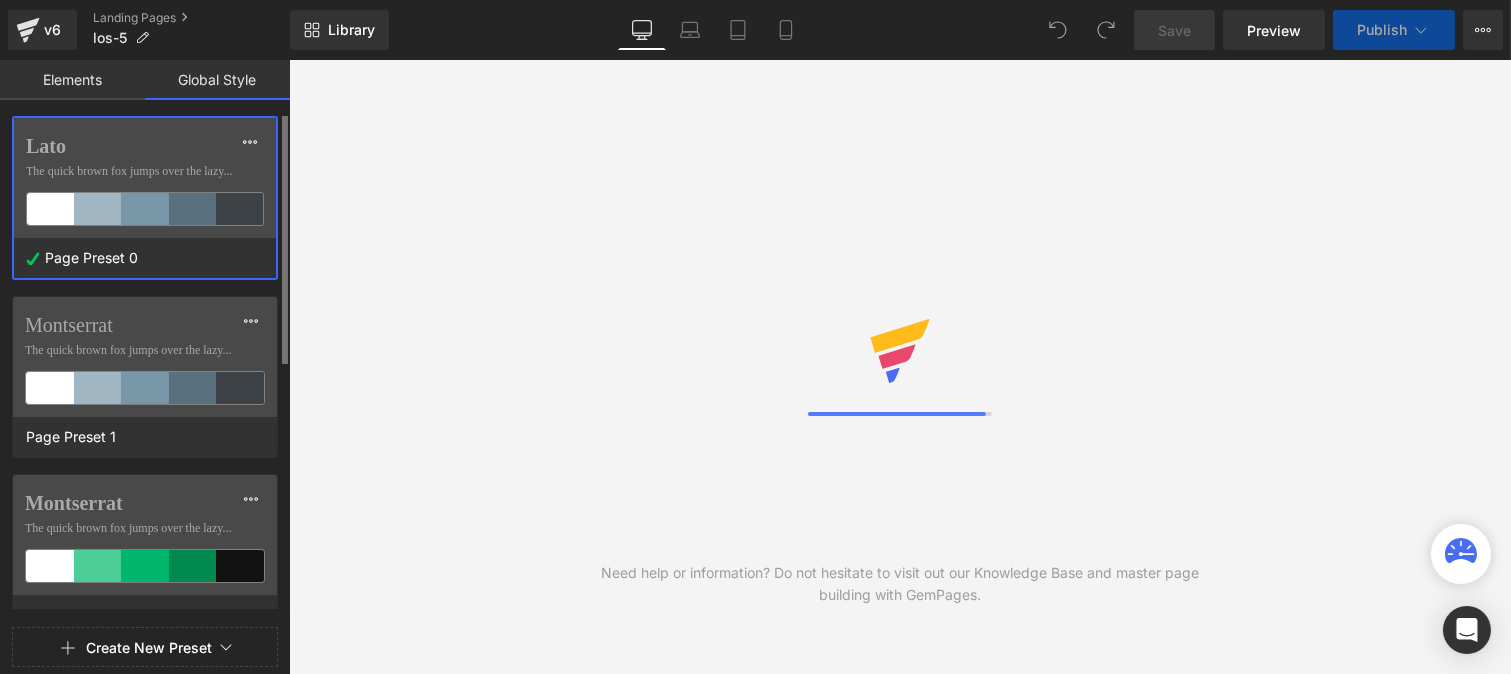 click on "Lato" at bounding box center [145, 146] 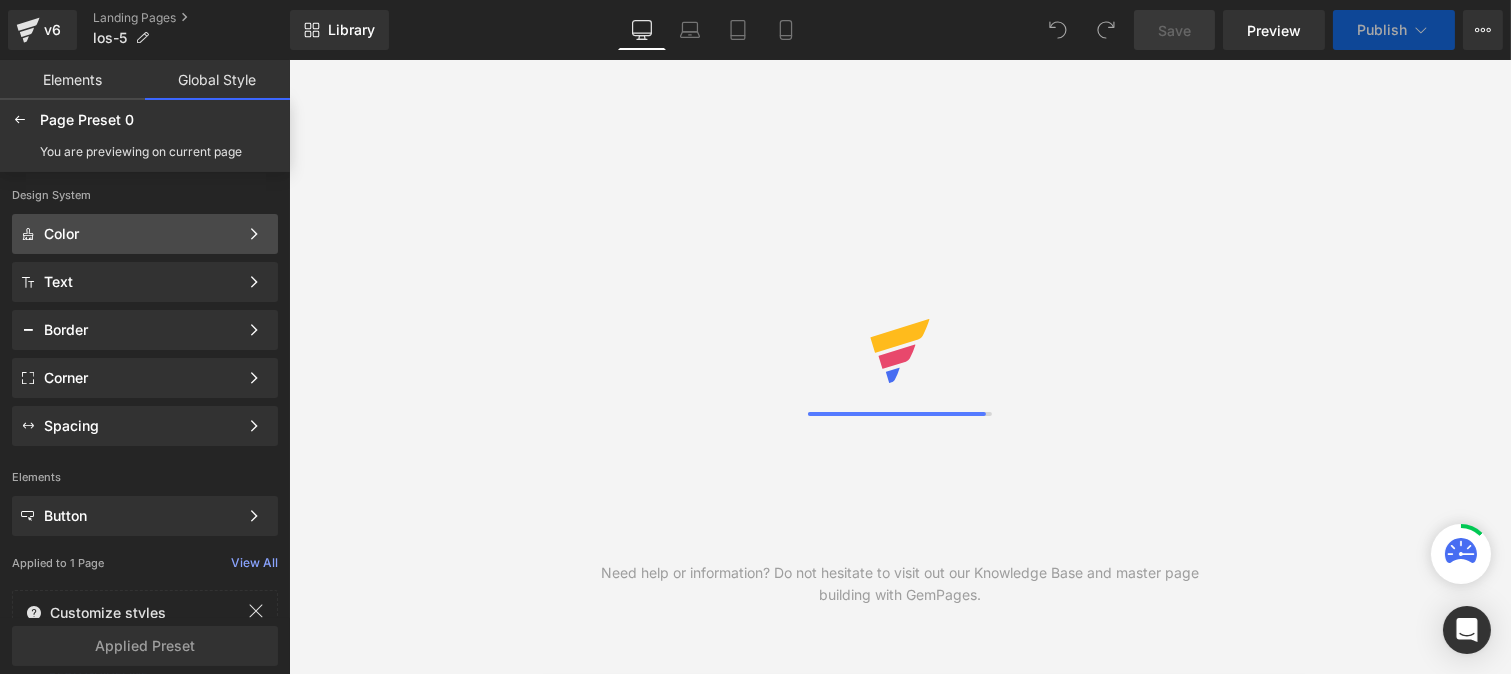 click on "Color Color Style Define a color palette and apply it to your pages 1 of 3 Next" 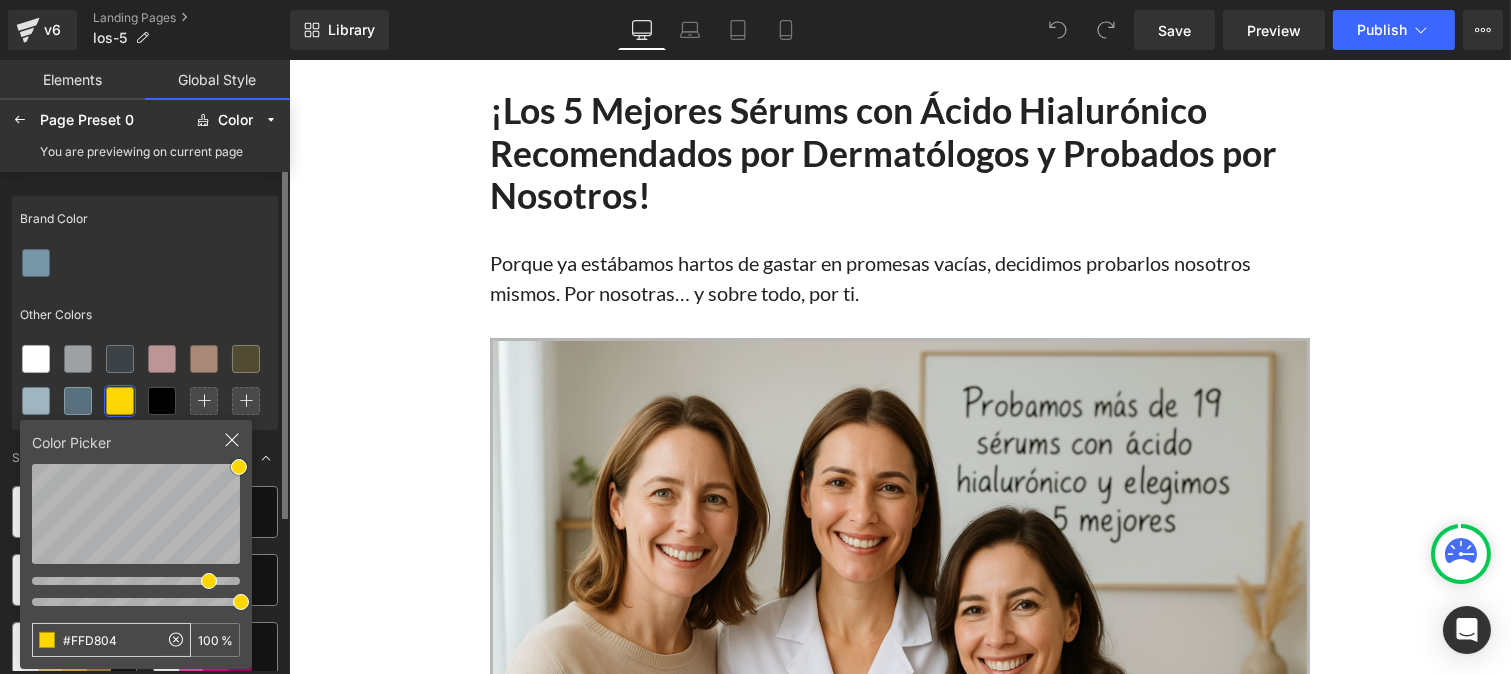 click on "#FFD804" at bounding box center [95, 640] 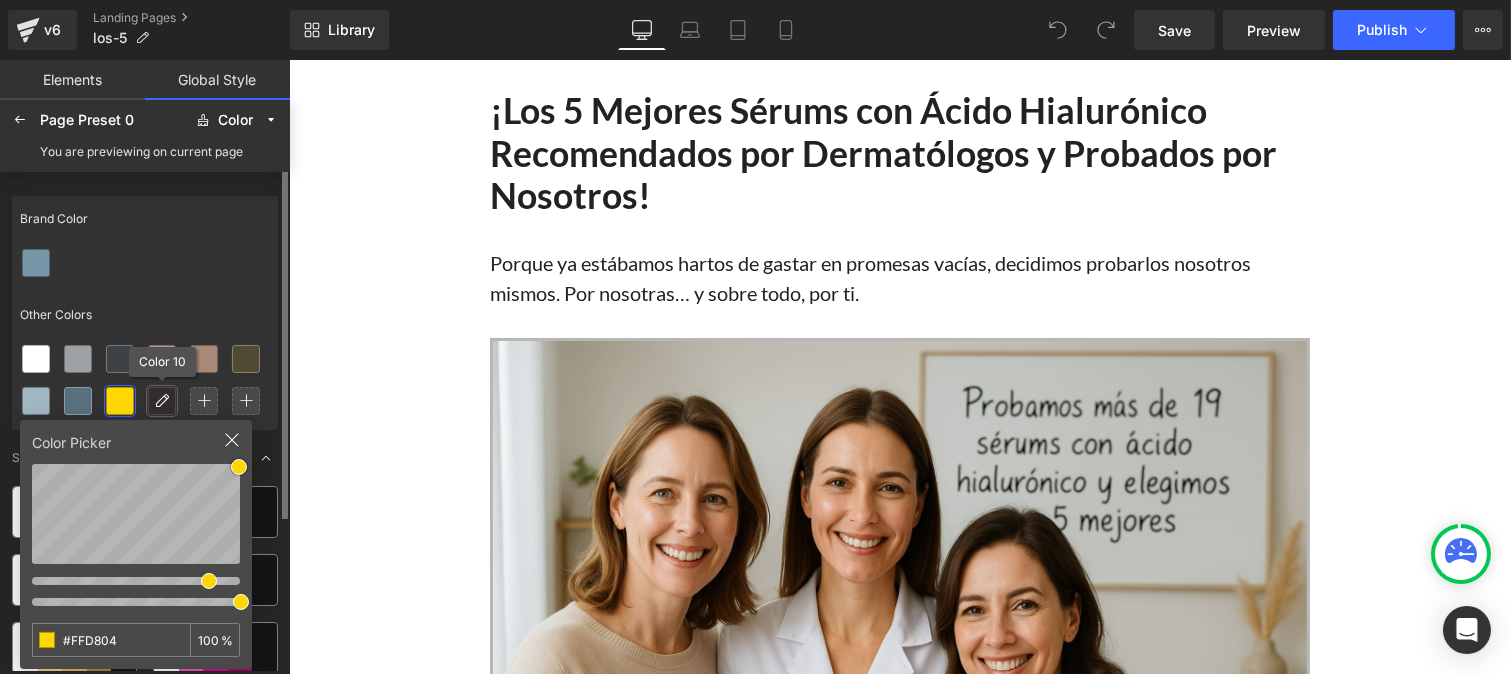 click at bounding box center (162, 401) 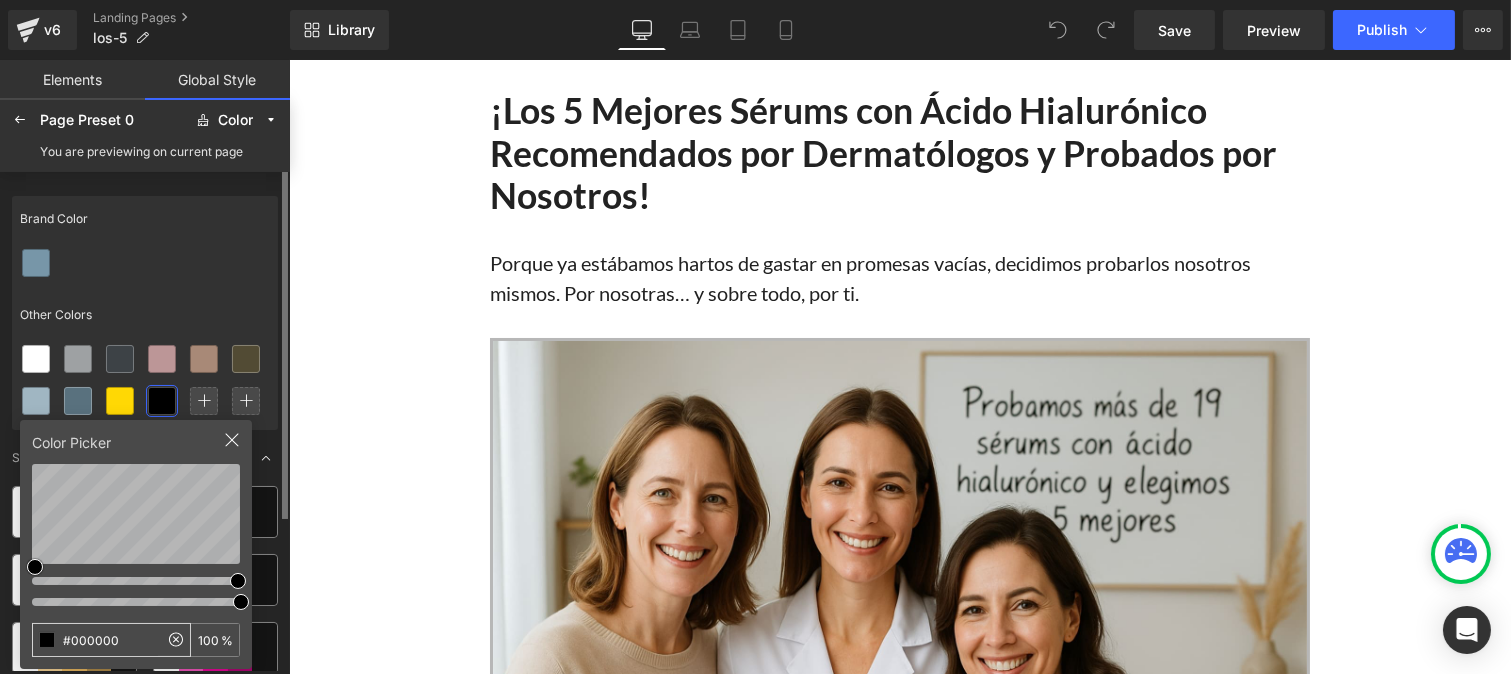 click on "#000000" at bounding box center (95, 640) 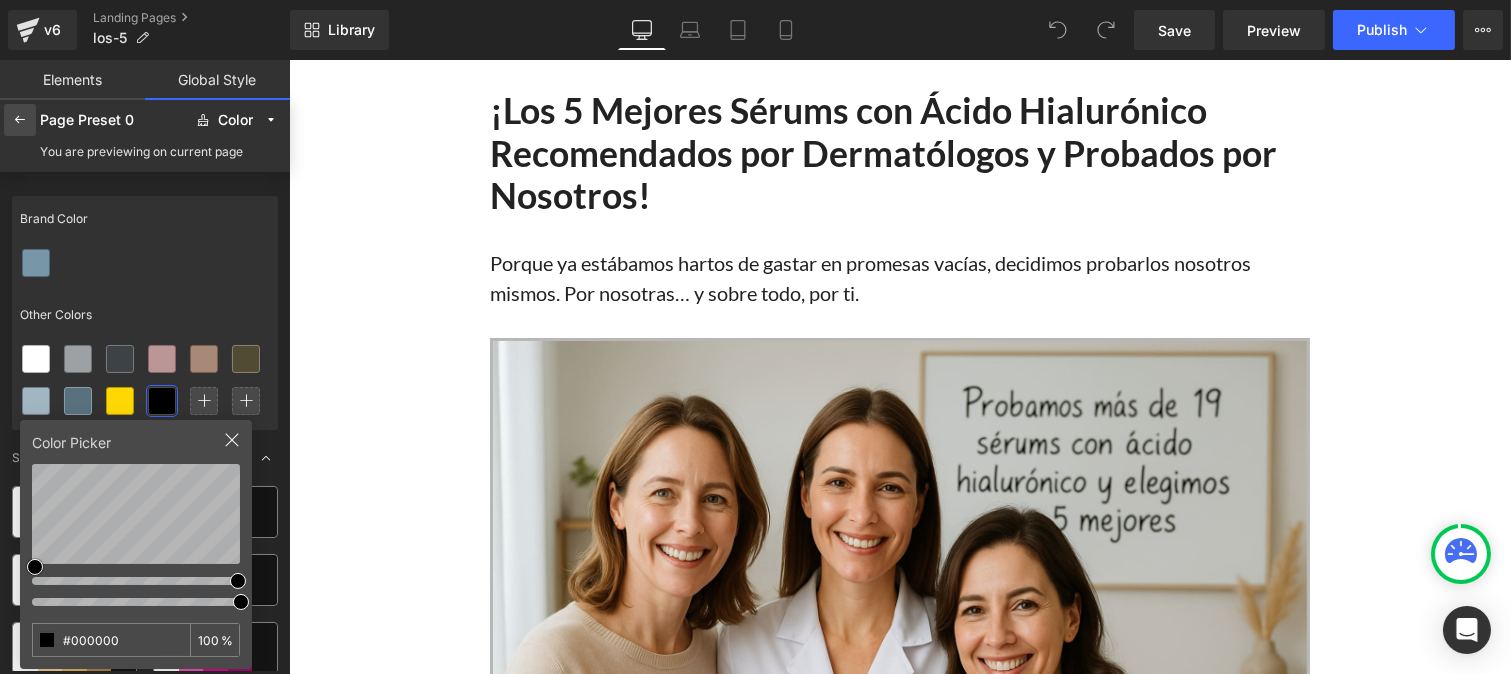 click at bounding box center [20, 120] 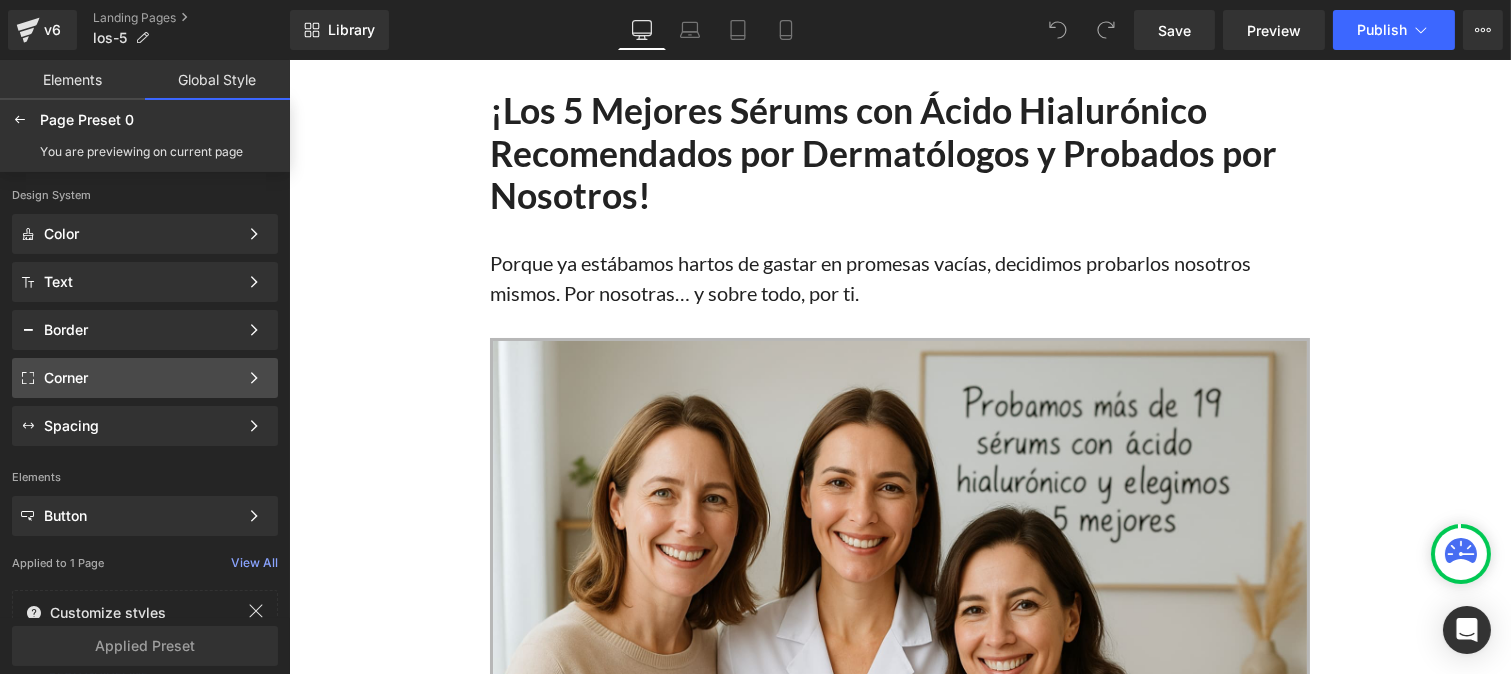 click on "Corner" at bounding box center [141, 378] 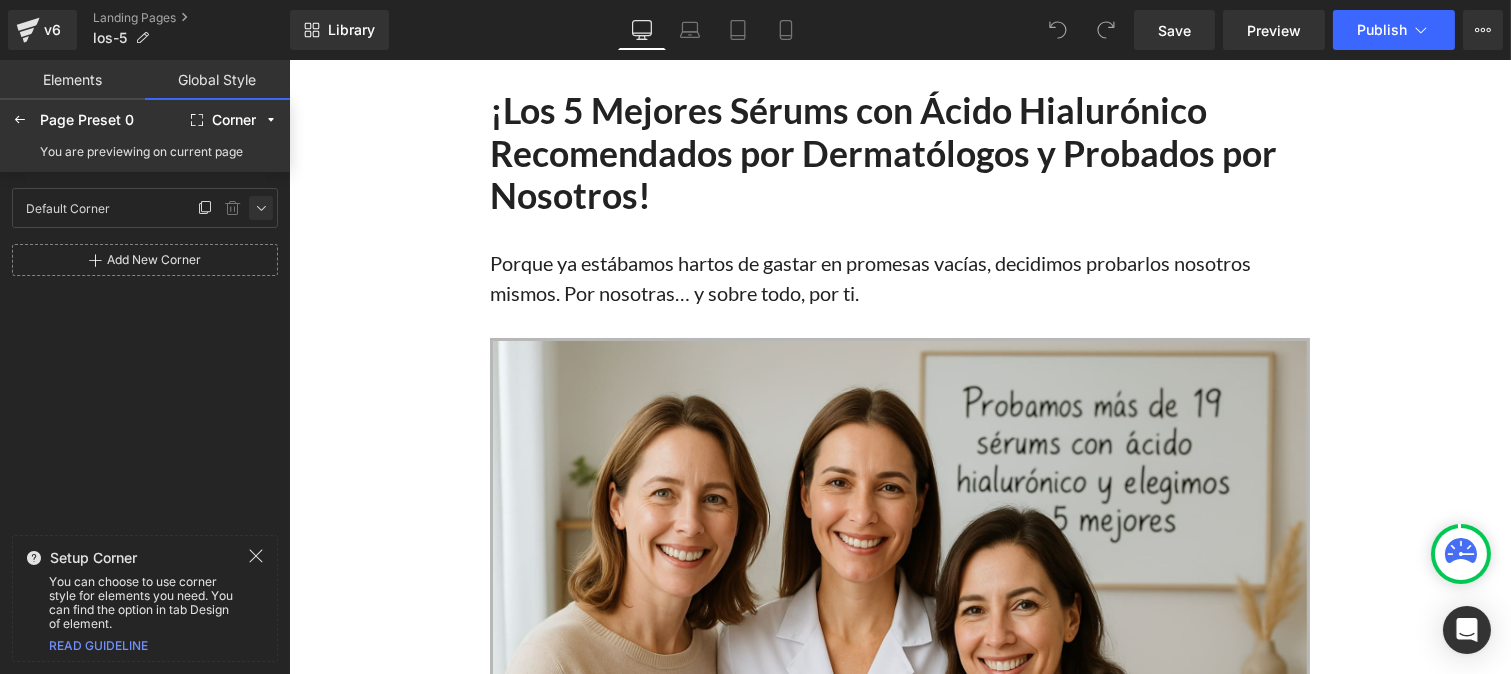click at bounding box center (261, 208) 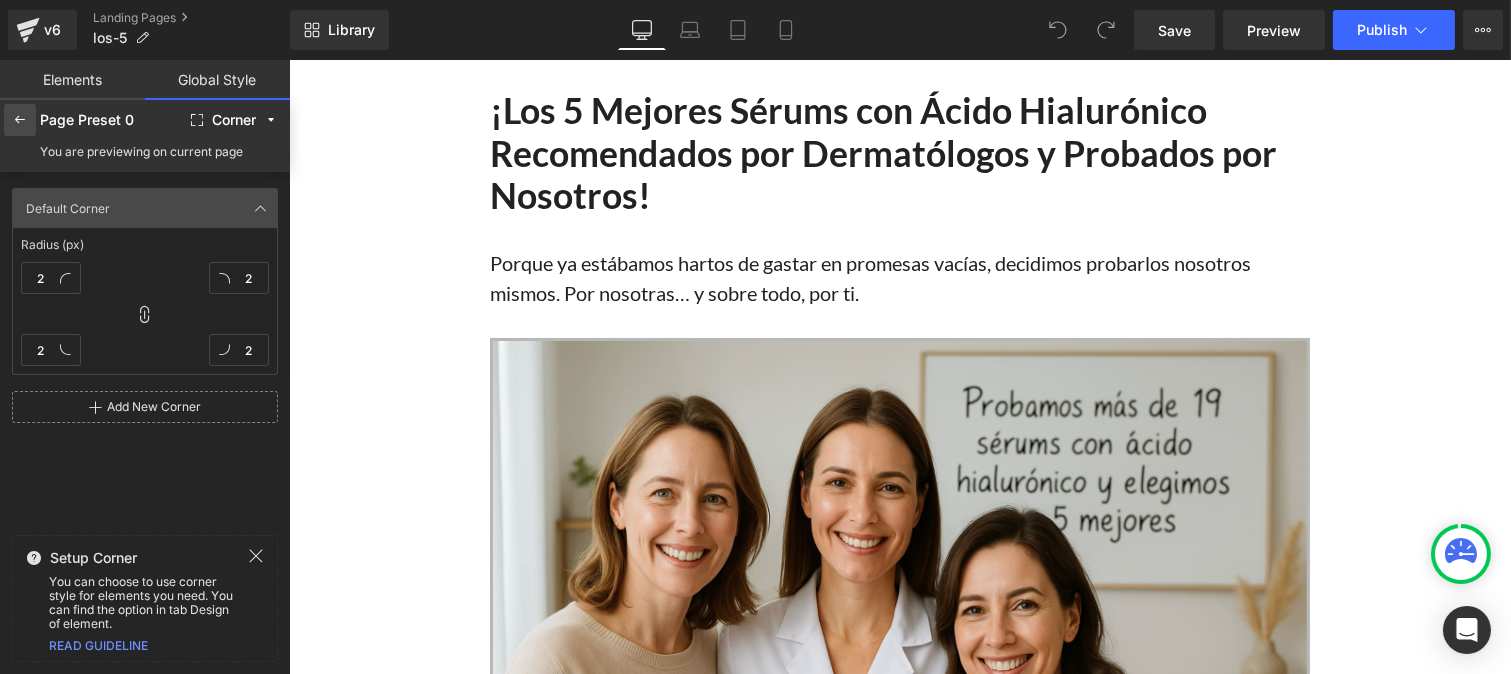 click at bounding box center (20, 120) 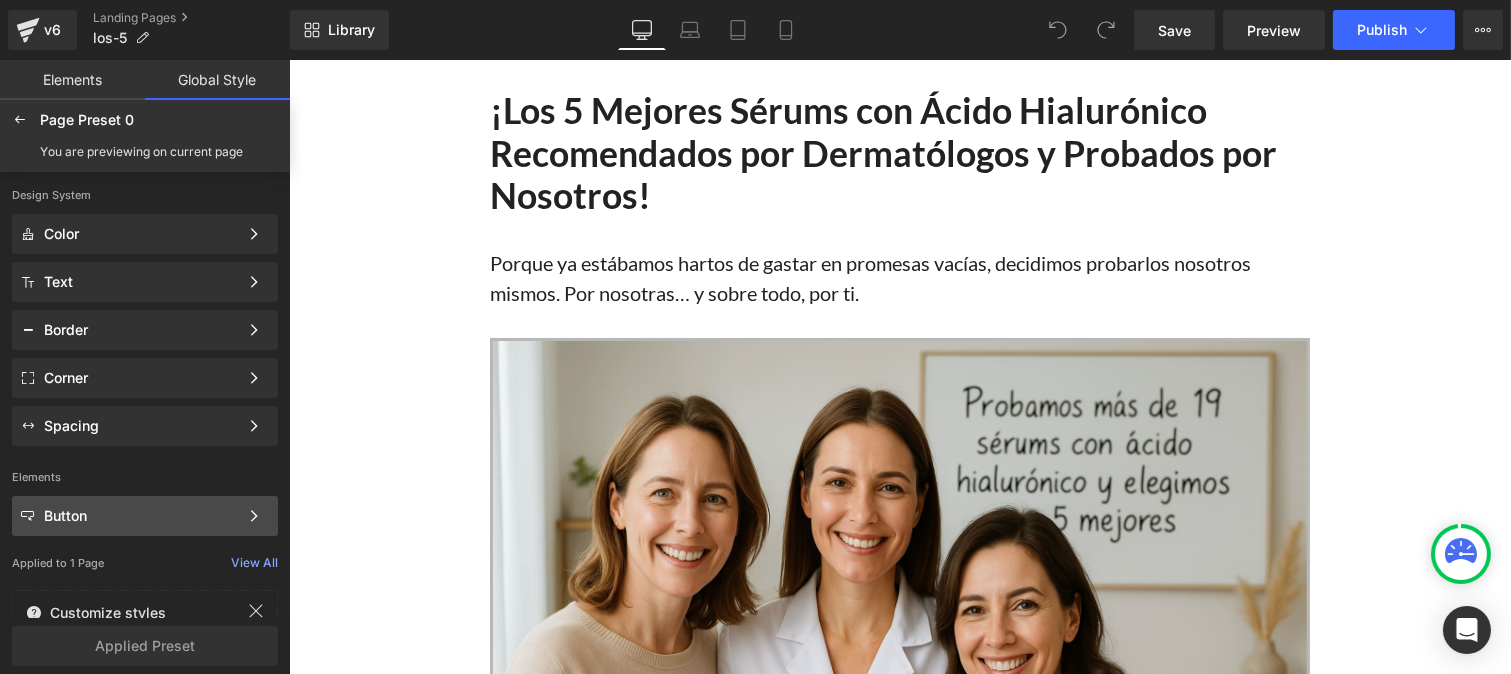 click on "Button Color Style Define a color palette and apply it to your pages 1 of 3 Next" 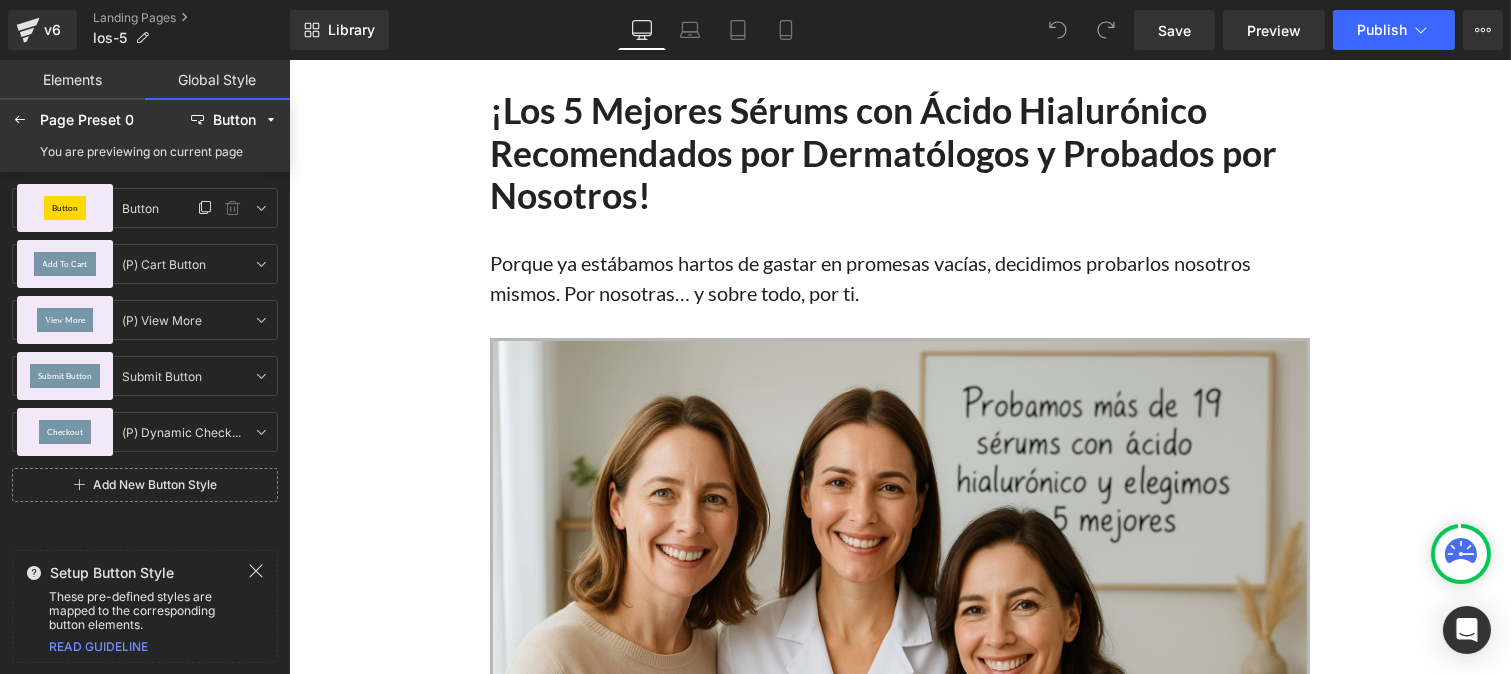 click on "Button" 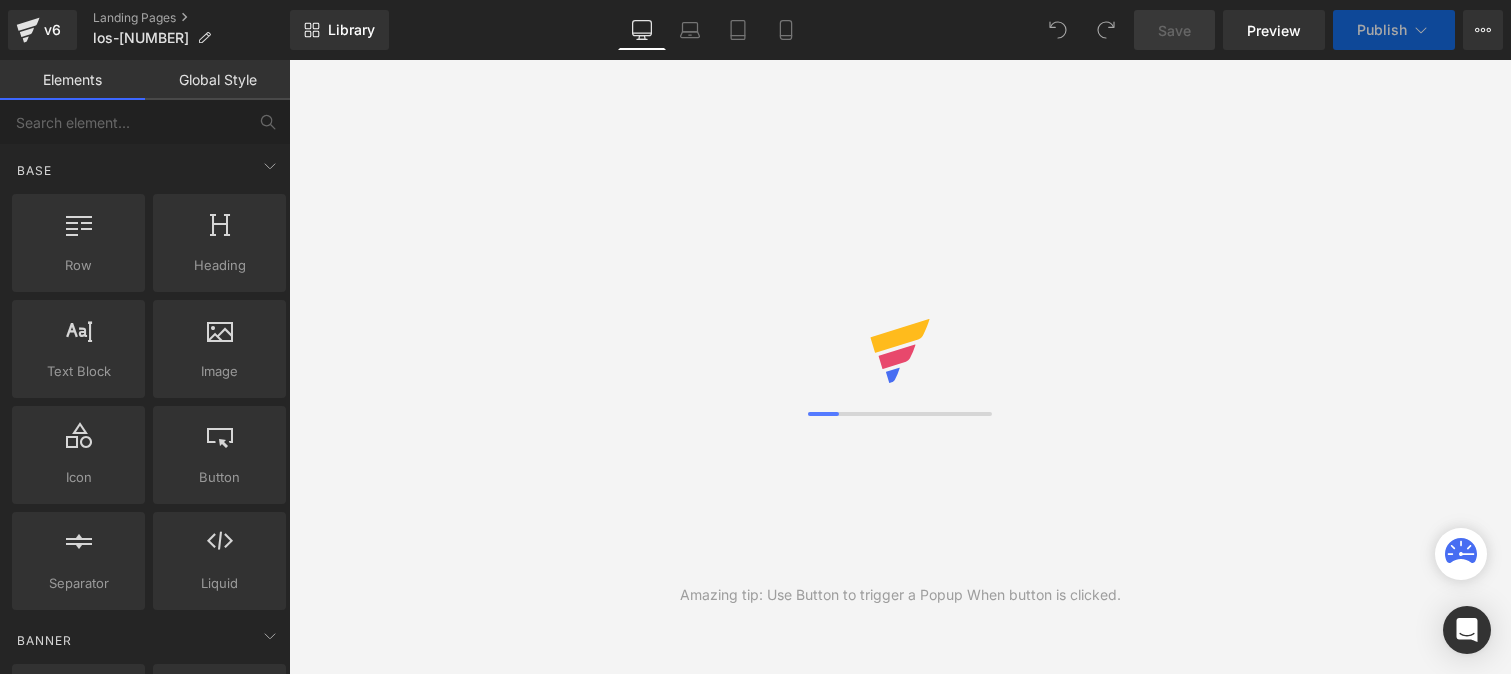 scroll, scrollTop: 0, scrollLeft: 0, axis: both 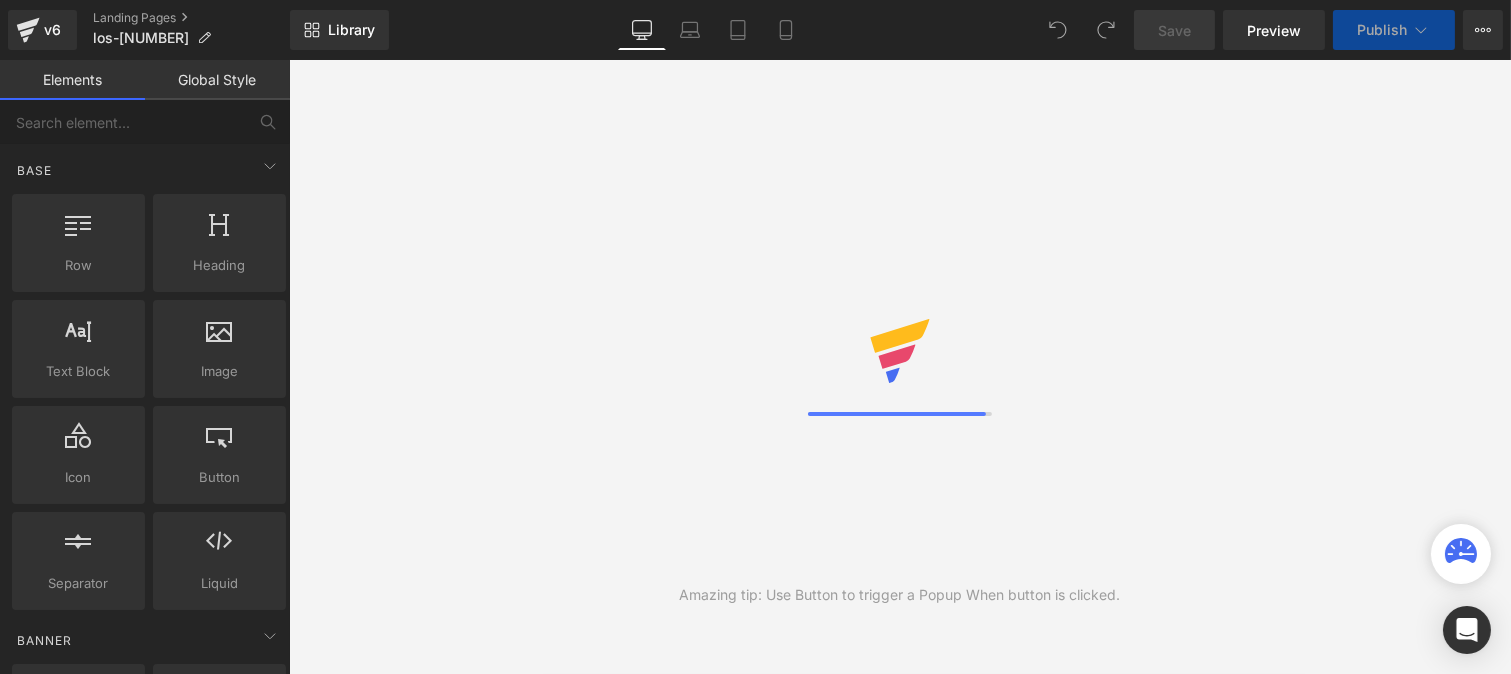 click on "Global Style" at bounding box center (217, 80) 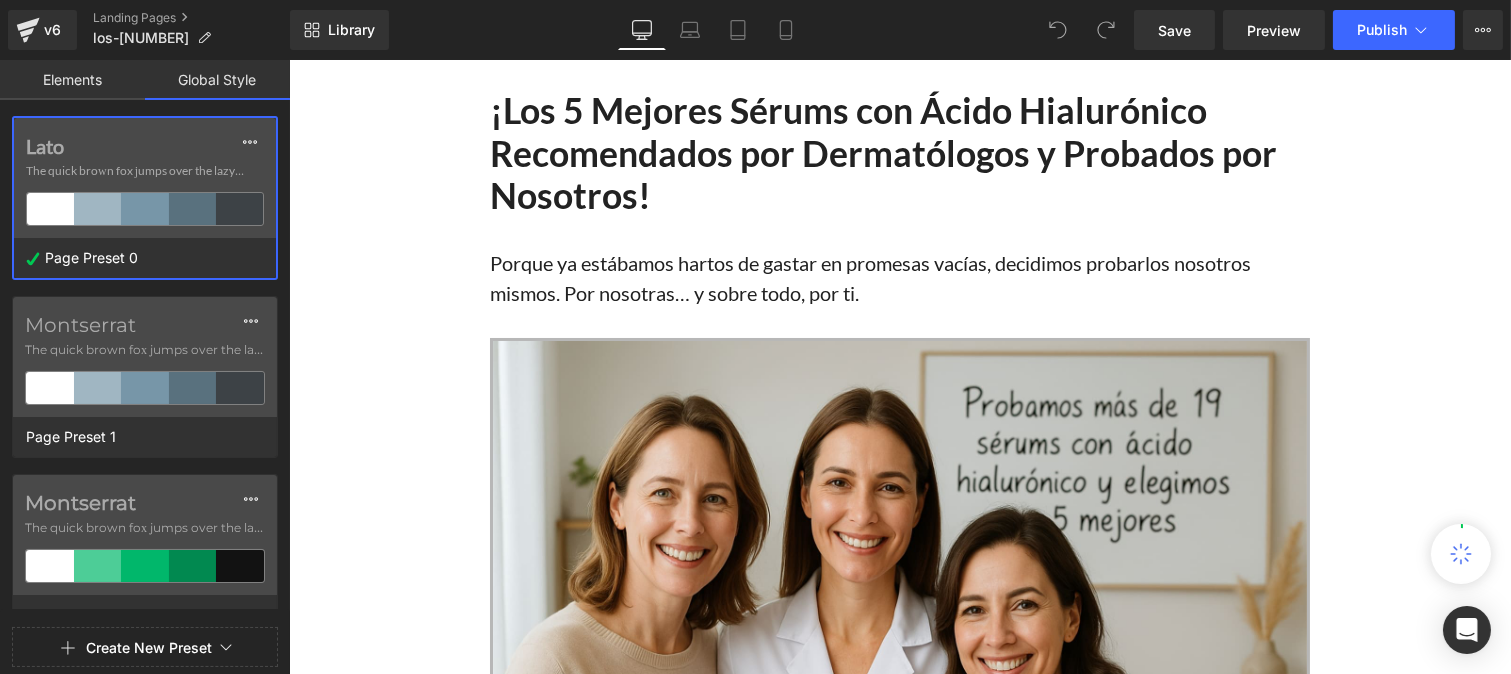scroll, scrollTop: 0, scrollLeft: 0, axis: both 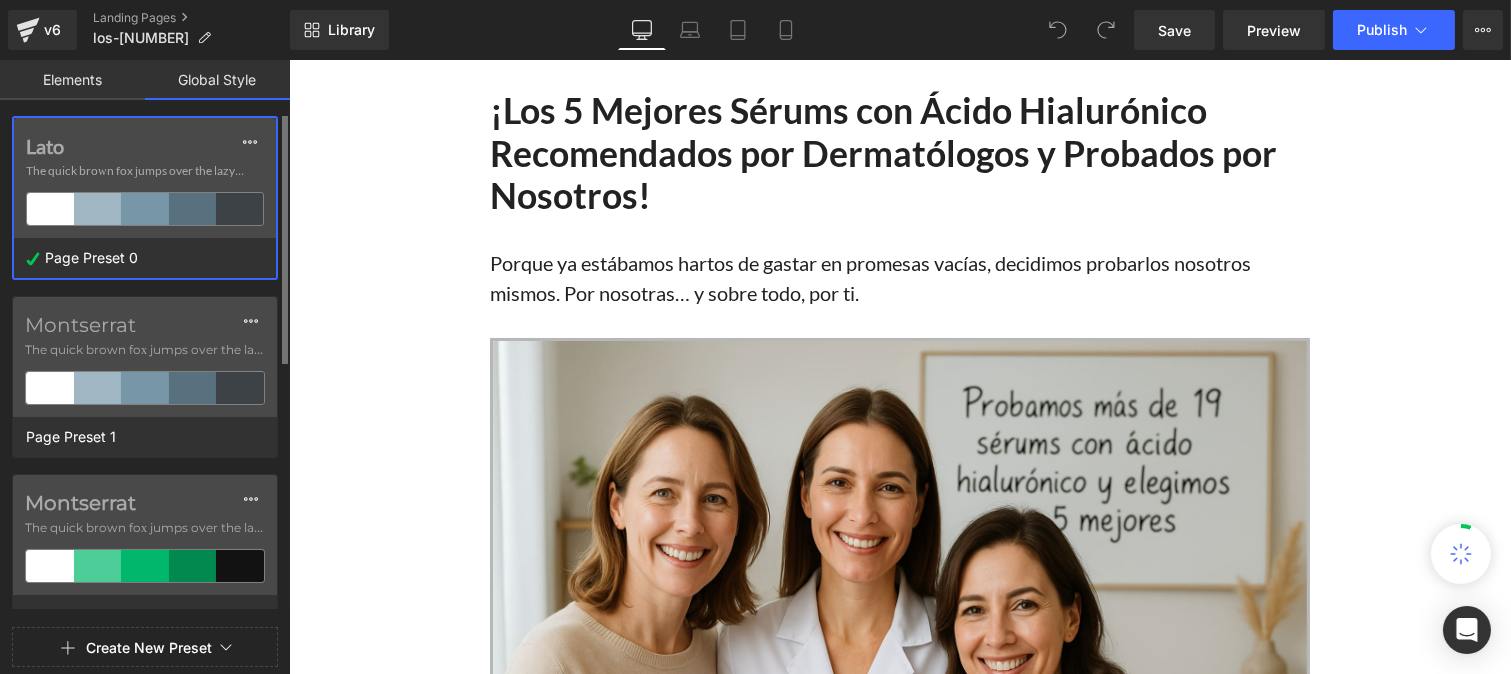 click on "Lato  The quick brown fox jumps over the lazy..." at bounding box center [145, 178] 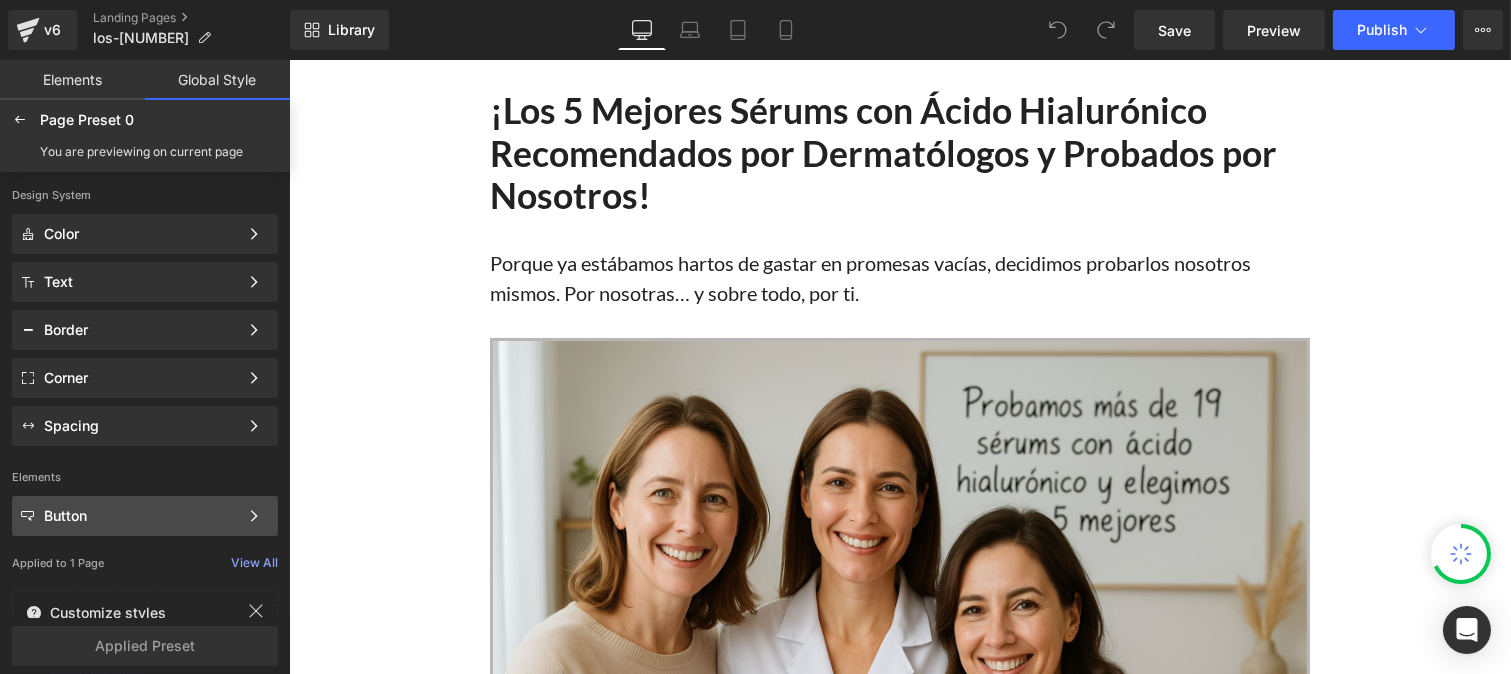 click on "Button Color Style Define a color palette and apply it to your pages 1 of 3 Next" 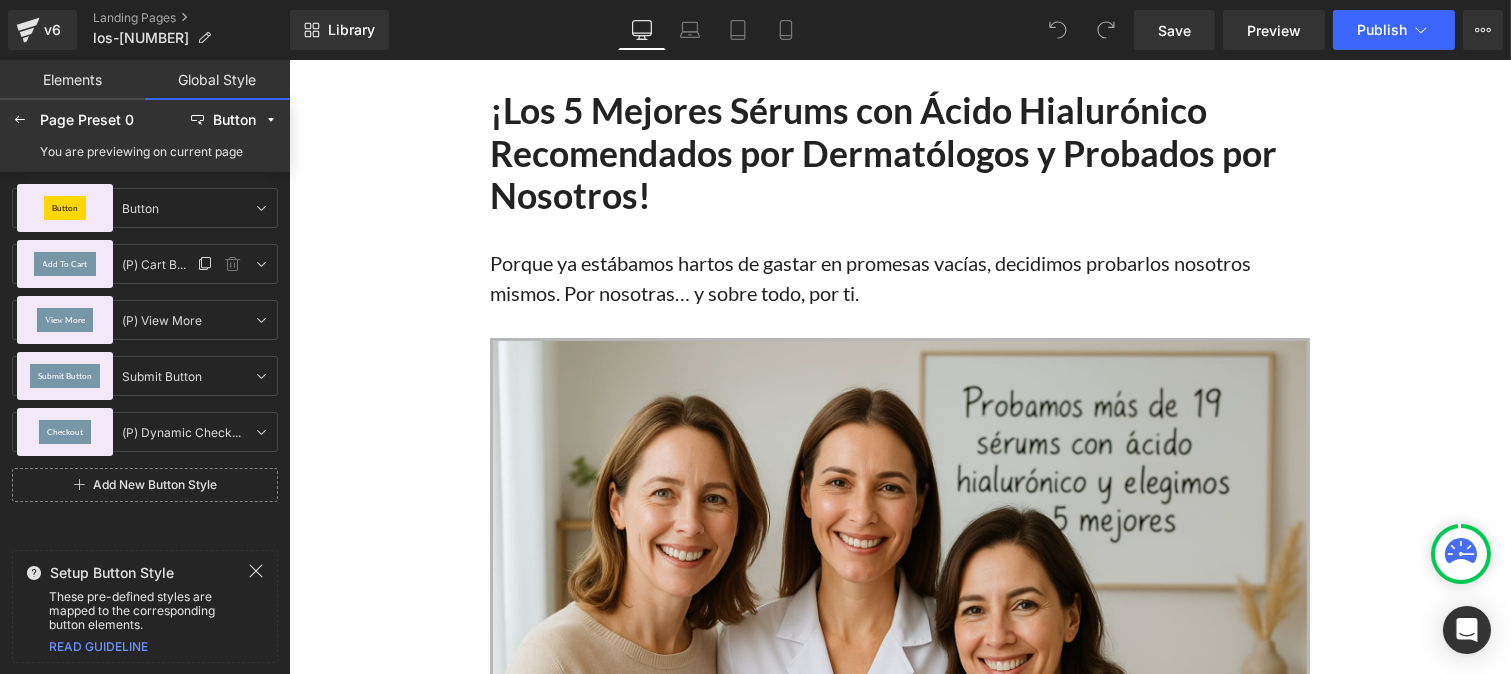 click on "Add To Cart" at bounding box center (65, 264) 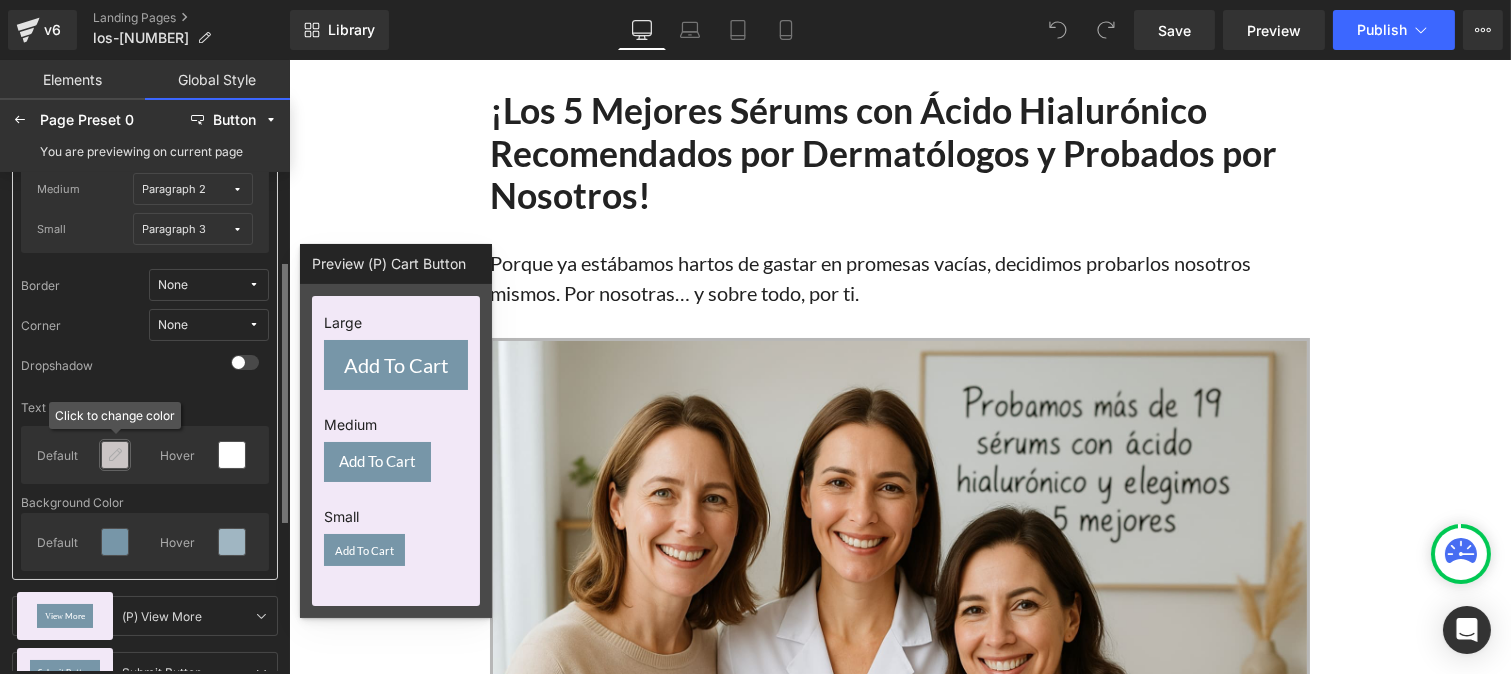 scroll, scrollTop: 0, scrollLeft: 0, axis: both 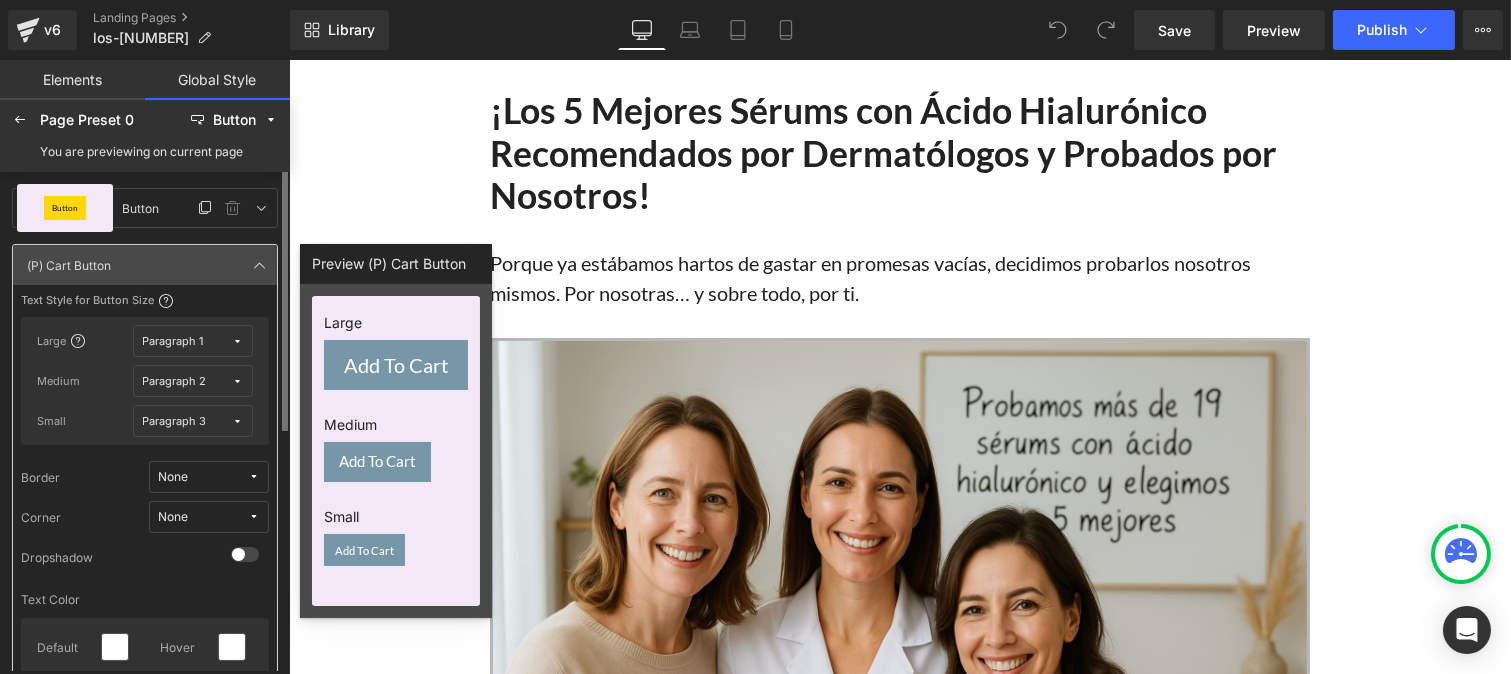 click on "Button" at bounding box center [65, 208] 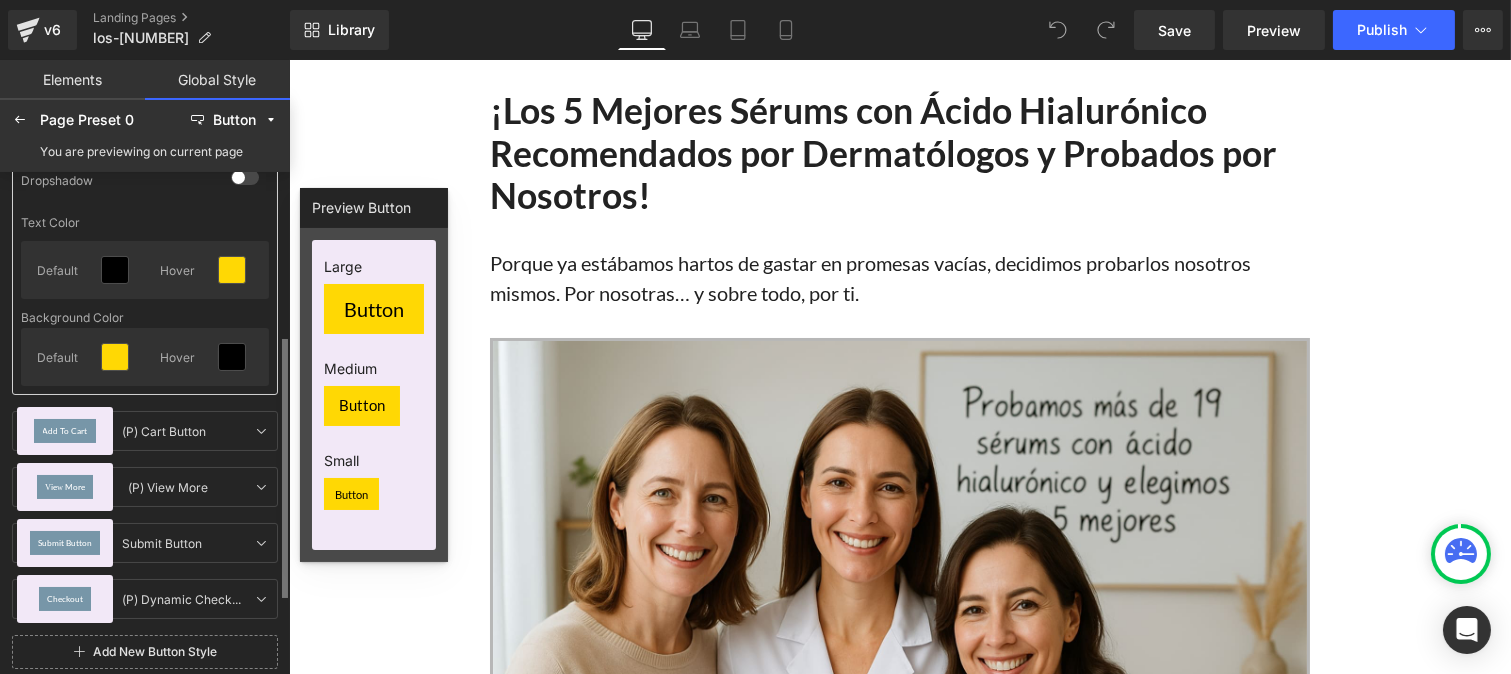 scroll, scrollTop: 460, scrollLeft: 0, axis: vertical 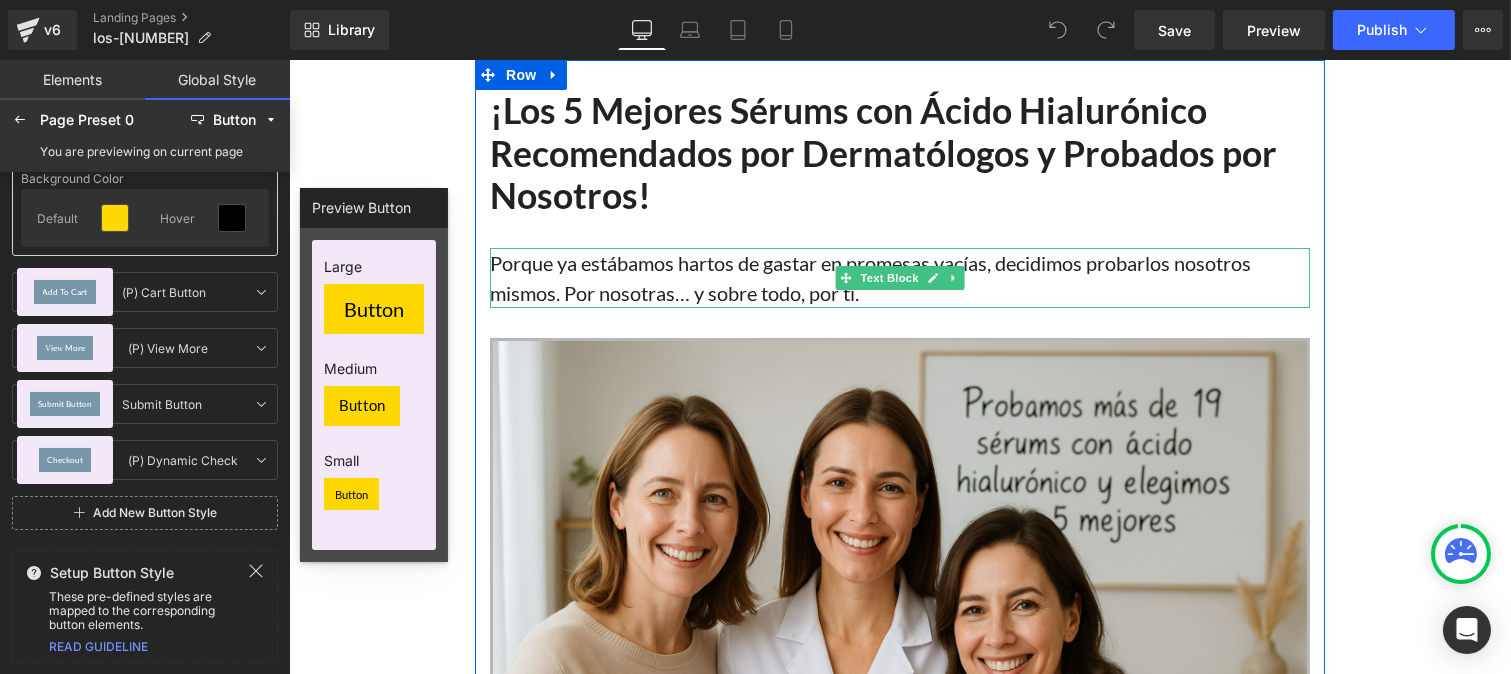 click on "Porque ya estábamos hartos de gastar en promesas vacías, decidimos probarlos nosotros mismos. Por nosotras… y sobre todo, por ti." at bounding box center (899, 278) 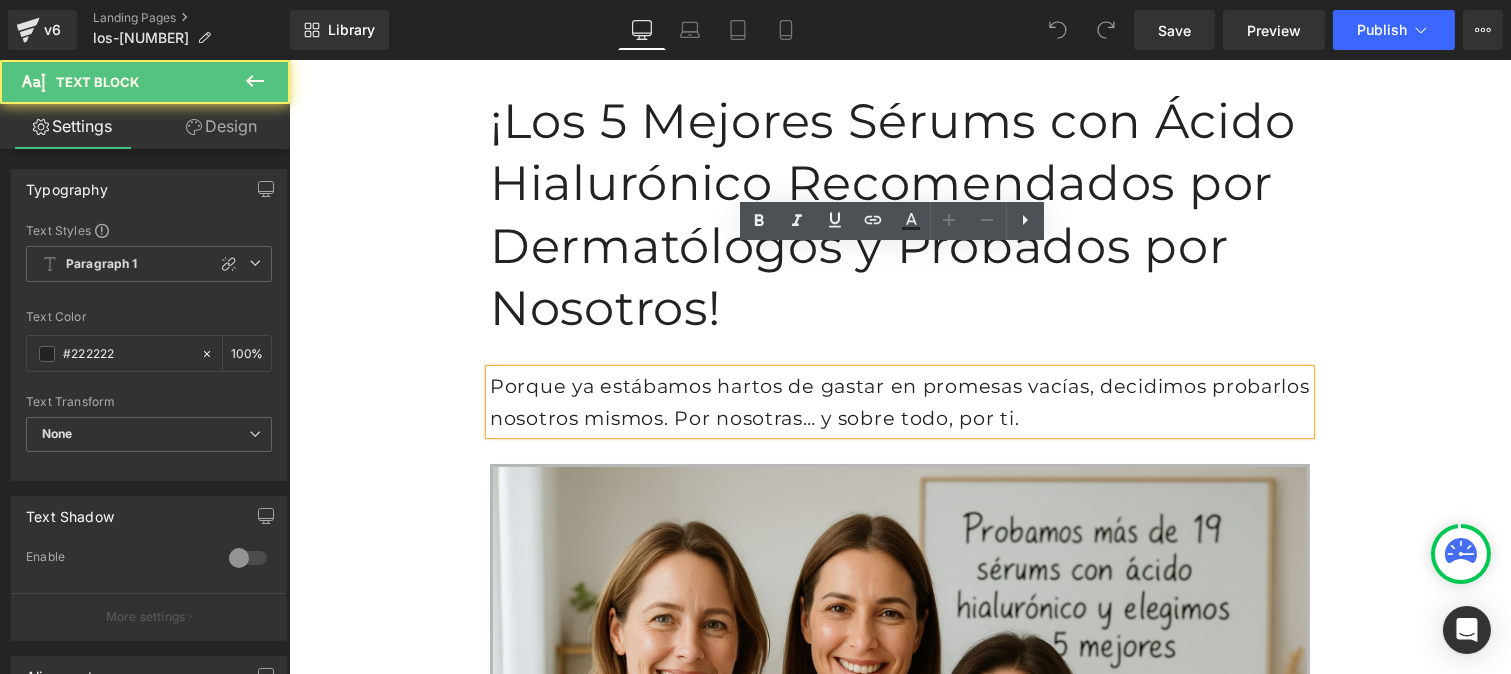 click on "Porque ya estábamos hartos de gastar en promesas vacías, decidimos probarlos nosotros mismos. Por nosotras… y sobre todo, por ti." at bounding box center [899, 402] 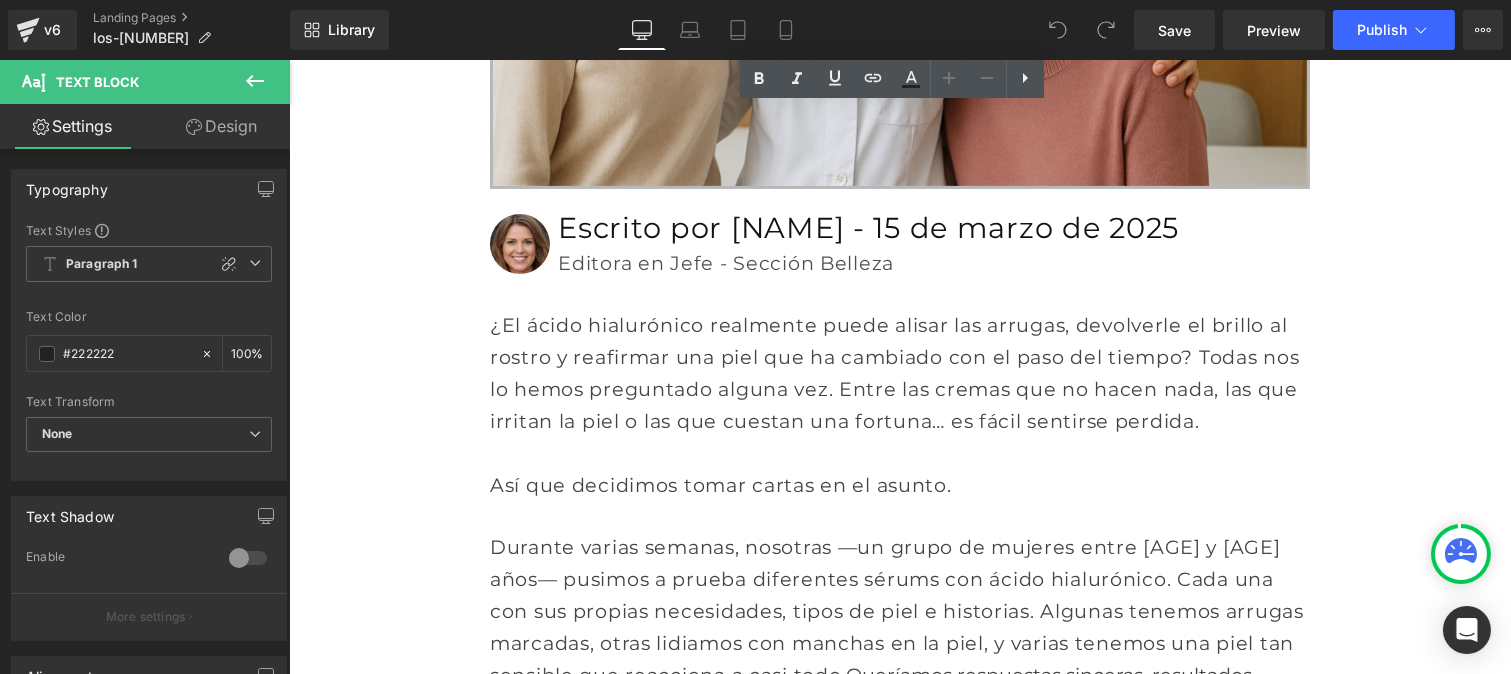 scroll, scrollTop: 825, scrollLeft: 0, axis: vertical 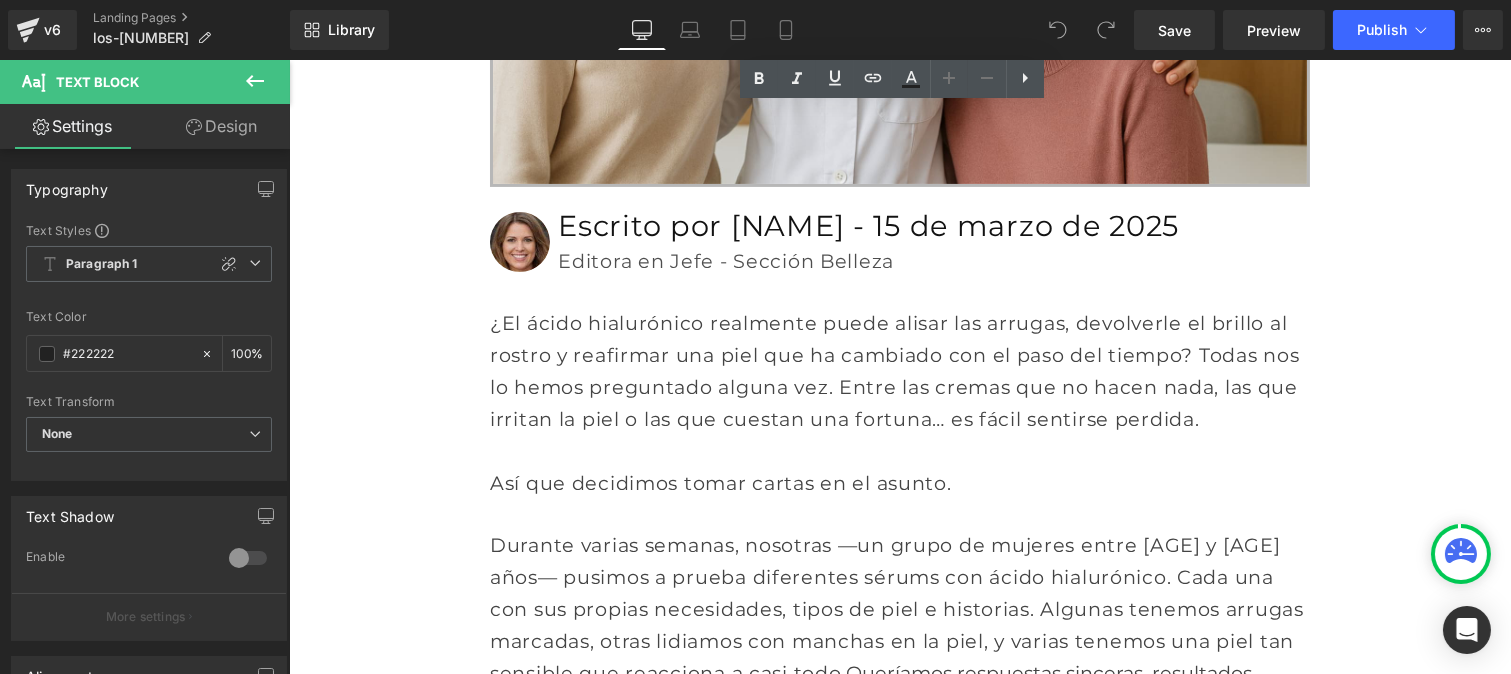 click on "¿El ácido hialurónico realmente puede alisar las arrugas, devolverle el brillo al rostro y reafirmar una piel que ha cambiado con el paso del tiempo? Todas nos lo hemos preguntado alguna vez. Entre las cremas que no hacen nada, las que irritan la piel o las que cuestan una fortuna… es fácil sentirse perdida." at bounding box center [893, 371] 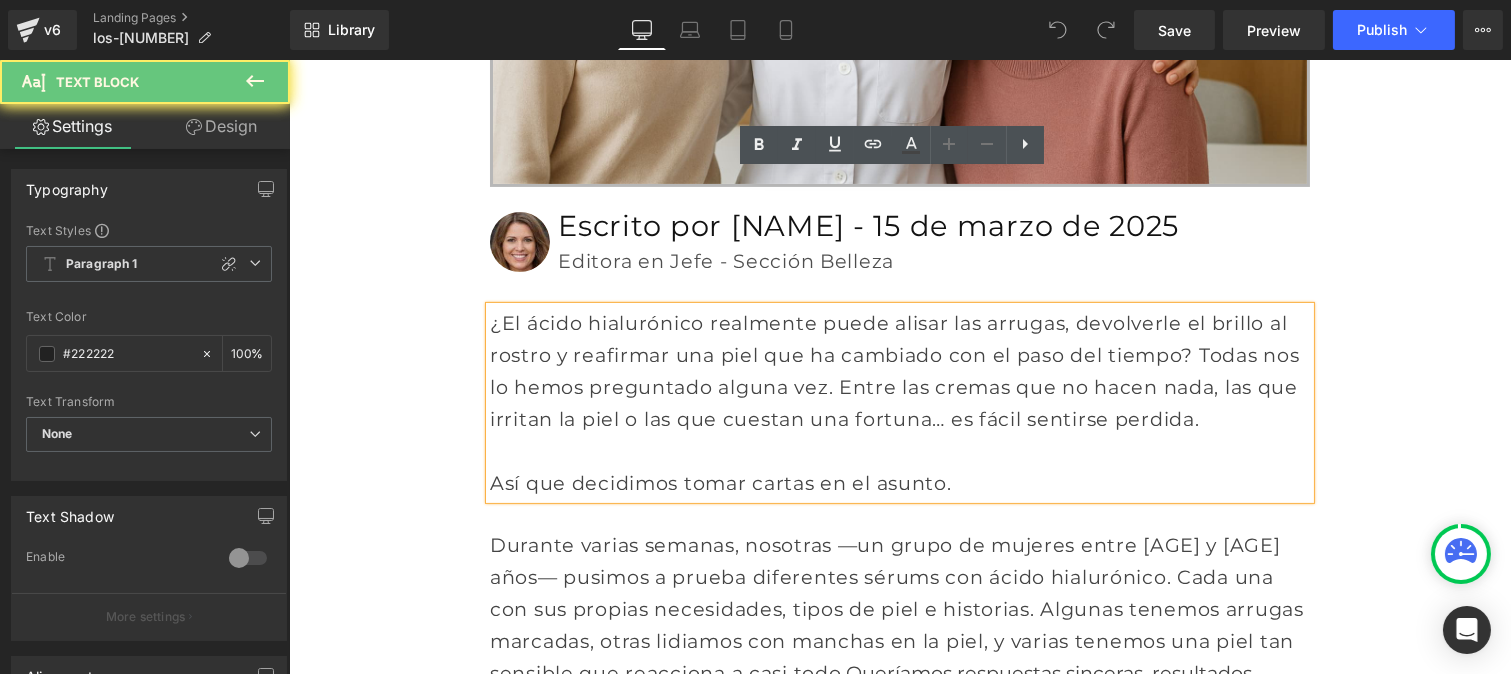 click on "¿El ácido hialurónico realmente puede alisar las arrugas, devolverle el brillo al rostro y reafirmar una piel que ha cambiado con el paso del tiempo? Todas nos lo hemos preguntado alguna vez. Entre las cremas que no hacen nada, las que irritan la piel o las que cuestan una fortuna… es fácil sentirse perdida." at bounding box center [893, 371] 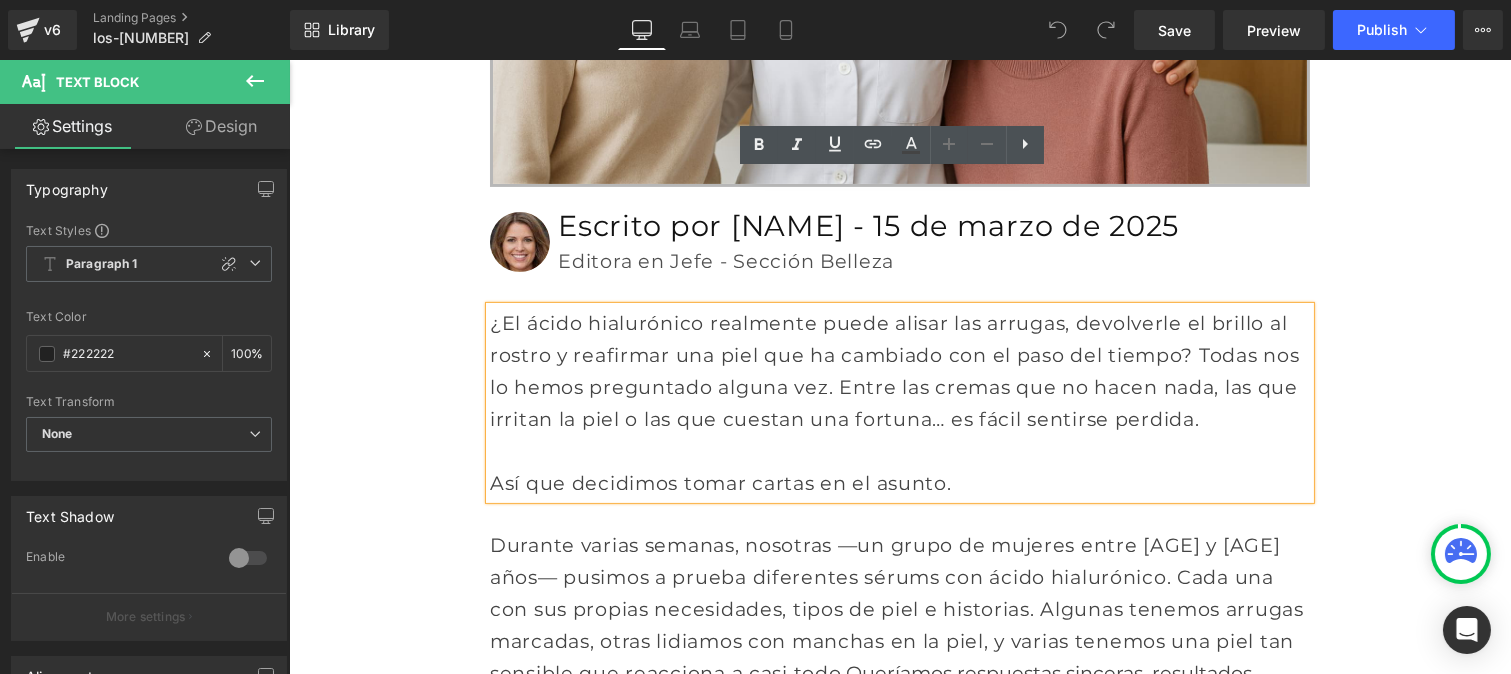click on "Durante varias semanas, nosotras —un grupo de mujeres entre 35 y 65 años— pusimos a prueba diferentes sérums con ácido hialurónico. Cada una con sus propias necesidades, tipos de piel e historias. Algunas tenemos arrugas marcadas, otras lidiamos con manchas en la piel, y varias tenemos una piel tan sensible que reacciona a casi todo." at bounding box center (896, 609) 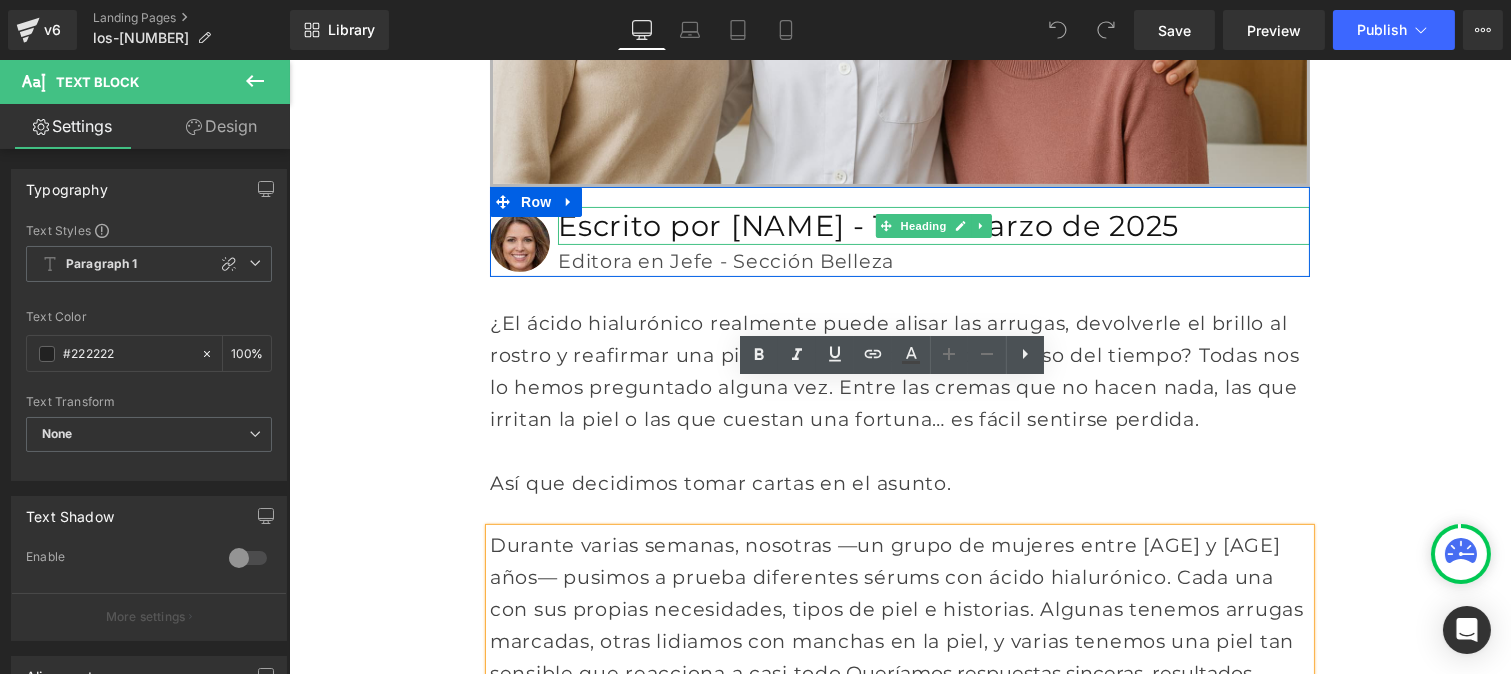 click on "Escrito por [NAME] [LAST] - 15 de [MONTH] de 2025" at bounding box center [933, 225] 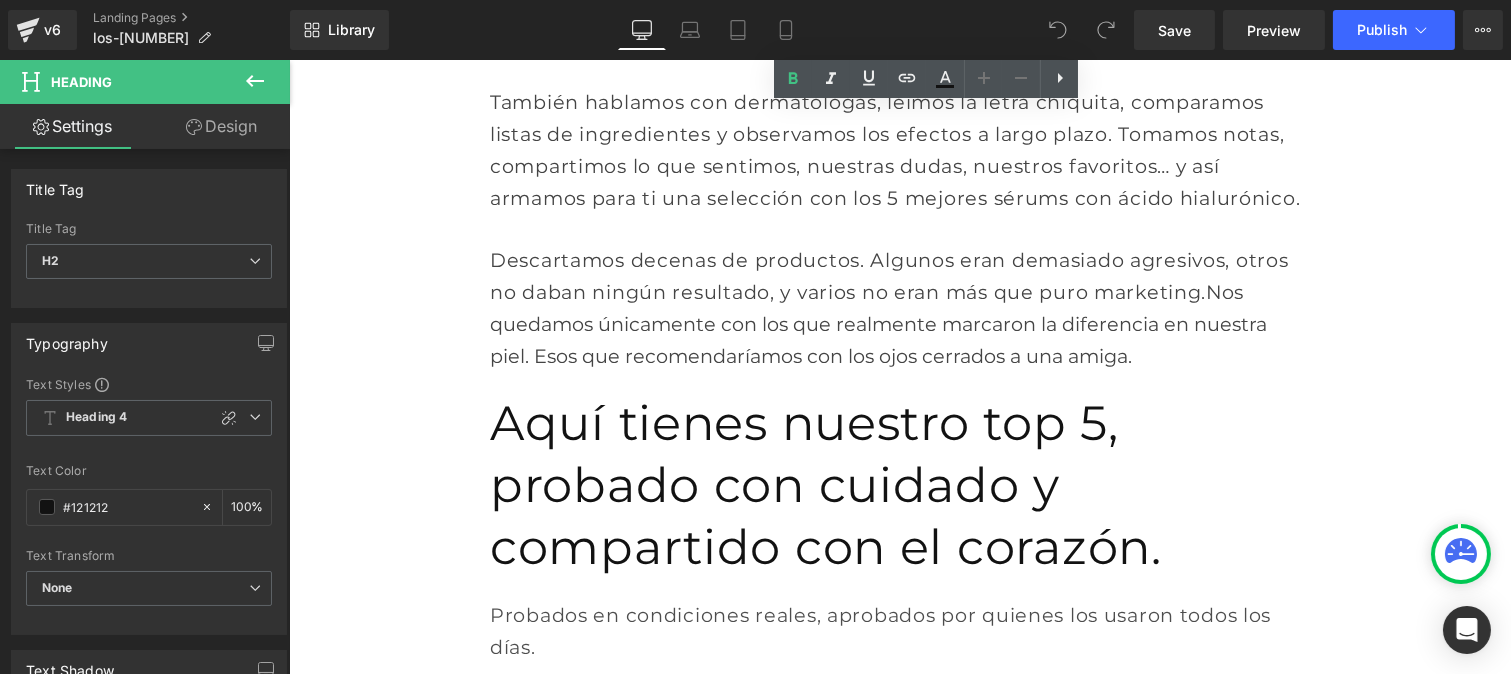 scroll, scrollTop: 1488, scrollLeft: 0, axis: vertical 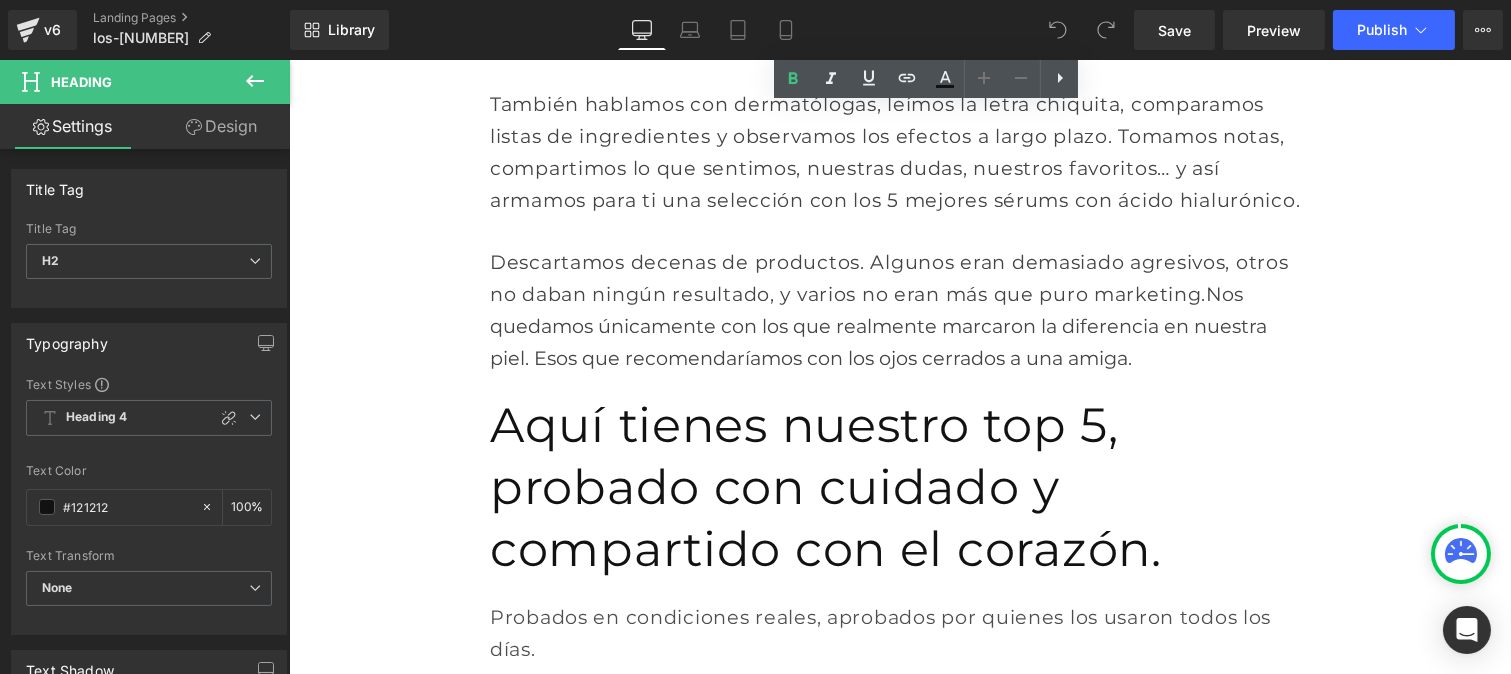 click on "Probados en condiciones reales, aprobados por quienes los usaron todos los días." at bounding box center (899, 633) 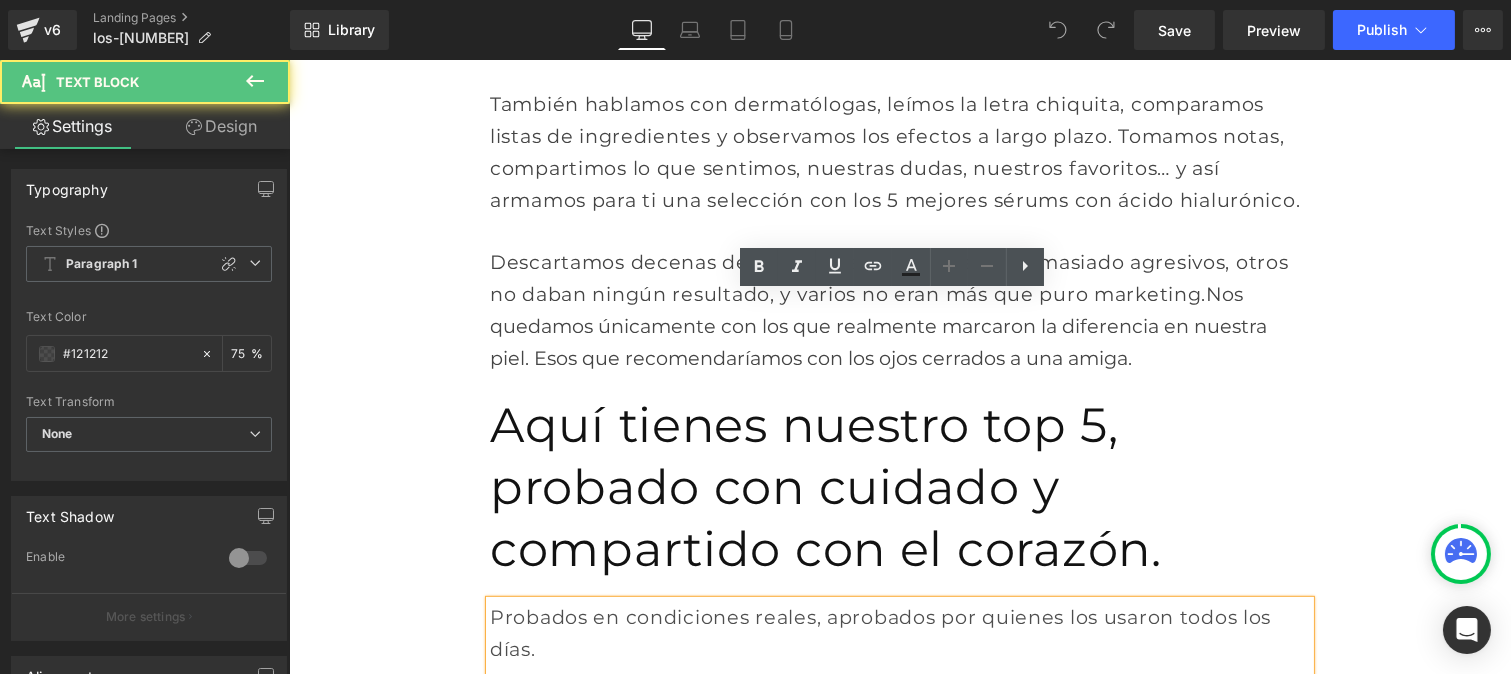 click on "Probados en condiciones reales, aprobados por quienes los usaron todos los días." at bounding box center [899, 633] 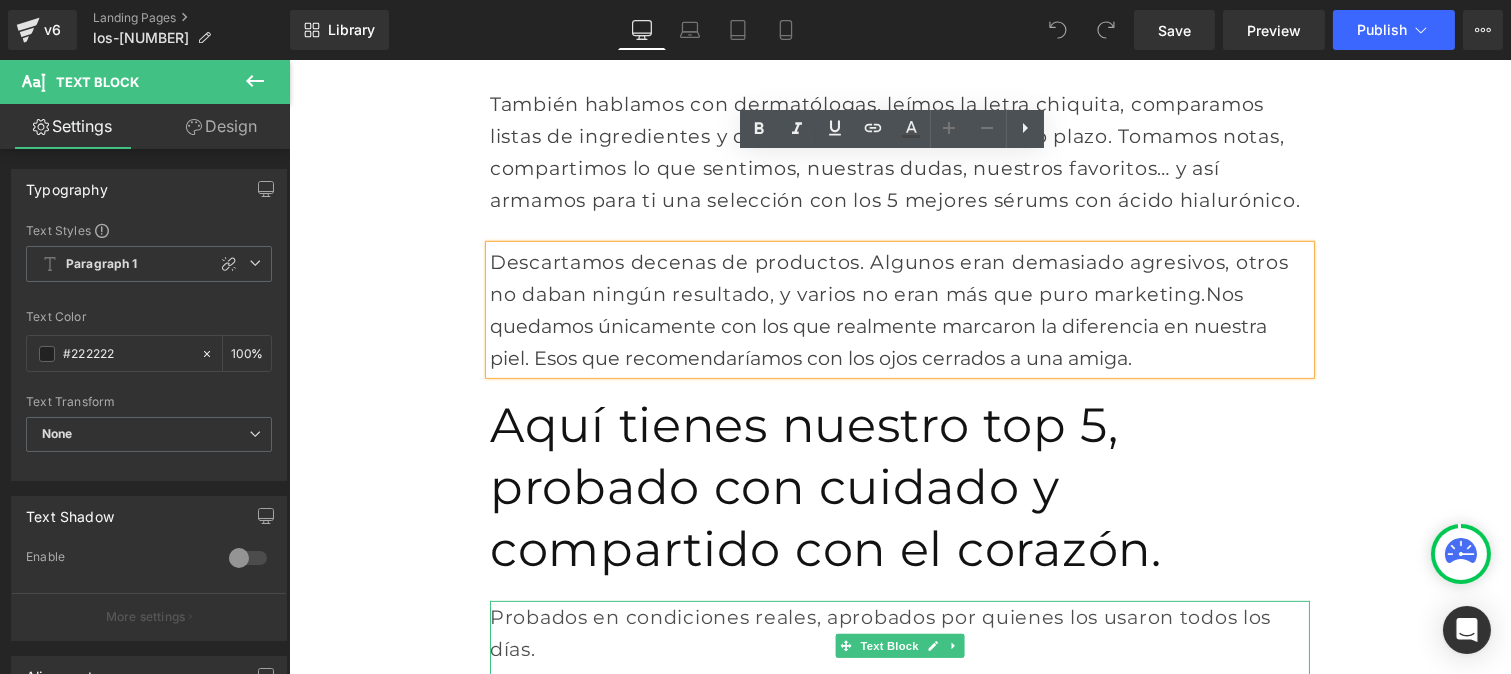 click on "Probados en condiciones reales, aprobados por quienes los usaron todos los días." at bounding box center [899, 633] 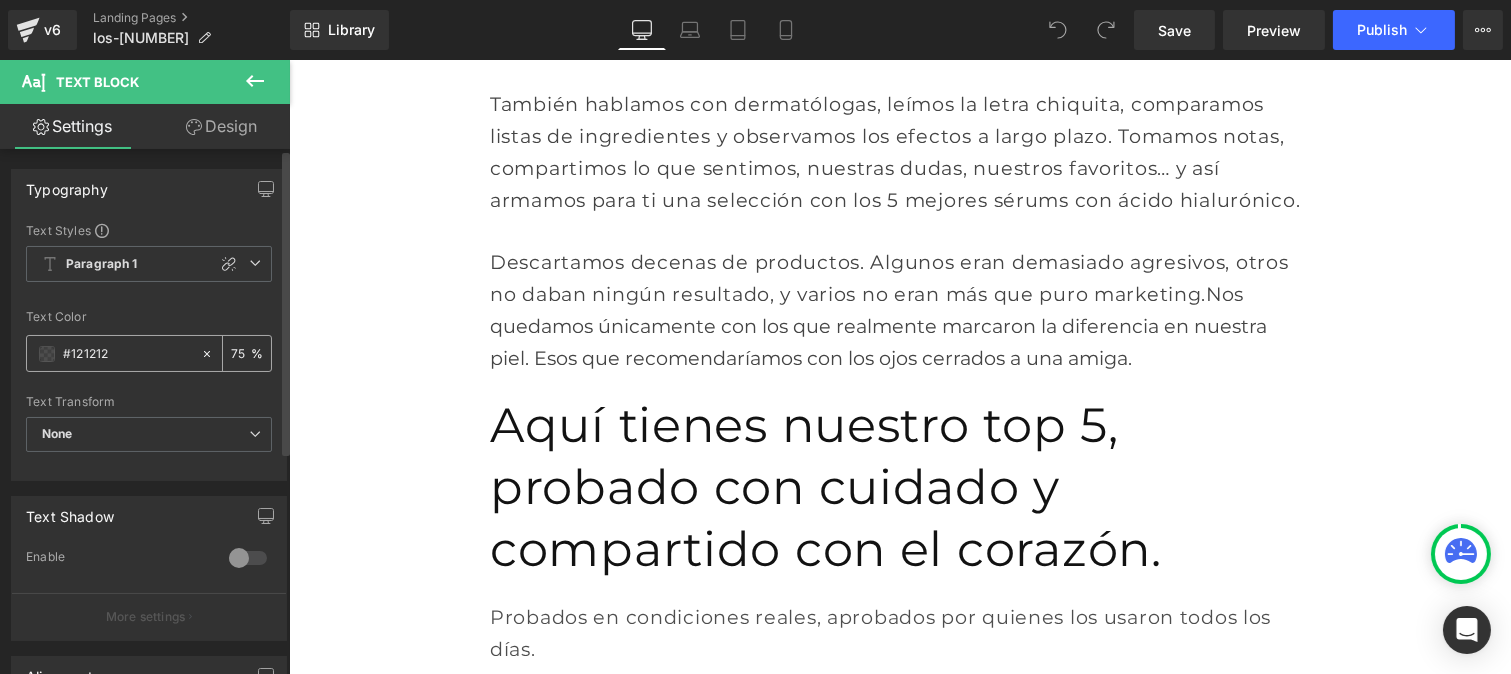 type on "2" 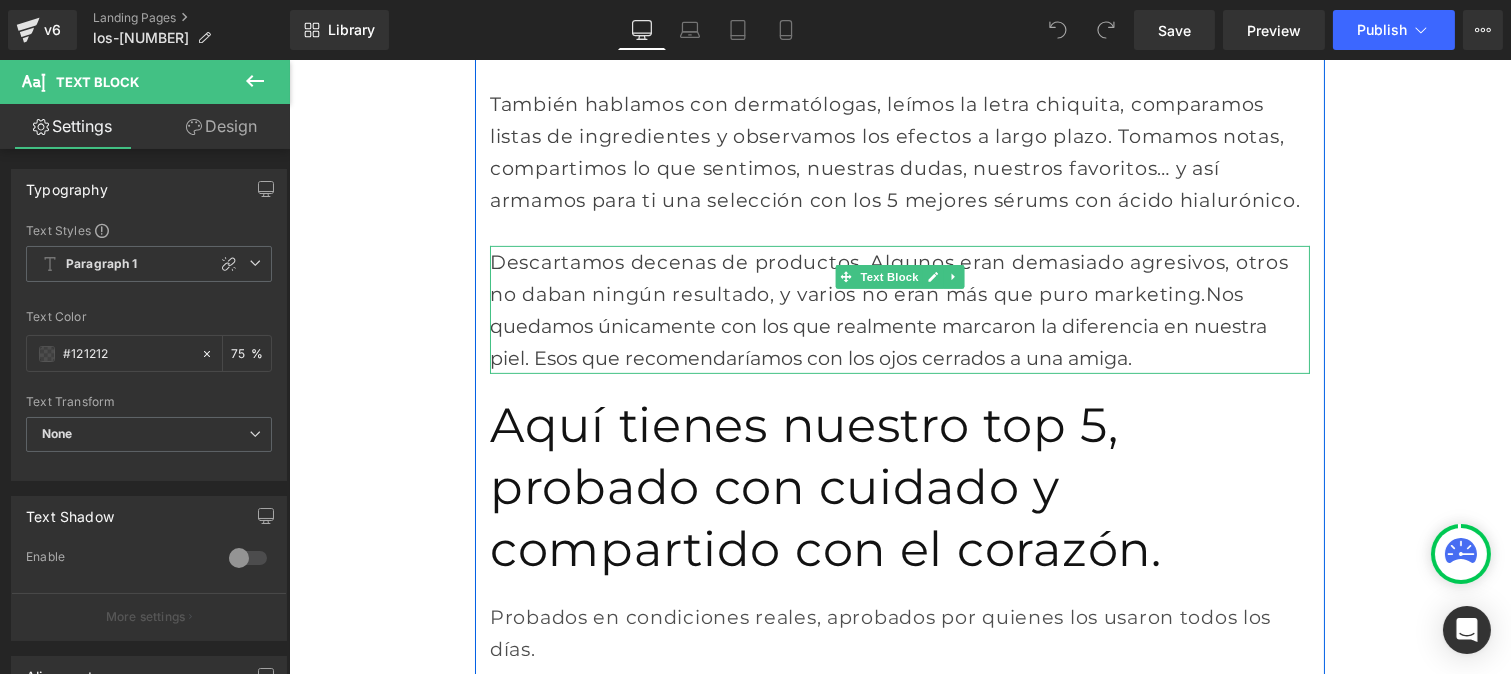 click on "Nos quedamos únicamente con los que realmente marcaron la diferencia en nuestra piel. Esos que recomendaríamos con los ojos cerrados a una amiga." at bounding box center [877, 326] 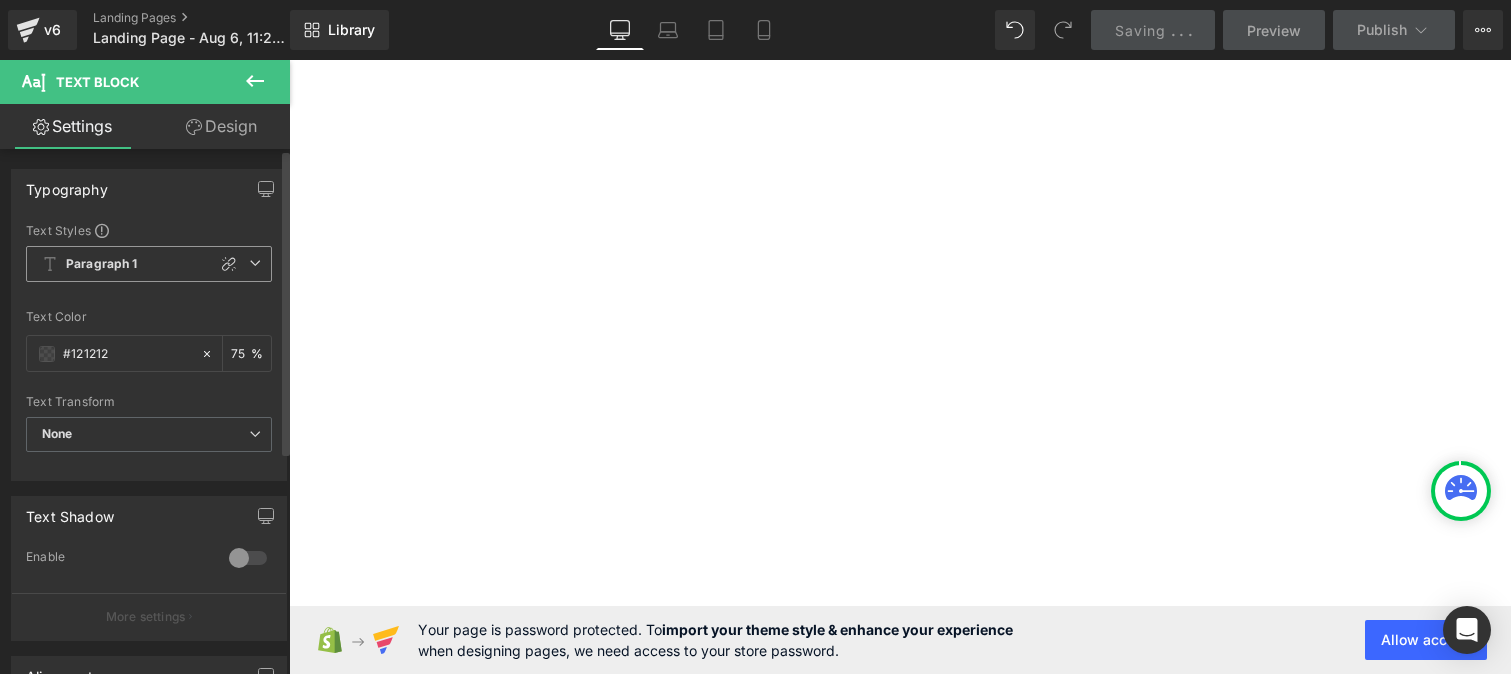 scroll, scrollTop: 0, scrollLeft: 0, axis: both 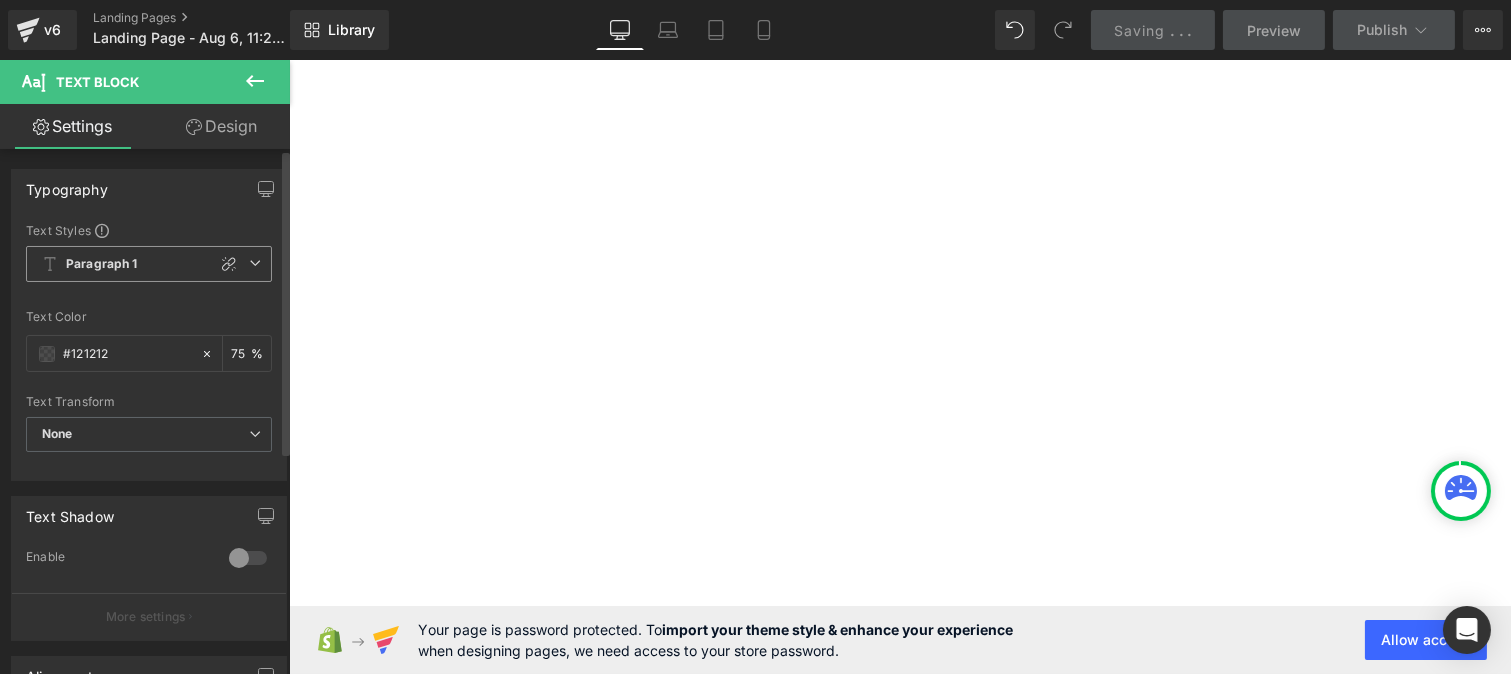 click on "Paragraph 1" at bounding box center [149, 264] 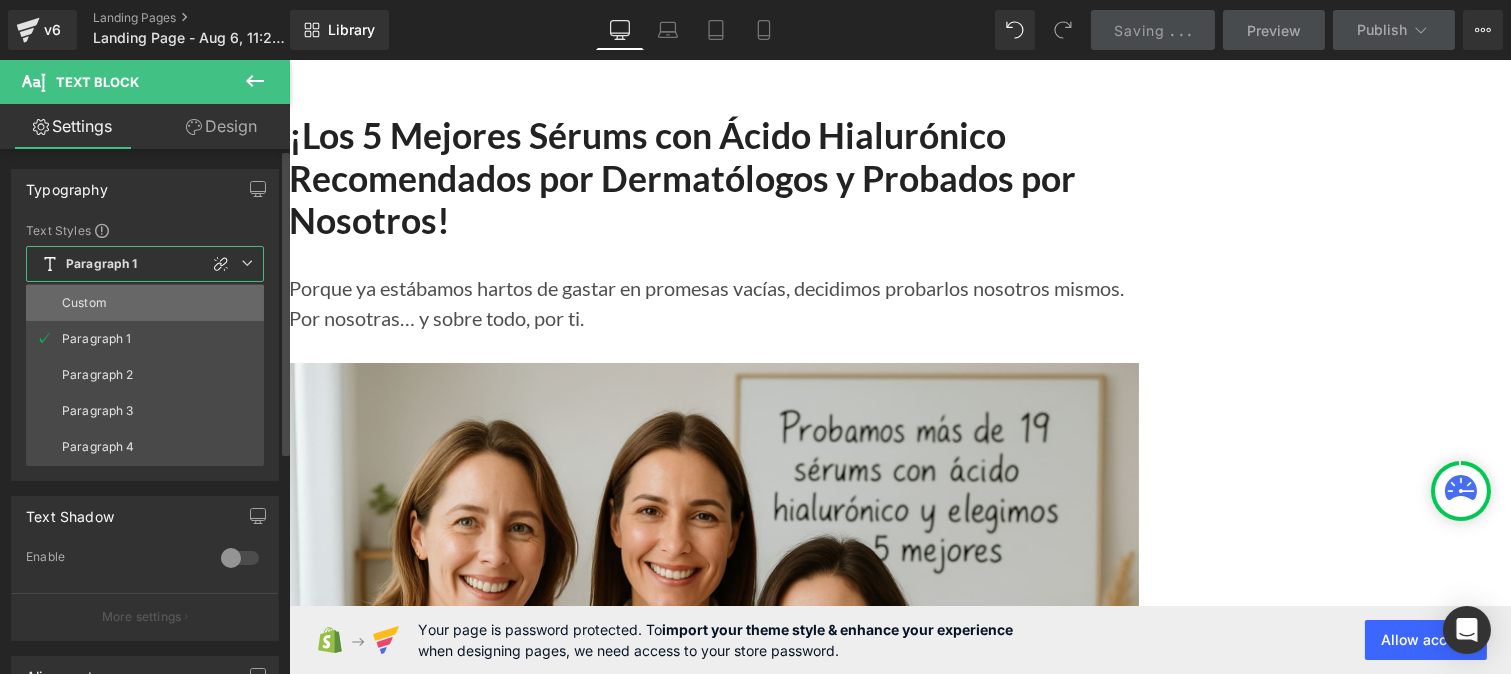 scroll, scrollTop: 41, scrollLeft: 0, axis: vertical 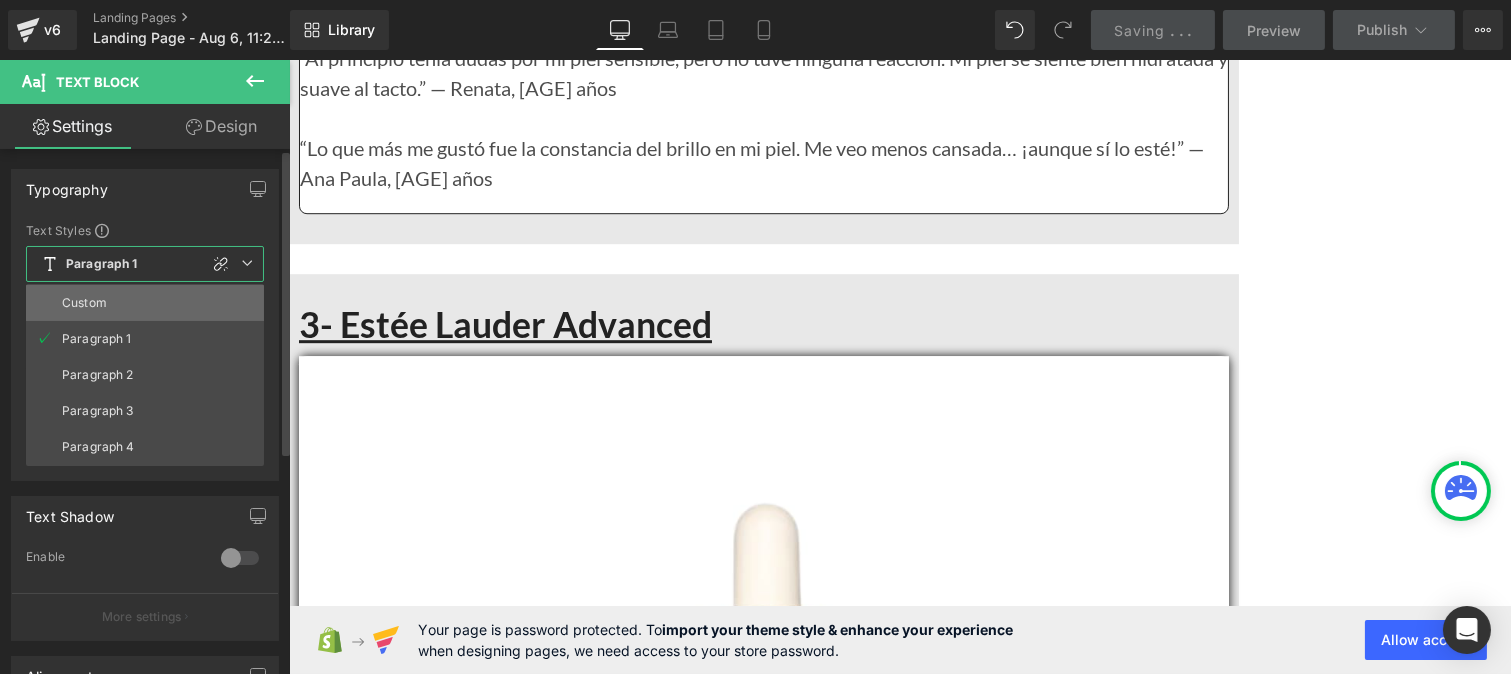 click on "Custom" at bounding box center [84, 303] 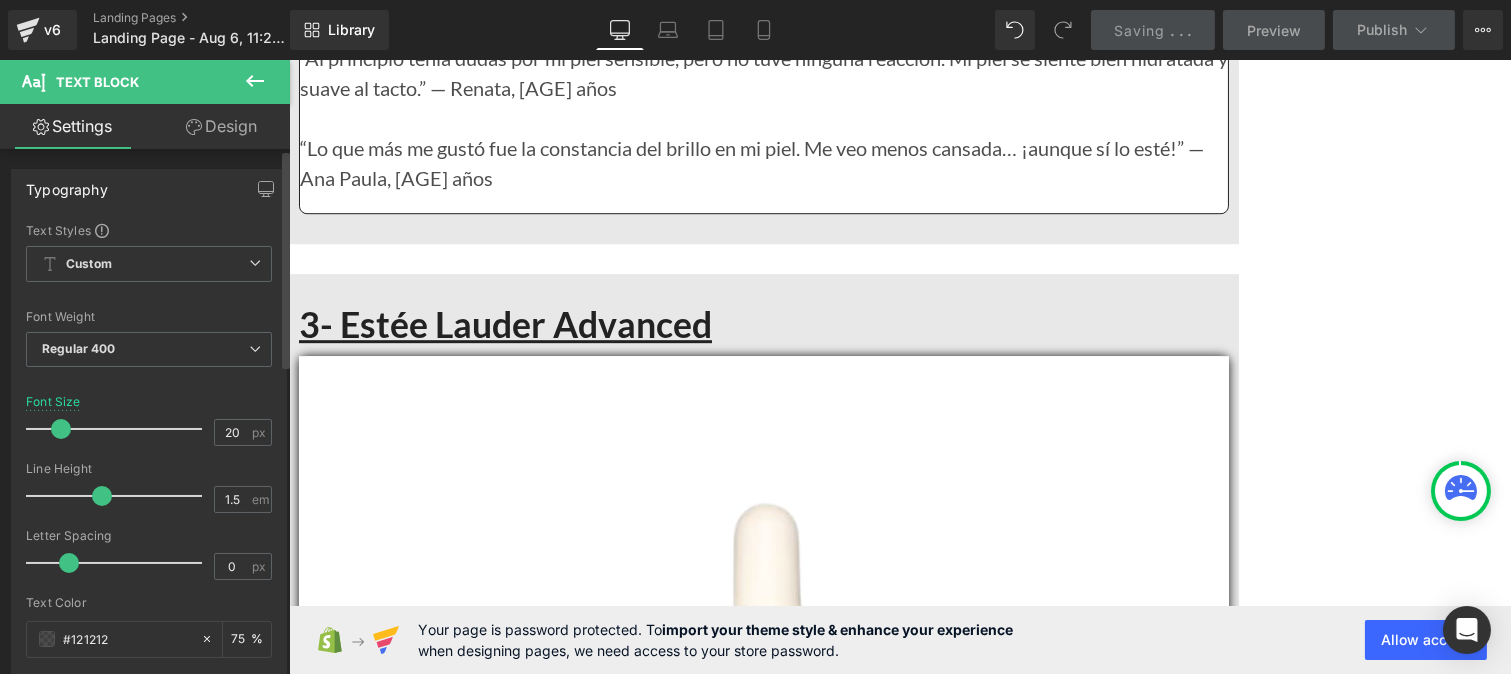 scroll, scrollTop: 10831, scrollLeft: 0, axis: vertical 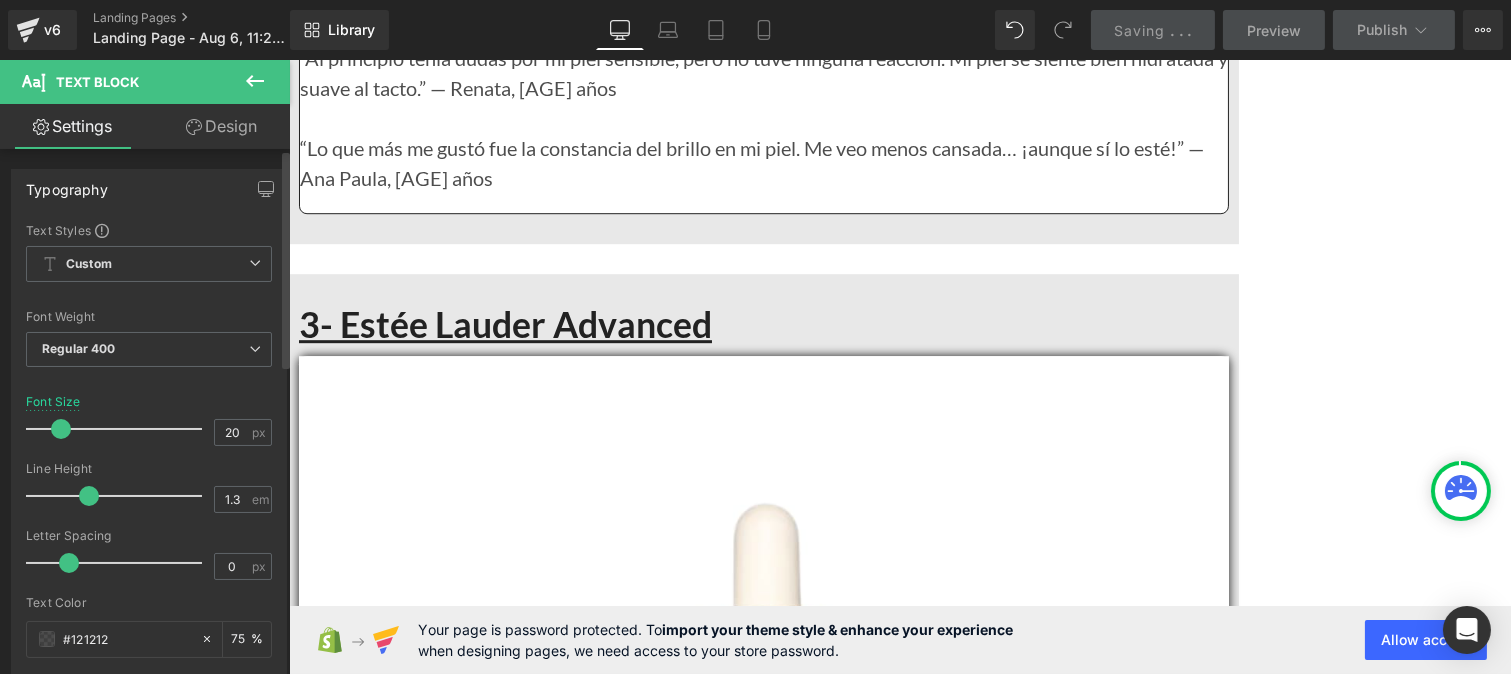 type on "1.2" 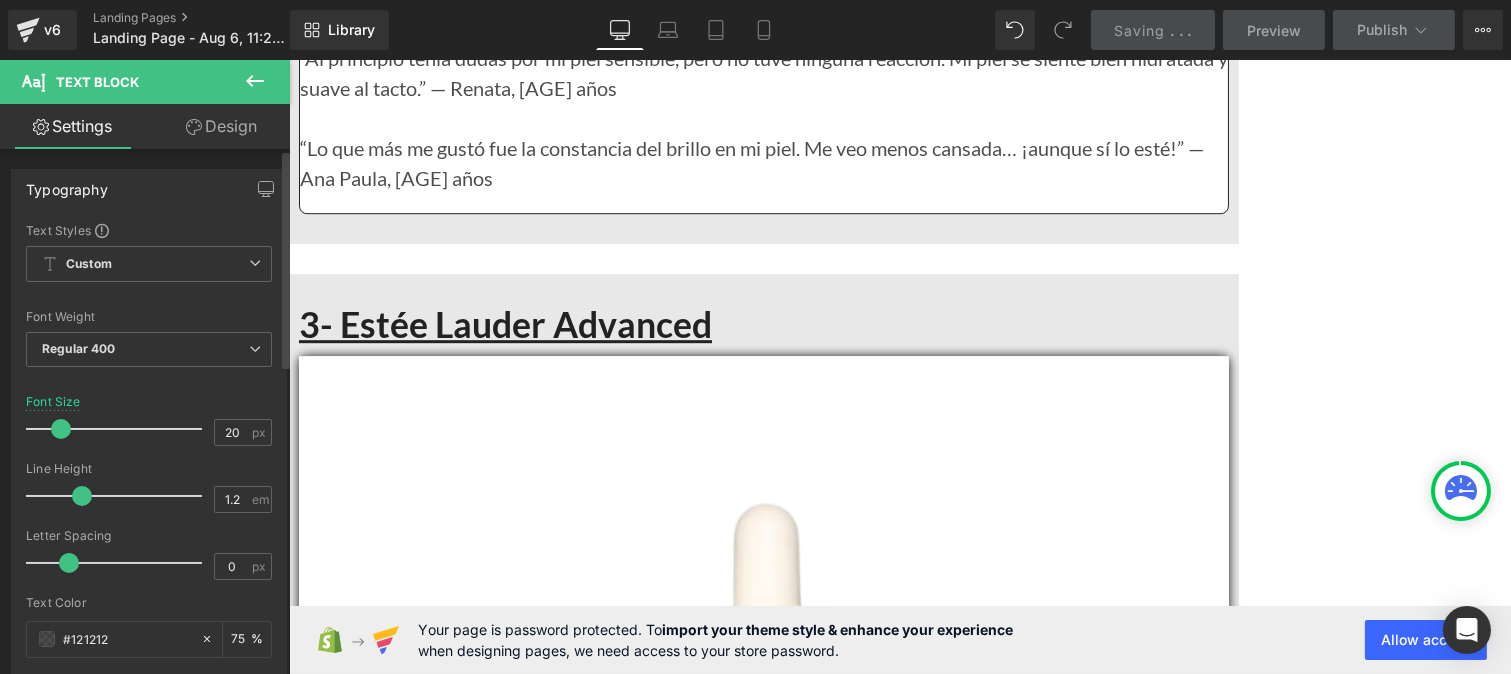 drag, startPoint x: 96, startPoint y: 492, endPoint x: 77, endPoint y: 491, distance: 19.026299 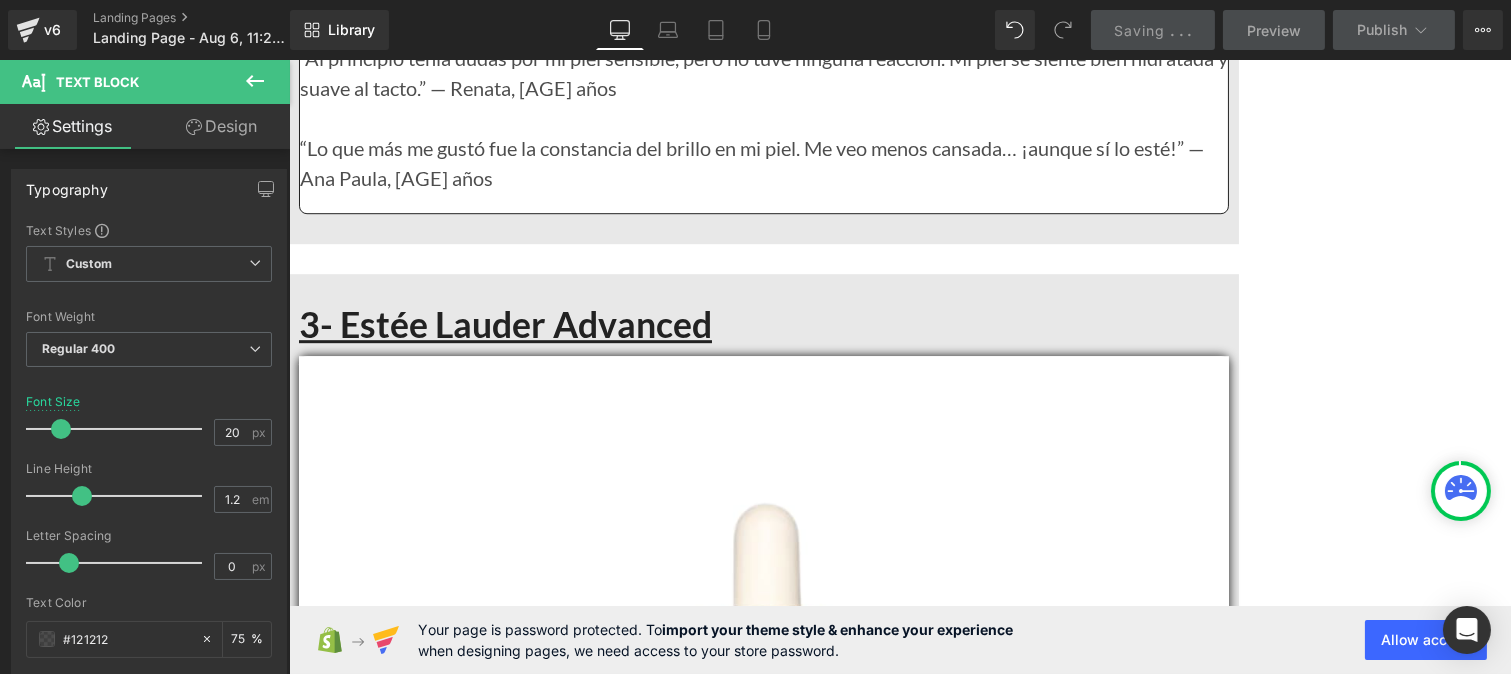 click on "Tono de piel más uniforme" at bounding box center (506, 3220) 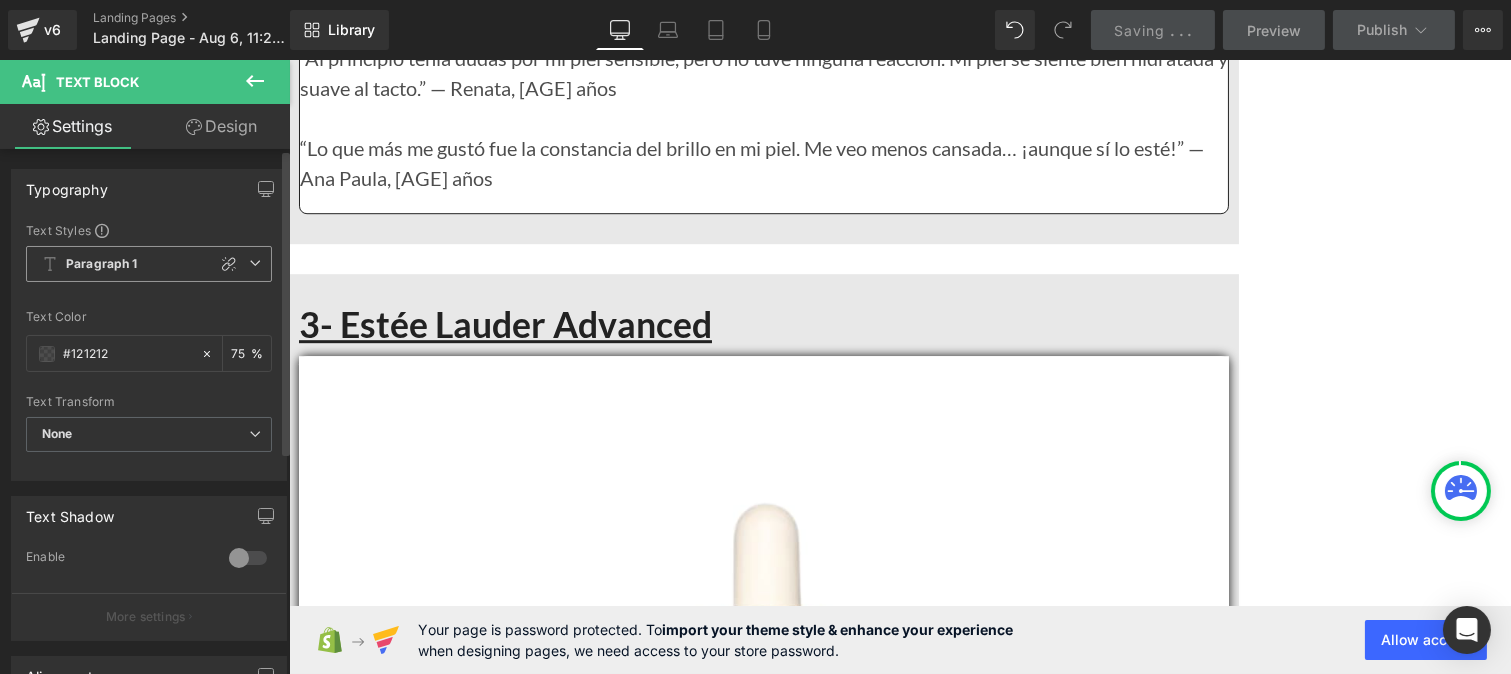 click on "Paragraph 1" at bounding box center [102, 264] 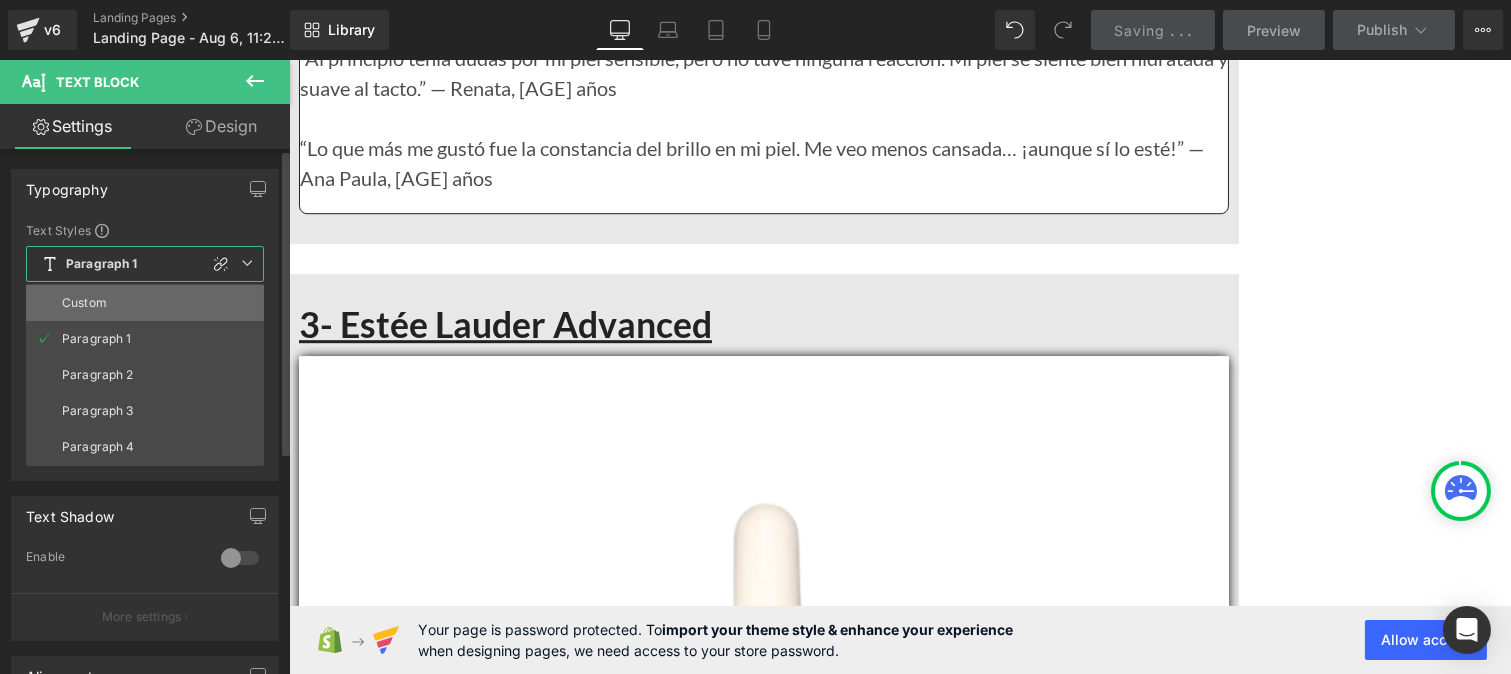 click on "Custom" at bounding box center (145, 303) 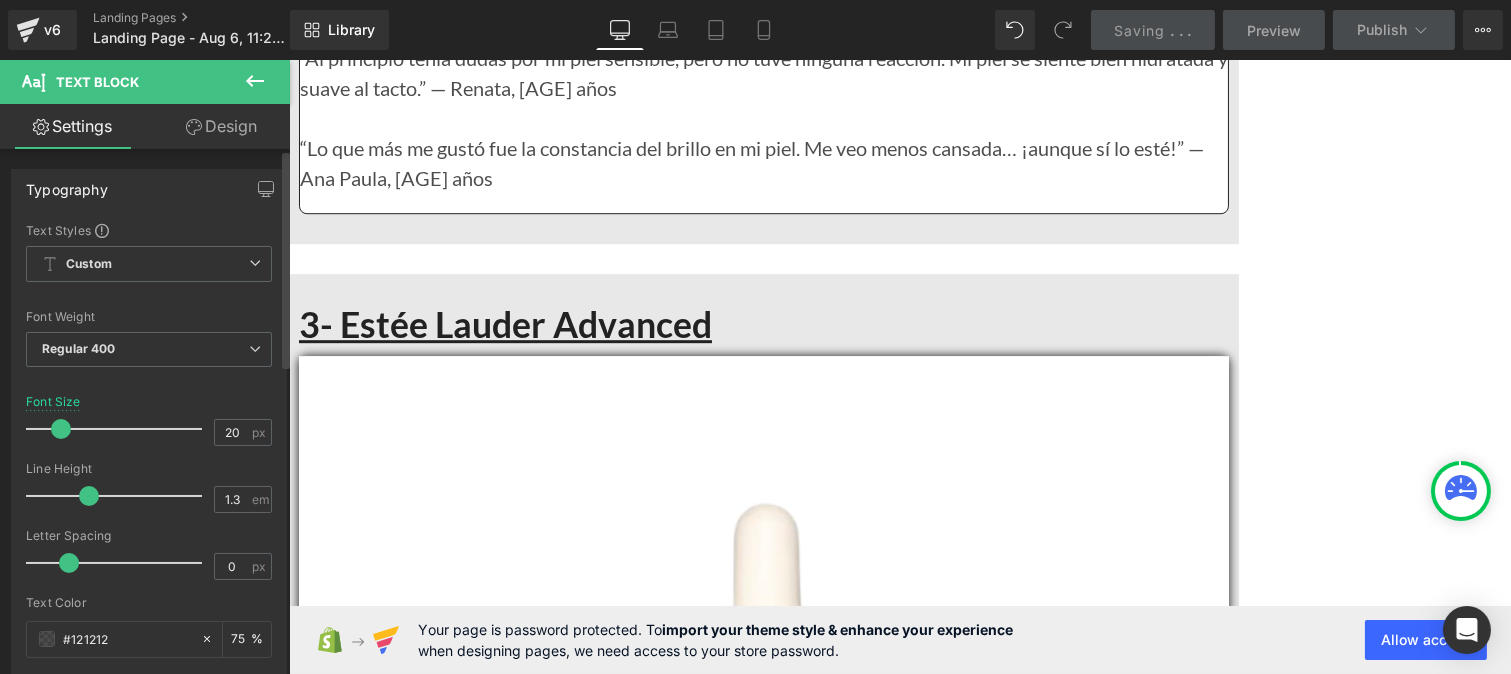 type on "1.2" 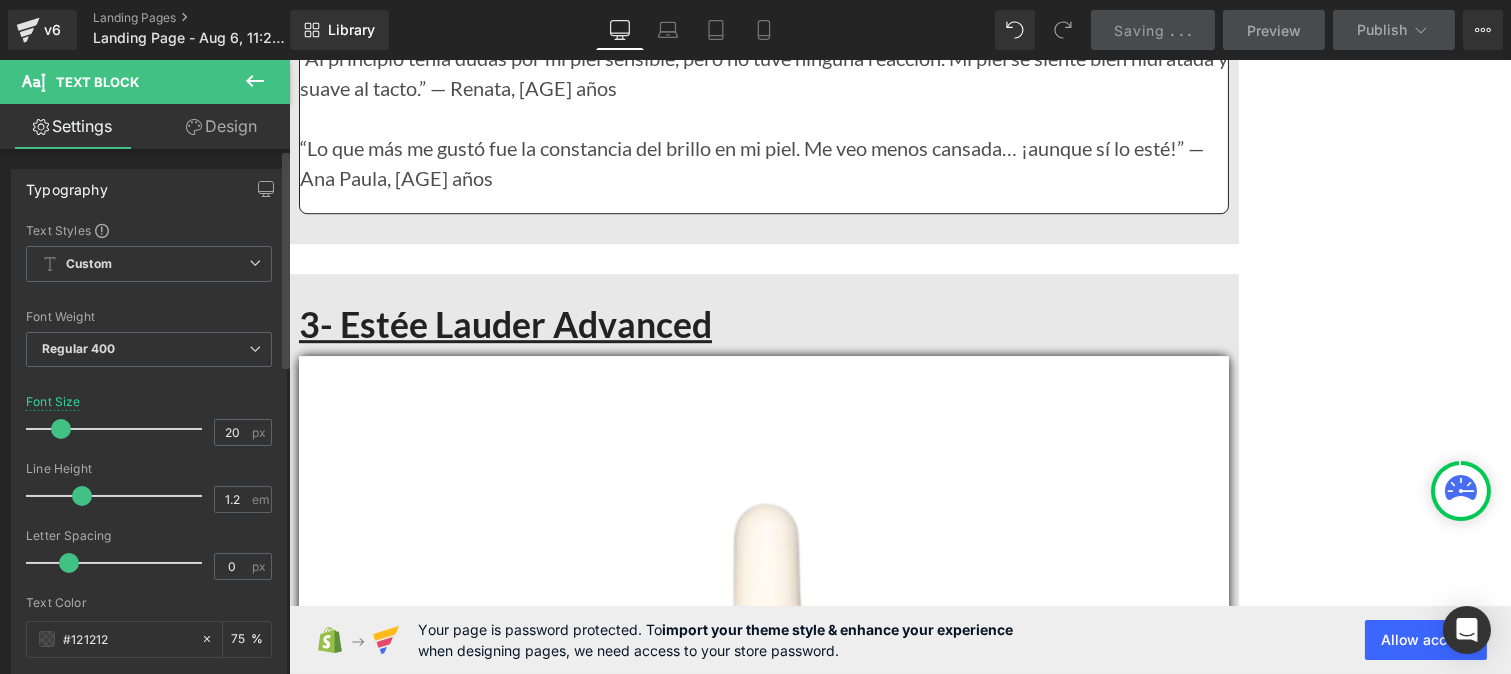 drag, startPoint x: 102, startPoint y: 495, endPoint x: 84, endPoint y: 495, distance: 18 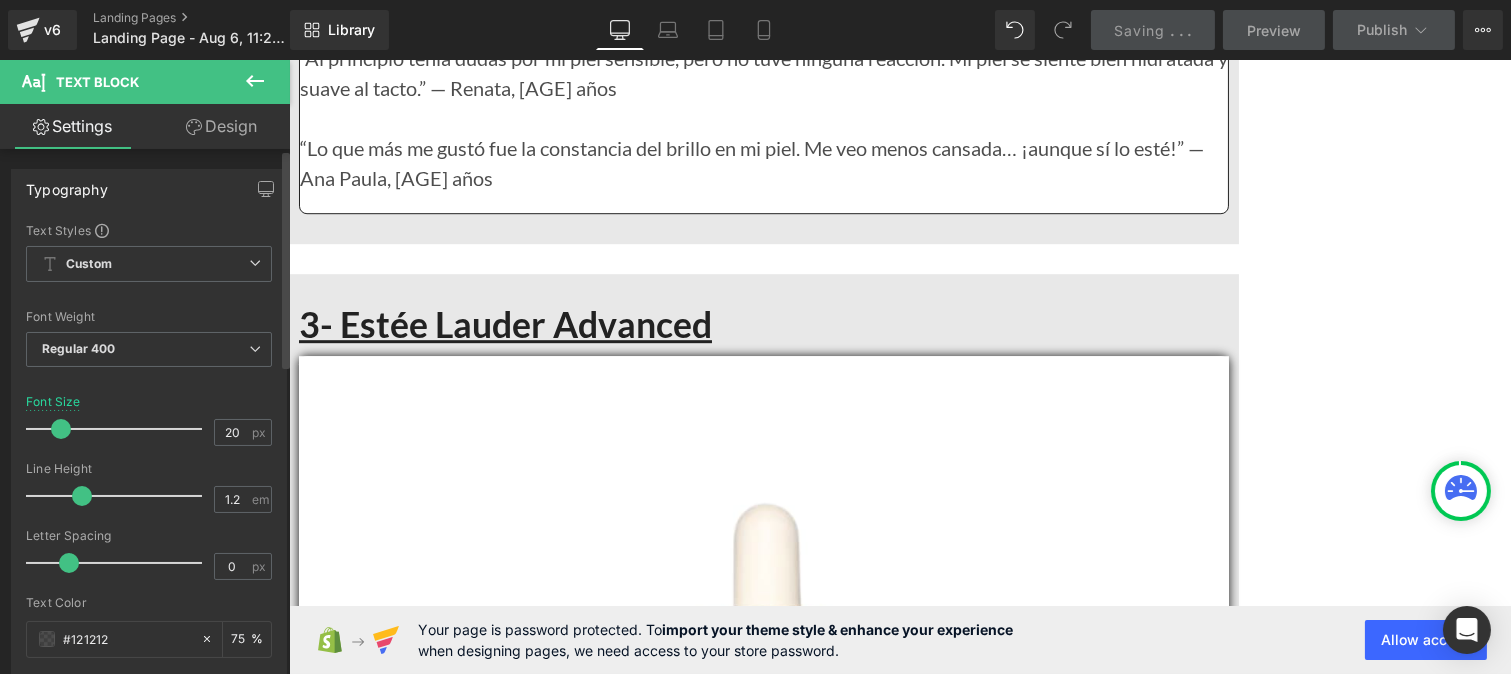 click at bounding box center [82, 496] 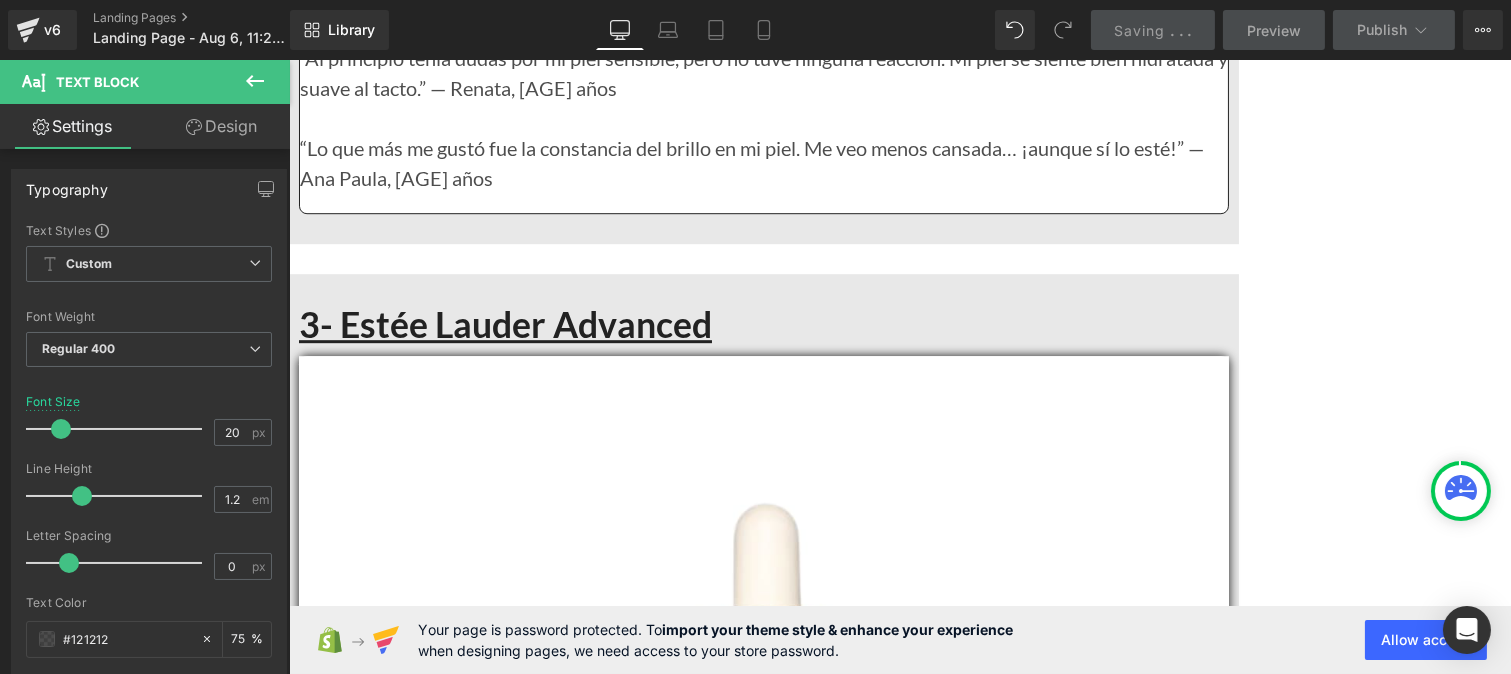click on "Contiene antioxidantes e ingredientes hidratantes" at bounding box center (532, 3277) 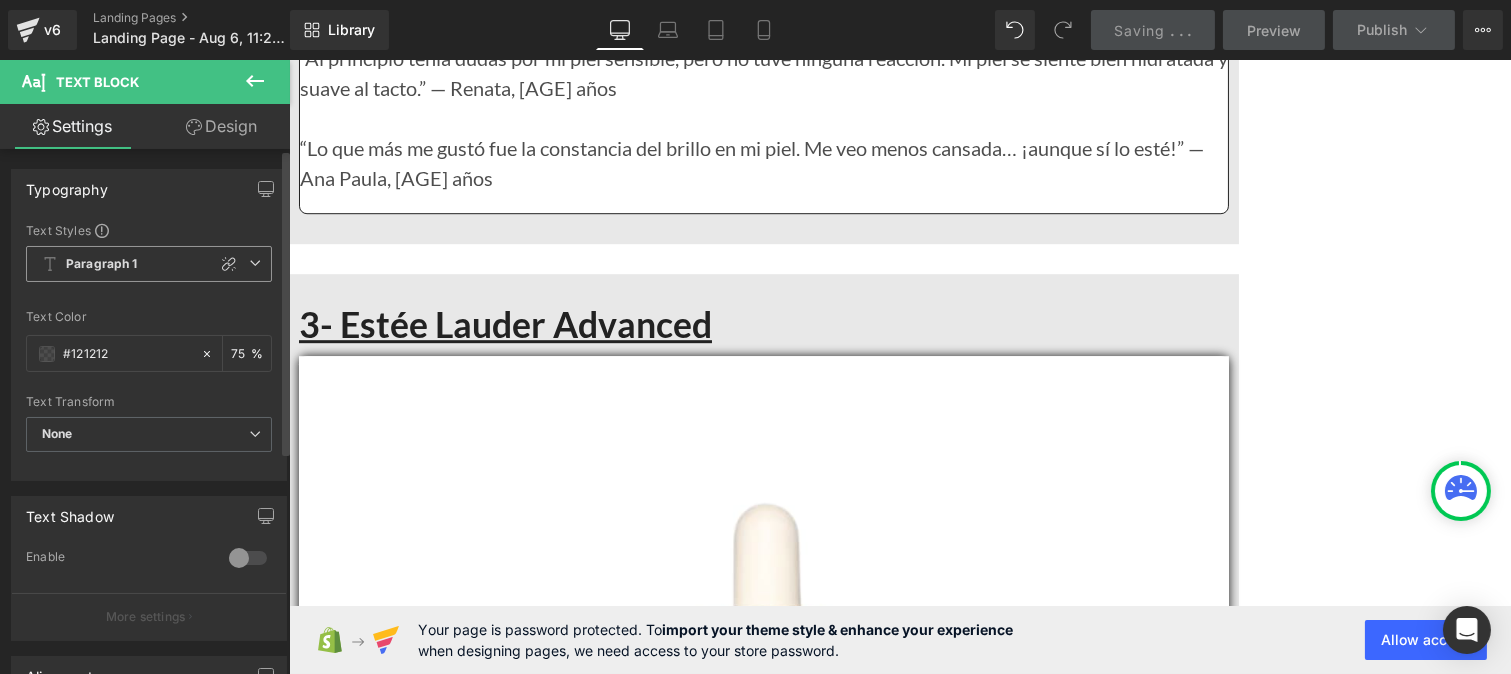 click on "Paragraph 1" at bounding box center (102, 264) 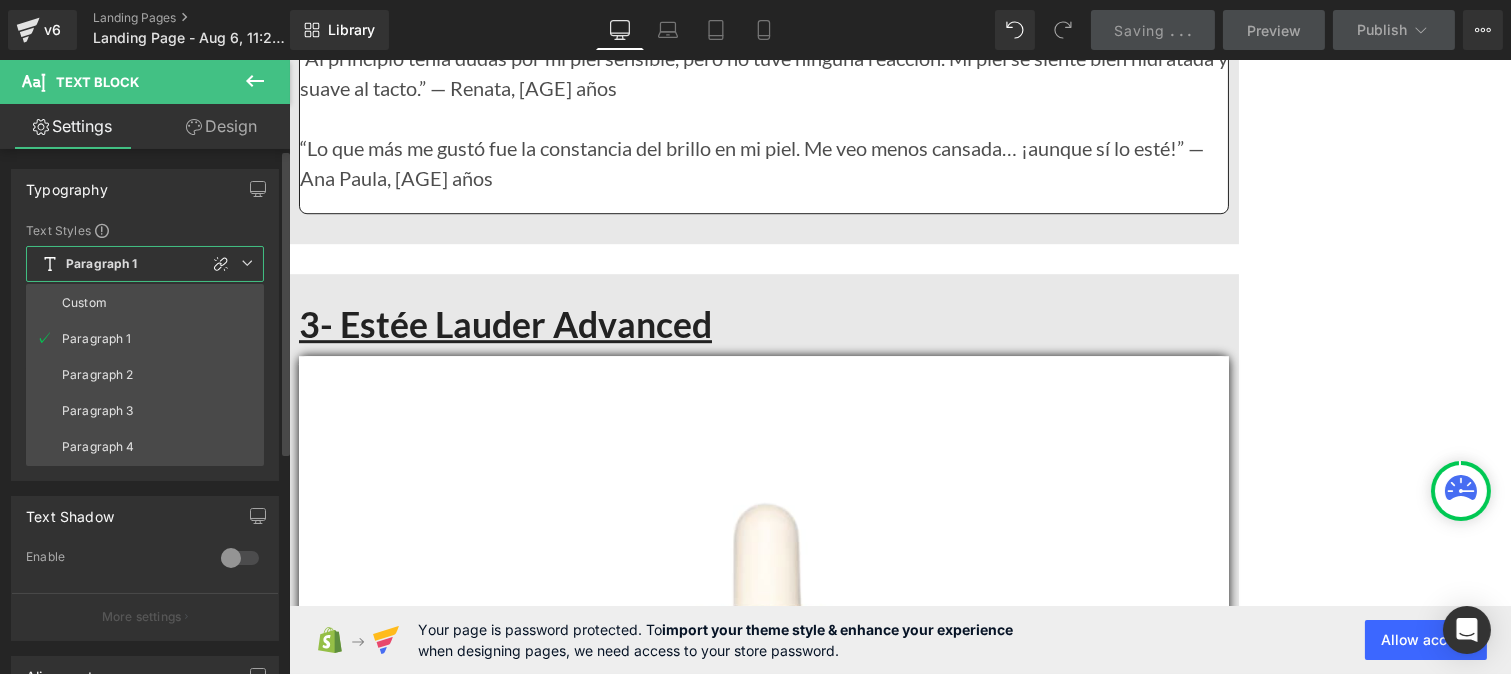 click on "Custom" at bounding box center (145, 303) 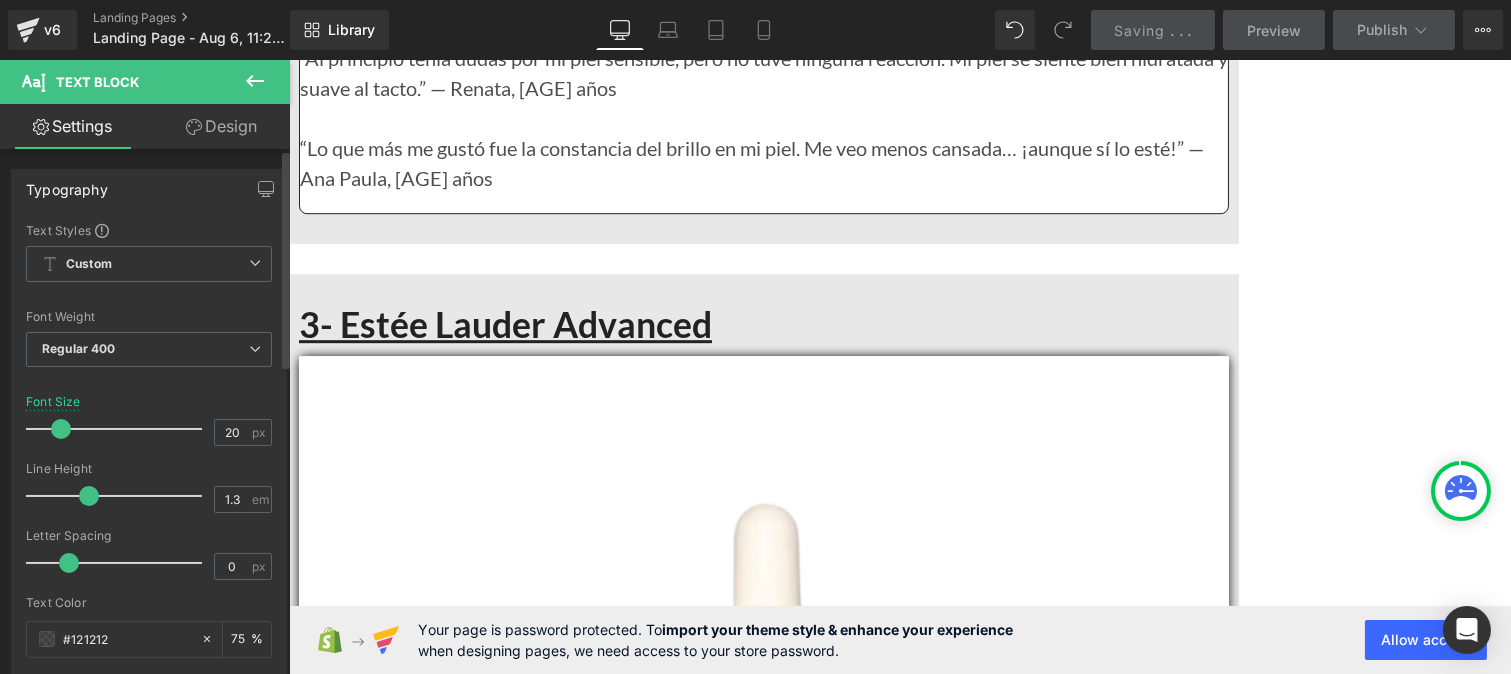 type on "1.2" 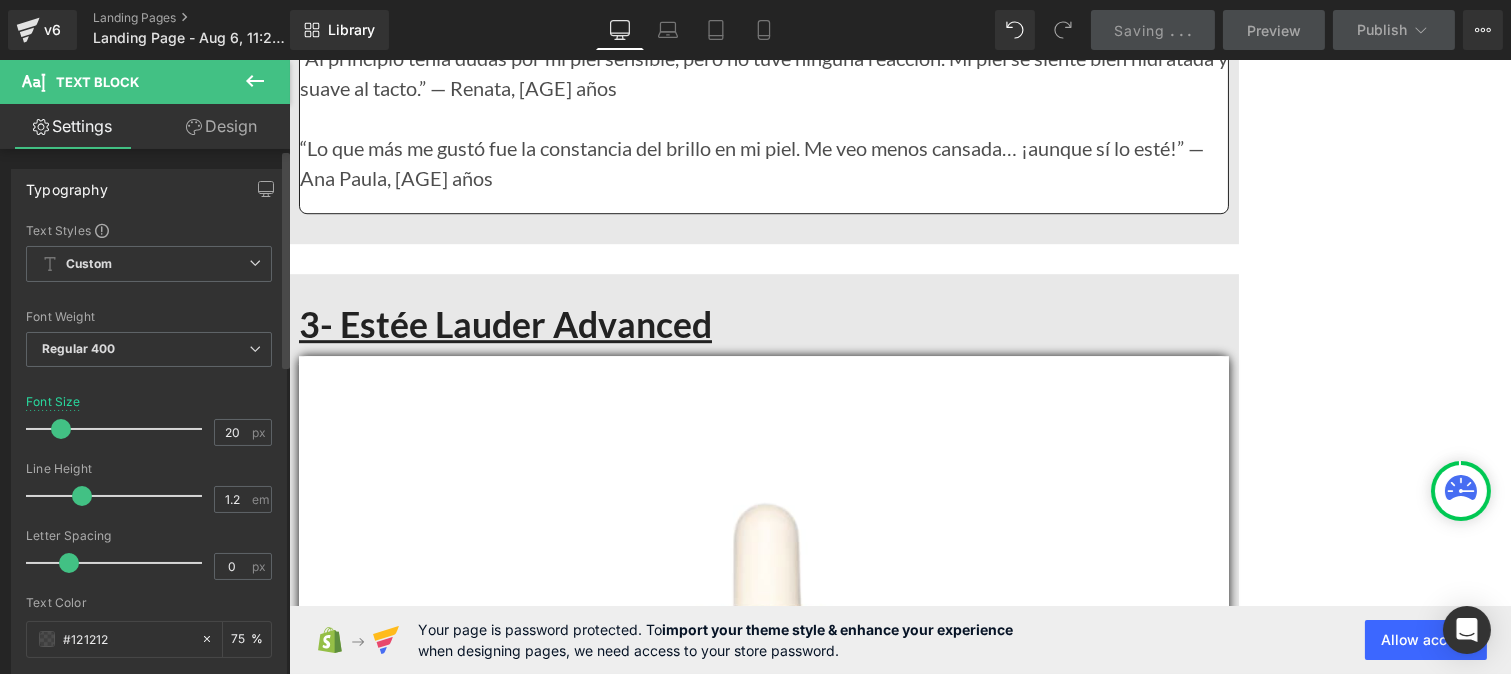 drag, startPoint x: 97, startPoint y: 495, endPoint x: 77, endPoint y: 496, distance: 20.024984 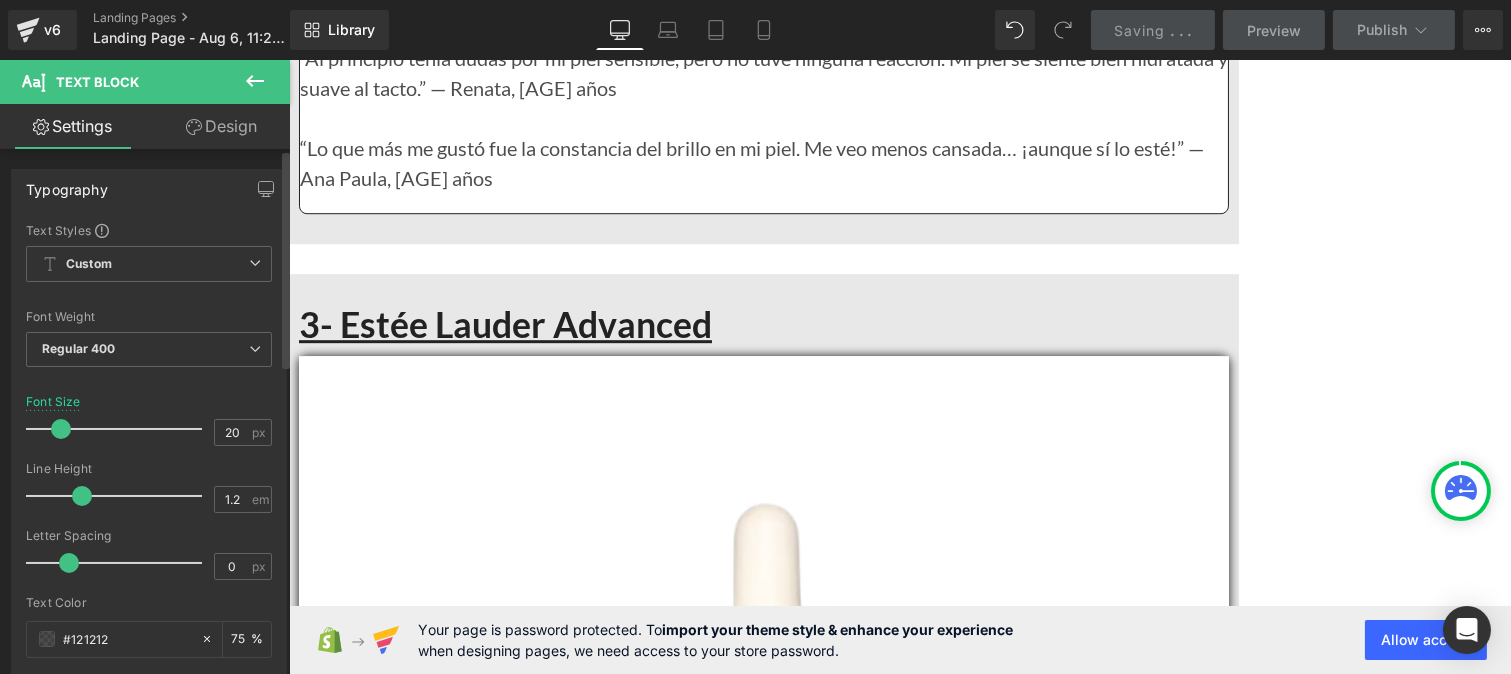 click at bounding box center [82, 496] 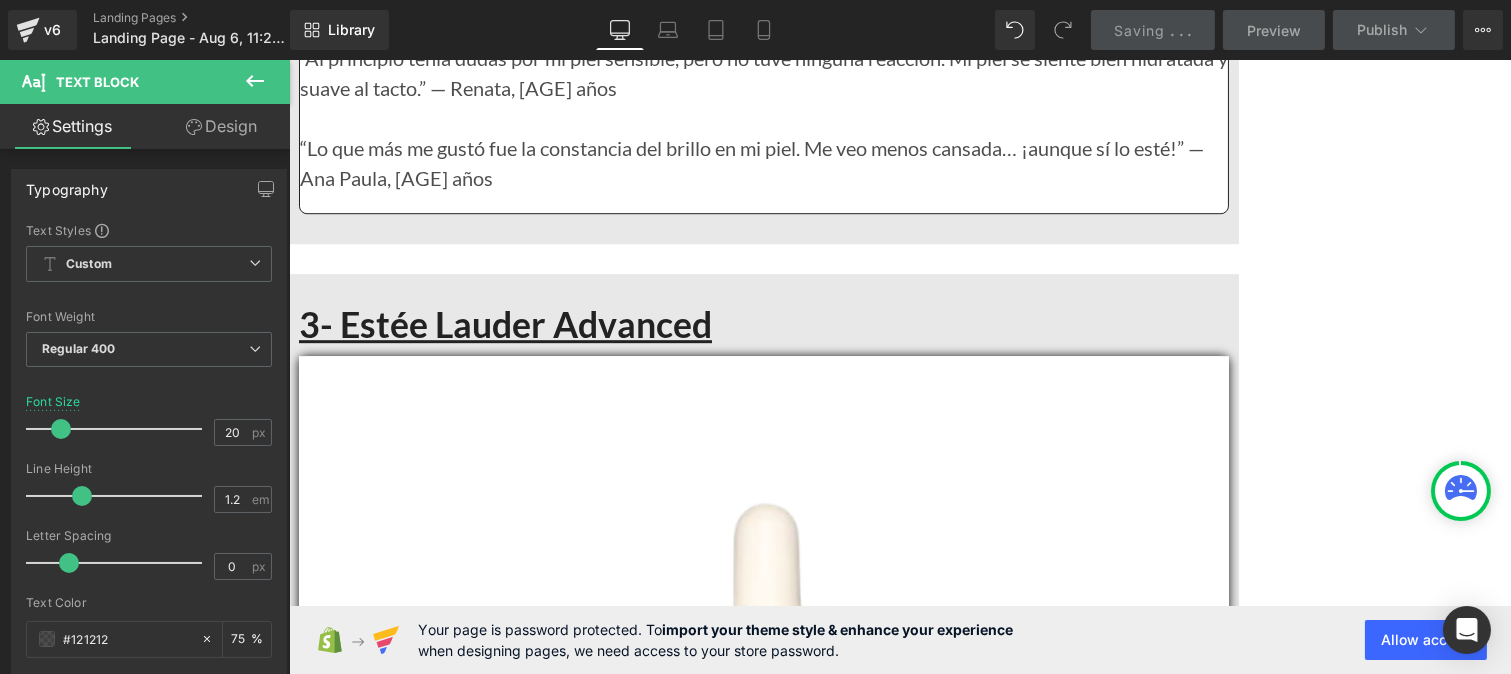 click at bounding box center (532, 3331) 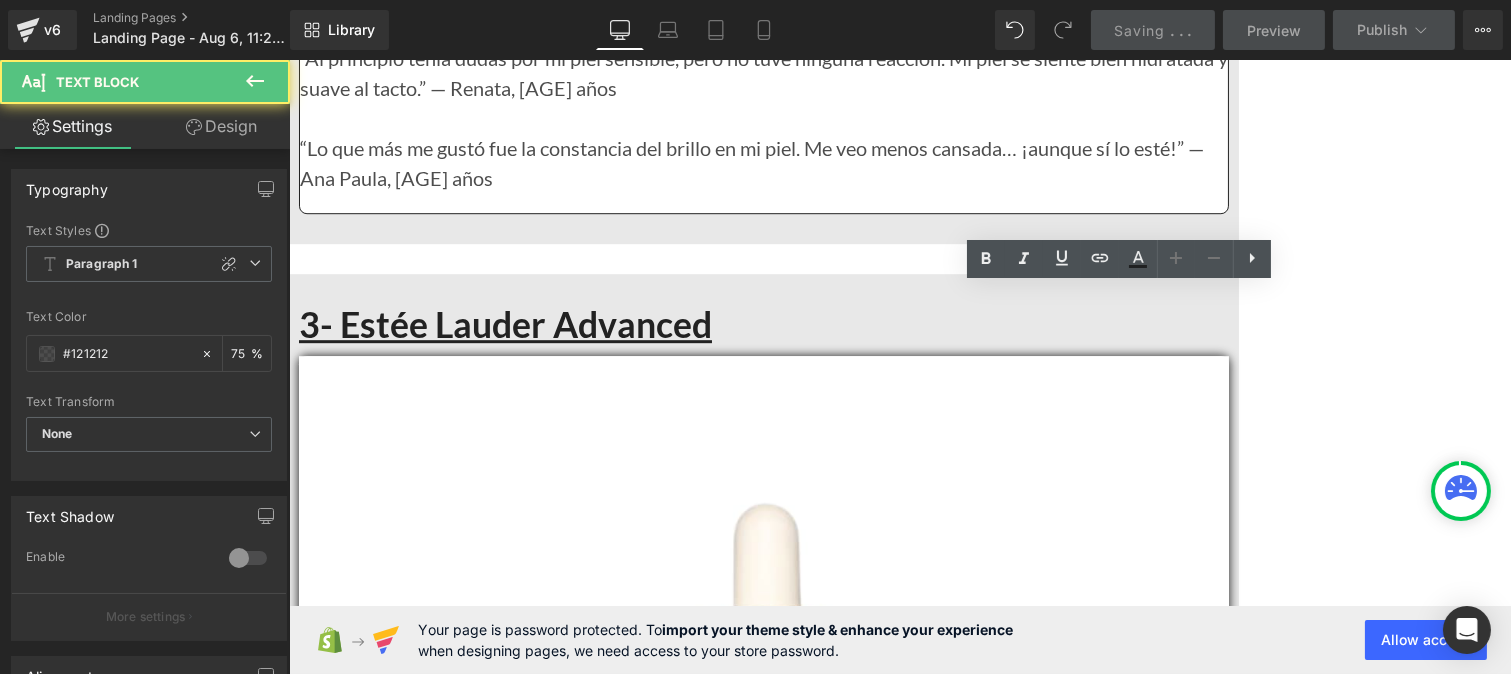 click on "Fórmula sin fragancia" at bounding box center (532, 3316) 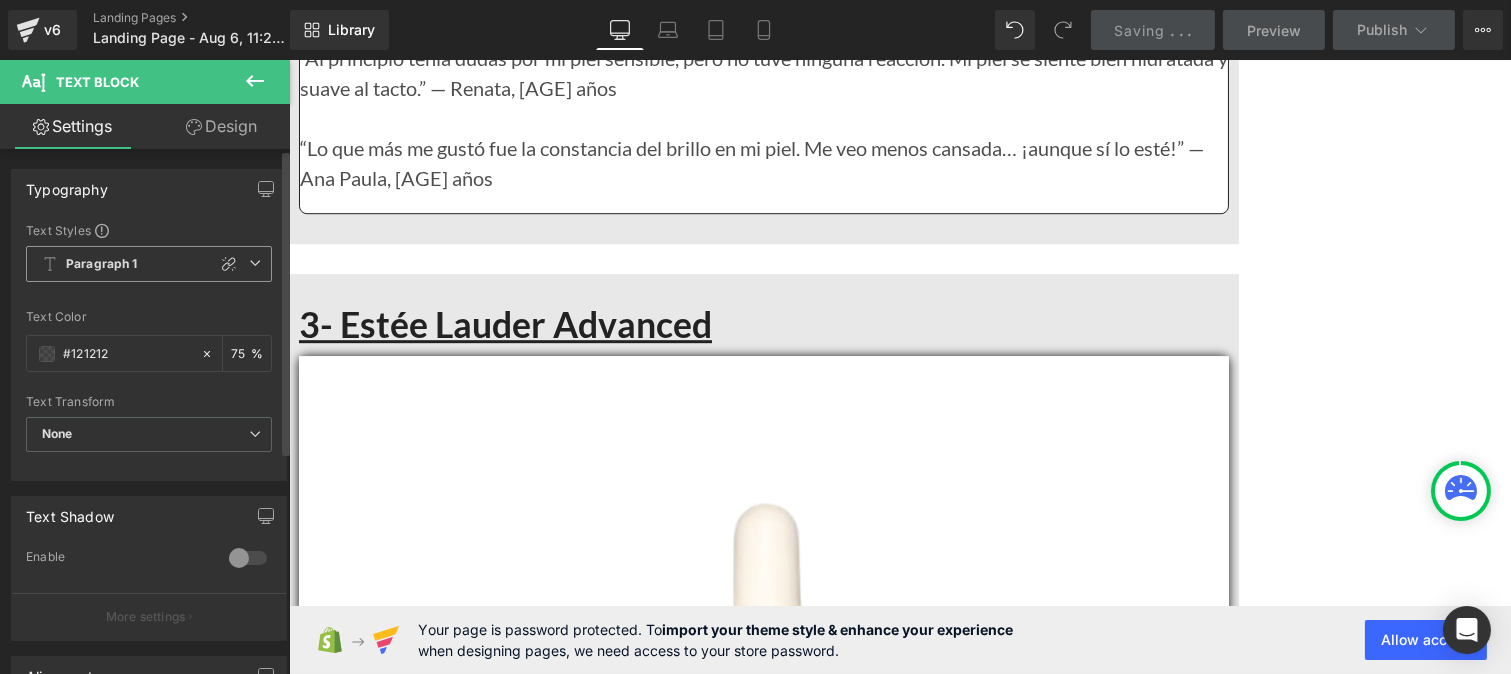 click on "Paragraph 1" at bounding box center [149, 264] 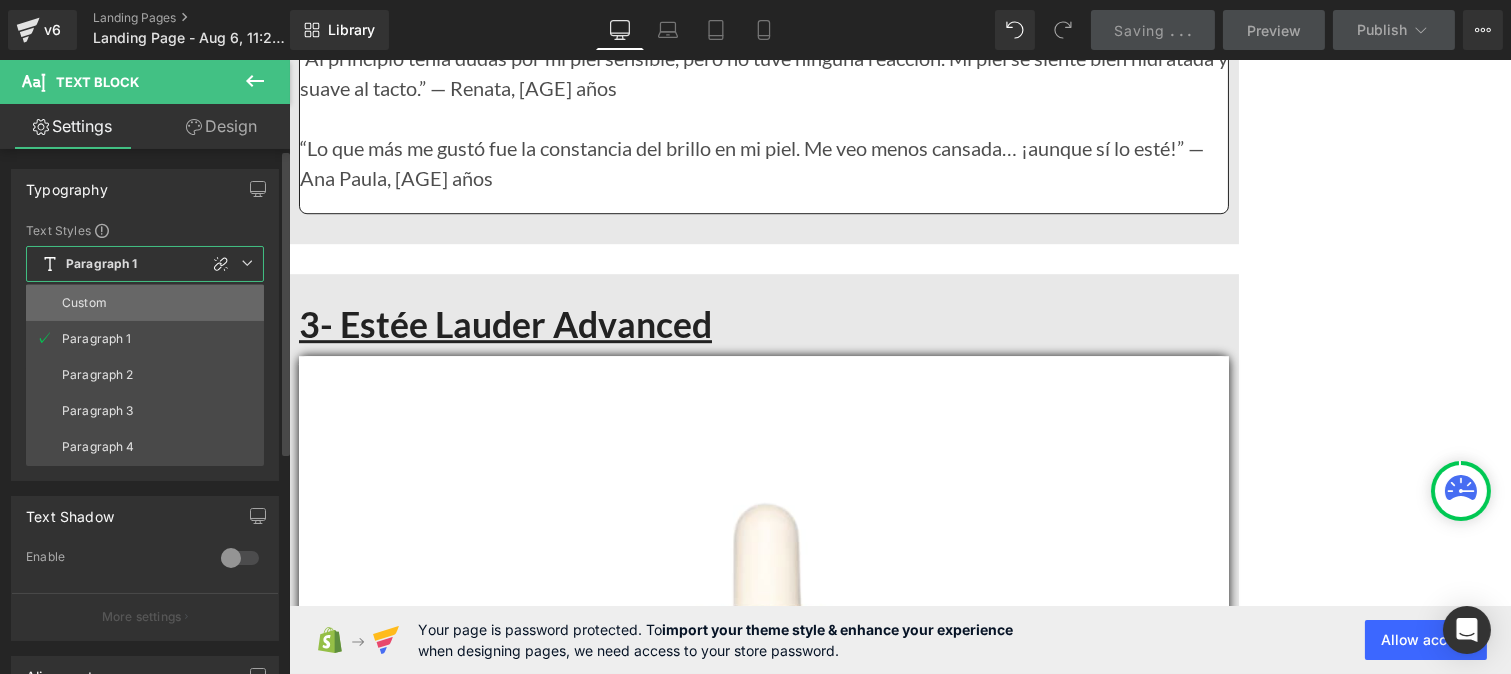 click on "Custom" at bounding box center (145, 303) 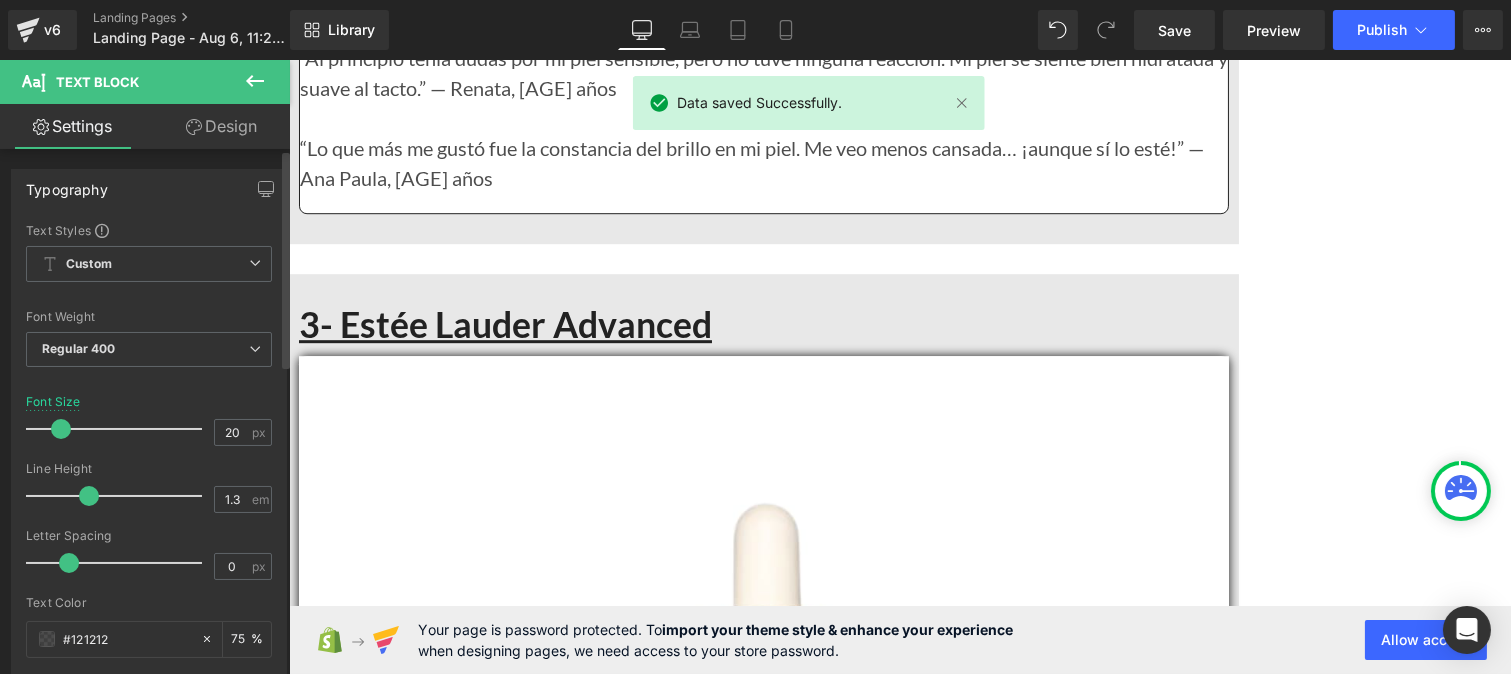 type on "1.2" 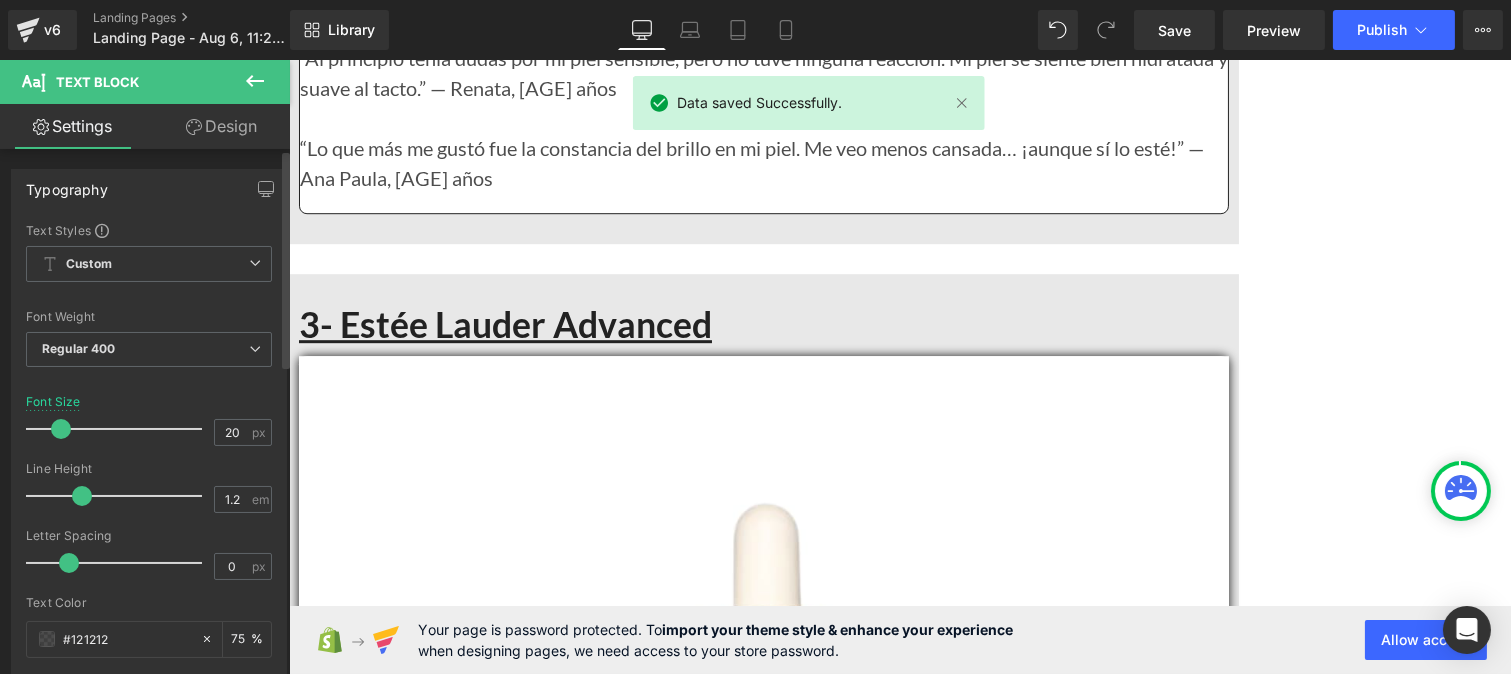 drag, startPoint x: 97, startPoint y: 495, endPoint x: 81, endPoint y: 495, distance: 16 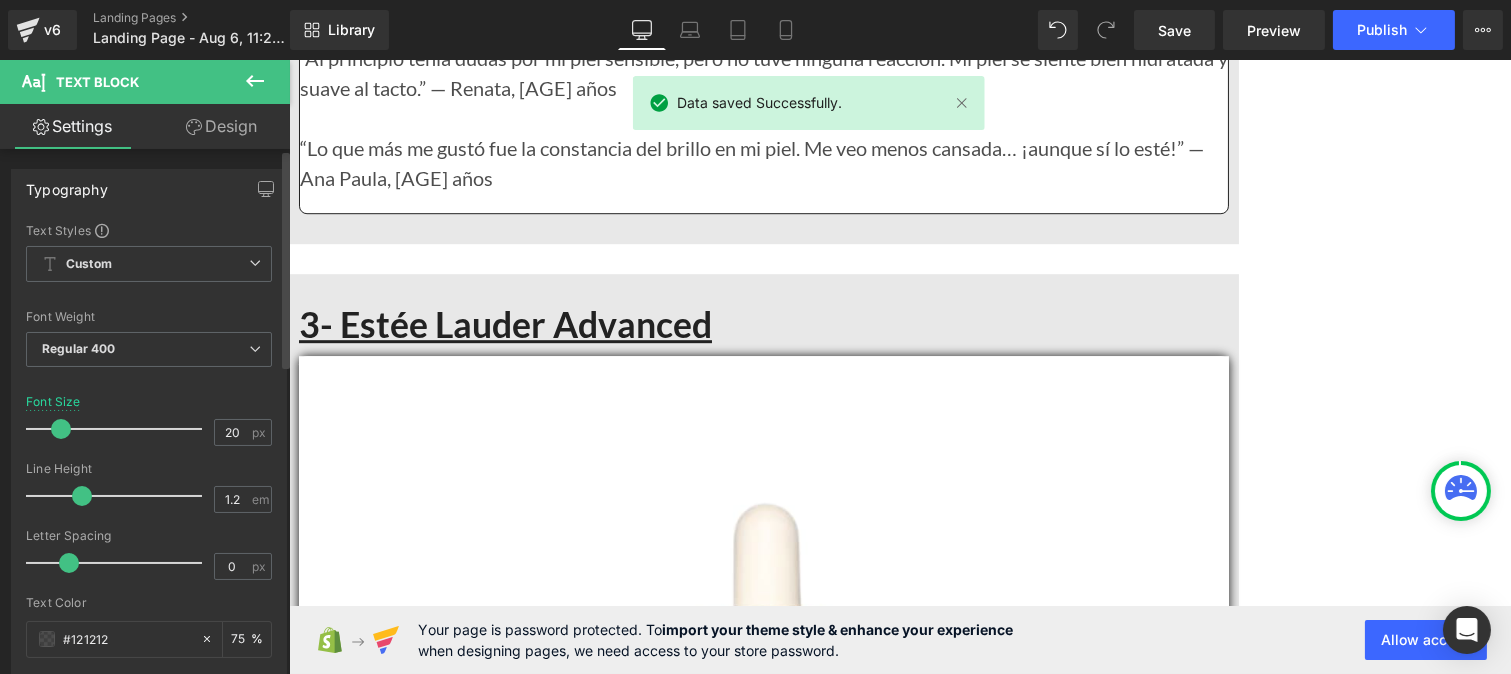 click at bounding box center [82, 496] 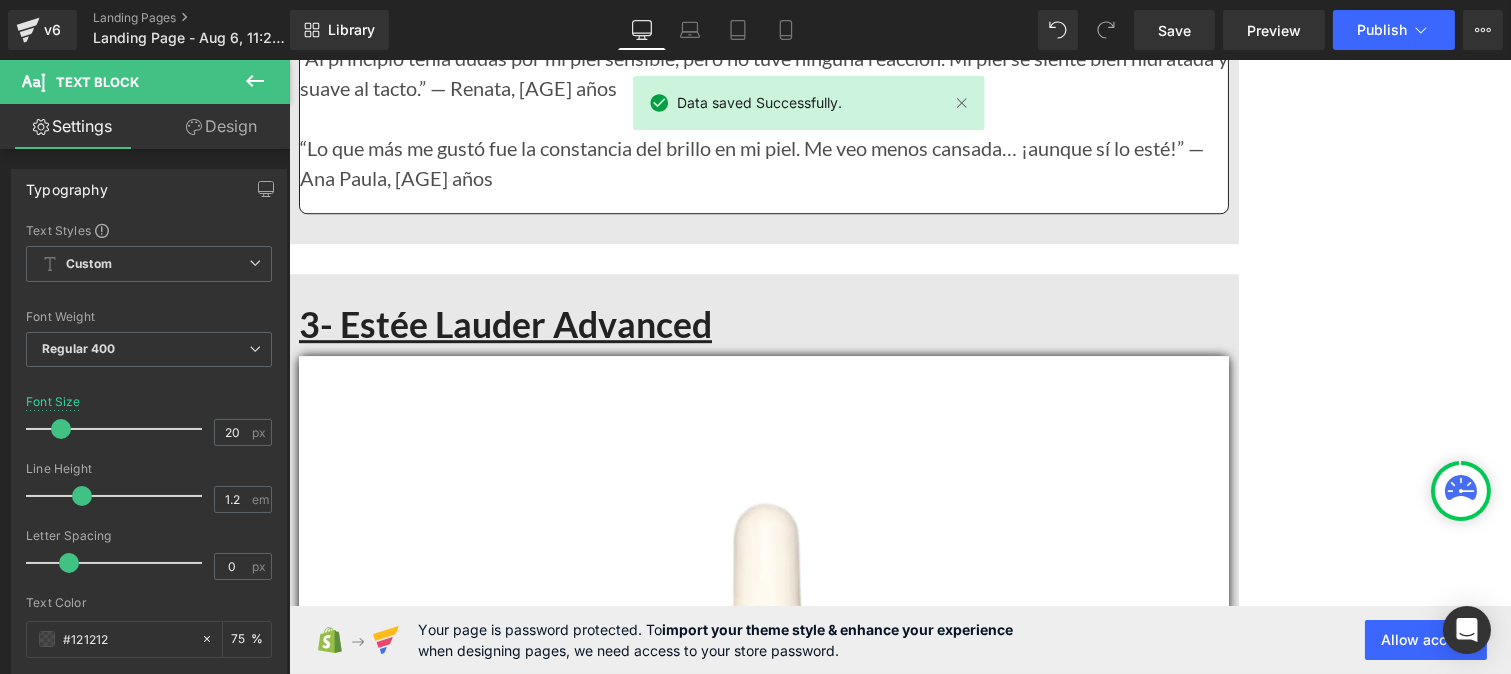 click on "Textura algo grasosa que puede tardar  en absorberse" at bounding box center [482, 3470] 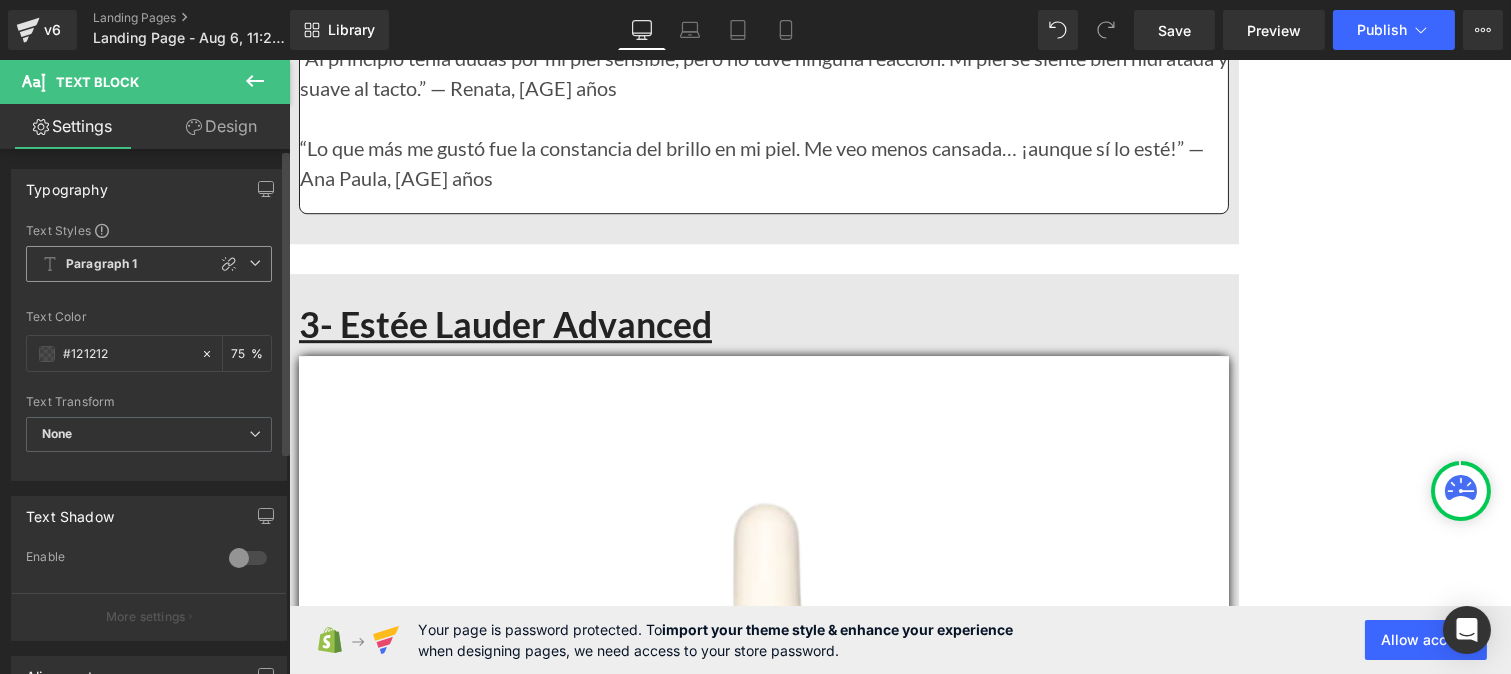 click on "Paragraph 1" at bounding box center [149, 264] 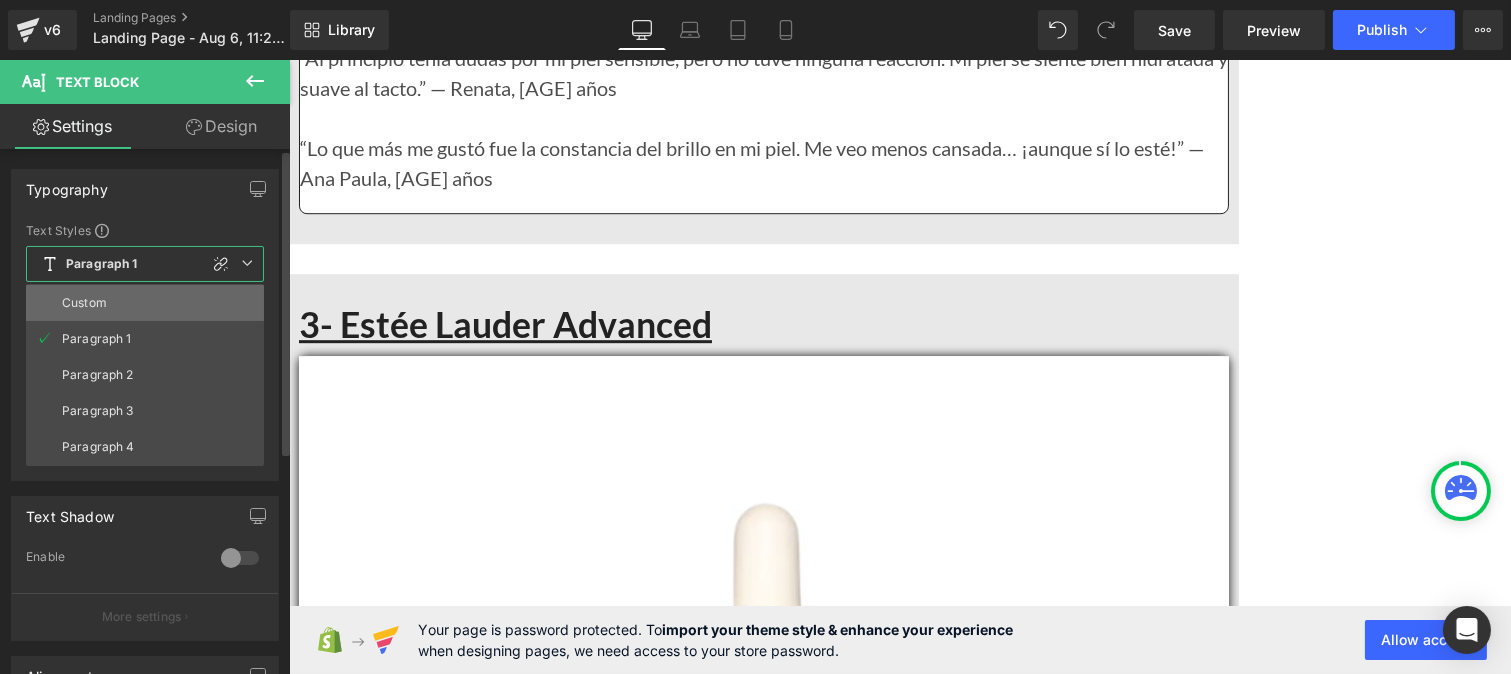 click on "Custom" at bounding box center (84, 303) 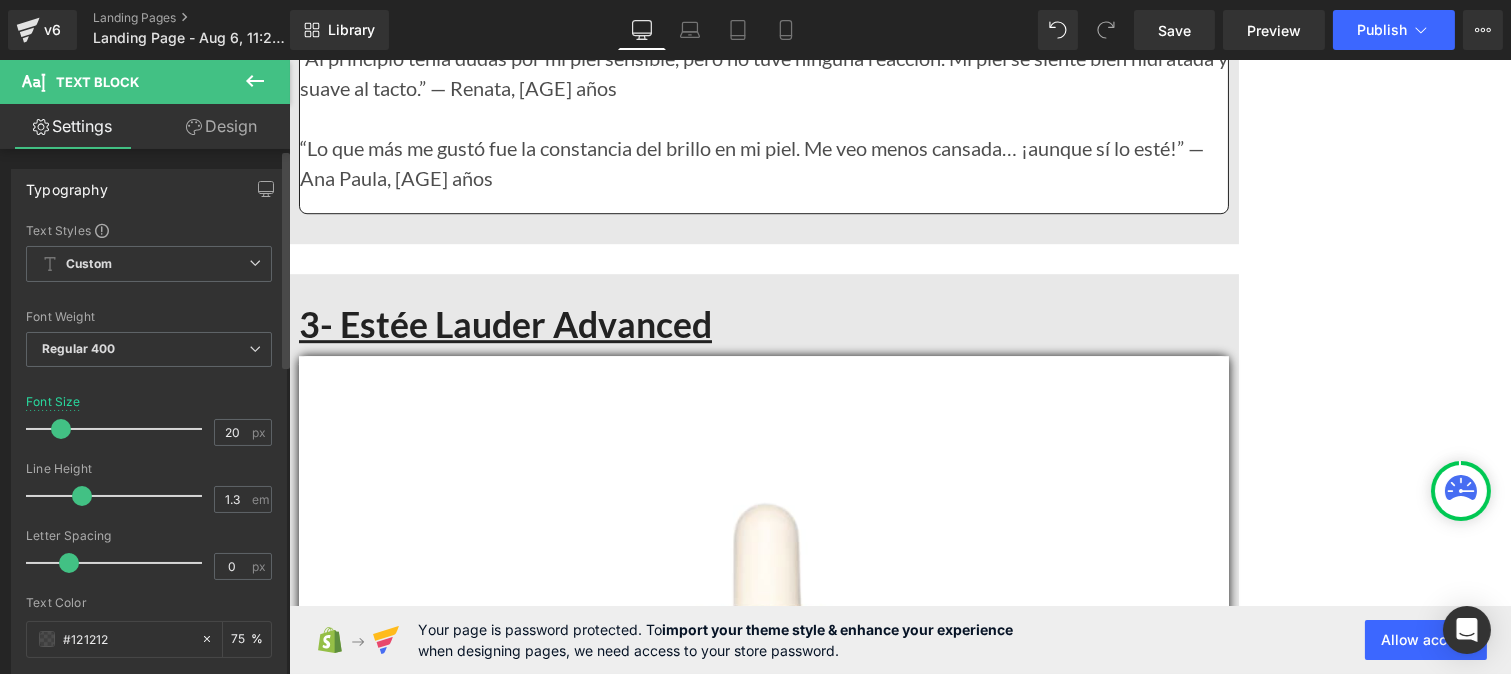 type on "1.2" 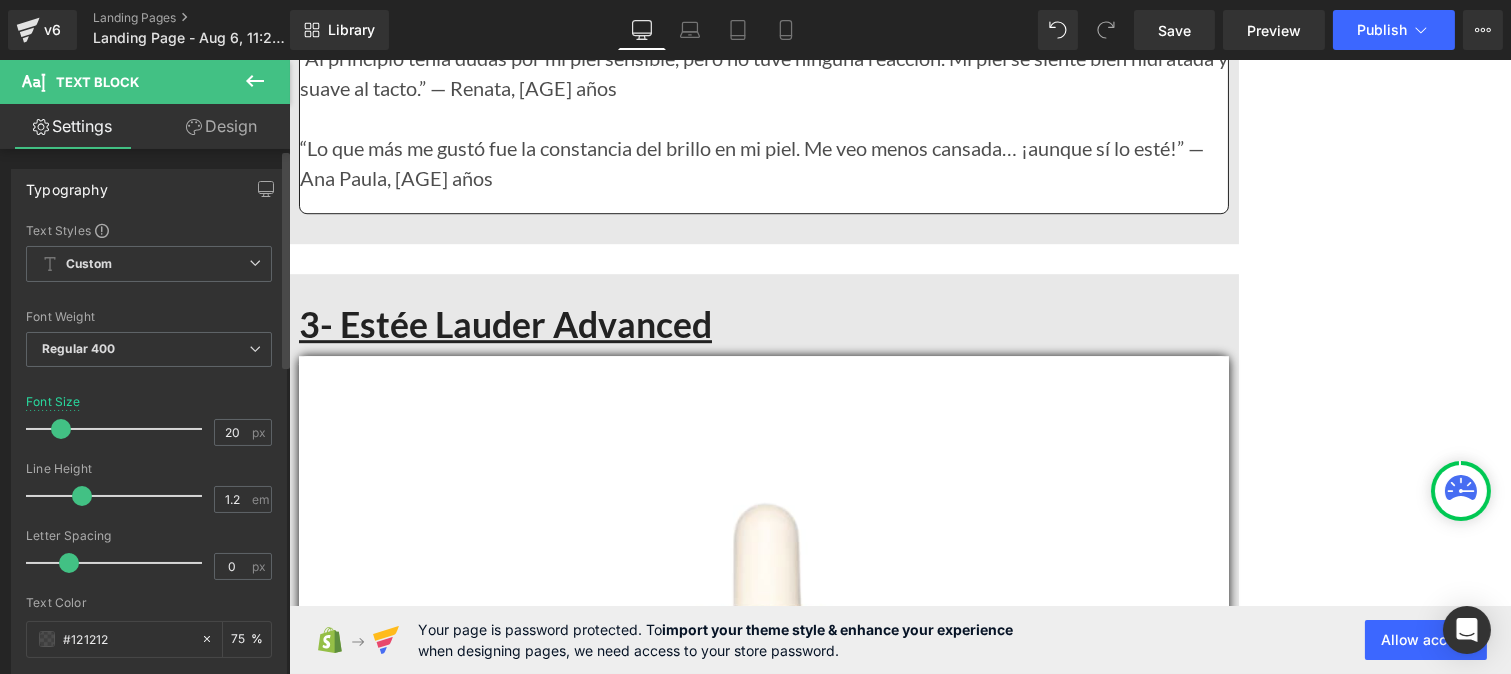 drag, startPoint x: 96, startPoint y: 492, endPoint x: 80, endPoint y: 486, distance: 17.088007 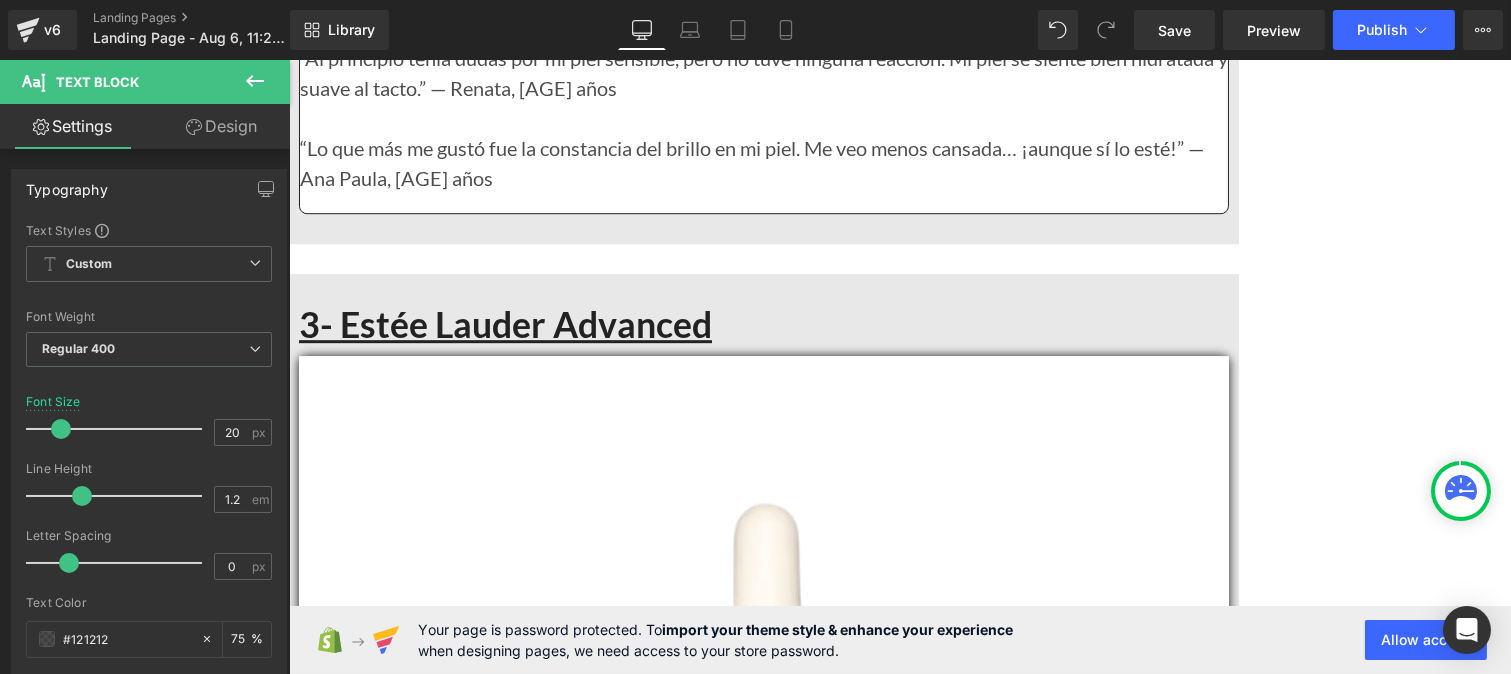 click on "Contiene colorantes sintéticos" at bounding box center (482, 3518) 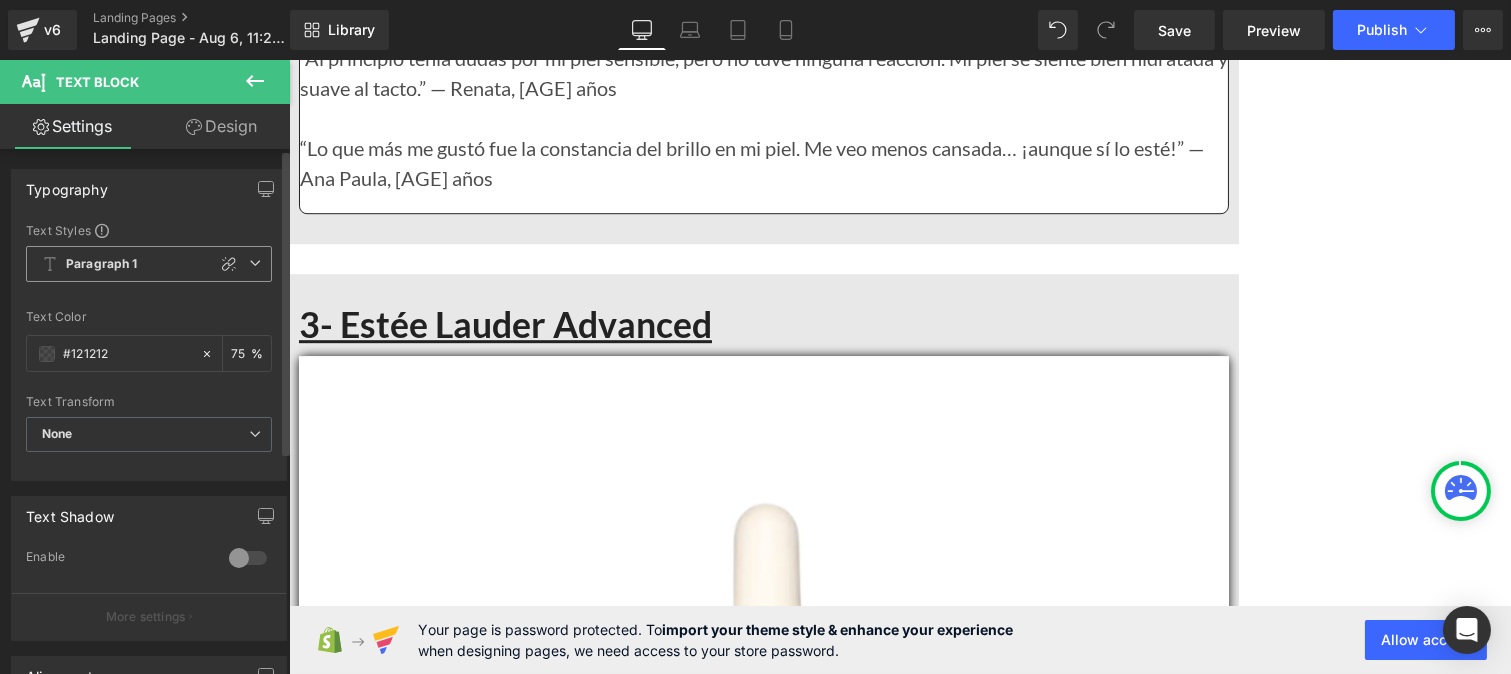 click on "Paragraph 1" at bounding box center [102, 264] 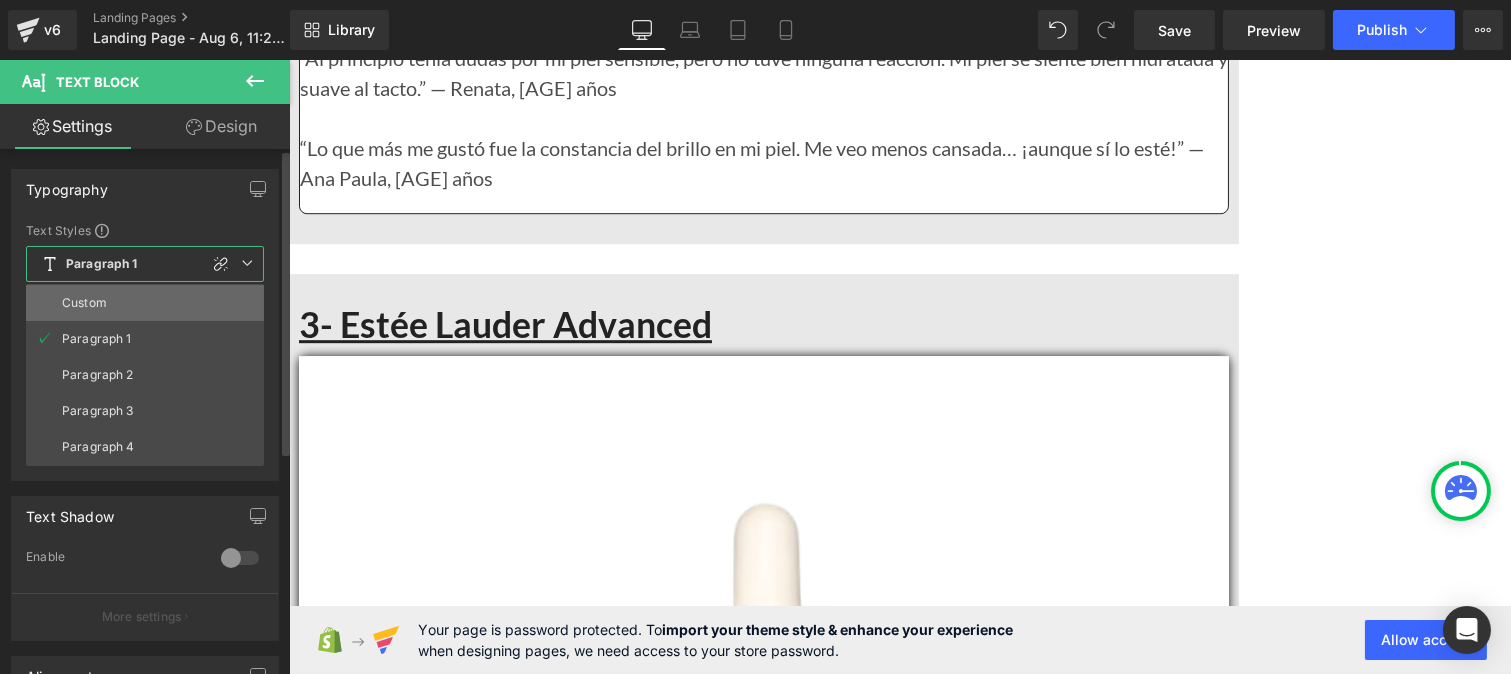 click on "Custom" at bounding box center (145, 303) 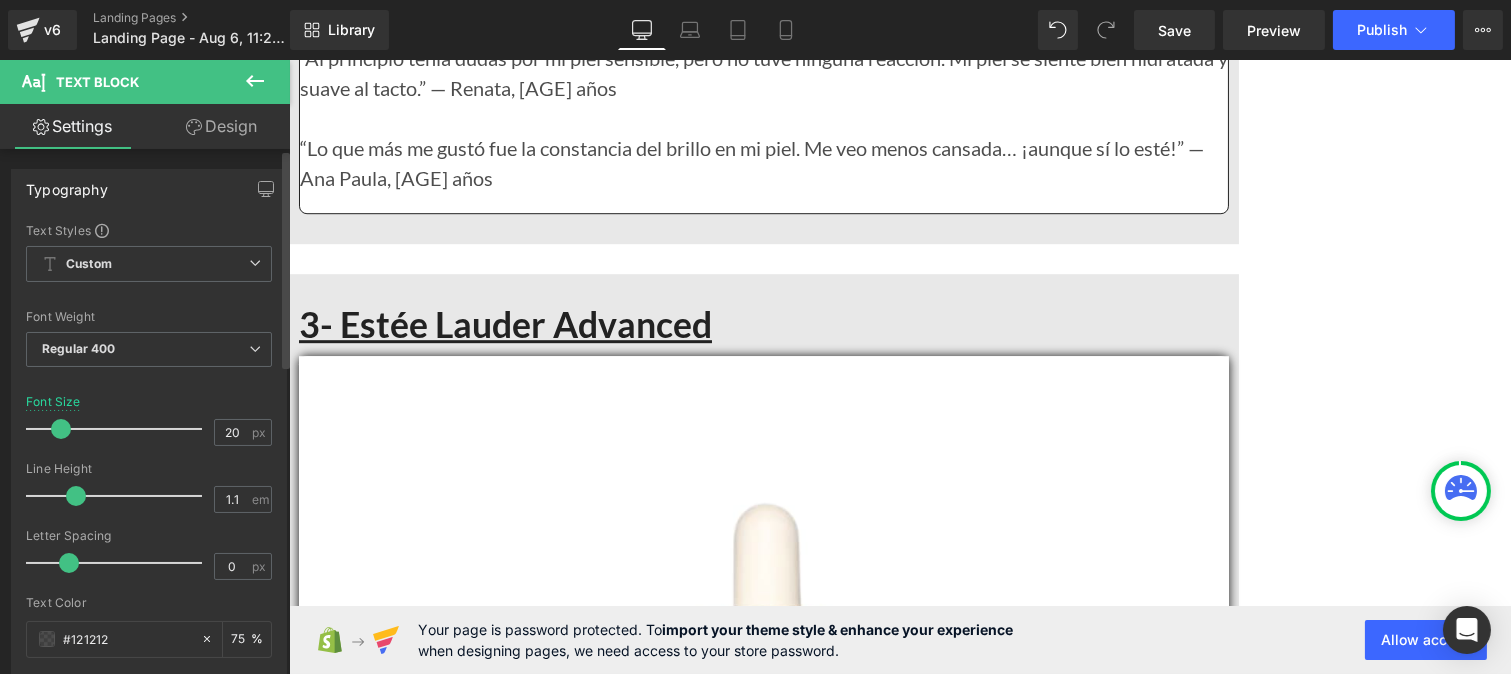 type on "1.2" 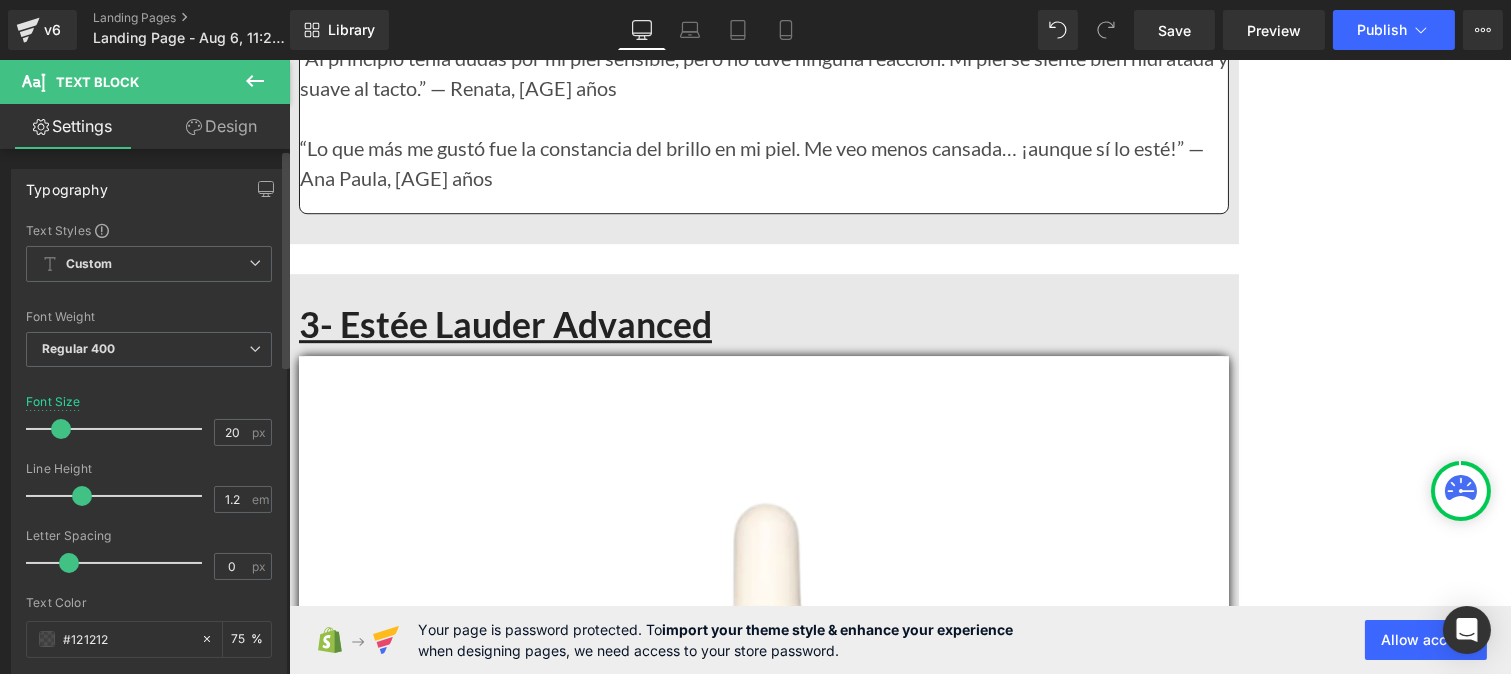drag, startPoint x: 101, startPoint y: 503, endPoint x: 83, endPoint y: 503, distance: 18 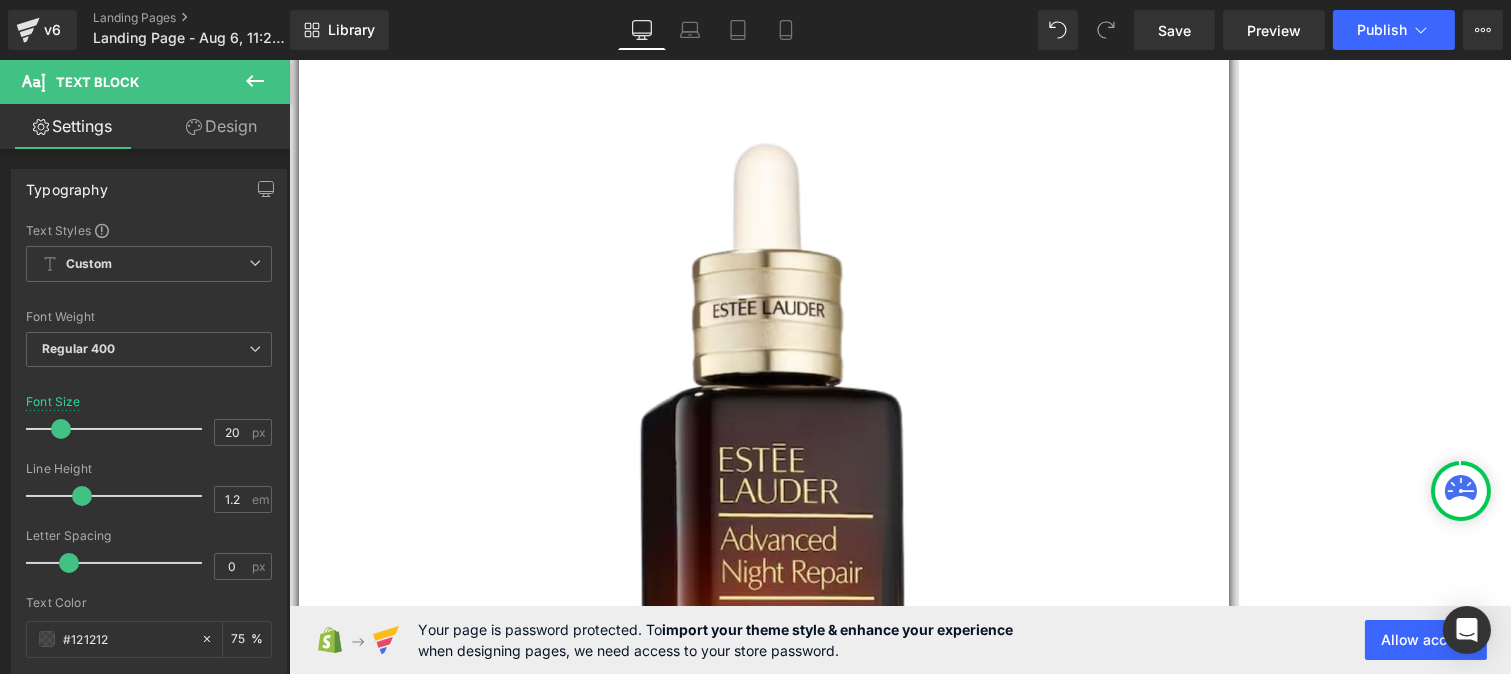 scroll, scrollTop: 11192, scrollLeft: 0, axis: vertical 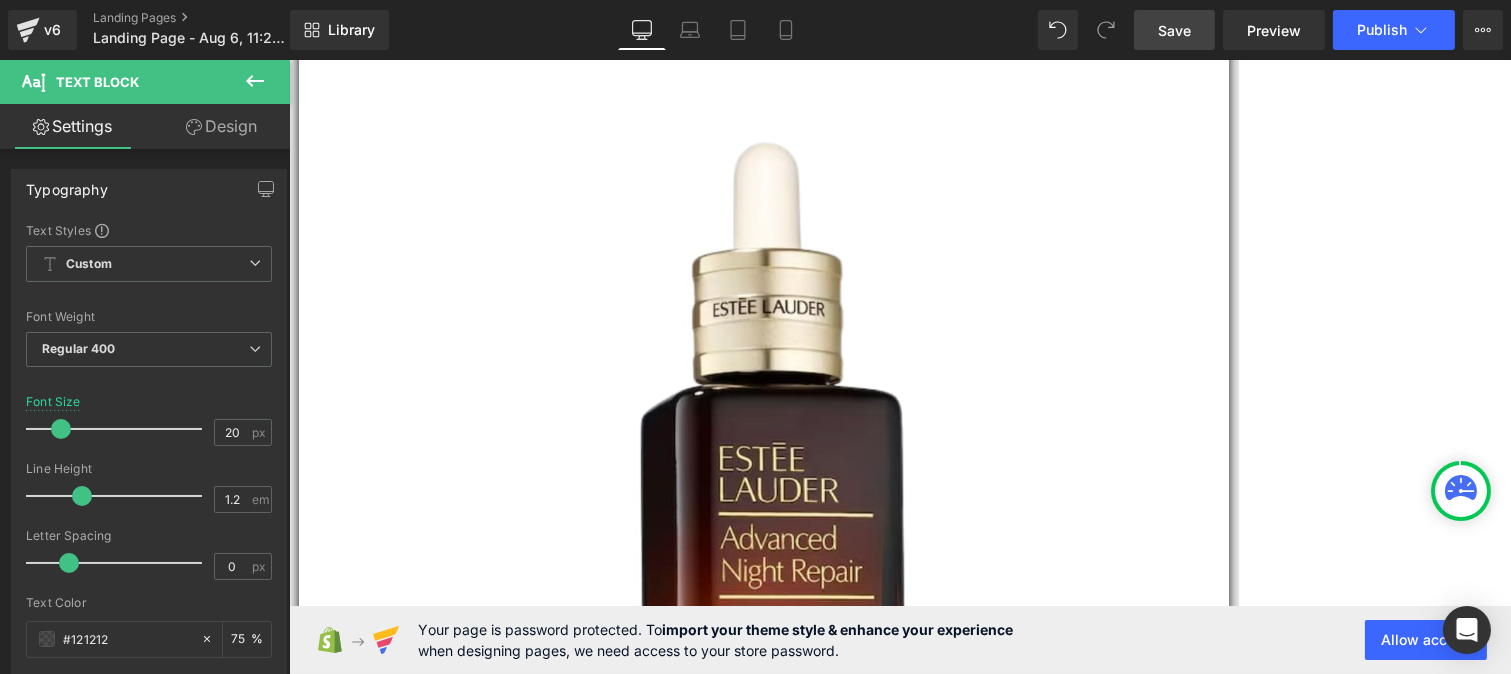 click on "Save" at bounding box center (1174, 30) 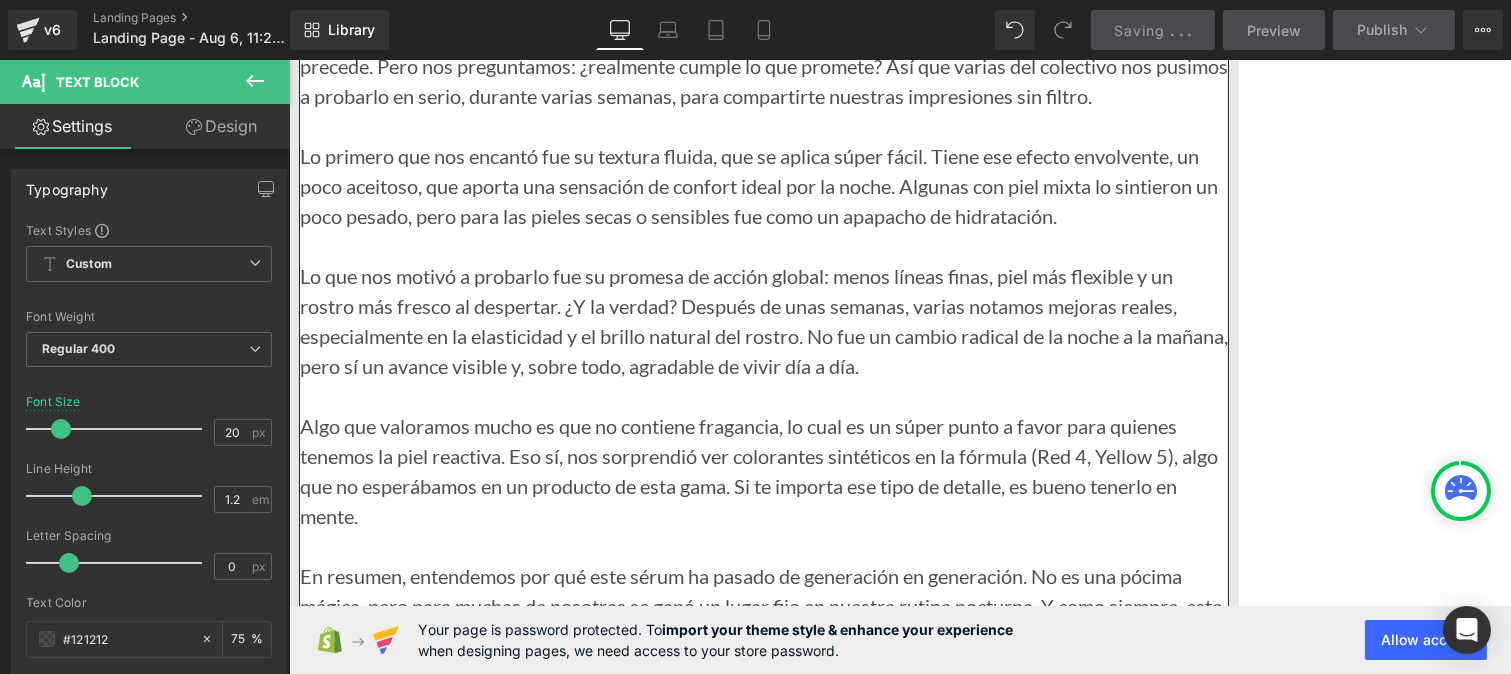 scroll, scrollTop: 12591, scrollLeft: 0, axis: vertical 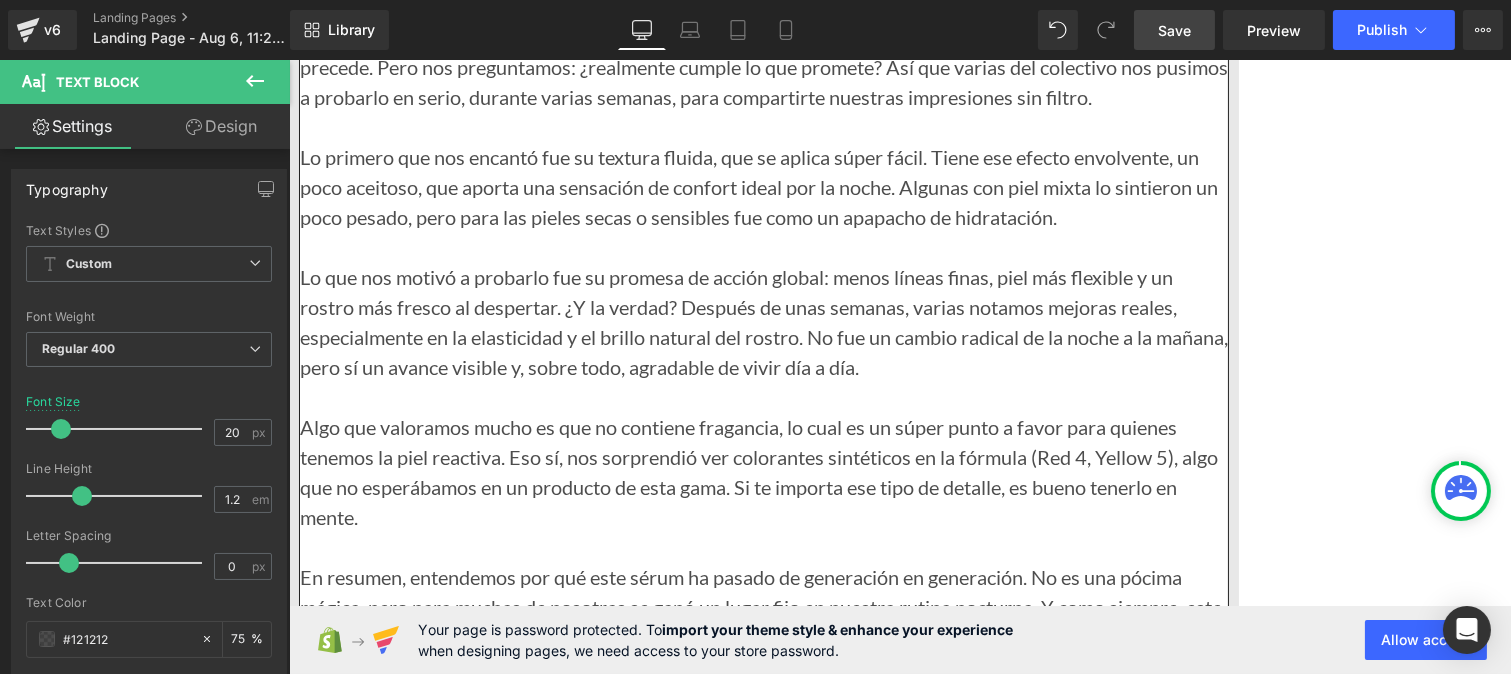 click on "En el colectivo, nos encantan tanto los buenos descubrimientos como los productos accesibles y bien pensados. Así que, por supuesto, no podíamos dejar pasar el Hyaluronic Acid 2% + B5 de The Ordinary, ese pequeño frasco que ya es un clásico en las rutinas minimalistas. Varias de nosotras lo integramos a nuestro día a día para ver si realmente valía la pena. Desde las primeras aplicaciones entendimos por qué tiene tanto éxito: una fórmula simple, directa, sin promesas exageradas, pero con resultados reales en la hidratación. El ácido hialurónico en distintos pesos moleculares cumple su función —varias notamos una piel más rellena, más flexible, especialmente al despertar. Y la vitamina B5 es ese plus calmante que todas agradecimos. Algo que también nos gustó mucho: le va bien a casi todo tipo de piel. Quienes sentían la piel tirante o apagada después de limpiarla notaron una diferencia real. Y siendo sinceras, por el precio, es difícil encontrar algo con mejor relación calidad-eficacia." at bounding box center [763, 4739] 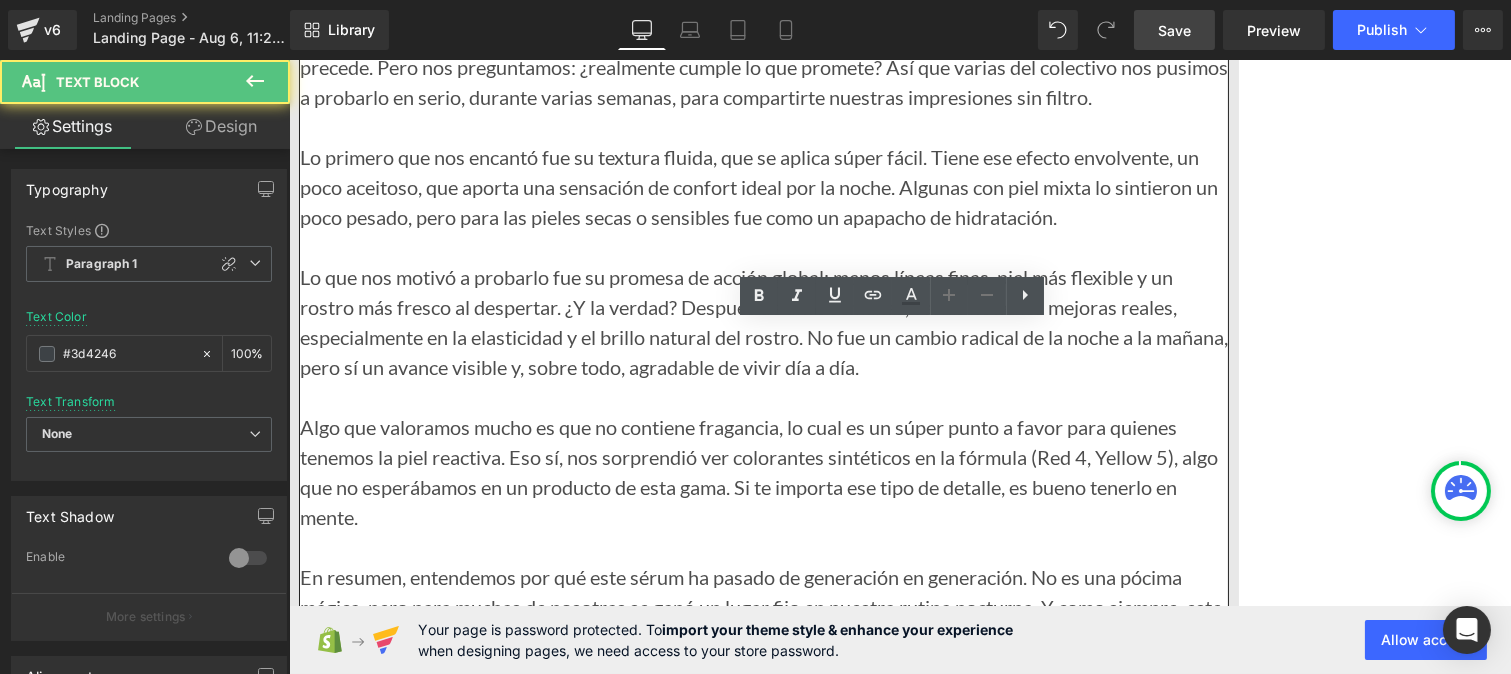 click on "En el colectivo, nos encantan tanto los buenos descubrimientos como los productos accesibles y bien pensados. Así que, por supuesto, no podíamos dejar pasar el Hyaluronic Acid 2% + B5 de The Ordinary, ese pequeño frasco que ya es un clásico en las rutinas minimalistas. Varias de nosotras lo integramos a nuestro día a día para ver si realmente valía la pena. Desde las primeras aplicaciones entendimos por qué tiene tanto éxito: una fórmula simple, directa, sin promesas exageradas, pero con resultados reales en la hidratación. El ácido hialurónico en distintos pesos moleculares cumple su función —varias notamos una piel más rellena, más flexible, especialmente al despertar. Y la vitamina B5 es ese plus calmante que todas agradecimos. Algo que también nos gustó mucho: le va bien a casi todo tipo de piel. Quienes sentían la piel tirante o apagada después de limpiarla notaron una diferencia real. Y siendo sinceras, por el precio, es difícil encontrar algo con mejor relación calidad-eficacia." at bounding box center [763, 4739] 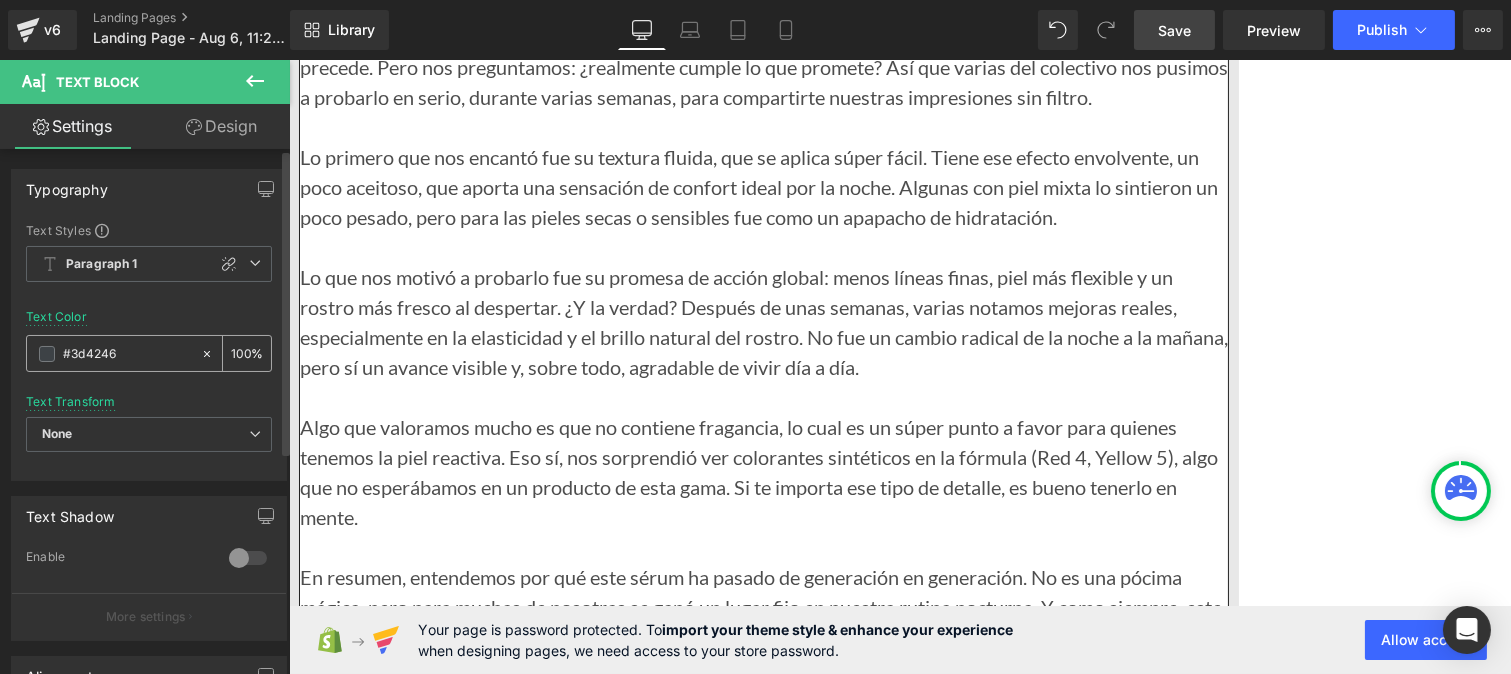 click on "#3d4246" at bounding box center [127, 354] 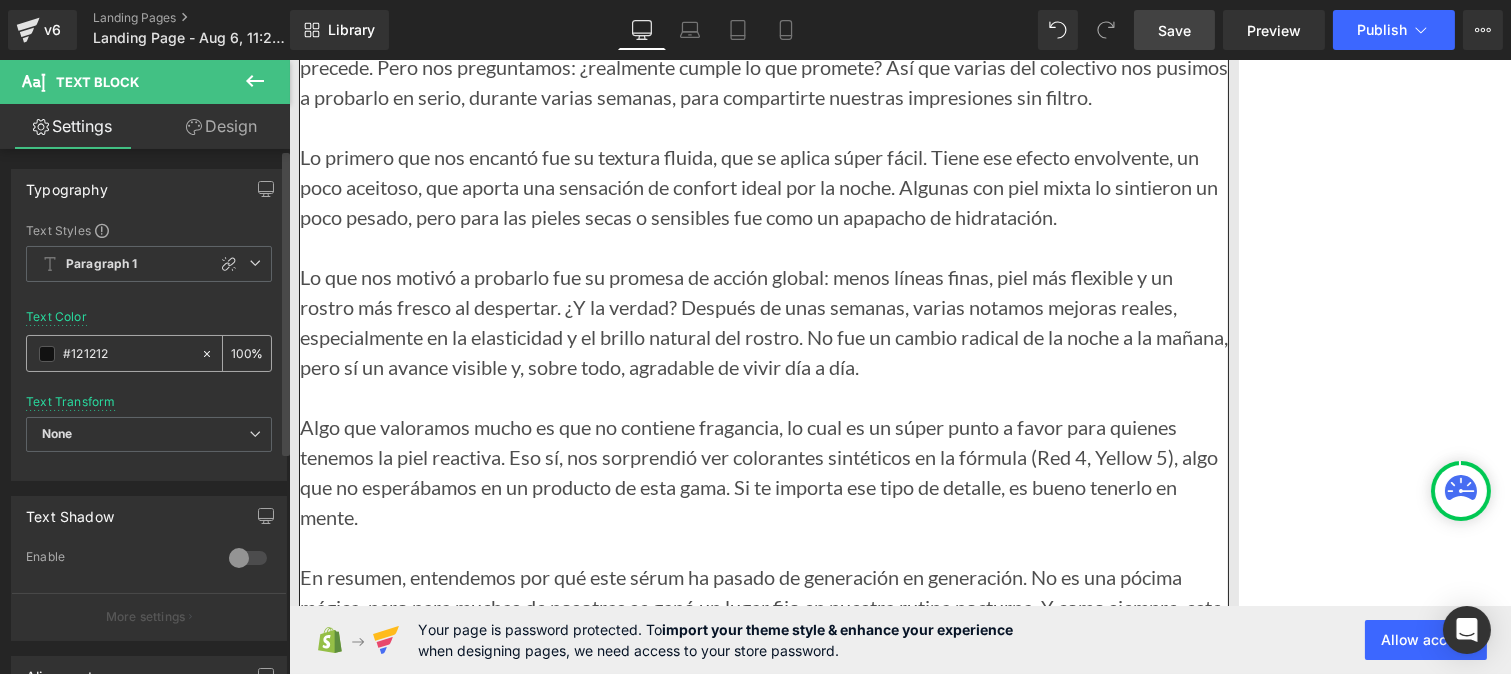 type on "#121212" 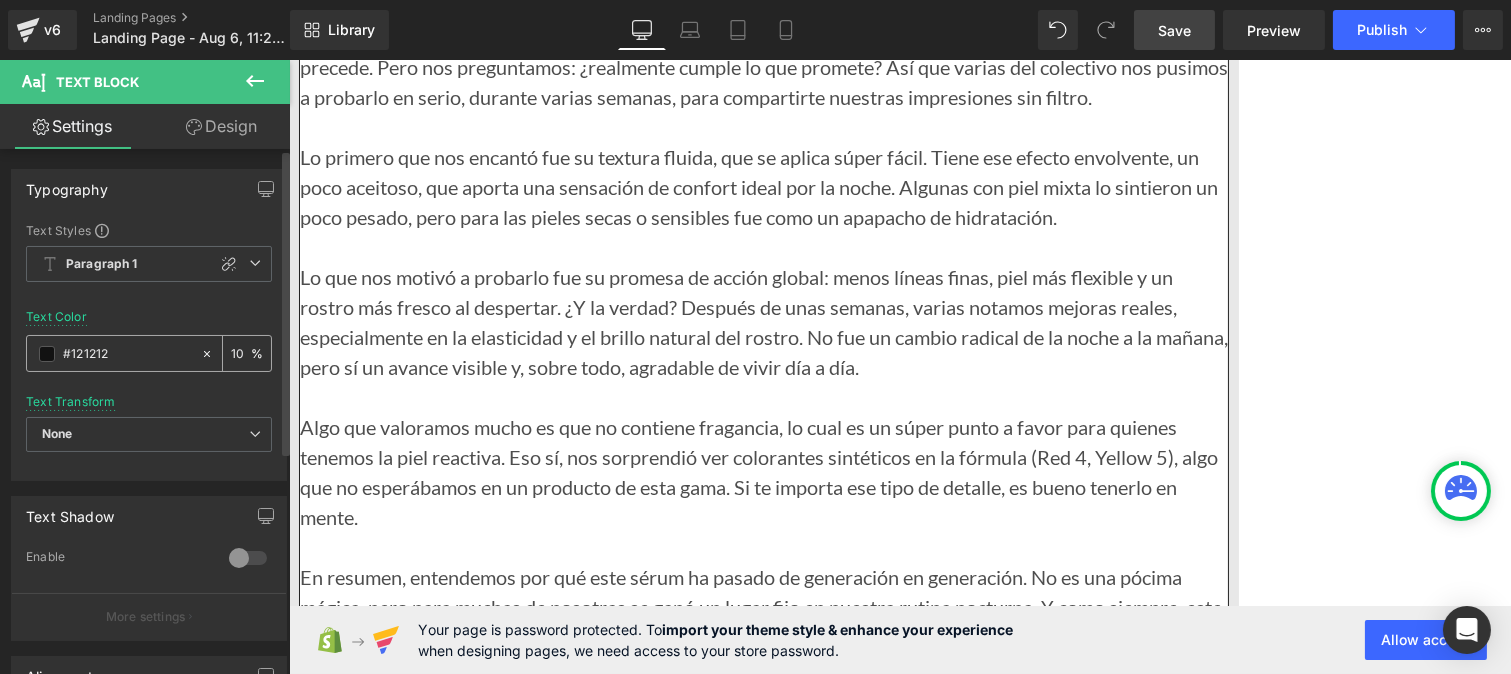 type on "1" 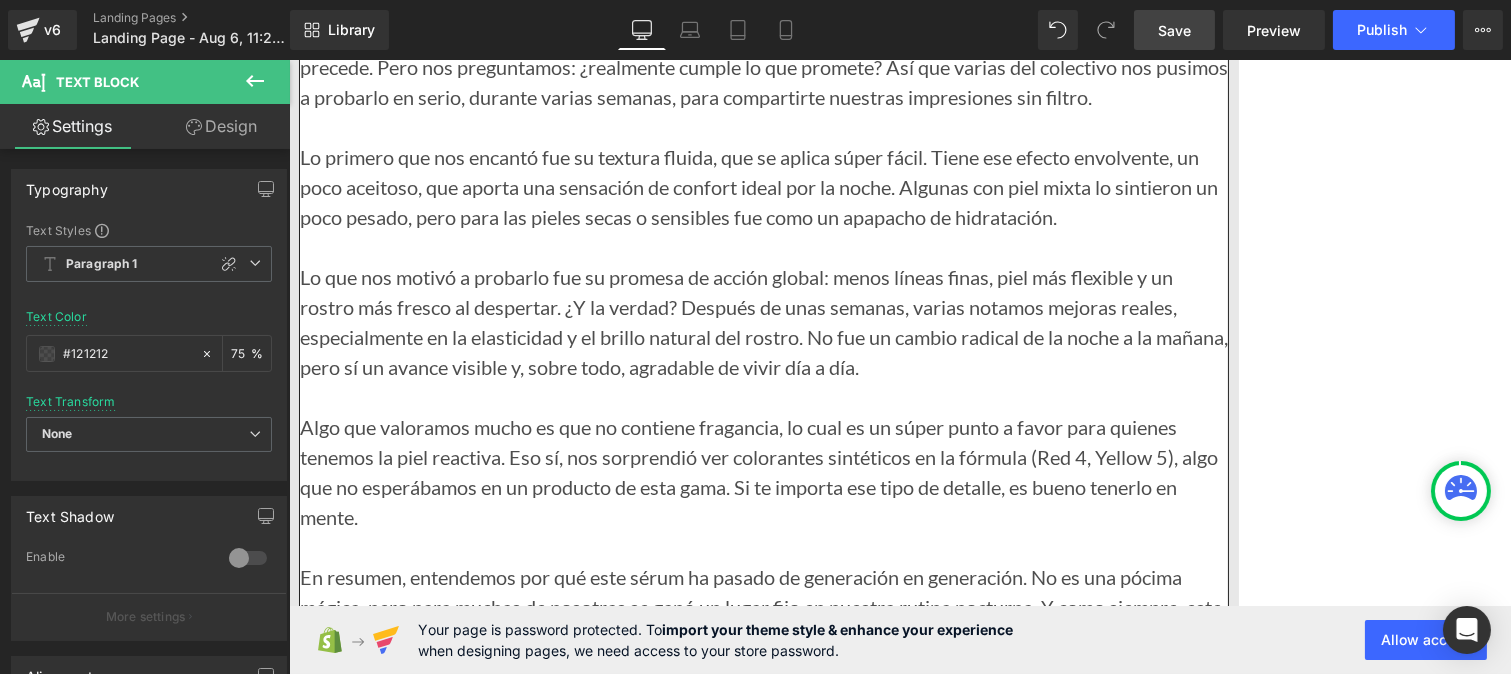type on "75" 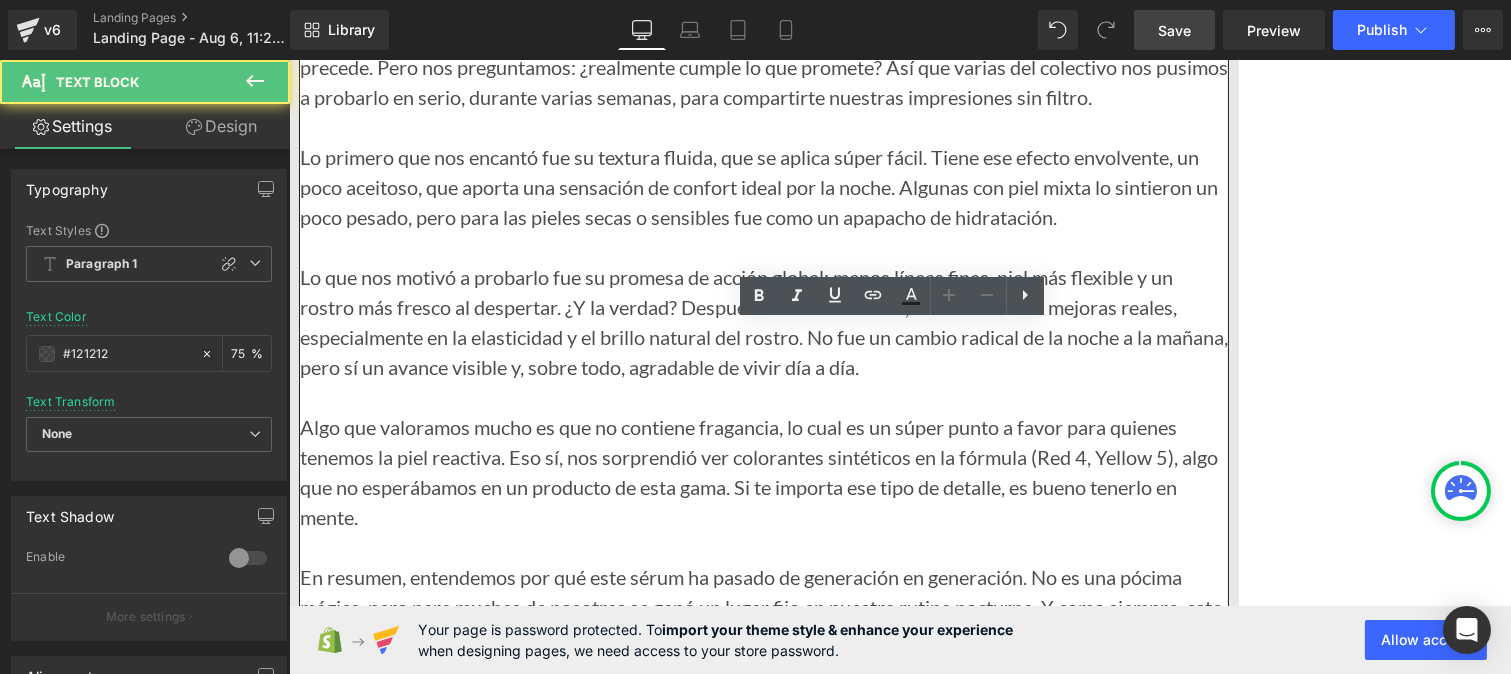 click on "En el colectivo, nos encantan tanto los buenos descubrimientos como los productos accesibles y bien pensados. Así que, por supuesto, no podíamos dejar pasar el Hyaluronic Acid 2% + B5 de The Ordinary, ese pequeño frasco que ya es un clásico en las rutinas minimalistas. Varias de nosotras lo integramos a nuestro día a día para ver si realmente valía la pena. Desde las primeras aplicaciones entendimos por qué tiene tanto éxito: una fórmula simple, directa, sin promesas exageradas, pero con resultados reales en la hidratación. El ácido hialurónico en distintos pesos moleculares cumple su función —varias notamos una piel más rellena, más flexible, especialmente al despertar. Y la vitamina B5 es ese plus calmante que todas agradecimos. Algo que también nos gustó mucho: le va bien a casi todo tipo de piel. Quienes sentían la piel tirante o apagada después de limpiarla notaron una diferencia real. Y siendo sinceras, por el precio, es difícil encontrar algo con mejor relación calidad-eficacia." at bounding box center [763, 4739] 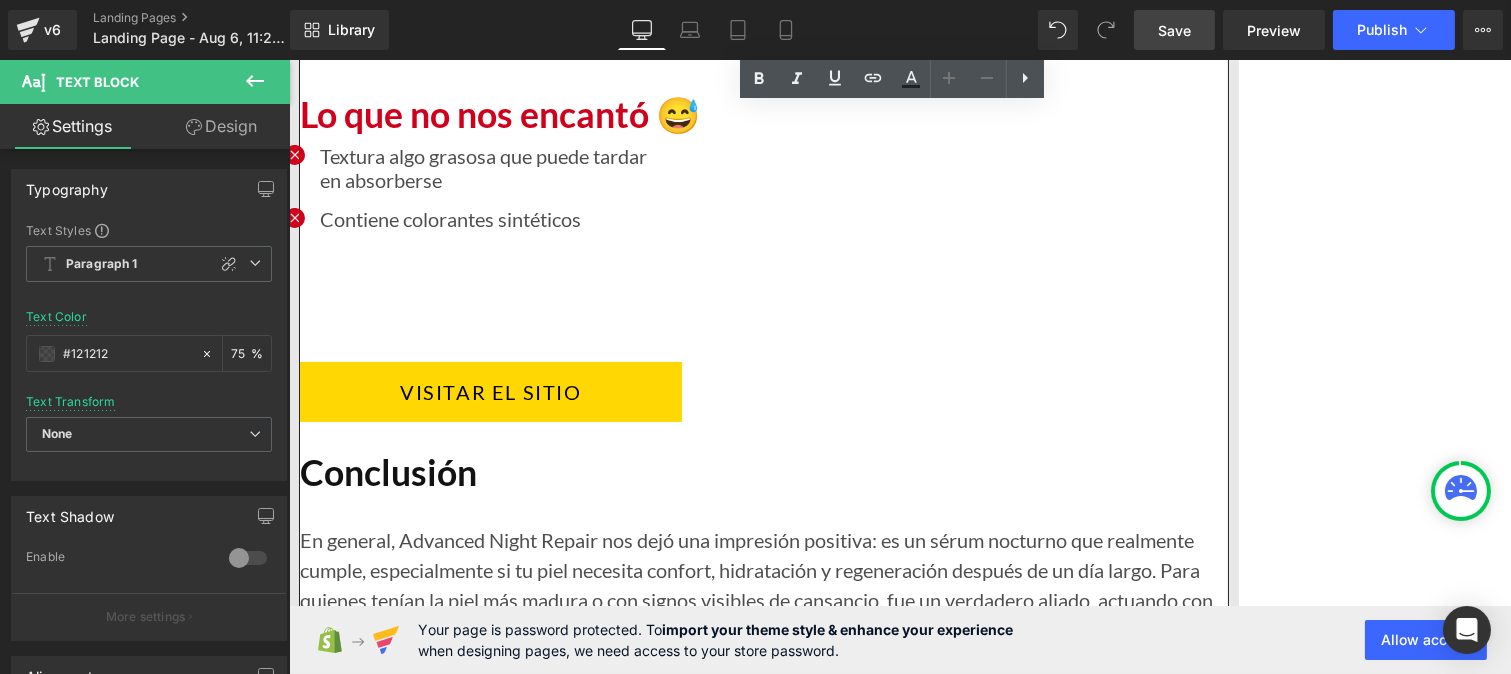 scroll, scrollTop: 14128, scrollLeft: 0, axis: vertical 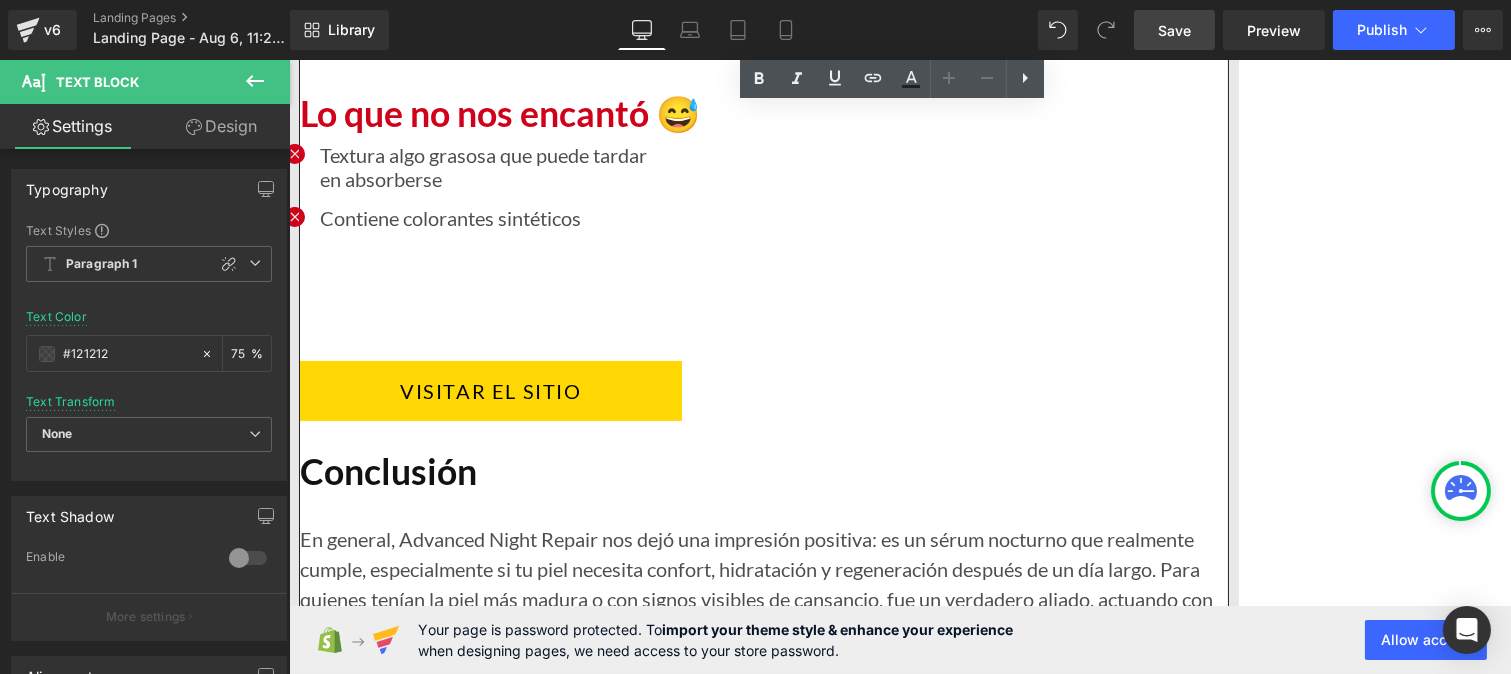click on "Hidratación en múltiples capas gracias al ácido hialurónico" at bounding box center (568, 4289) 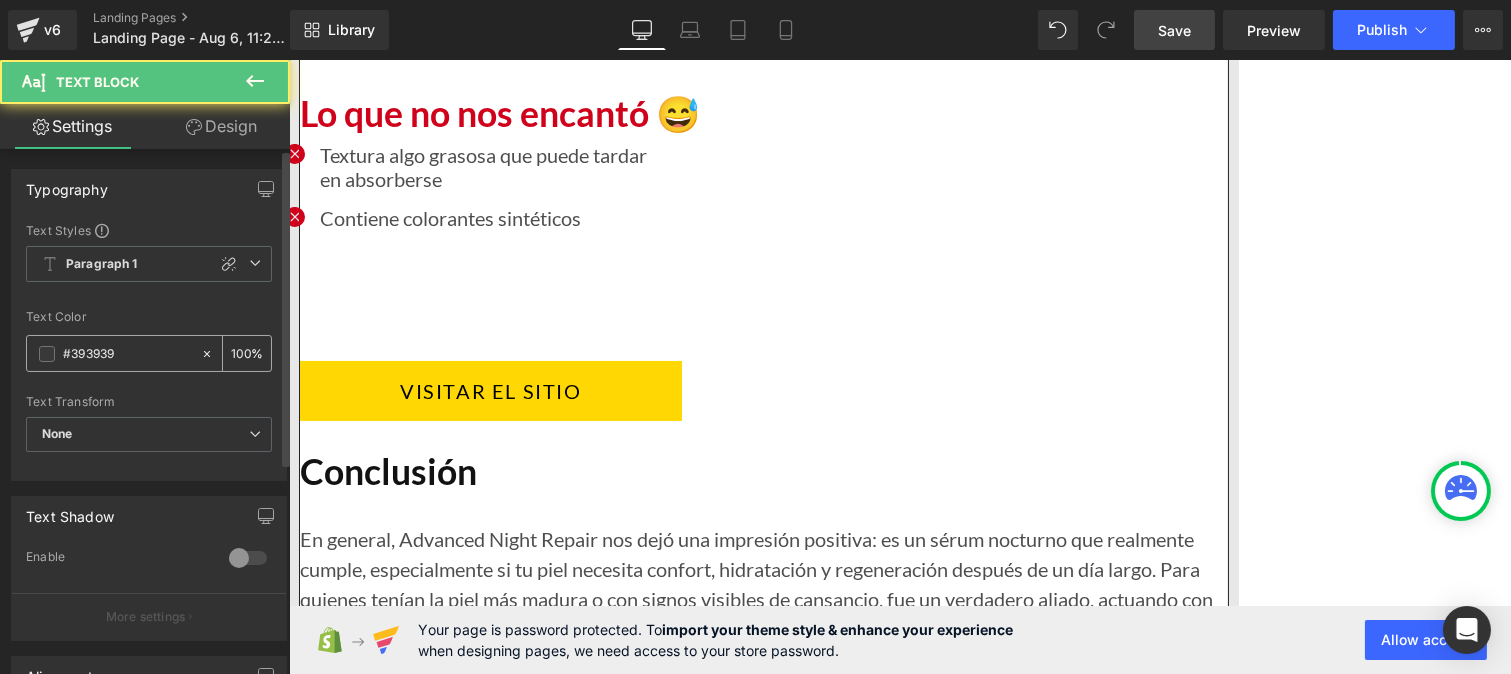 click on "#393939" at bounding box center [127, 354] 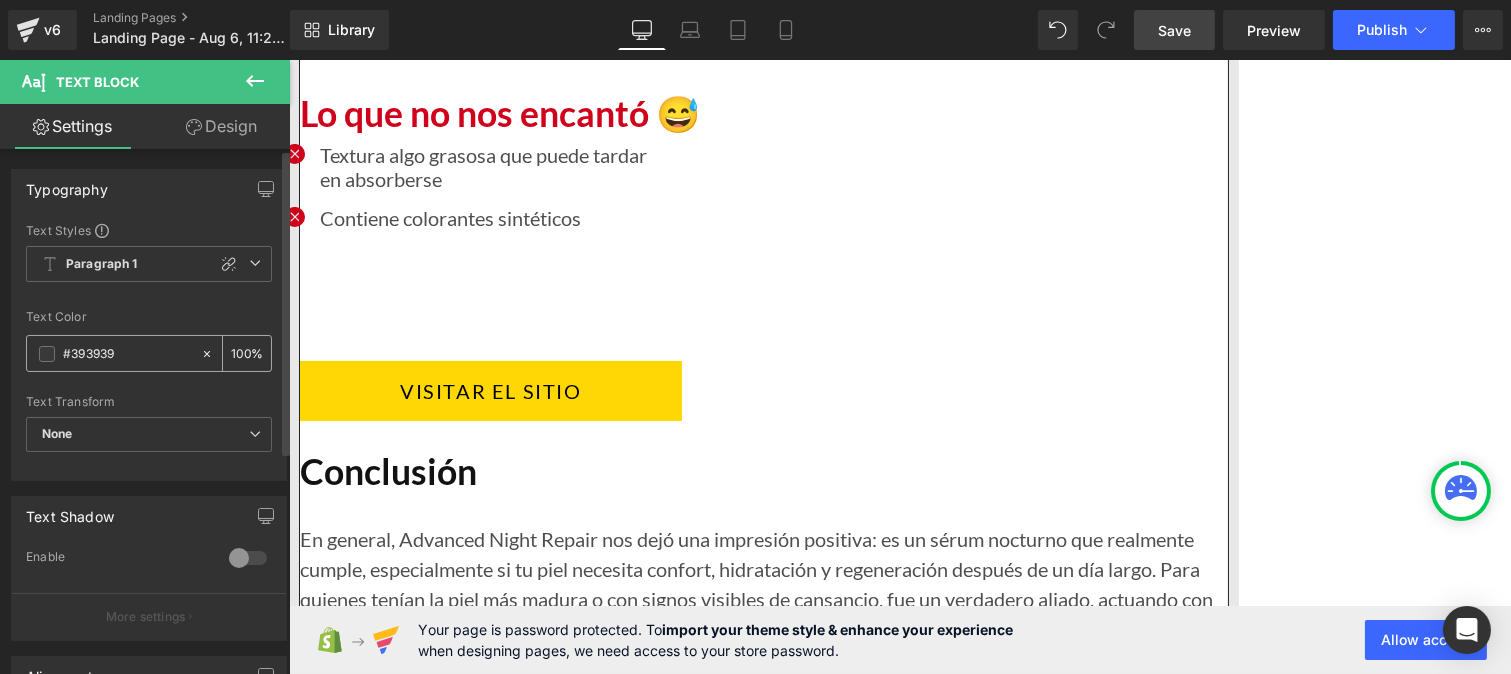 paste on "121212" 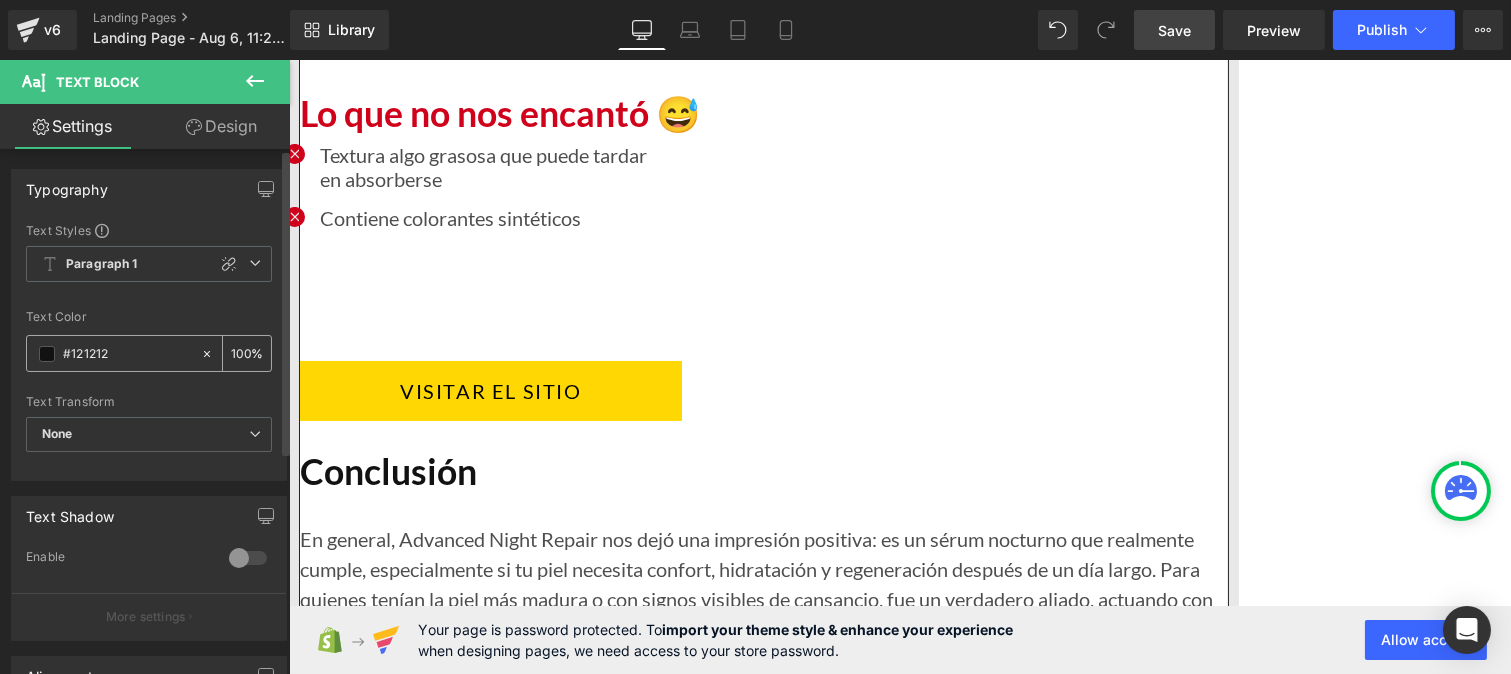 type on "#121212" 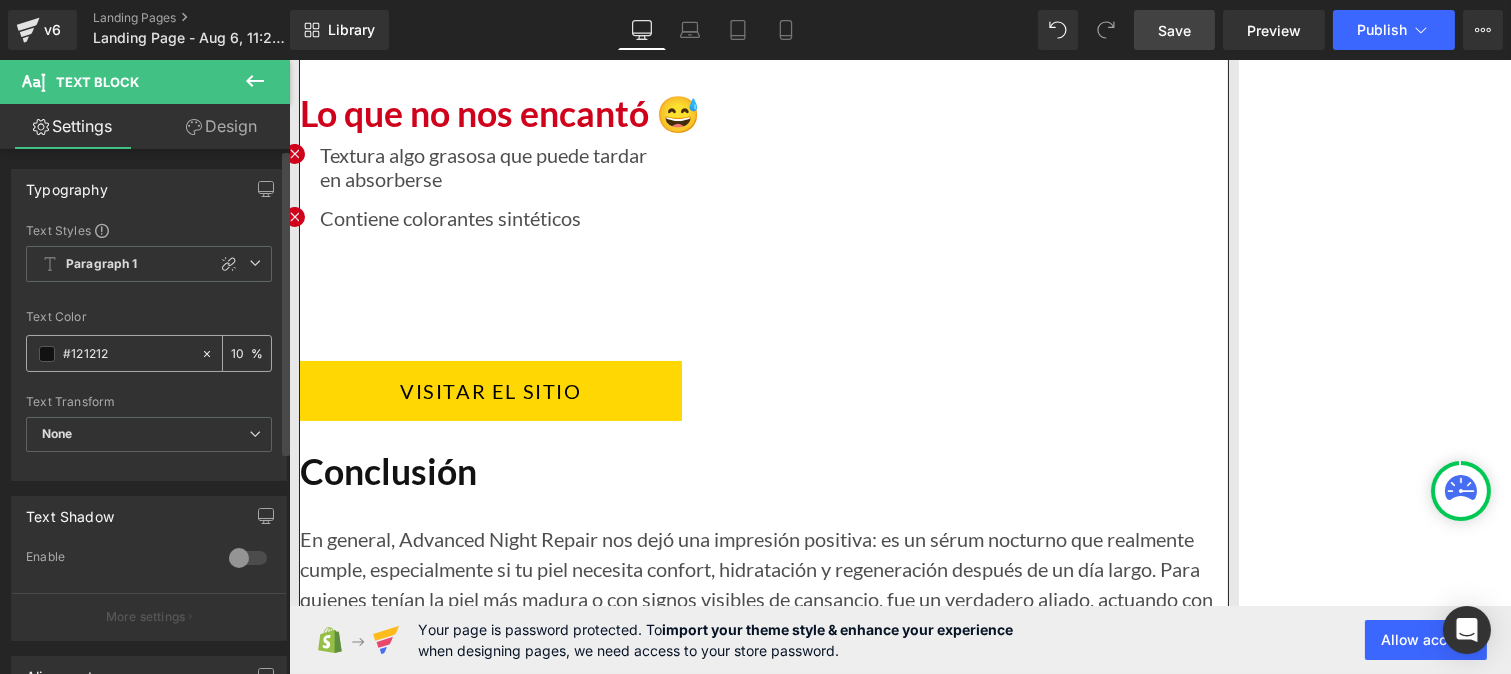 type on "1" 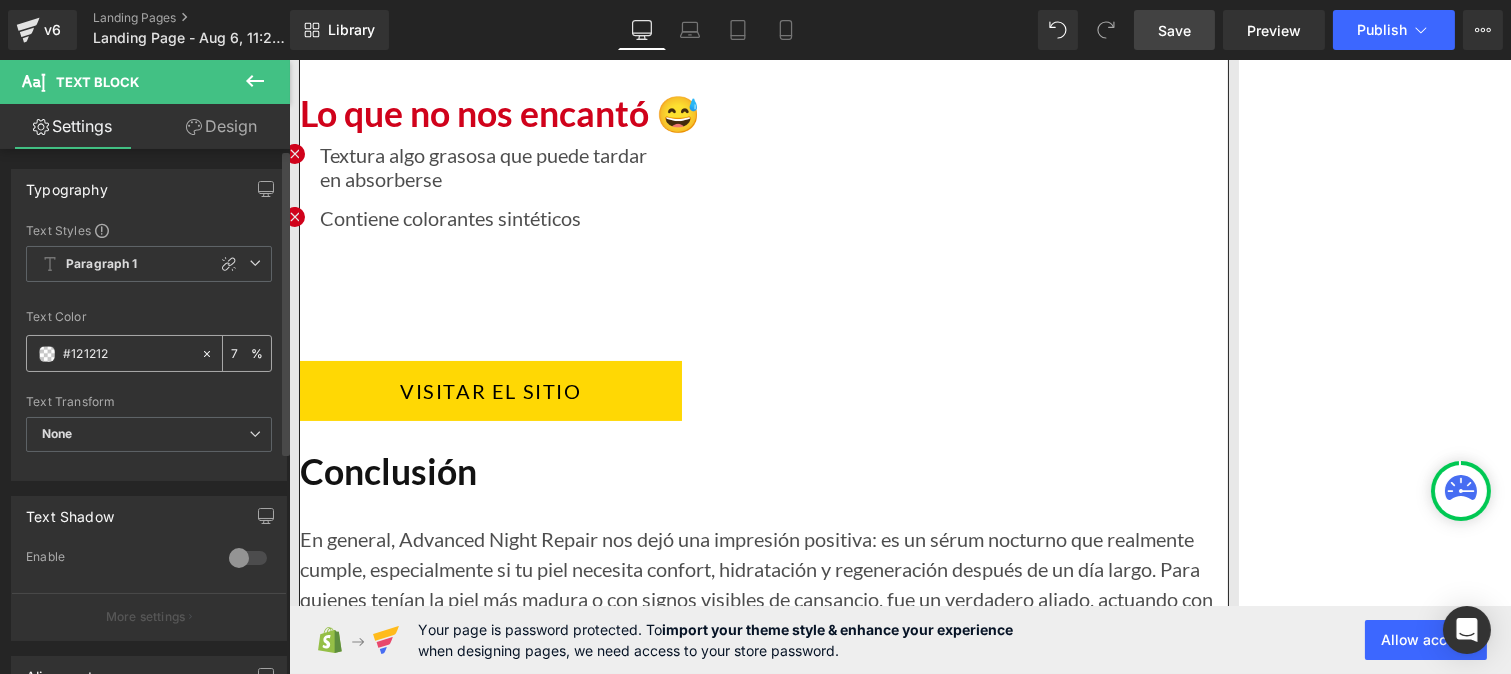 type on "75" 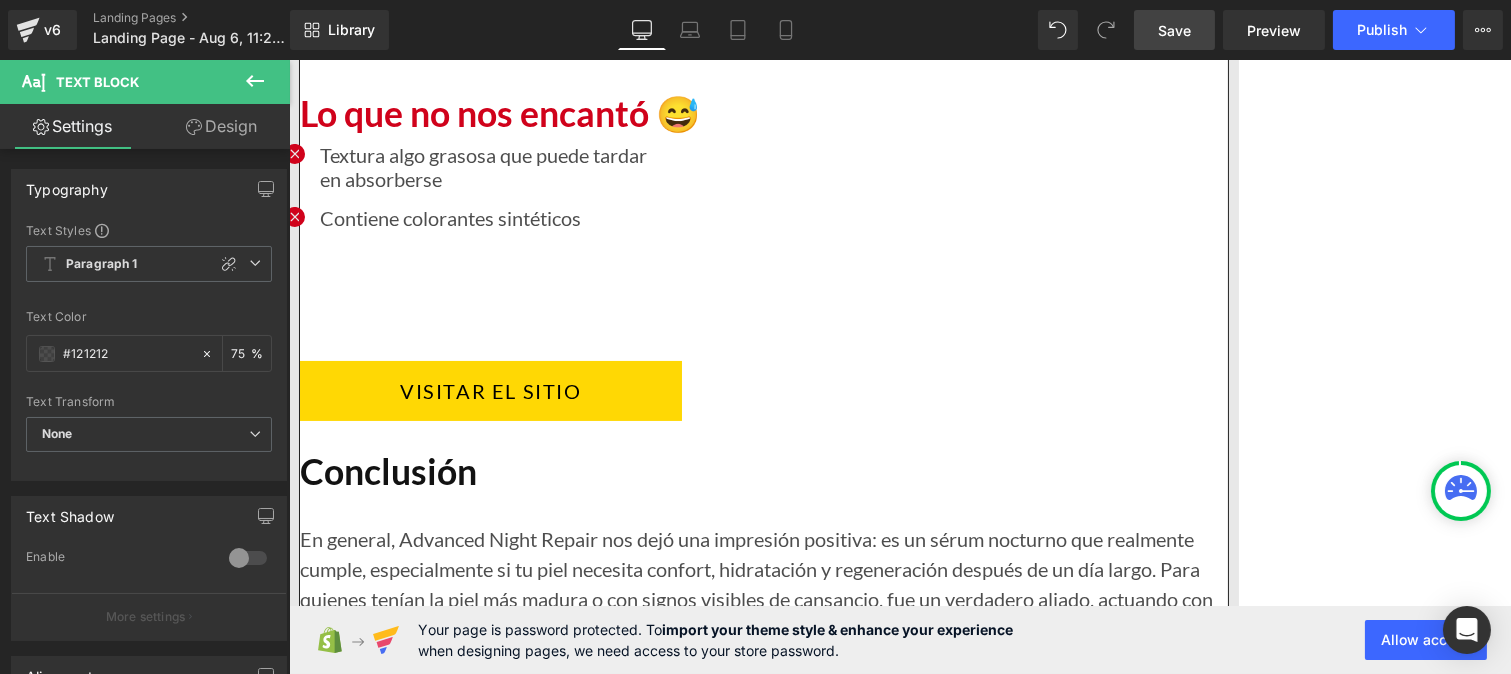 click on "Estimula la producción de colágeno" at bounding box center (568, 4334) 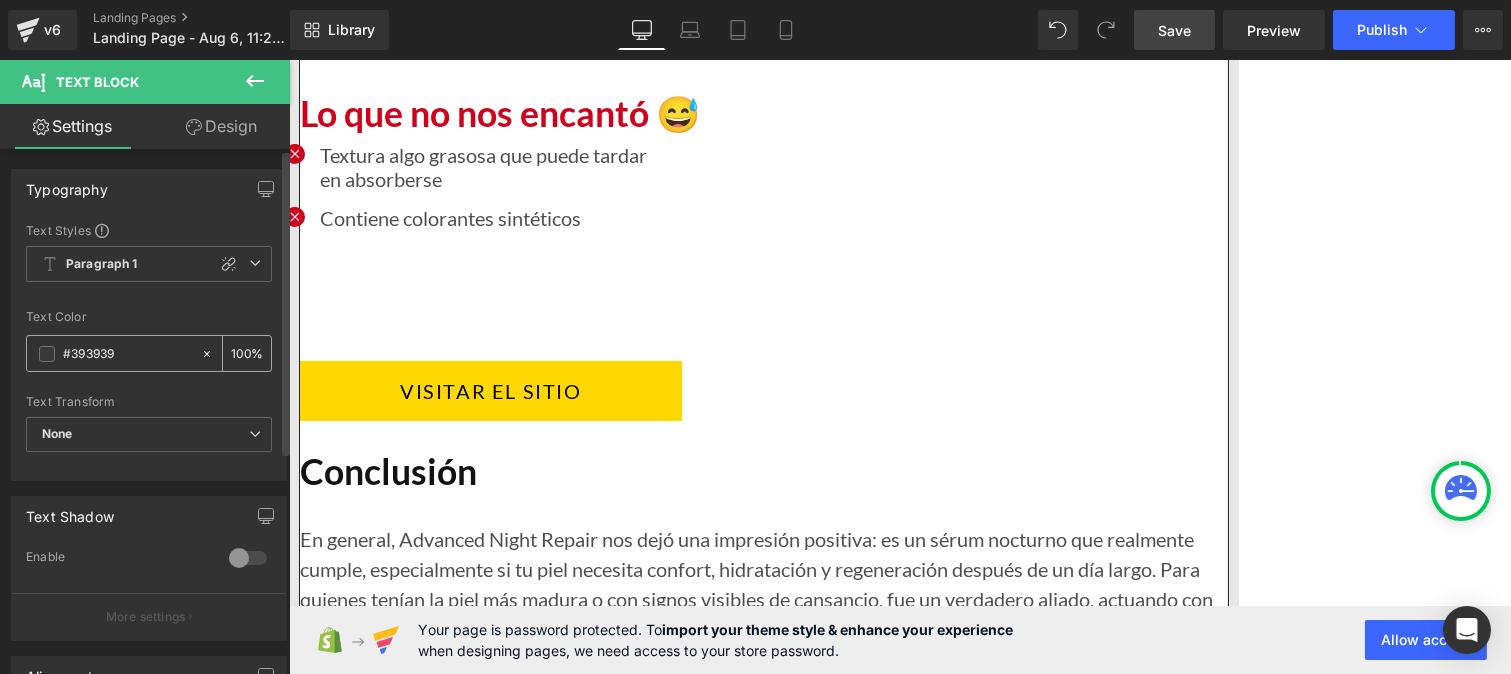 click on "#393939" at bounding box center [127, 354] 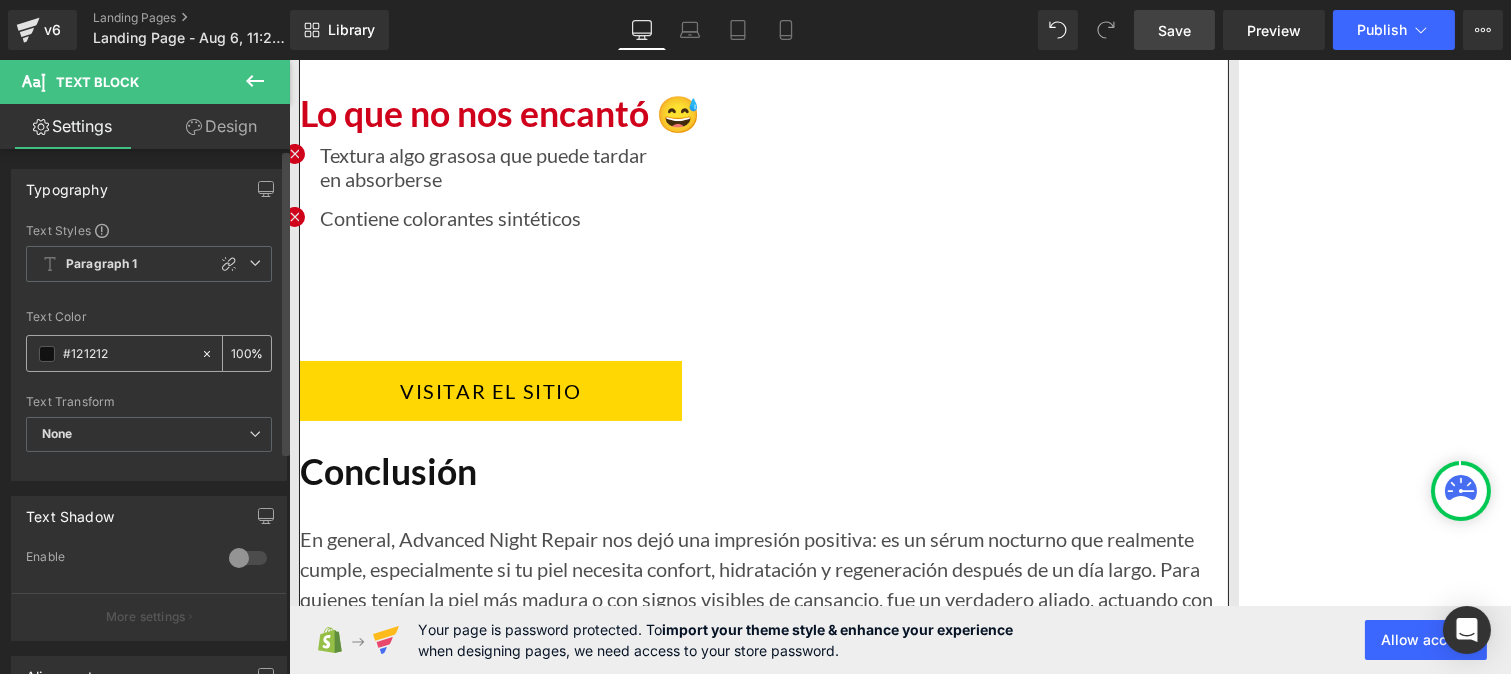 type on "#121212" 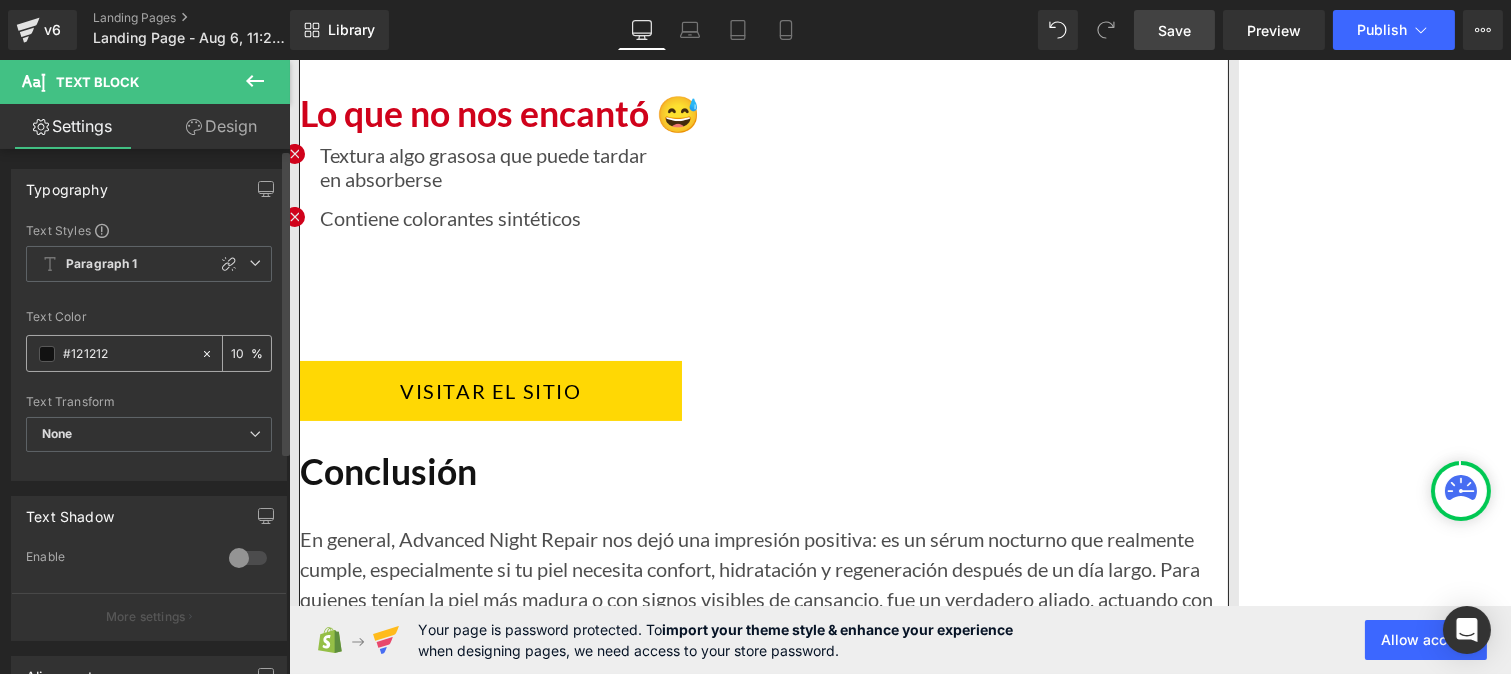 type on "0" 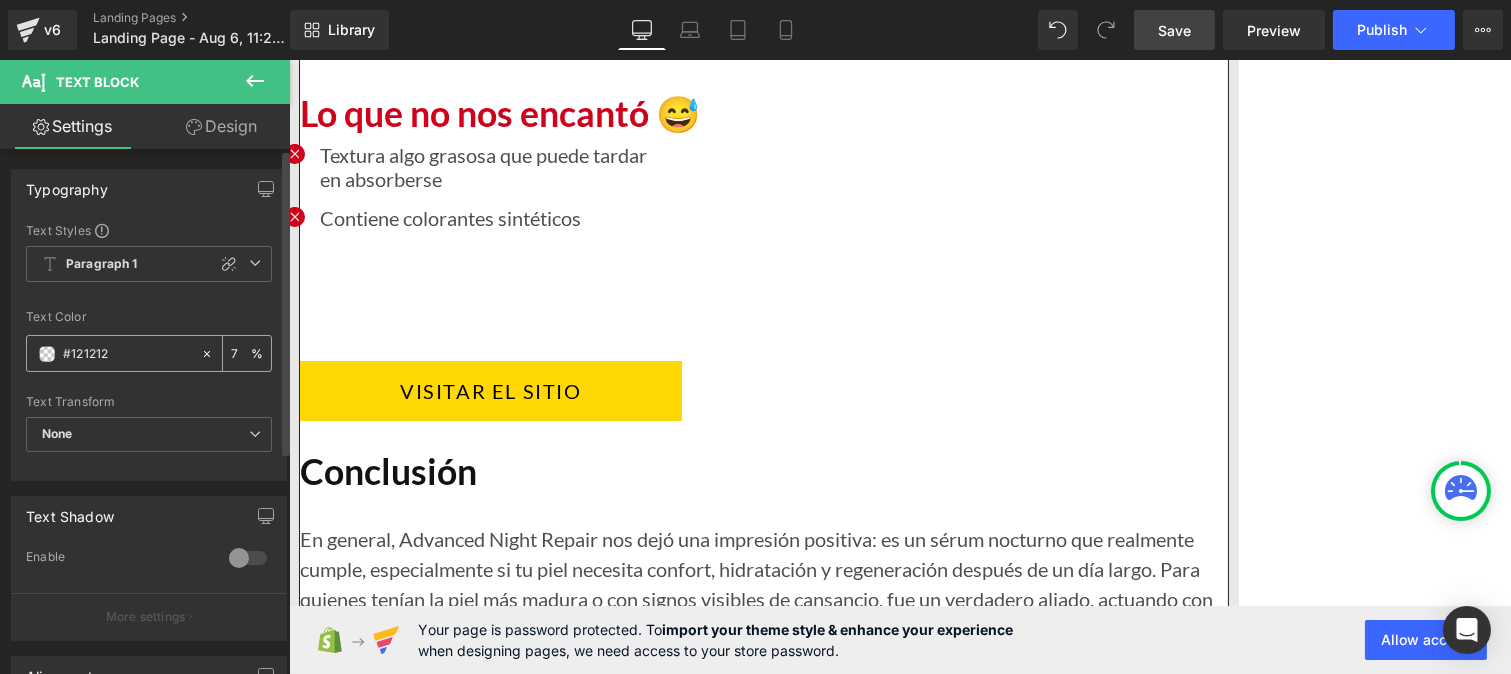 type on "75" 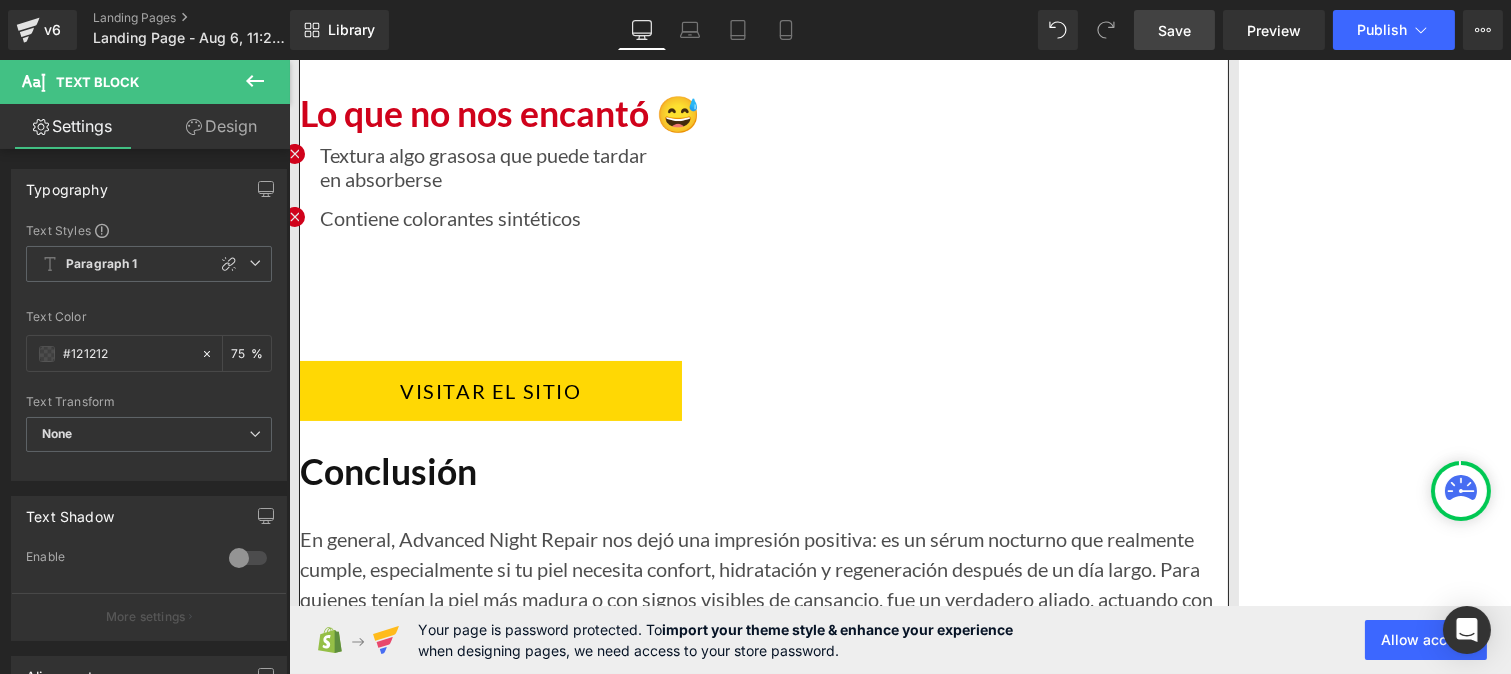 click on "Mejora la apariencia general de la piel" at bounding box center (568, 4384) 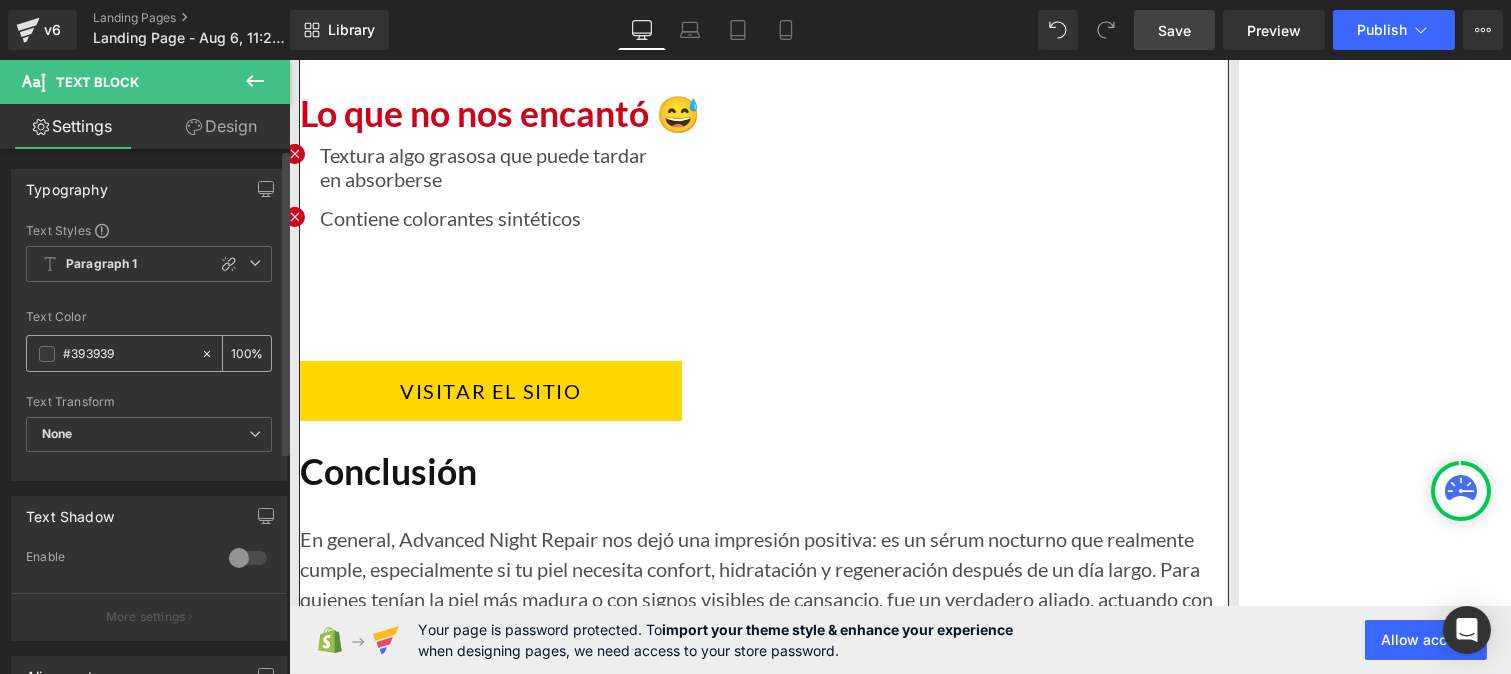 click on "#393939" at bounding box center (127, 354) 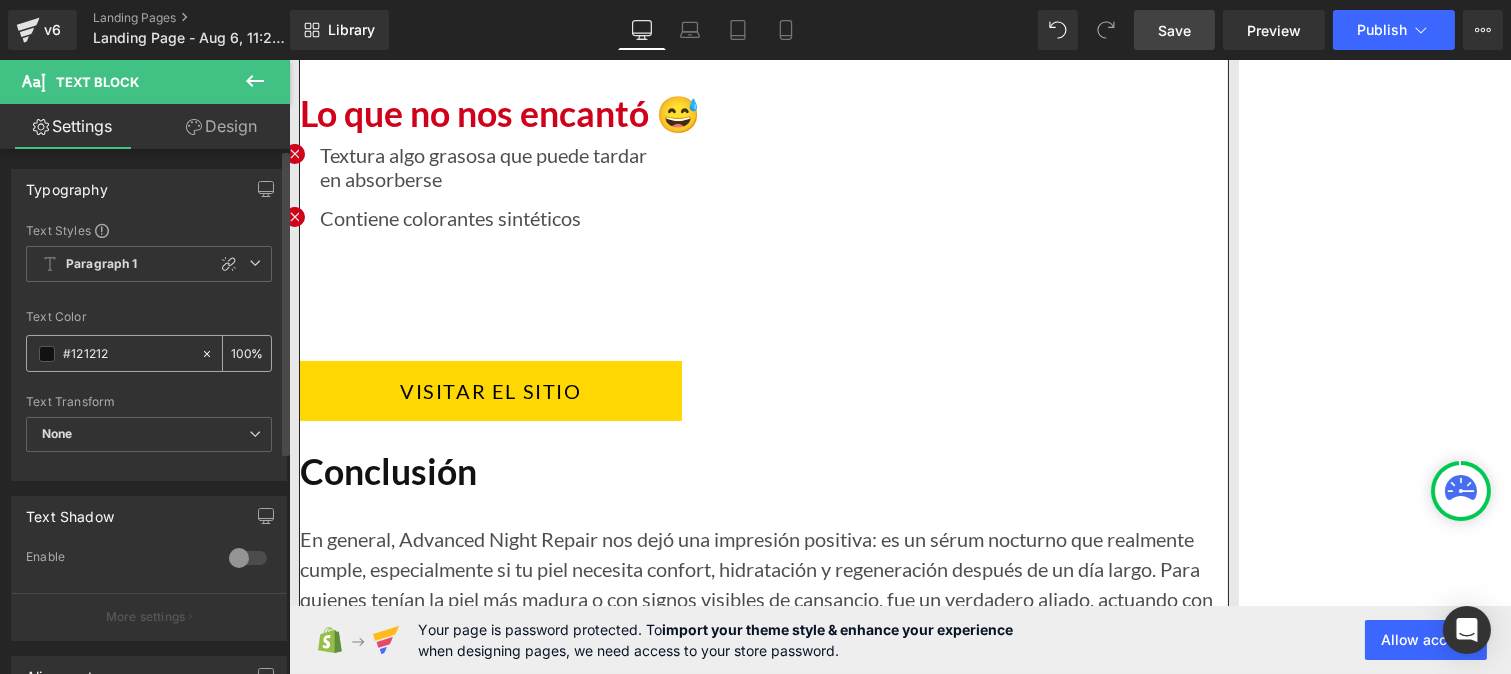 type on "#121212" 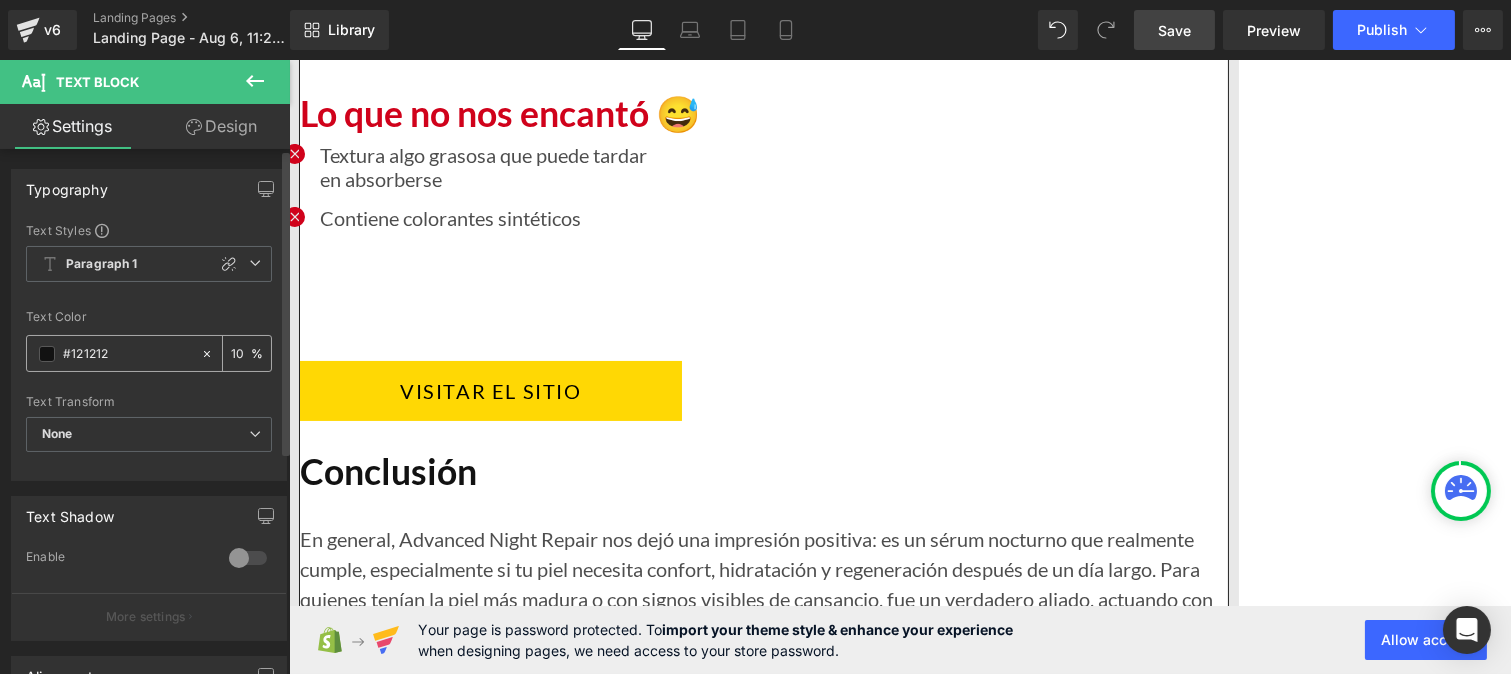 type on "0" 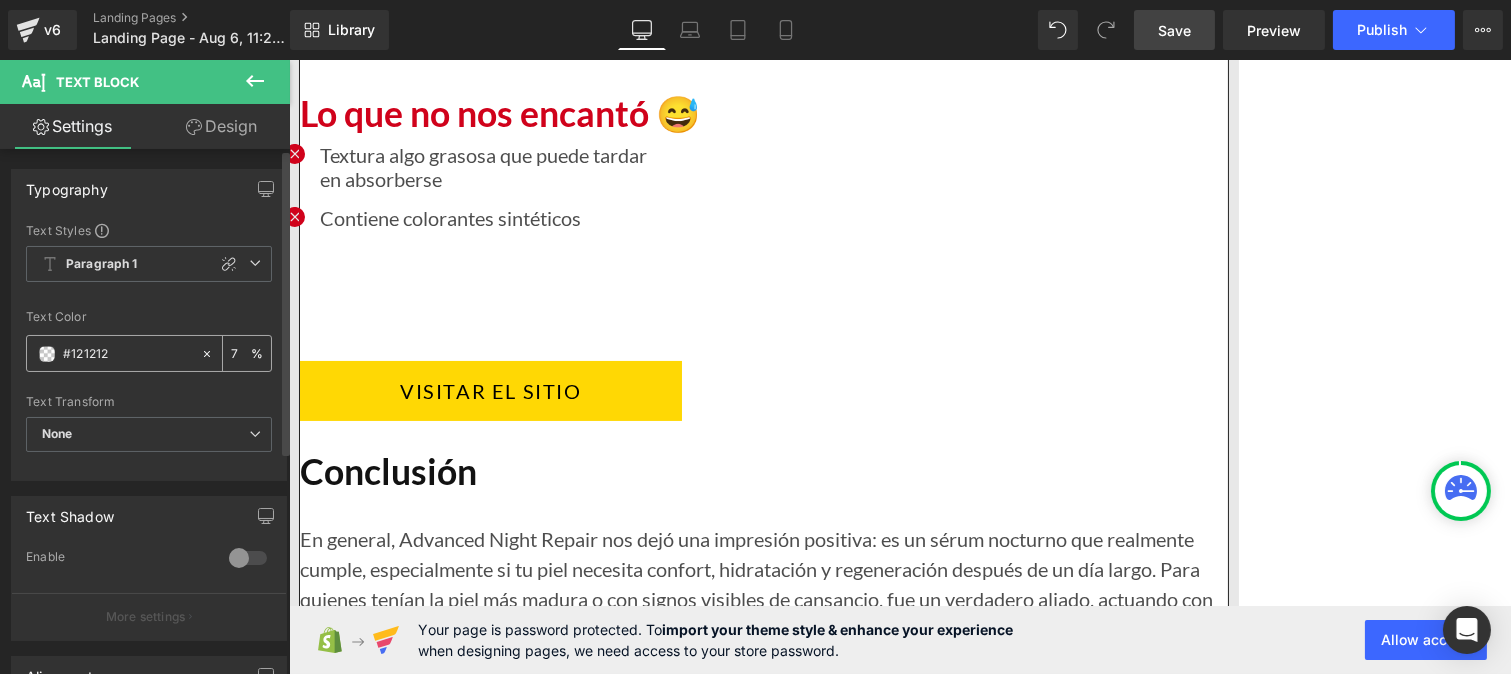 type on "75" 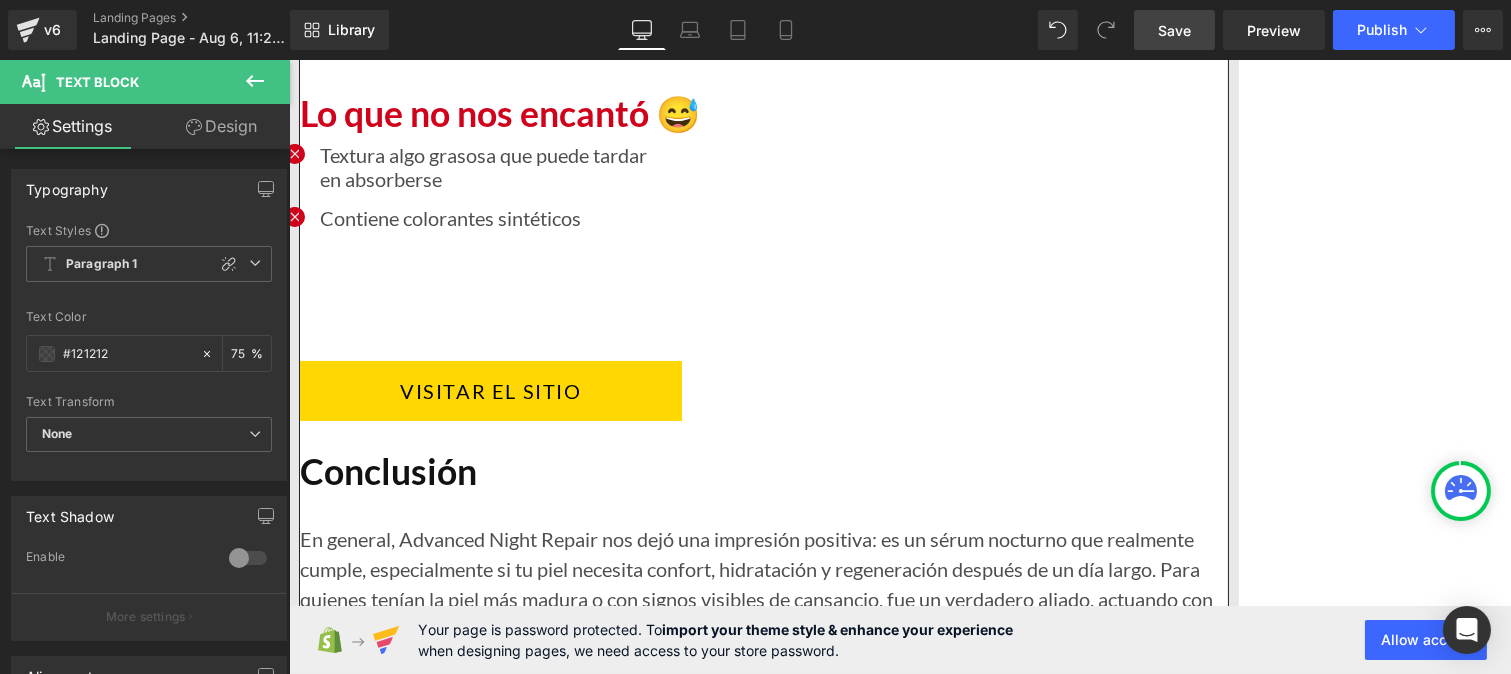 click on "Fórmula sencilla y económica" at bounding box center (494, 4432) 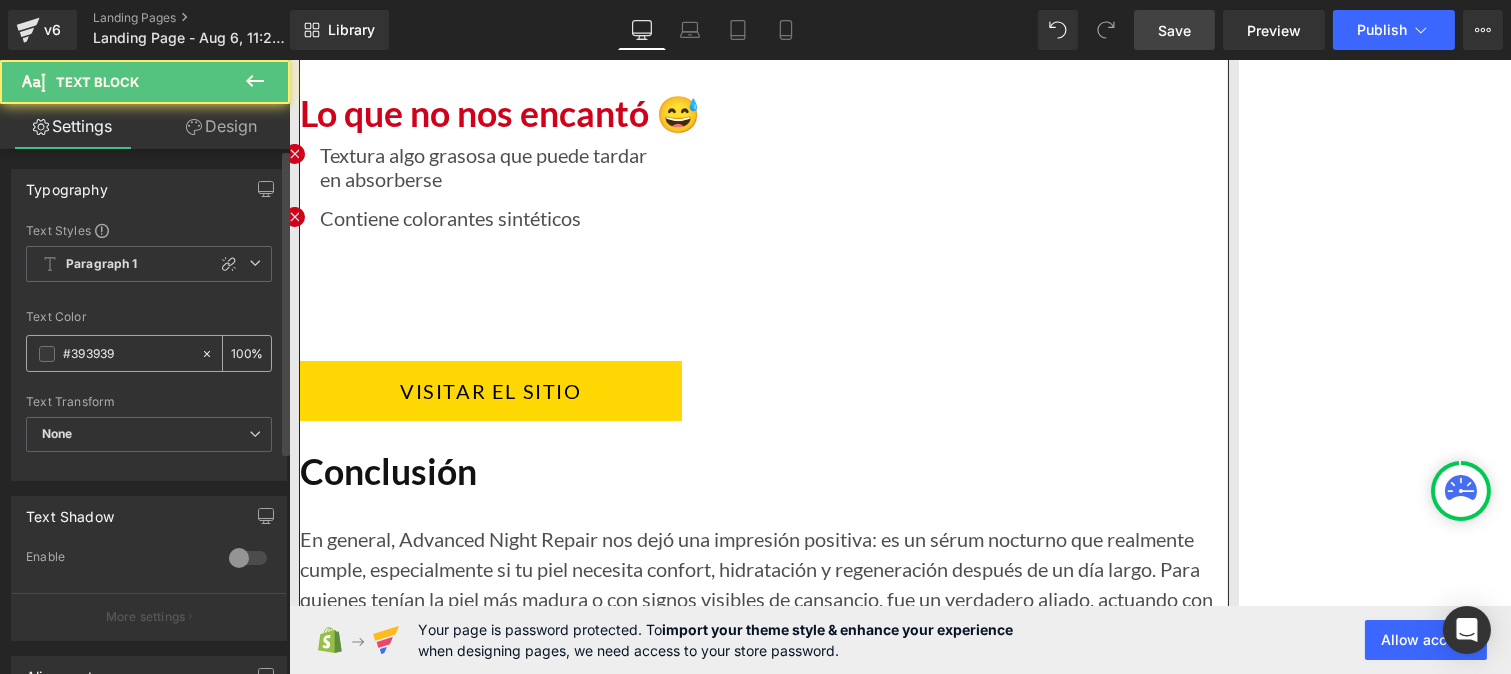 click on "#393939" at bounding box center (127, 354) 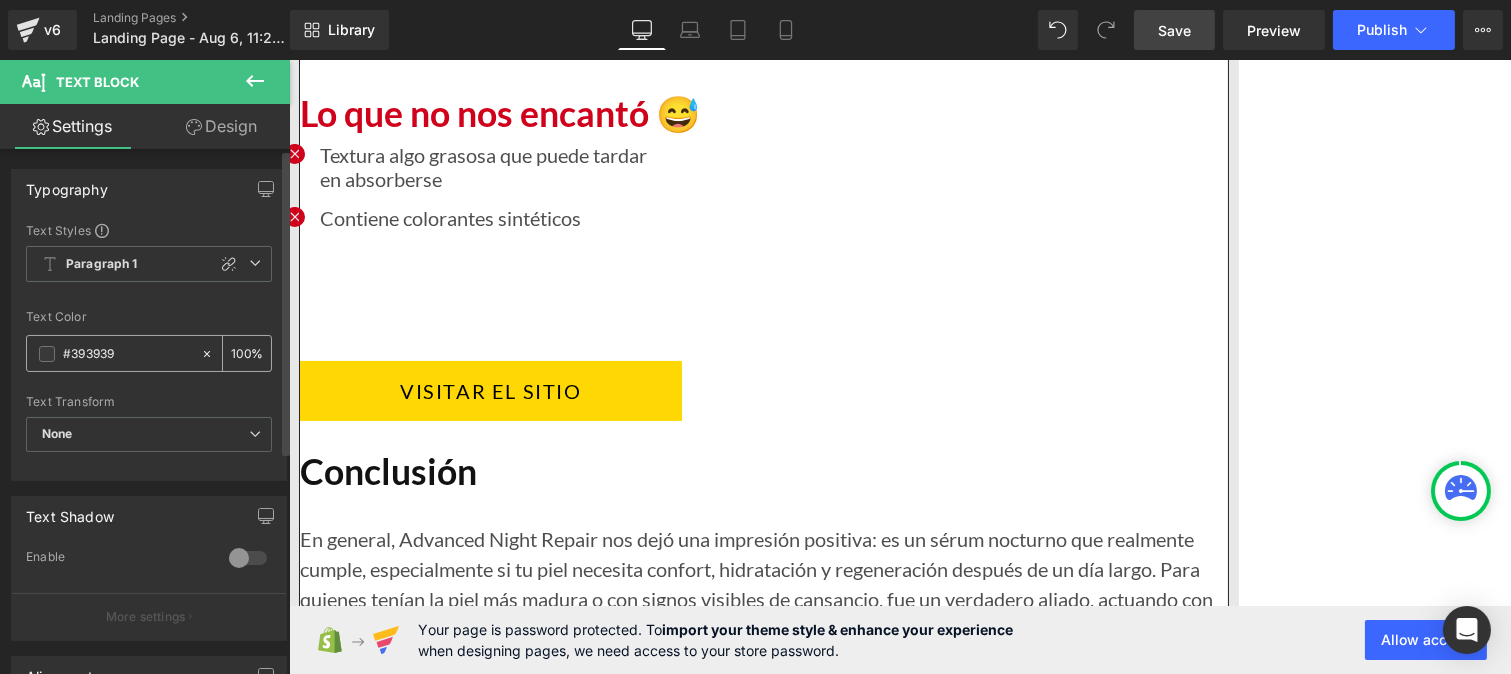 paste on "121212" 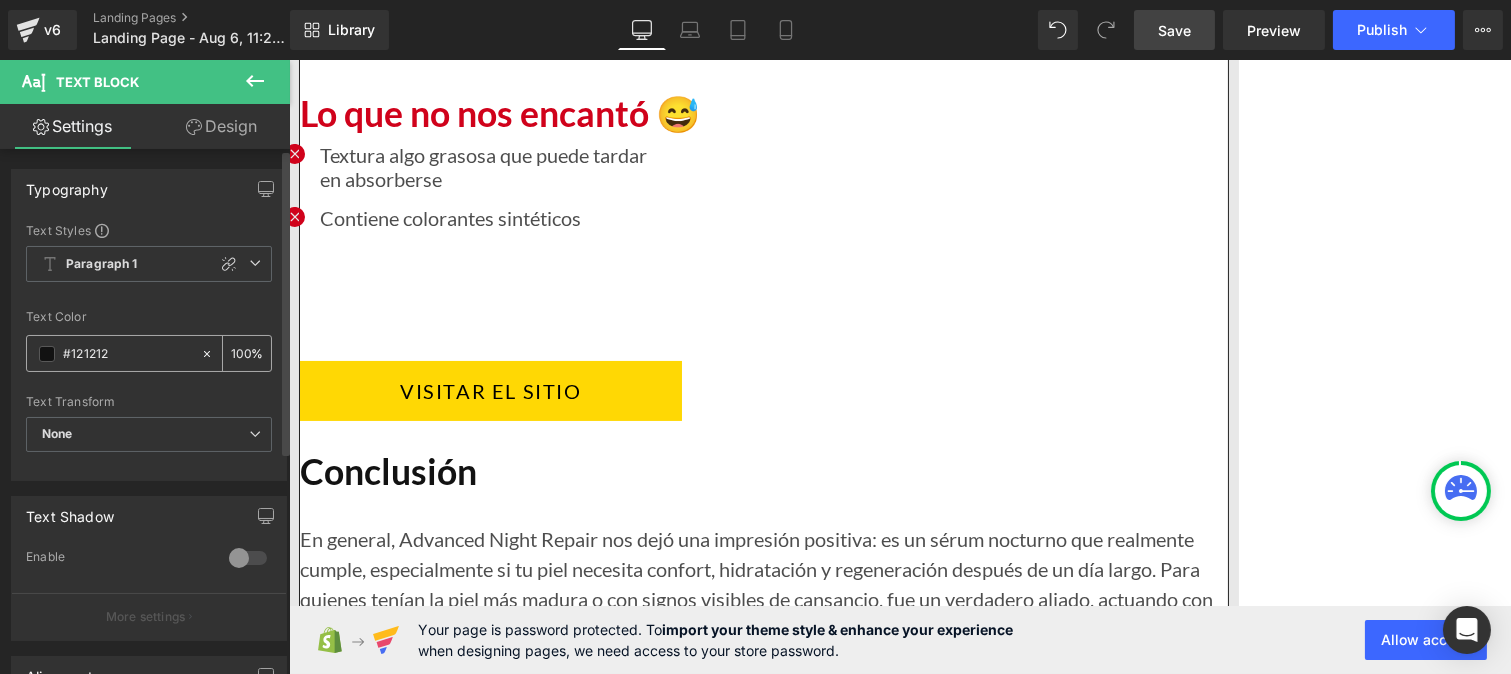 type on "#121212" 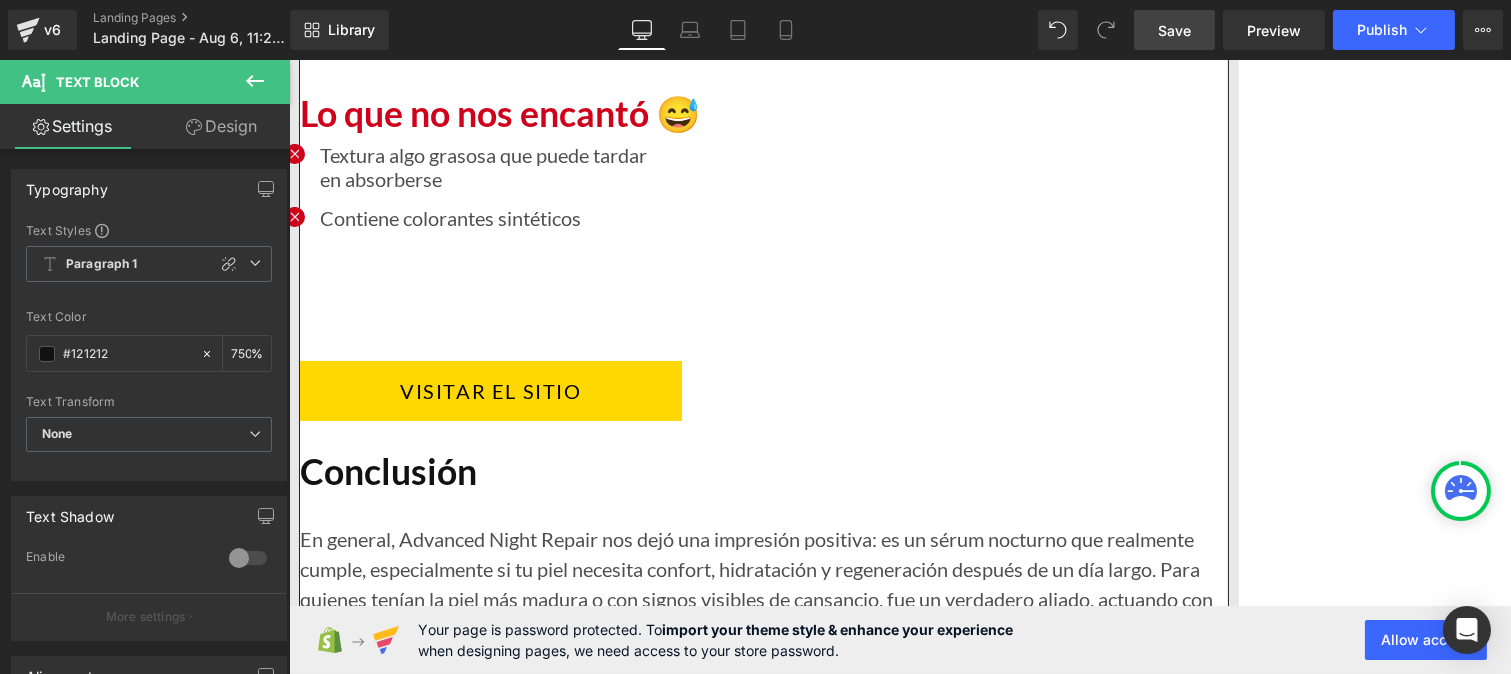 scroll, scrollTop: 0, scrollLeft: 1, axis: horizontal 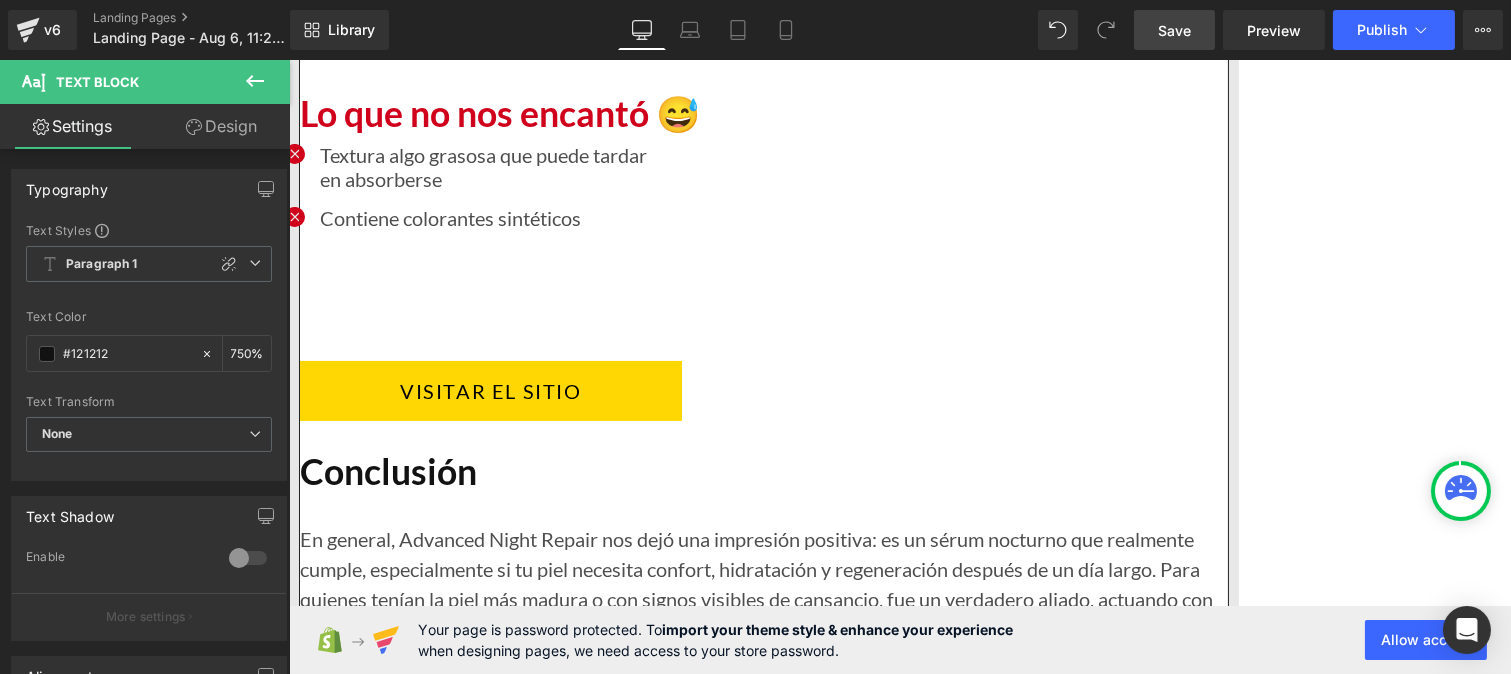 type on "75" 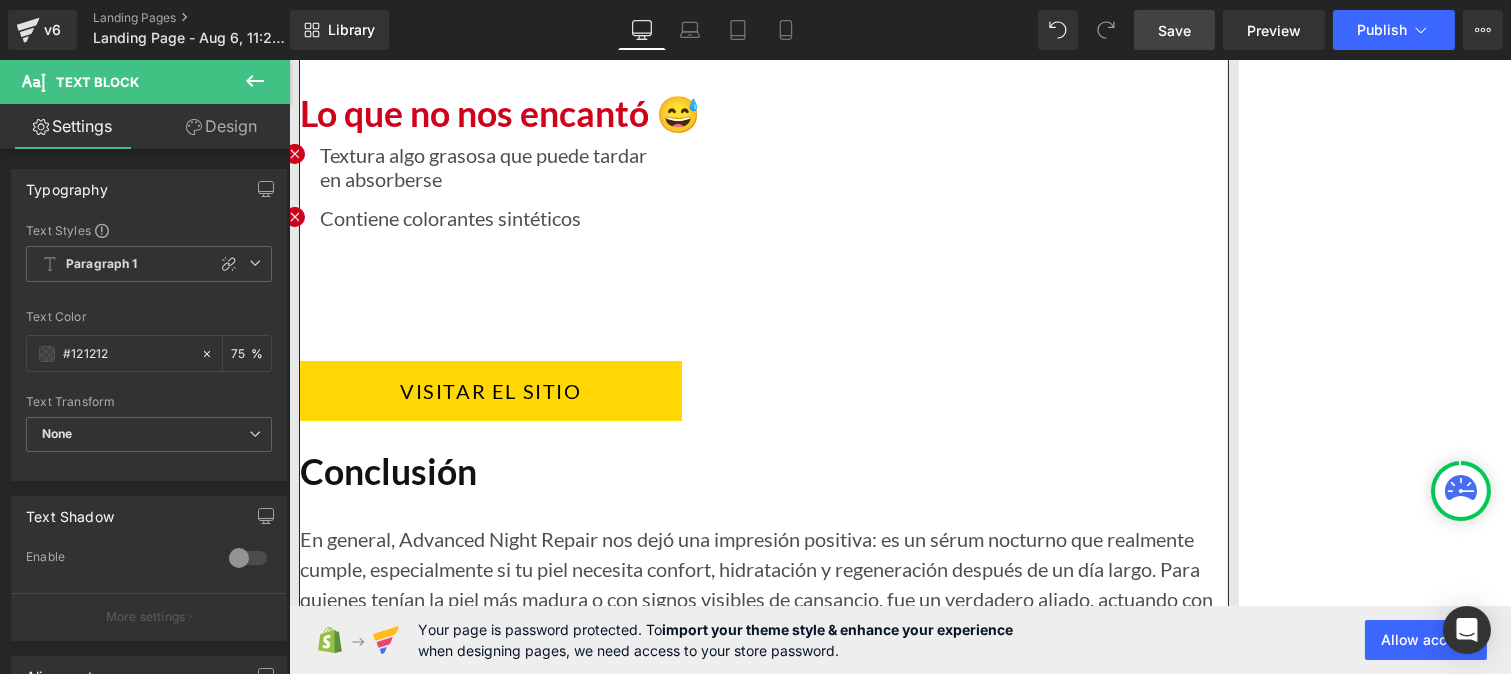 scroll, scrollTop: 0, scrollLeft: 0, axis: both 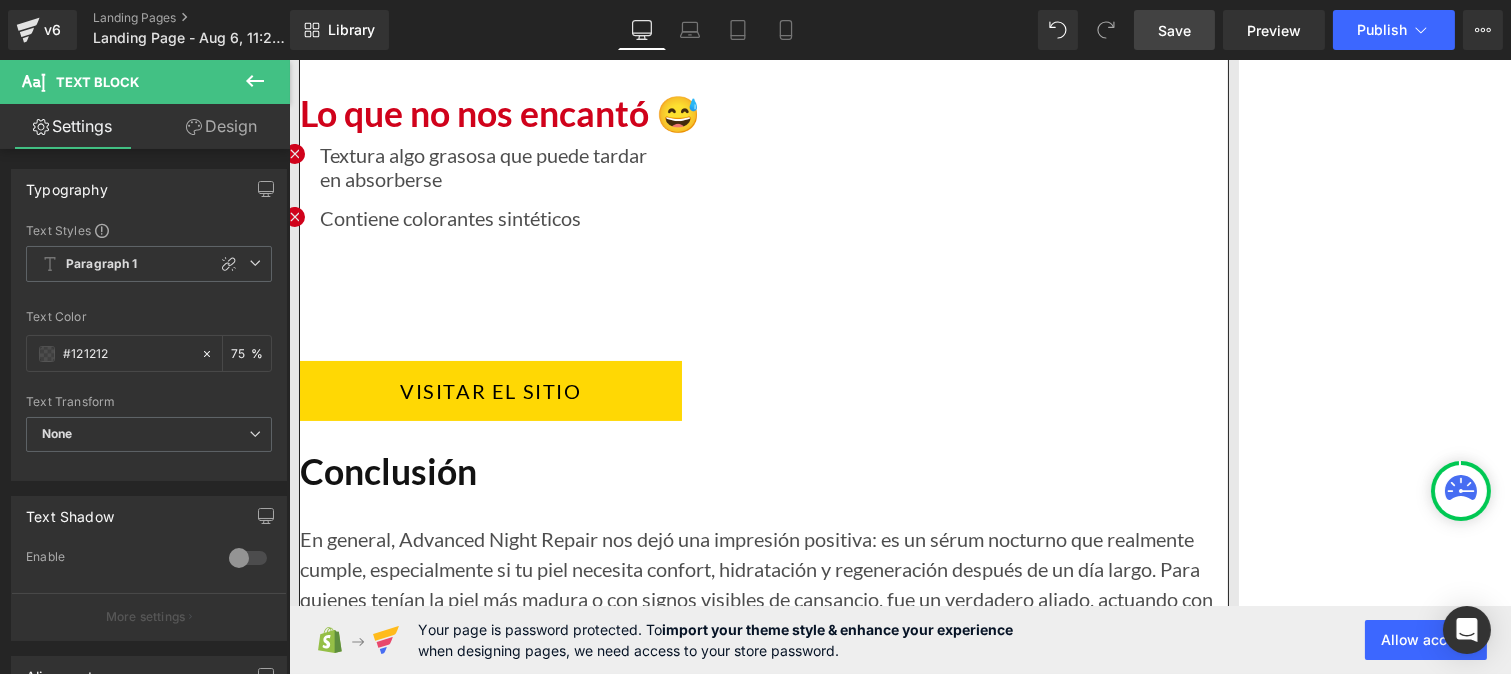 click on "Hidratación profunda sin complicaciones" at bounding box center [494, 4477] 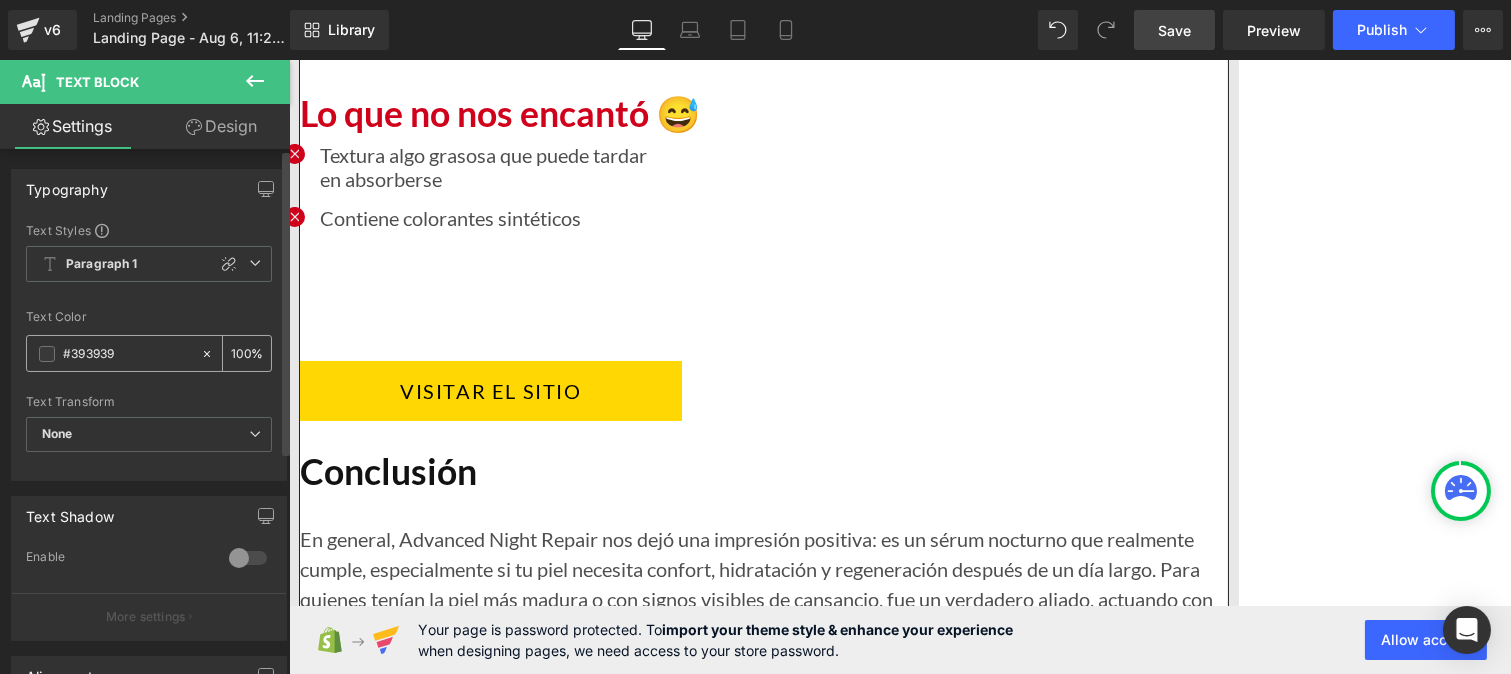 click on "#393939" at bounding box center (127, 354) 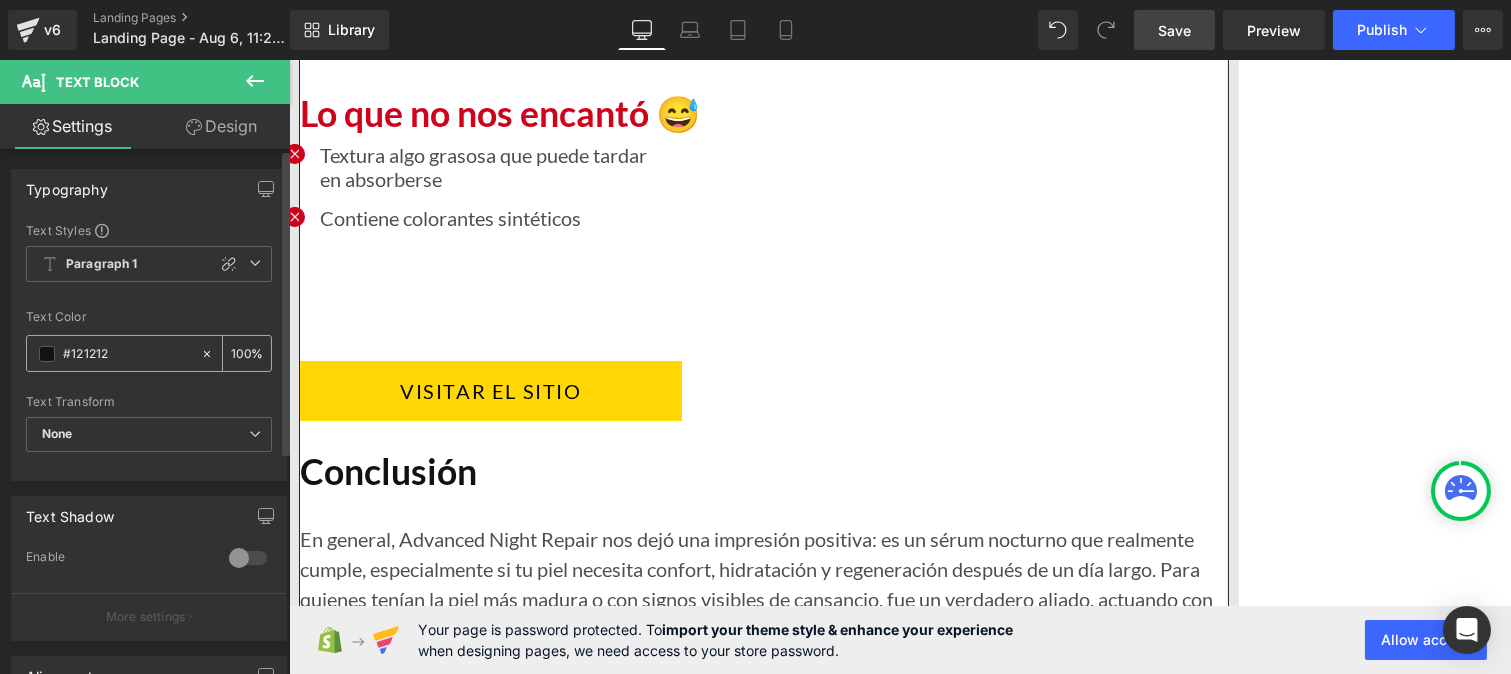 type on "#121212" 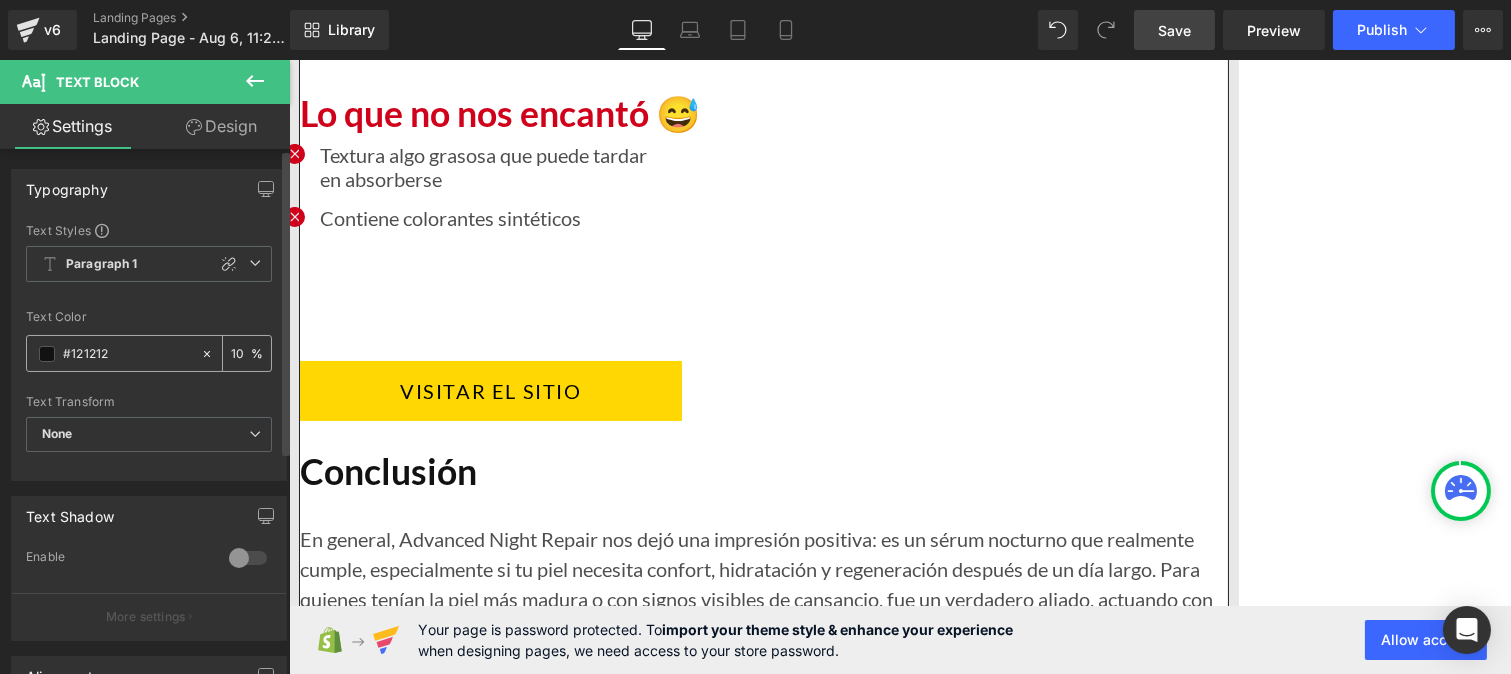 type on "0" 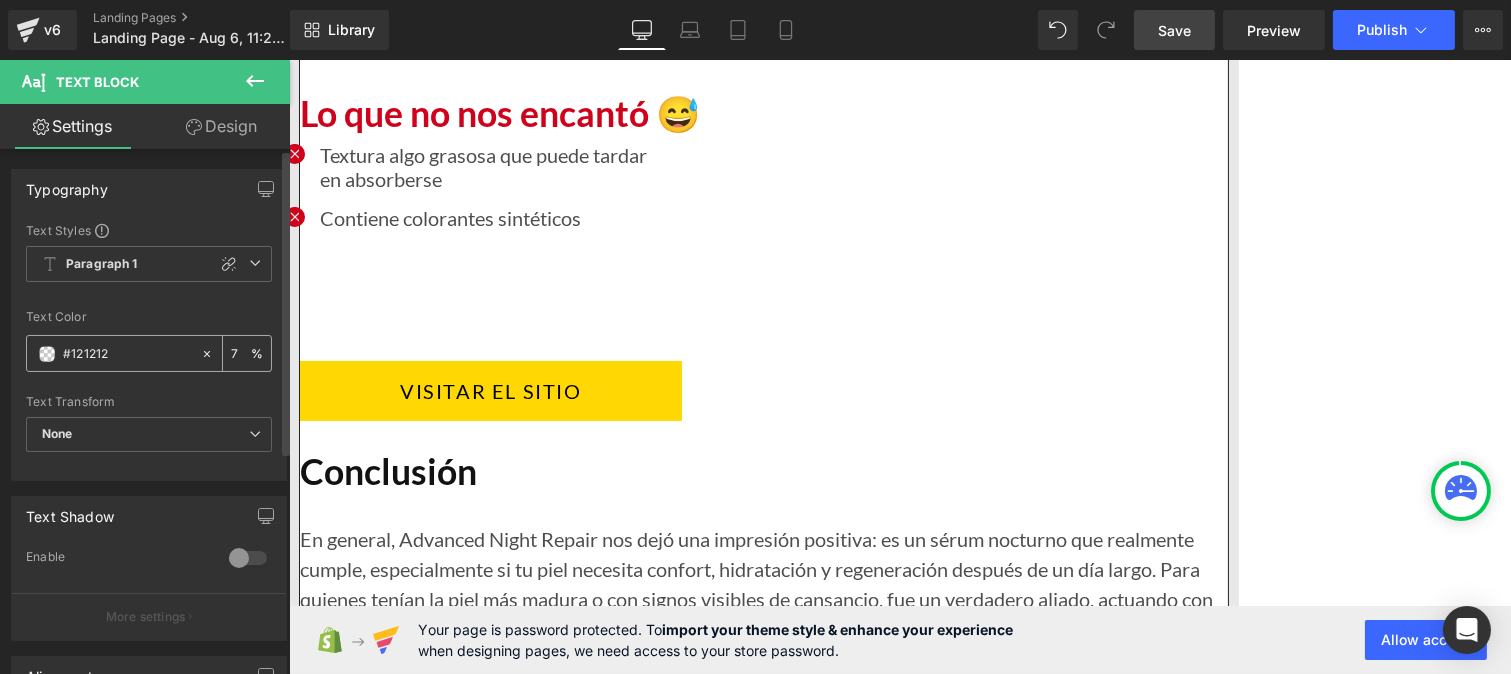 type on "75" 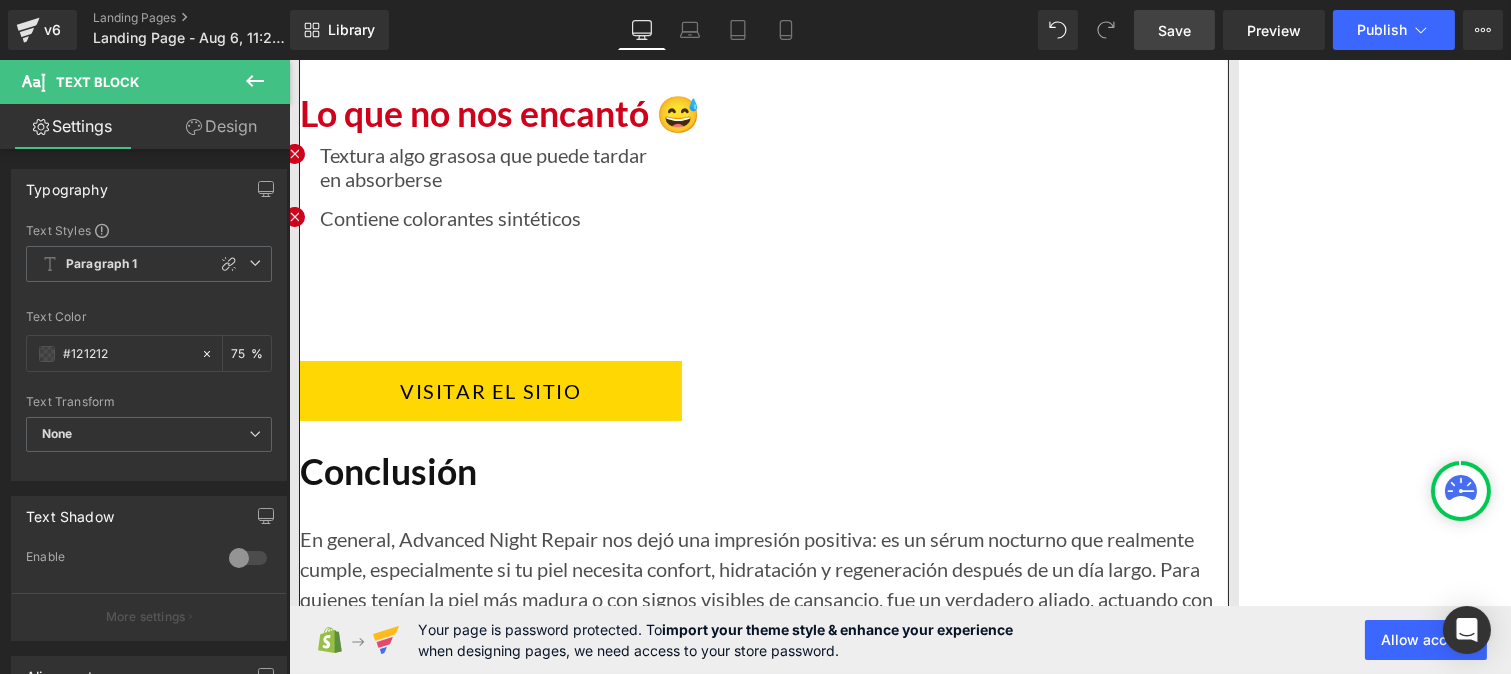 click on "Textura pegajosa, poco ideal para usar durante el día" at bounding box center (542, 4612) 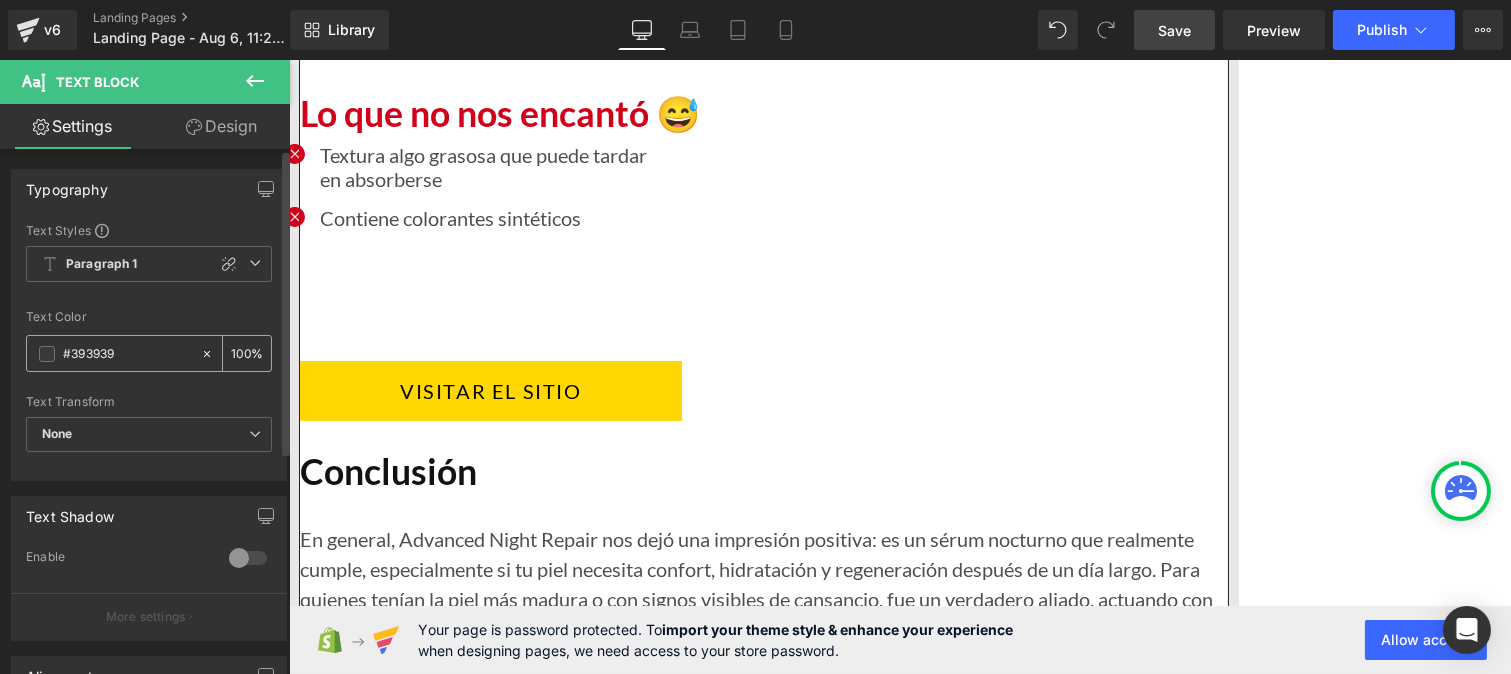 click on "#393939" at bounding box center [113, 353] 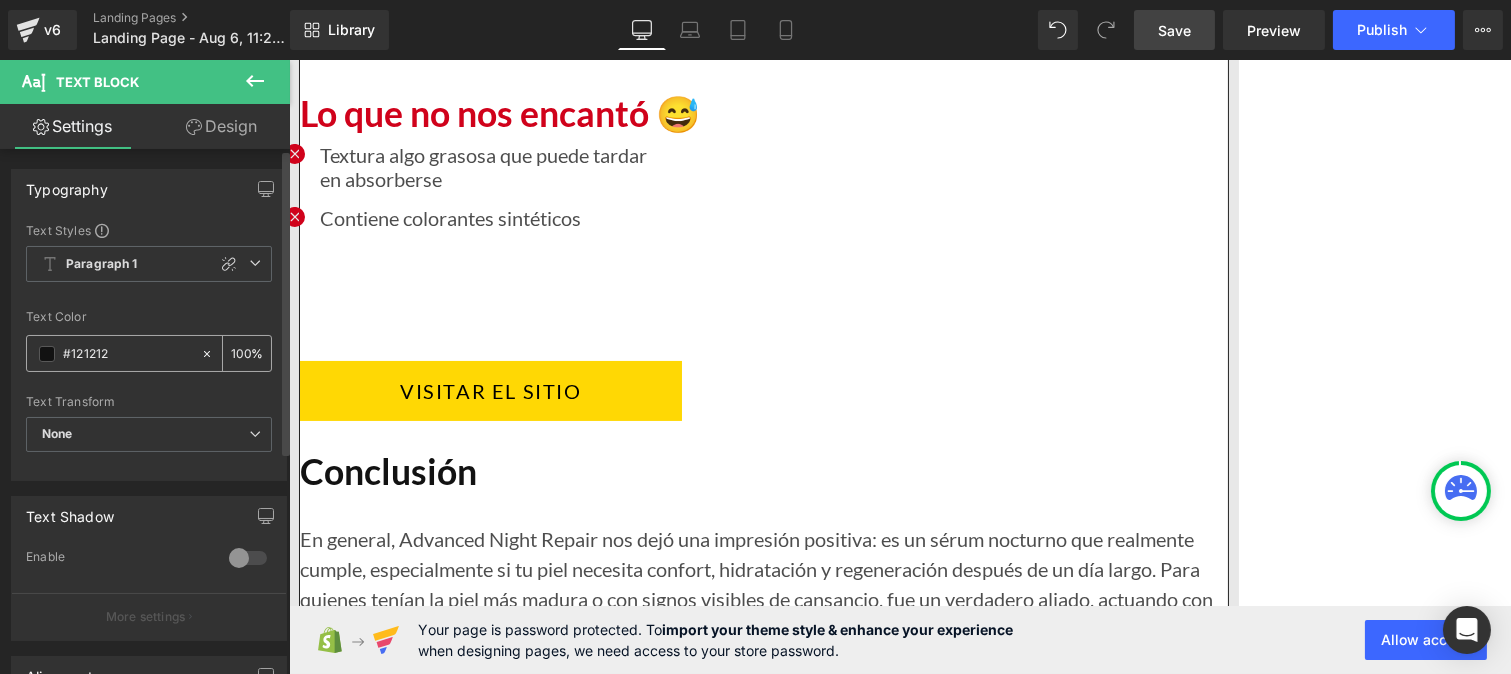 type on "#121212" 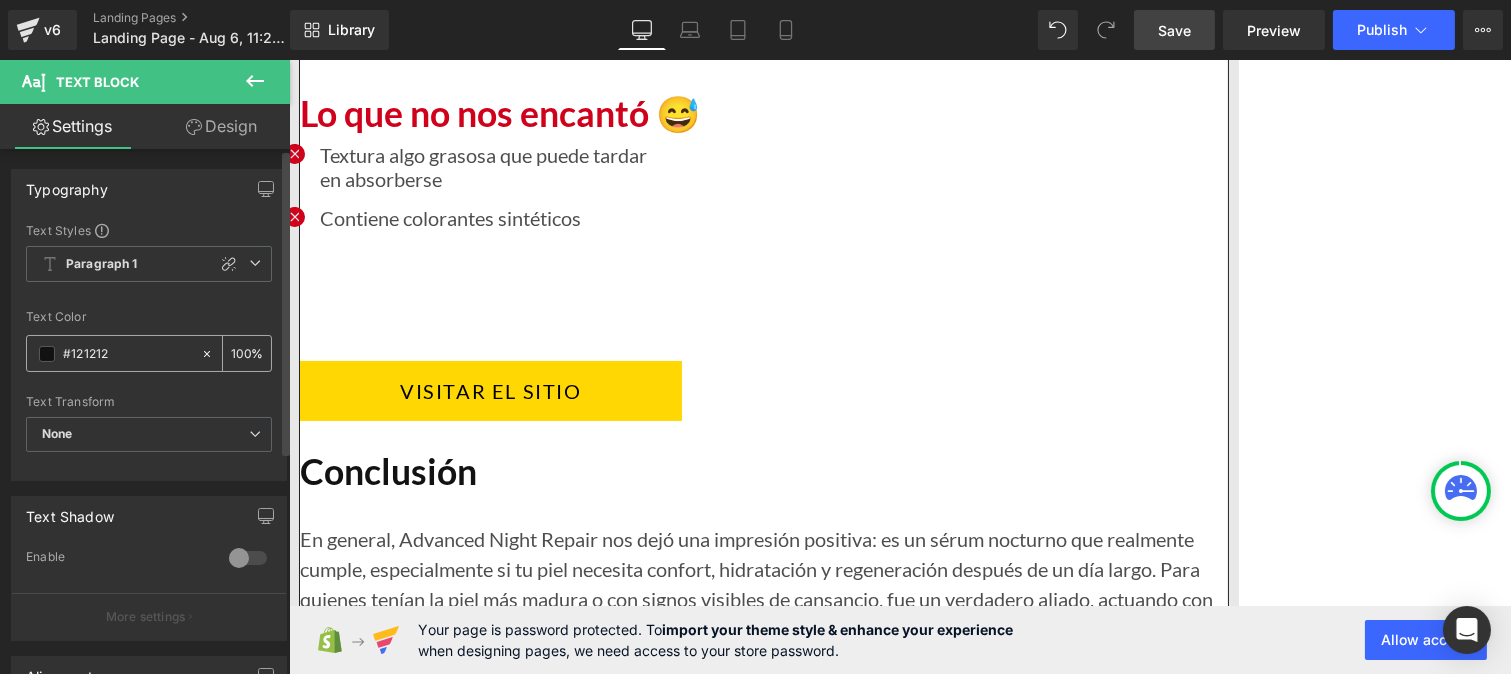 click on "100 %" at bounding box center [247, 353] 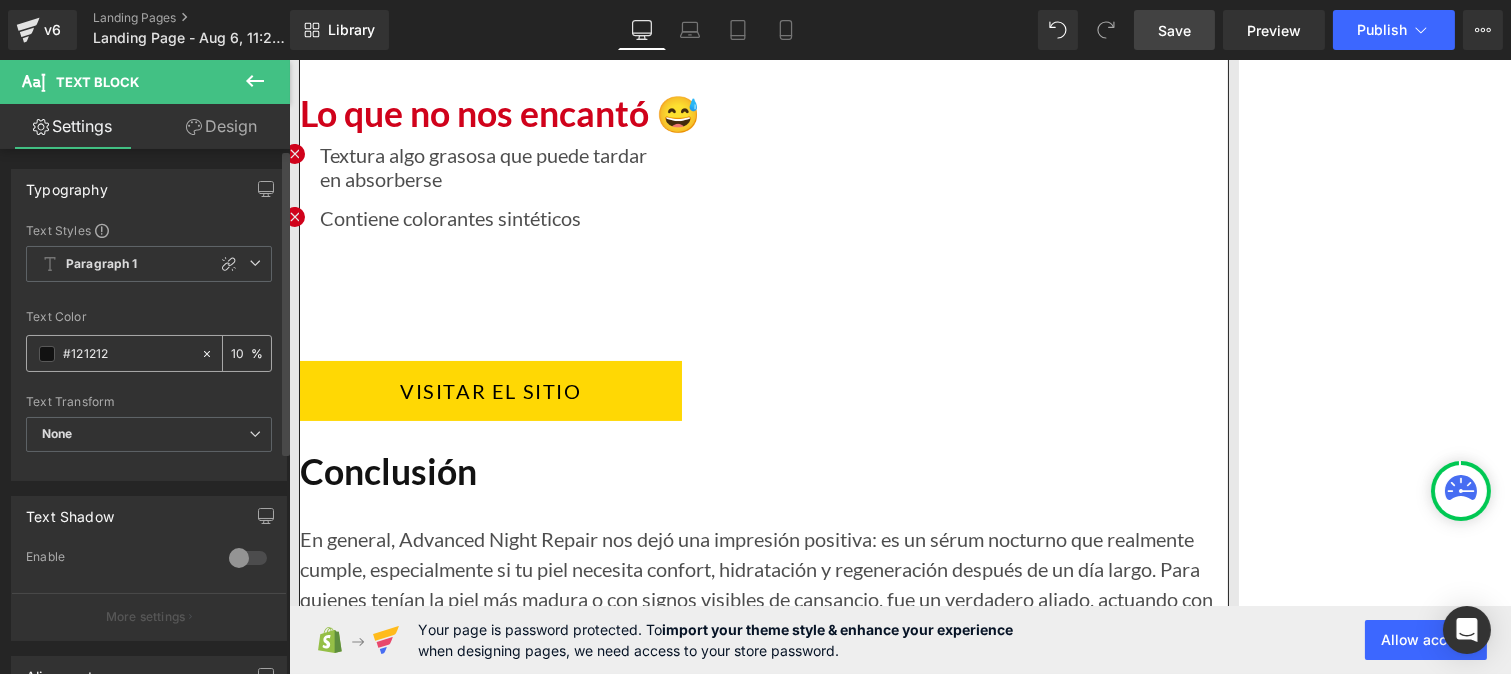 type on "1" 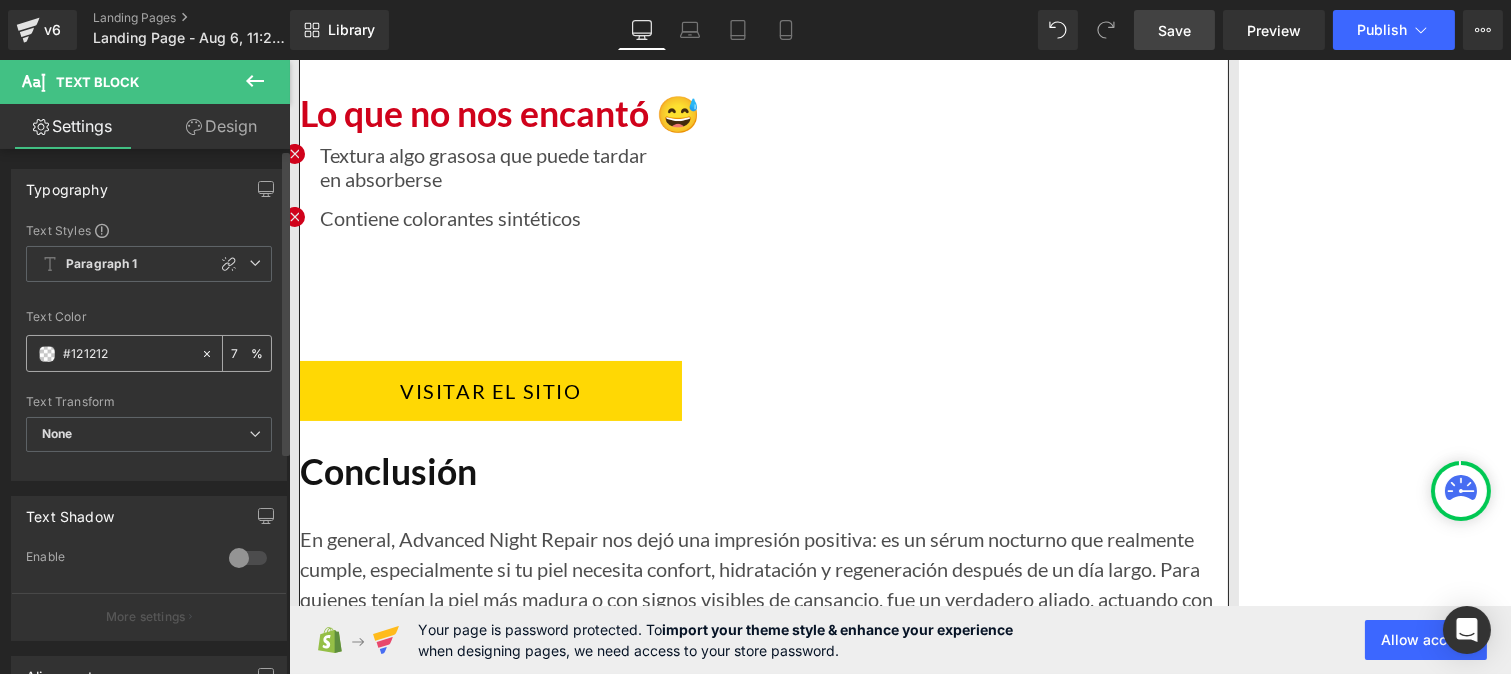type on "75" 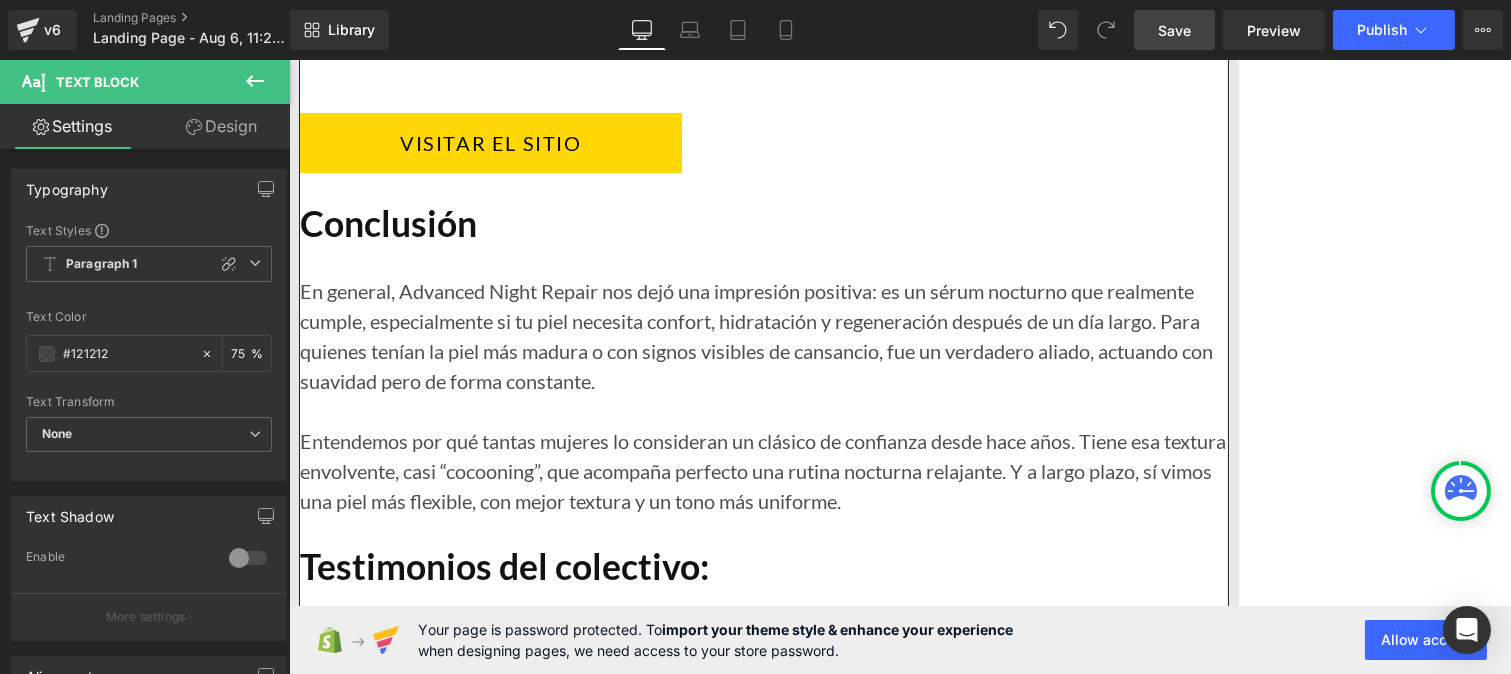 scroll, scrollTop: 14380, scrollLeft: 0, axis: vertical 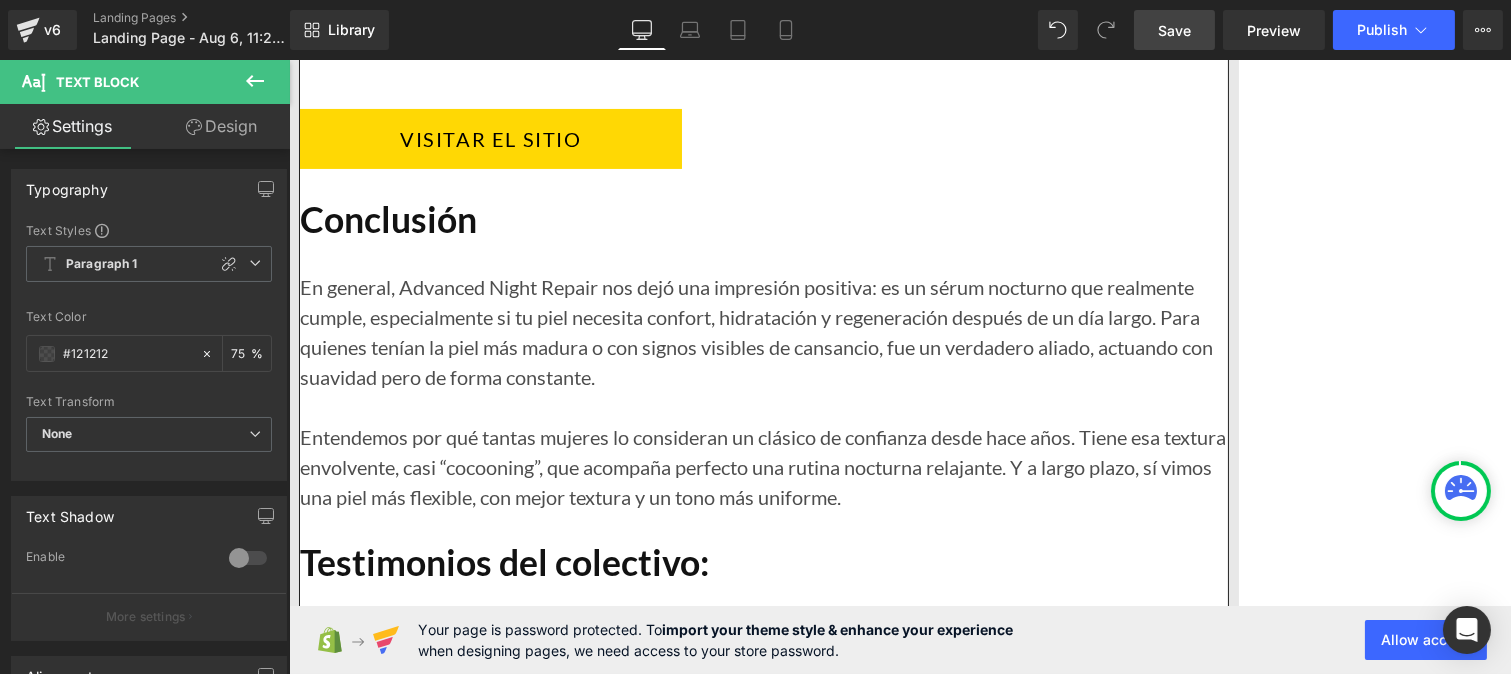 click on "Puede causar ardor o irritación en pieles sensibles" at bounding box center [542, 4410] 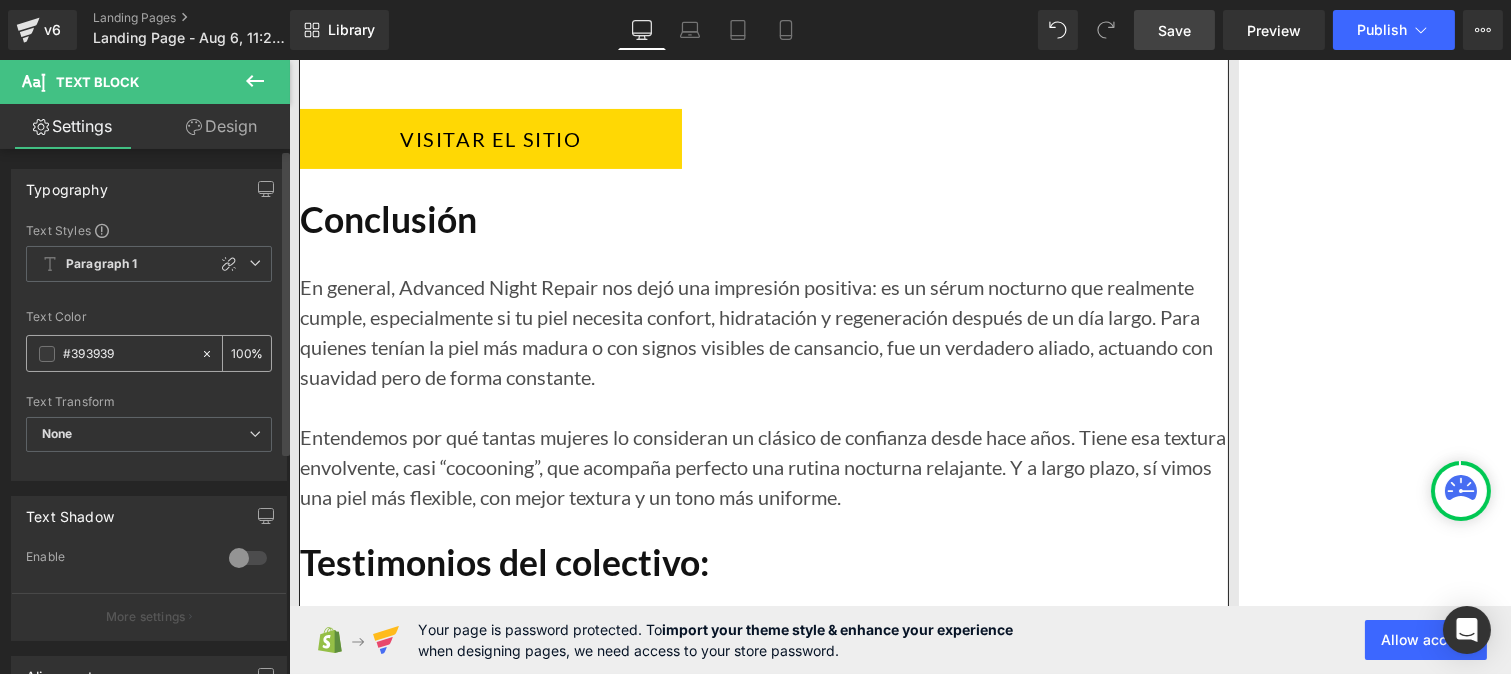 click on "#393939" at bounding box center (127, 354) 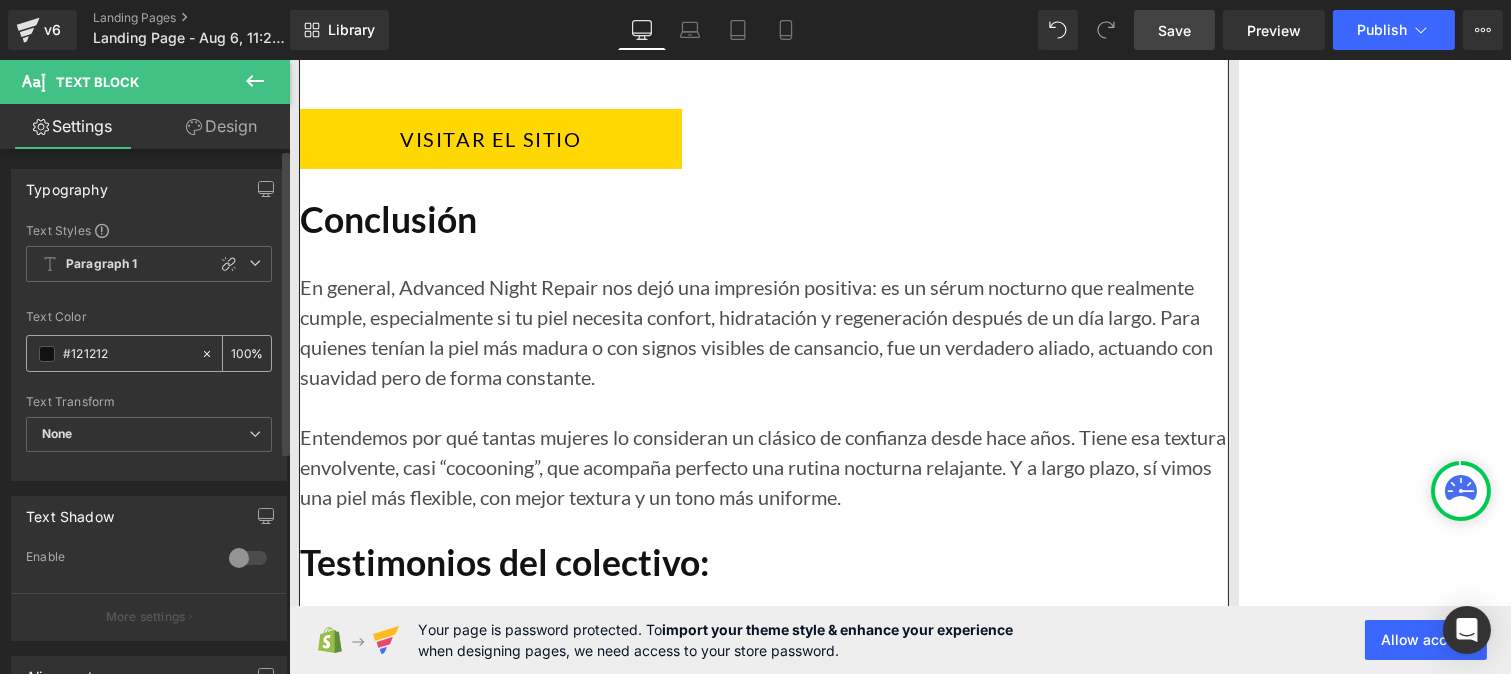 type on "#121212" 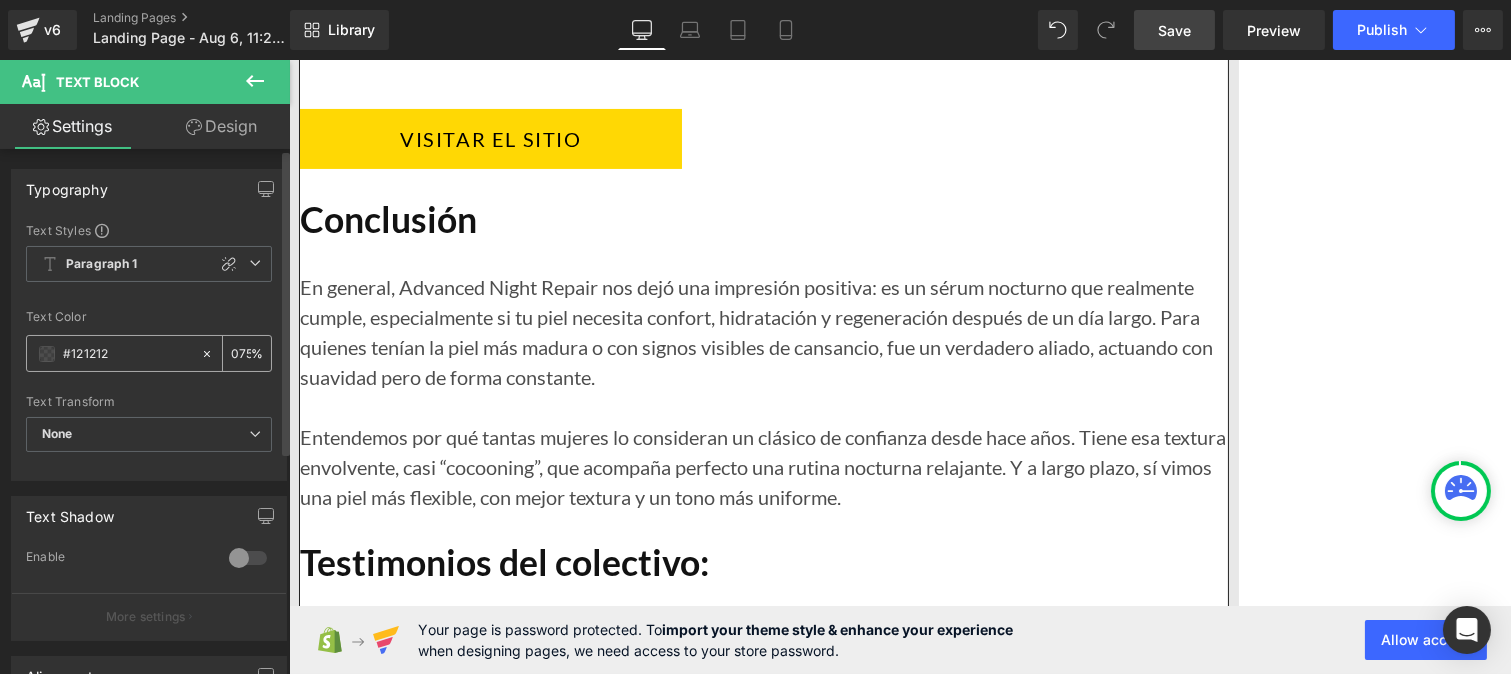 scroll, scrollTop: 0, scrollLeft: 1, axis: horizontal 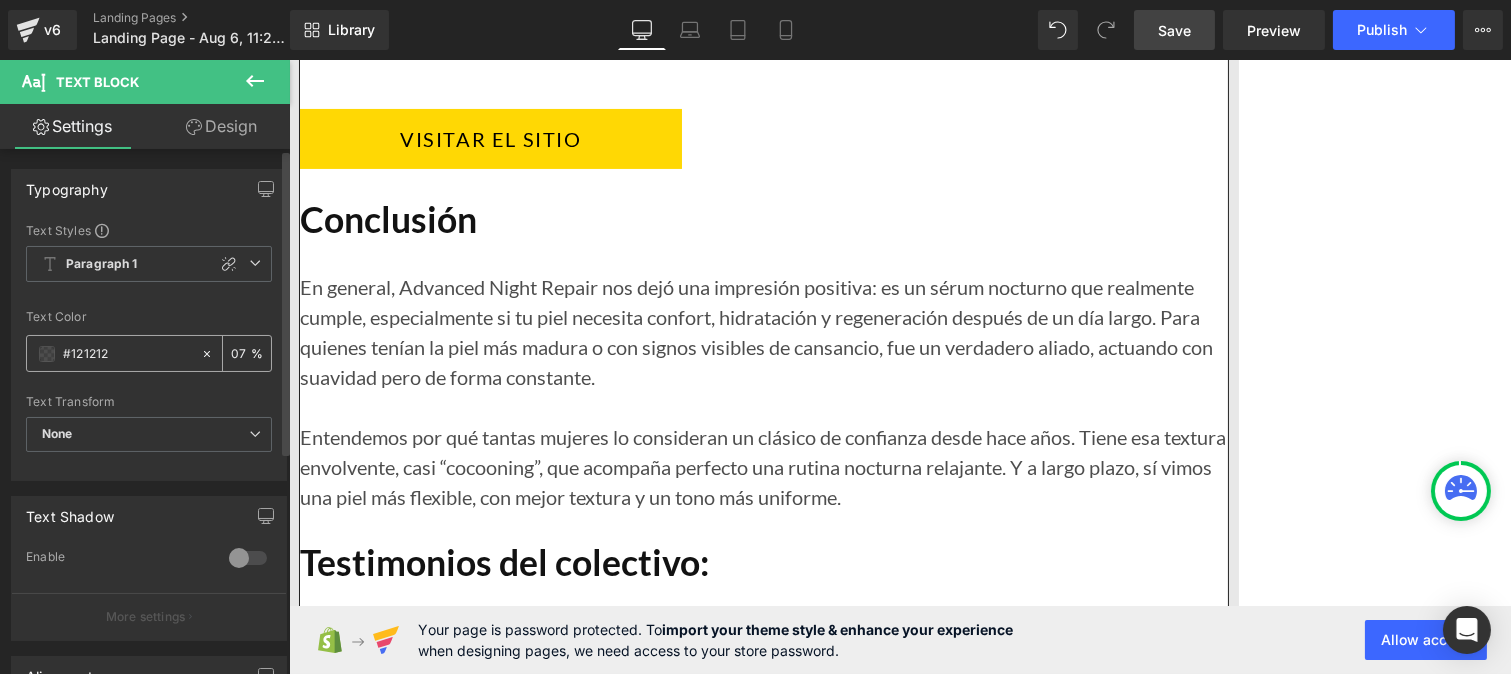 type on "0" 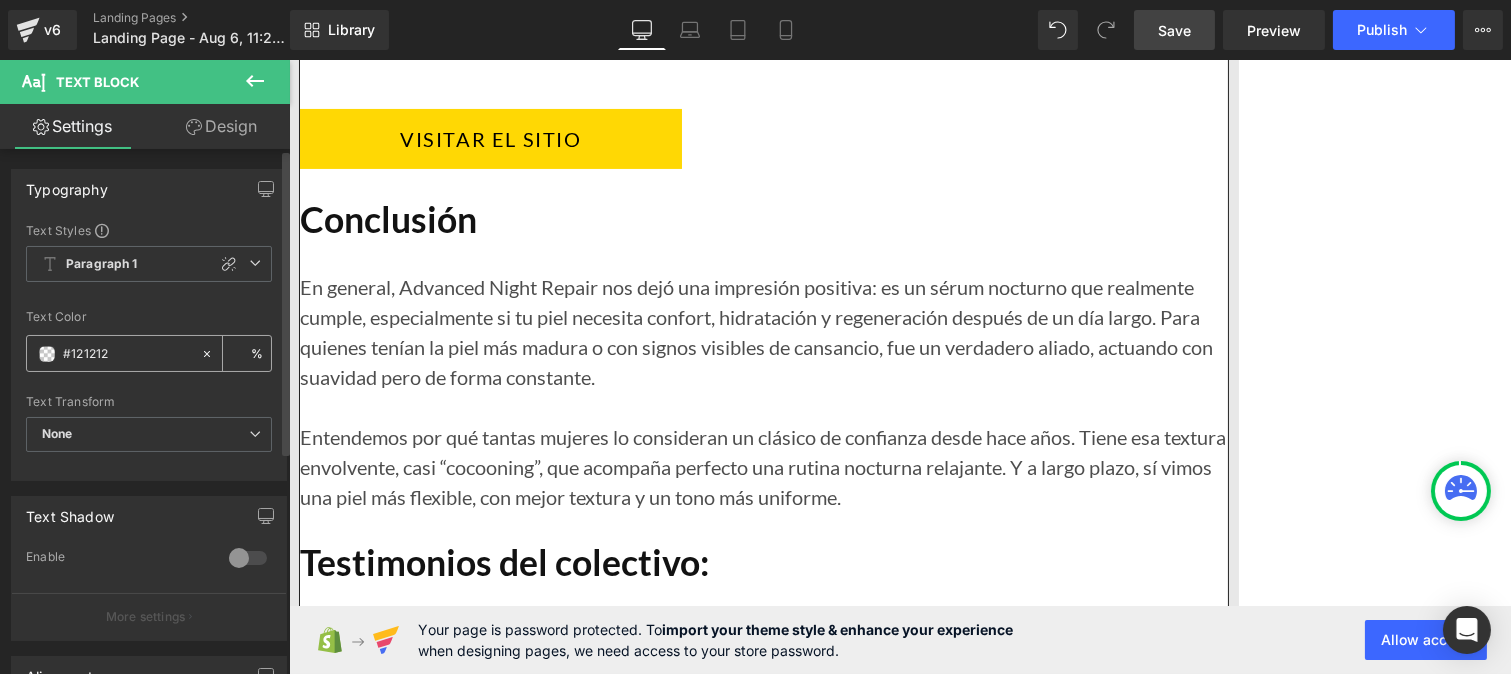 scroll, scrollTop: 0, scrollLeft: 0, axis: both 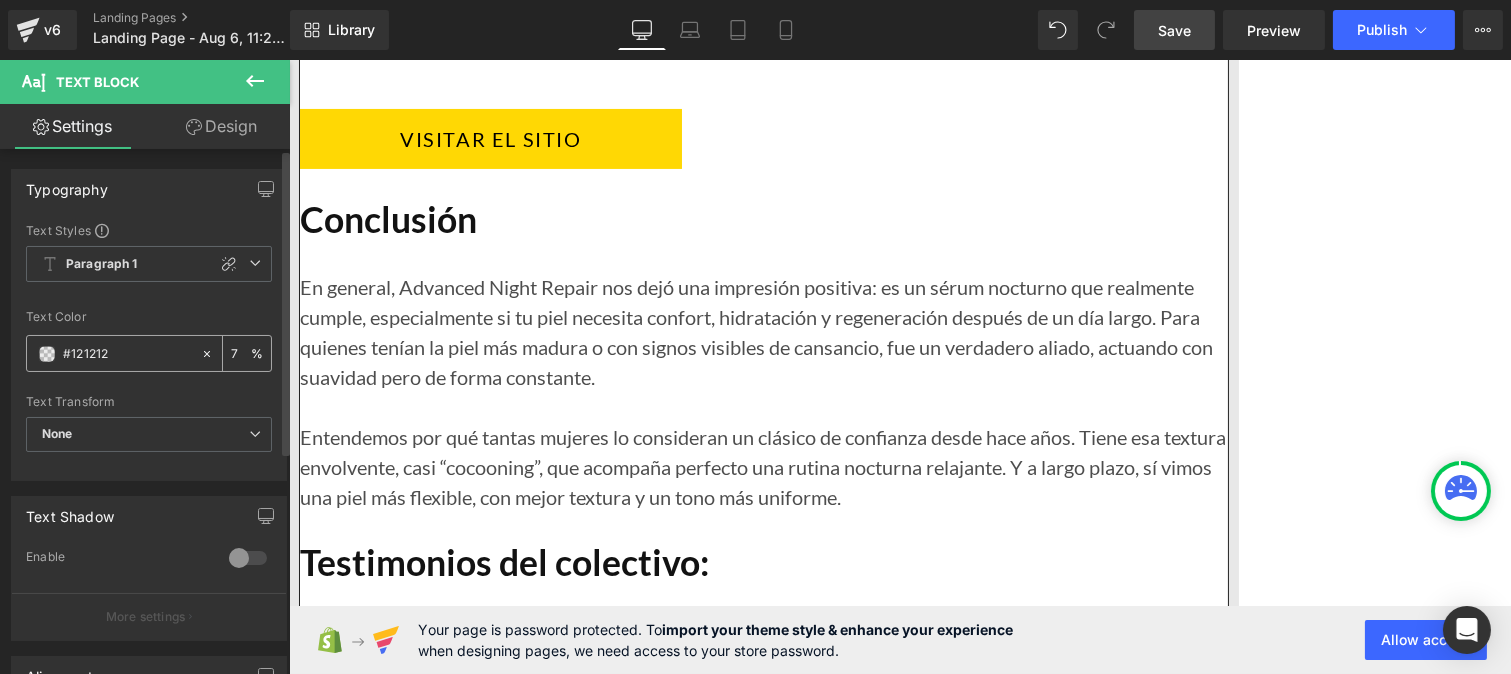 type on "75" 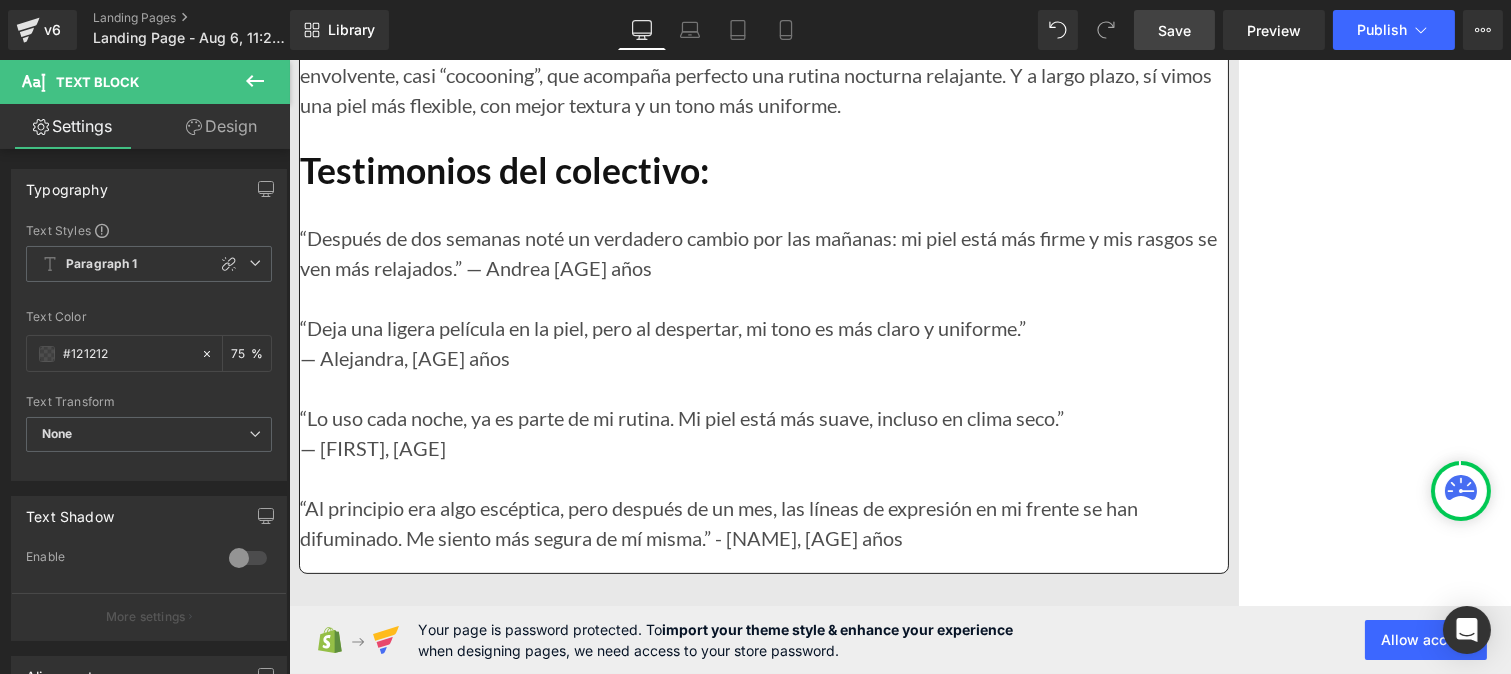 scroll, scrollTop: 14773, scrollLeft: 0, axis: vertical 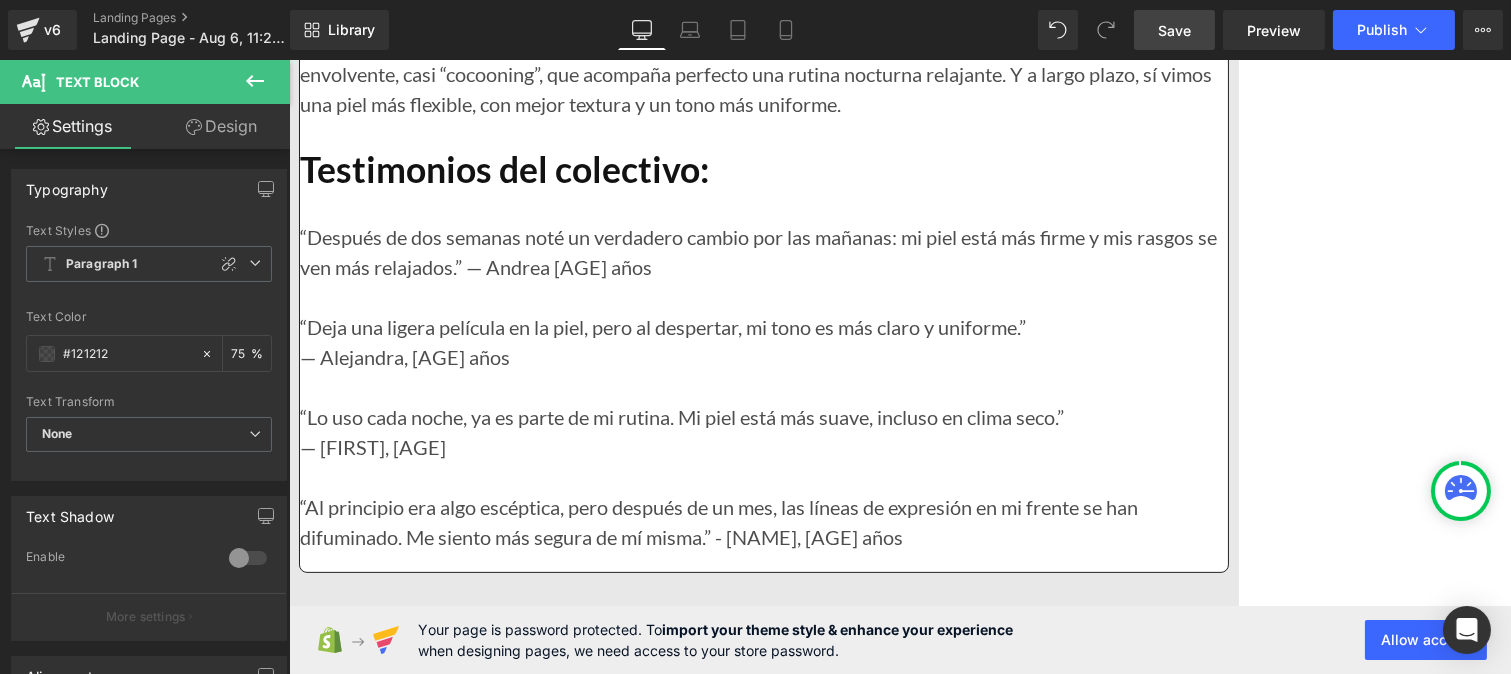 click on "Lo que nos deja claro este test es que el Hyaluronic Acid 2% + B5 de The Ordinary es una excelente opción para hidratar la piel sin complicaciones —y sin vaciar la cartera. Se ganó un lugar en la rutina de varias mujeres del colectivo, especialmente de aquellas que buscaban fortalecer su barrera cutánea con un producto sencillo, eficaz y accesible." at bounding box center (763, 4386) 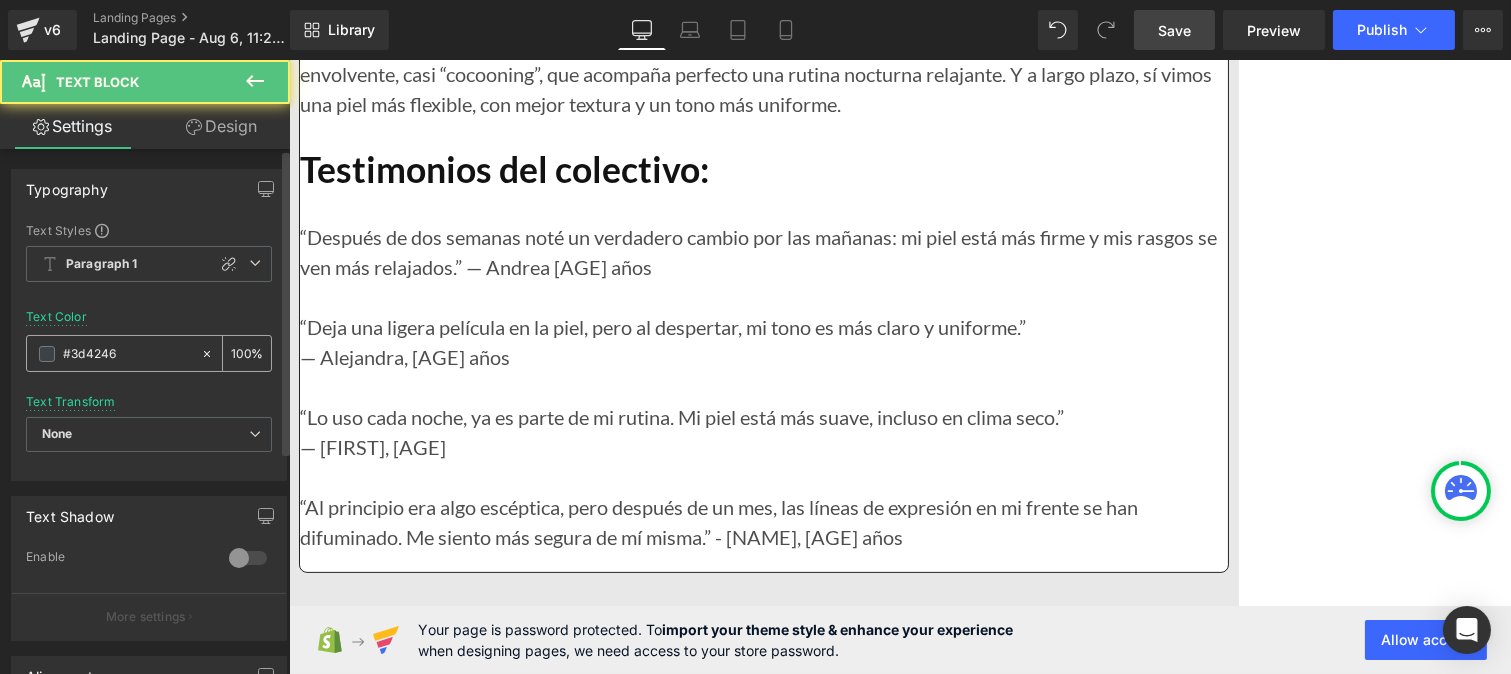 click on "#3d4246" at bounding box center (127, 354) 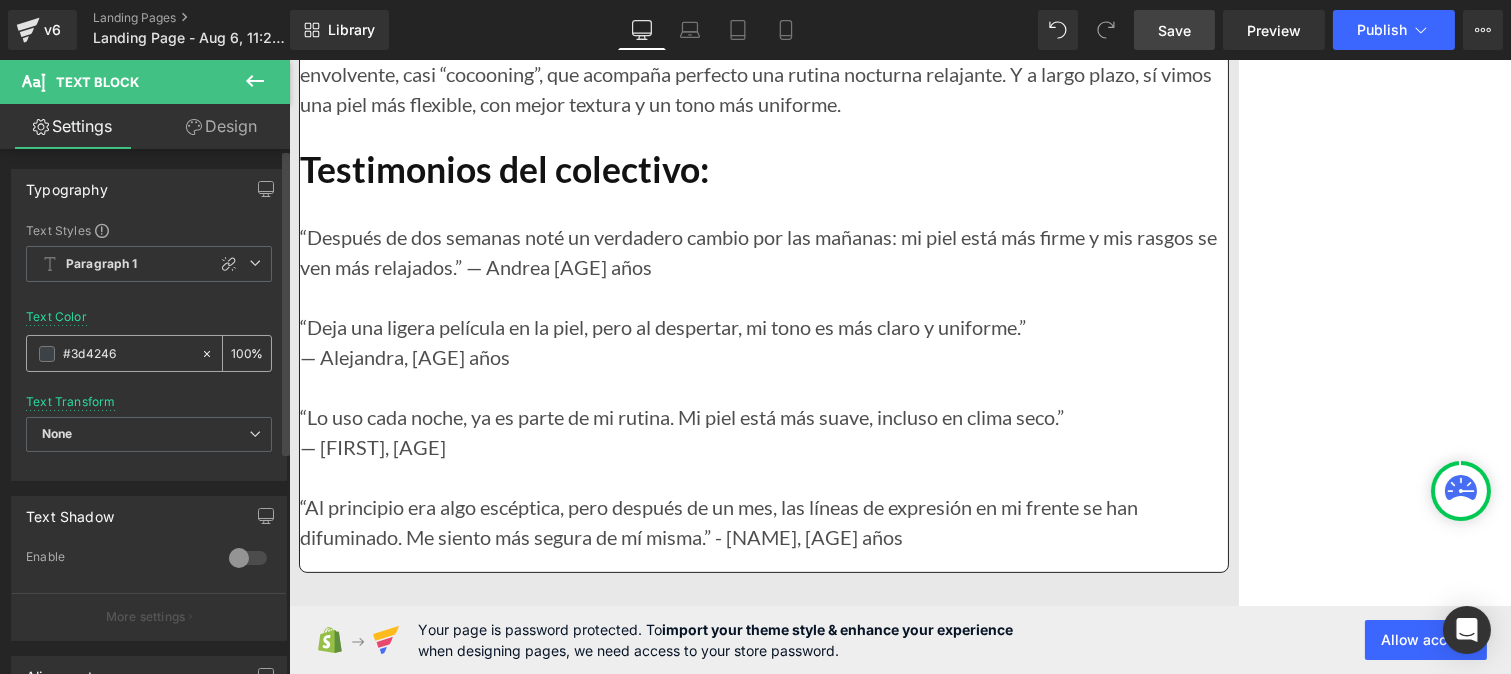 paste on "121212" 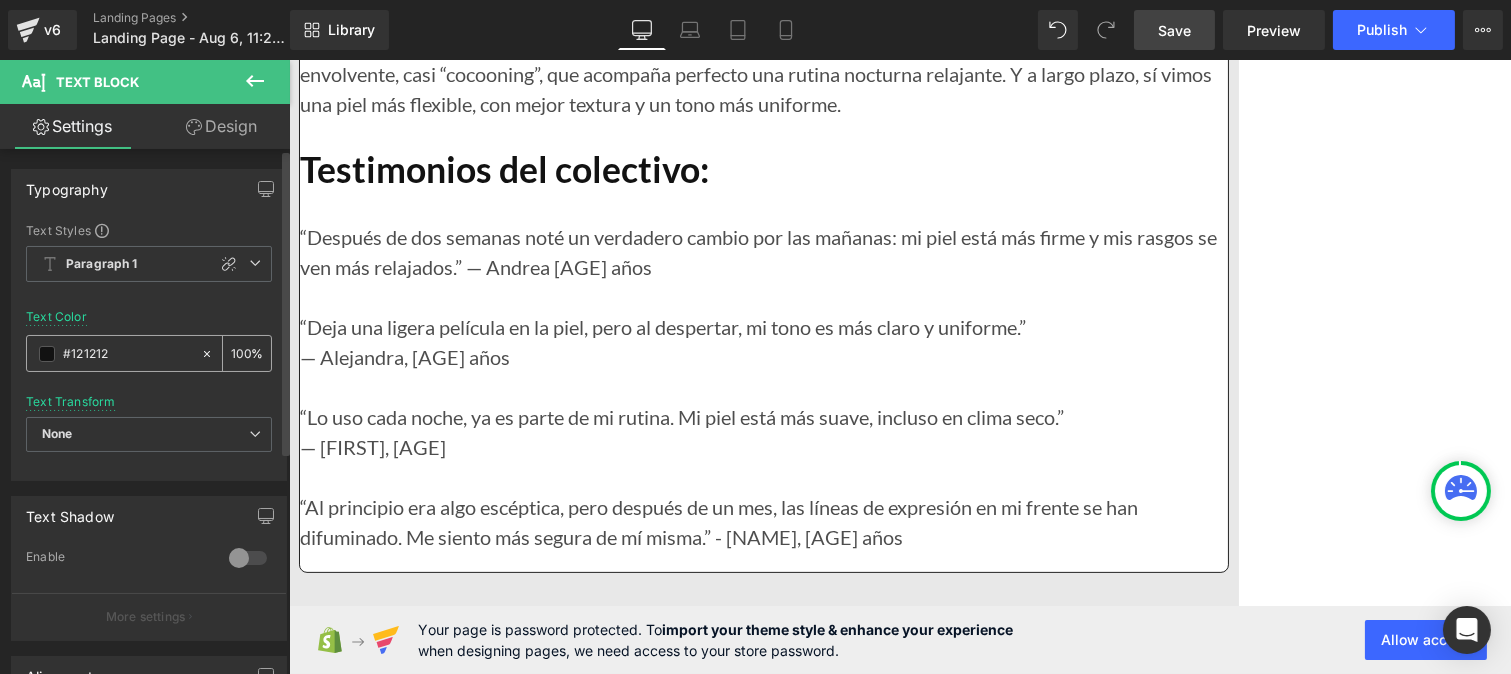 type on "#121212" 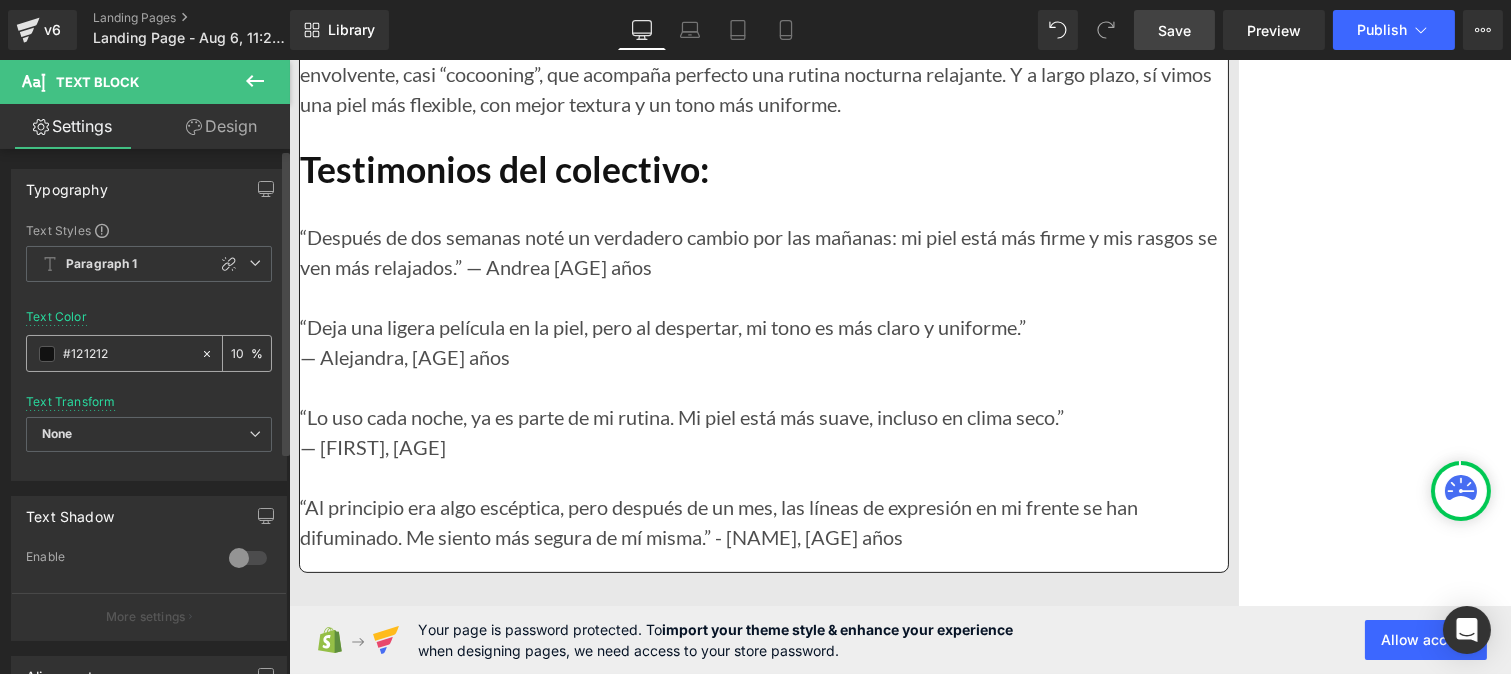 type on "1" 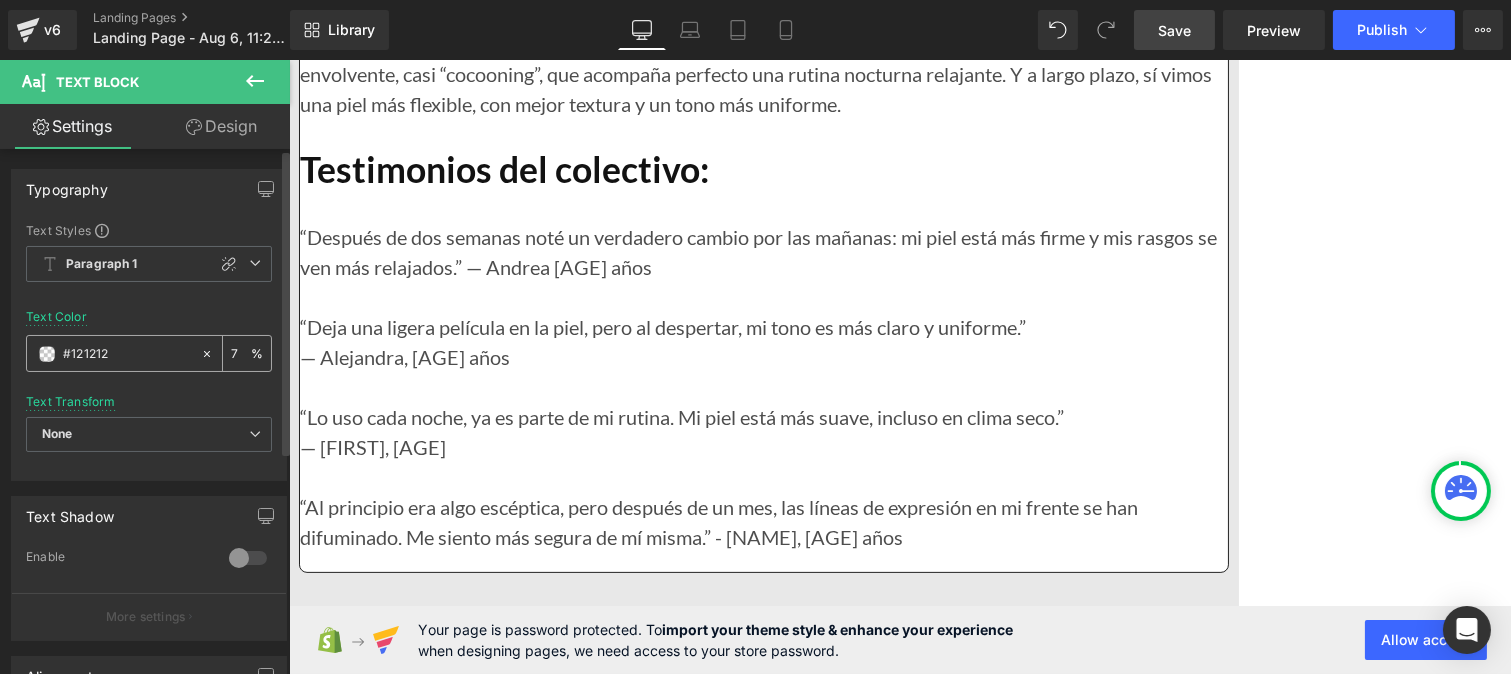 type on "75" 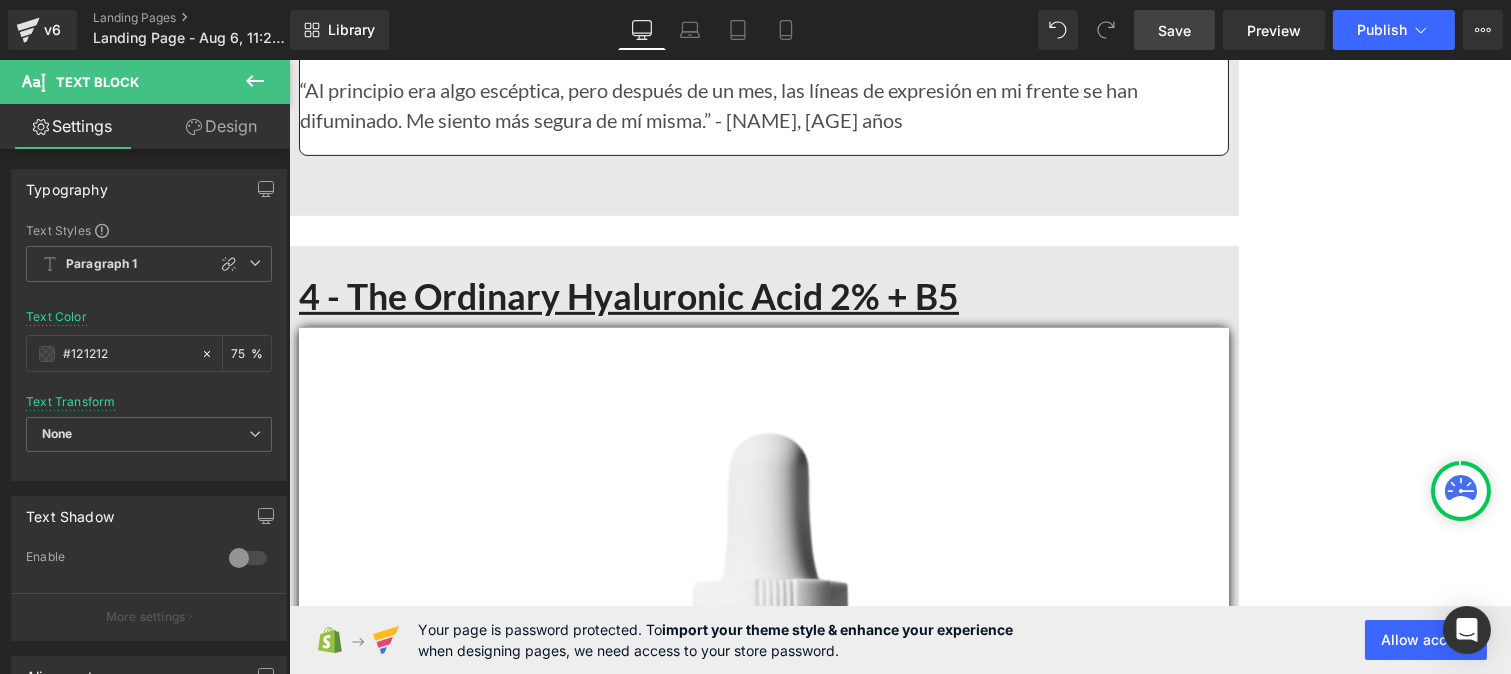 scroll, scrollTop: 15191, scrollLeft: 0, axis: vertical 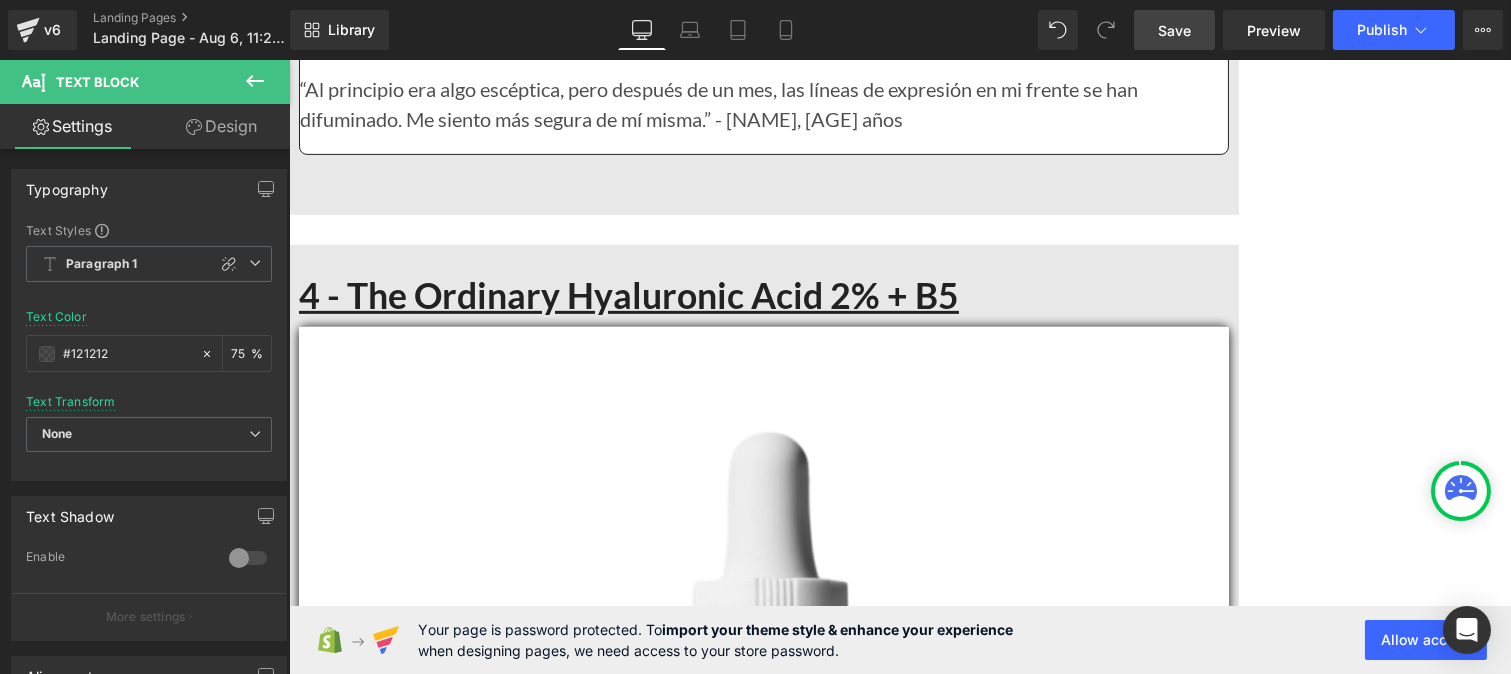 click at bounding box center [763, 4326] 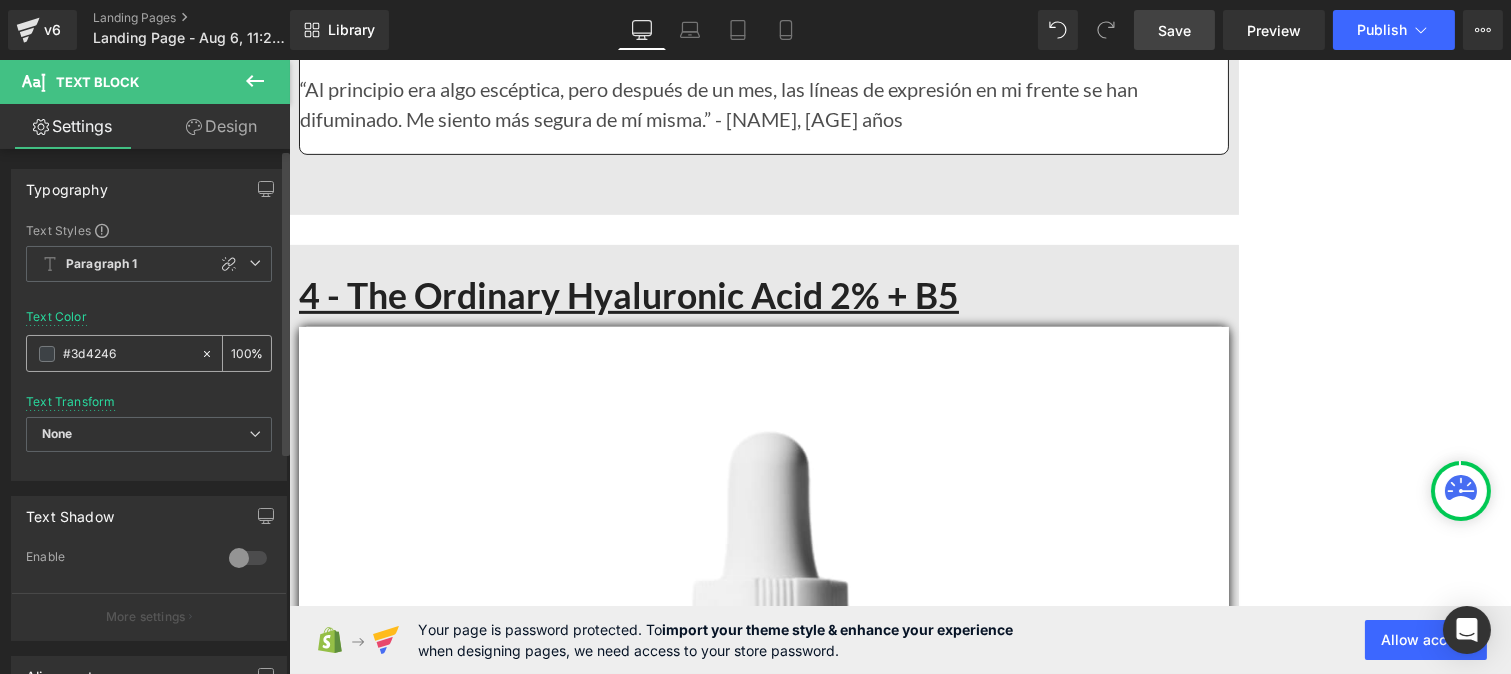 click on "#3d4246" at bounding box center [127, 354] 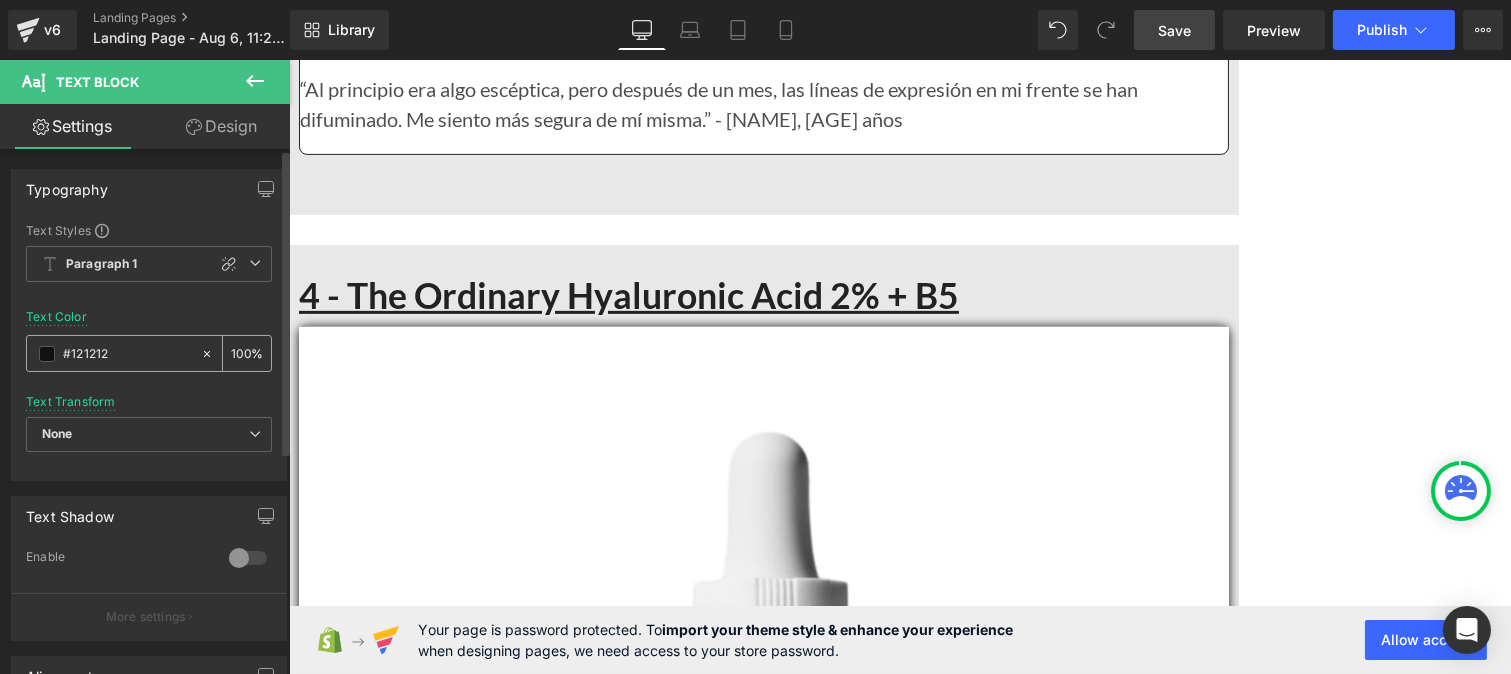 type on "#121212" 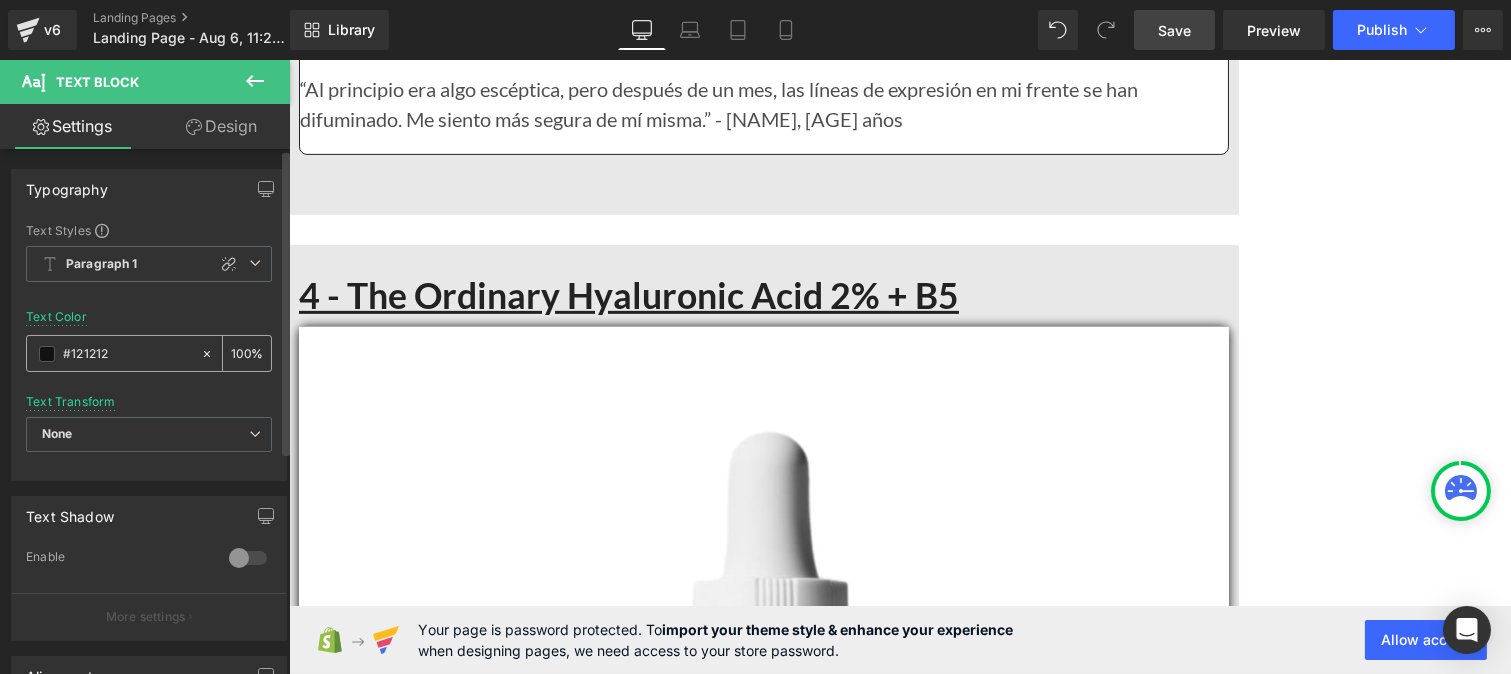 click on "100 %" at bounding box center [247, 353] 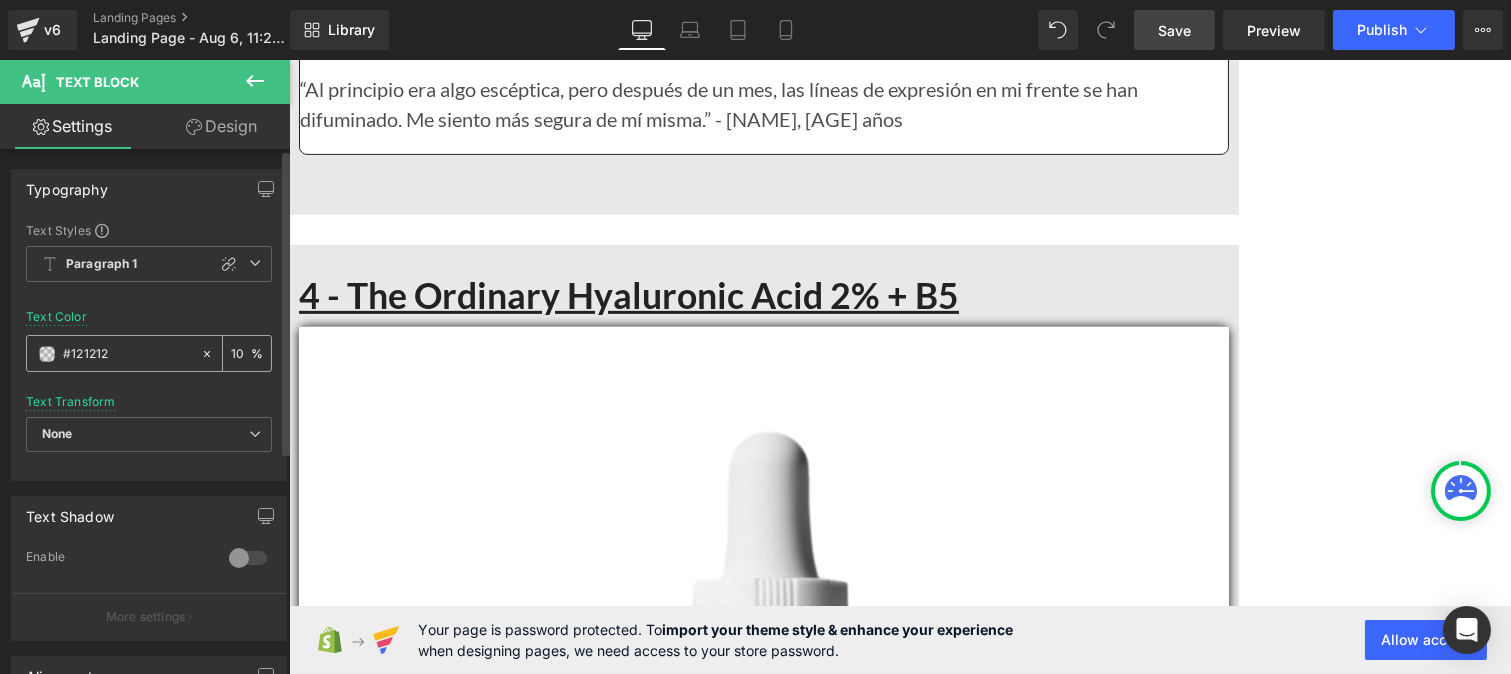 type on "0" 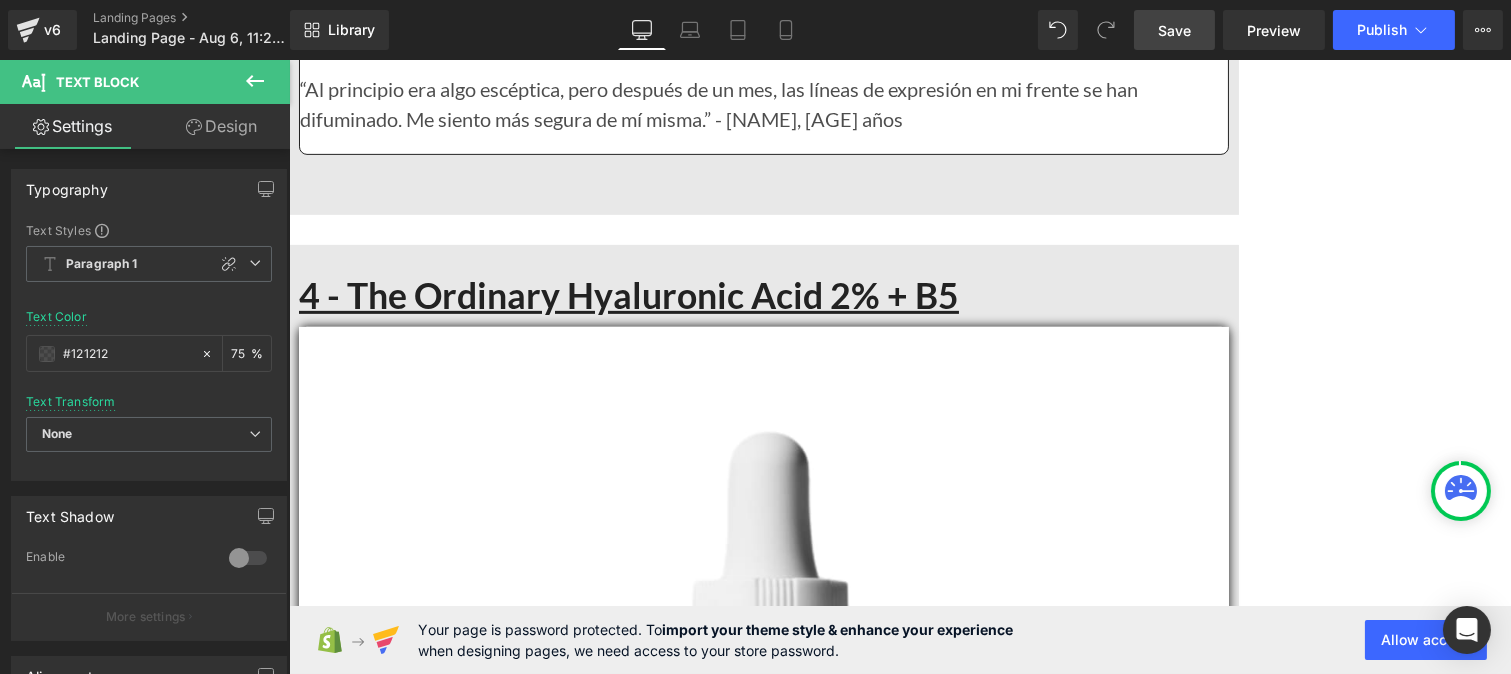 type on "75" 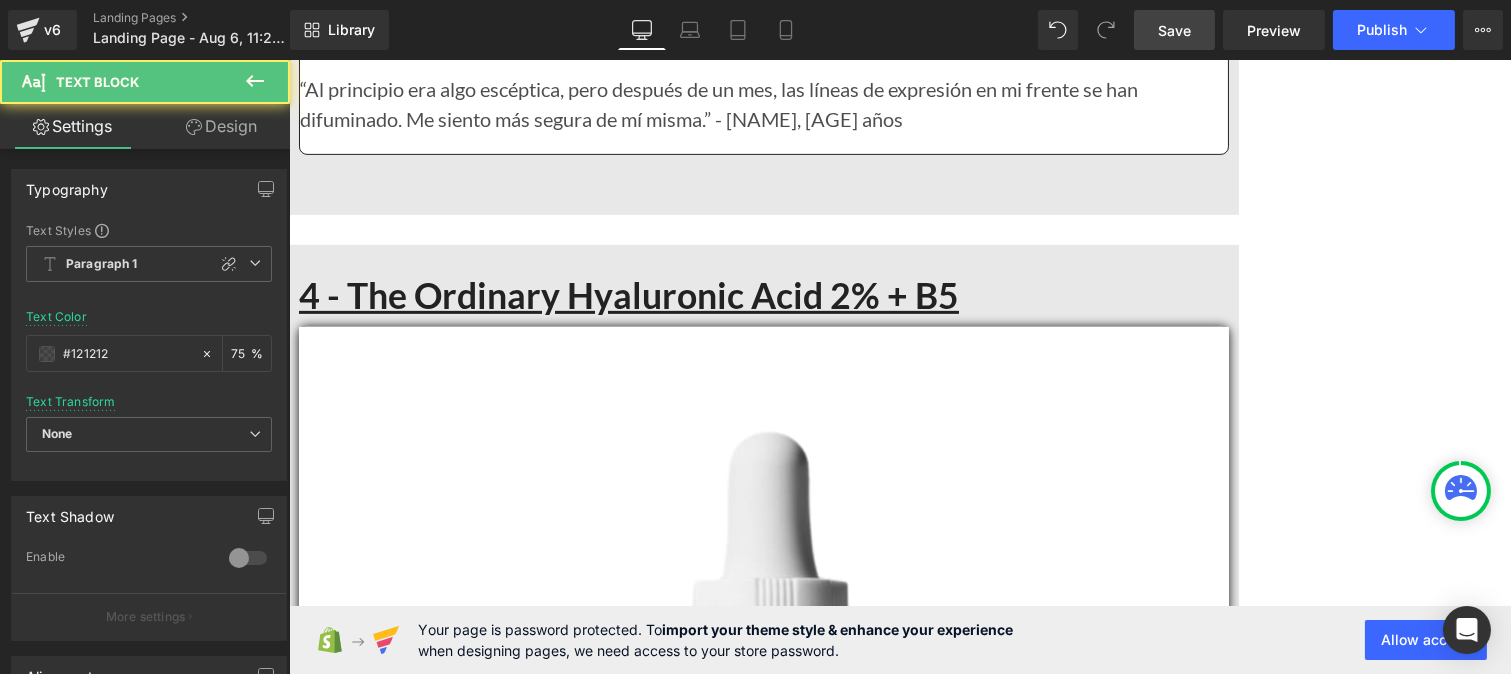 click at bounding box center (763, 4416) 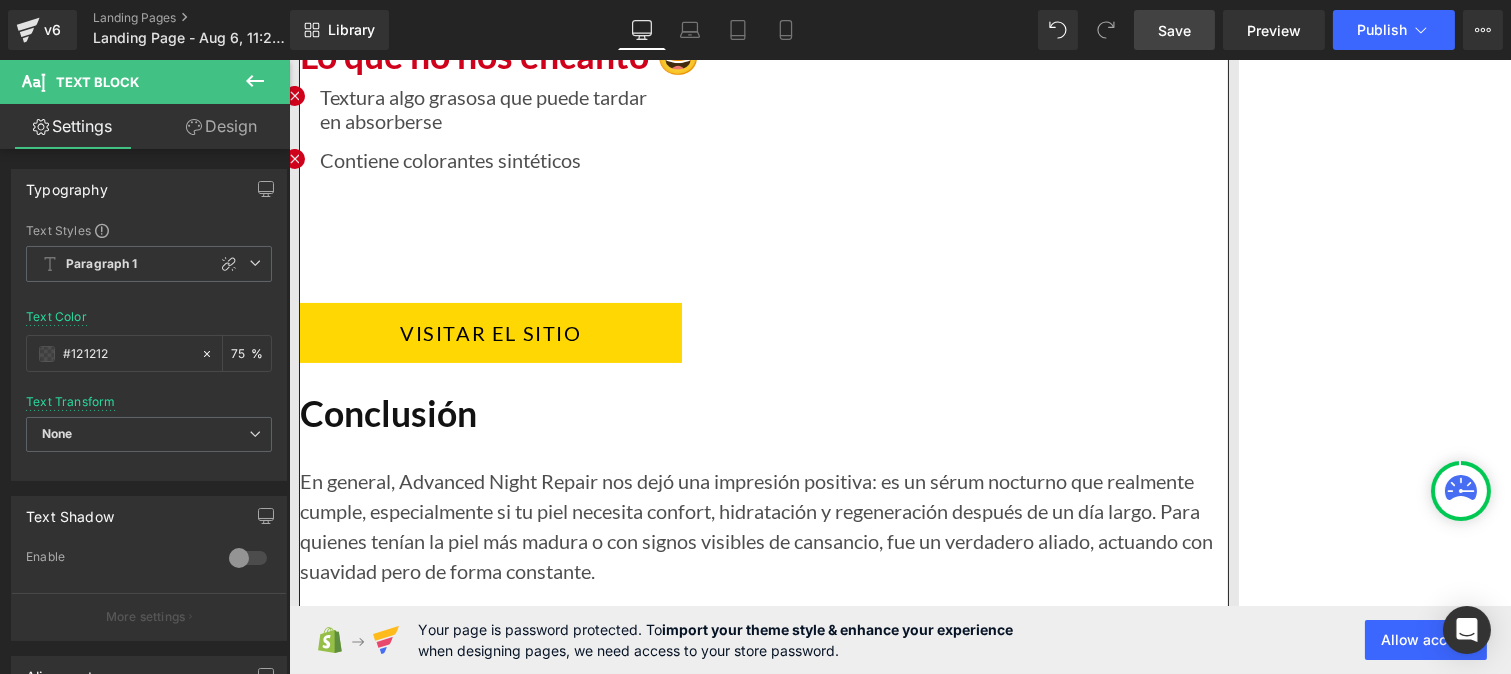 scroll, scrollTop: 14185, scrollLeft: 0, axis: vertical 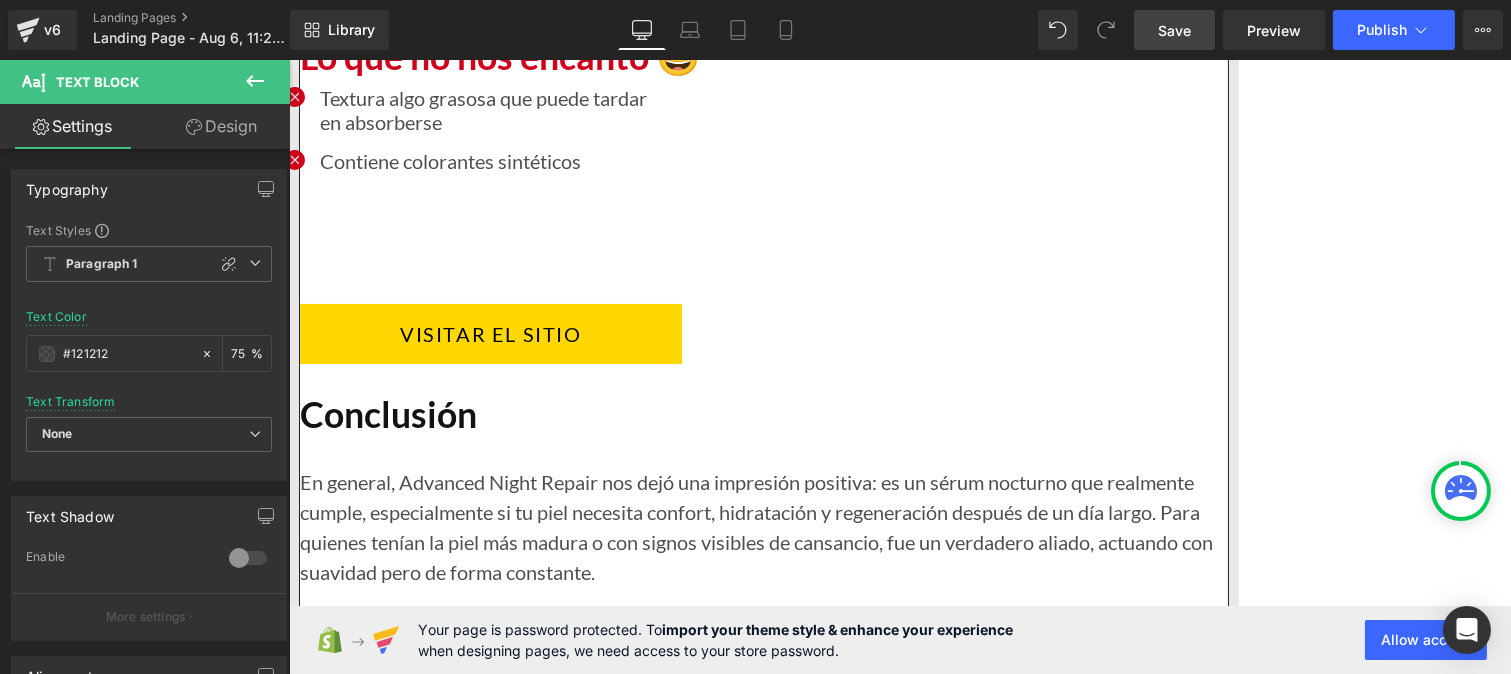 click on "Hidratación en múltiples capas gracias al ácido hialurónico" at bounding box center (568, 4232) 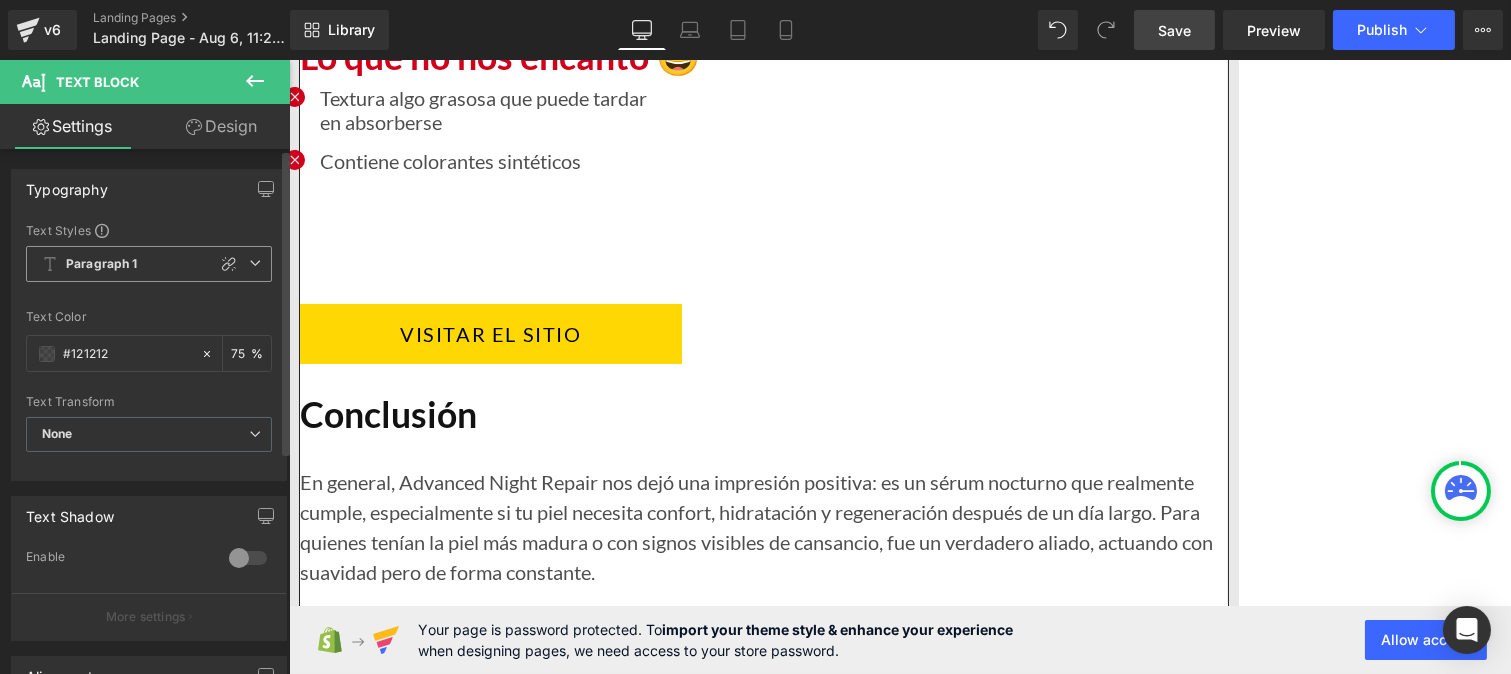 click on "Paragraph 1
Custom
Paragraph 1
Paragraph 2
Paragraph 3
Paragraph 4" at bounding box center (149, 269) 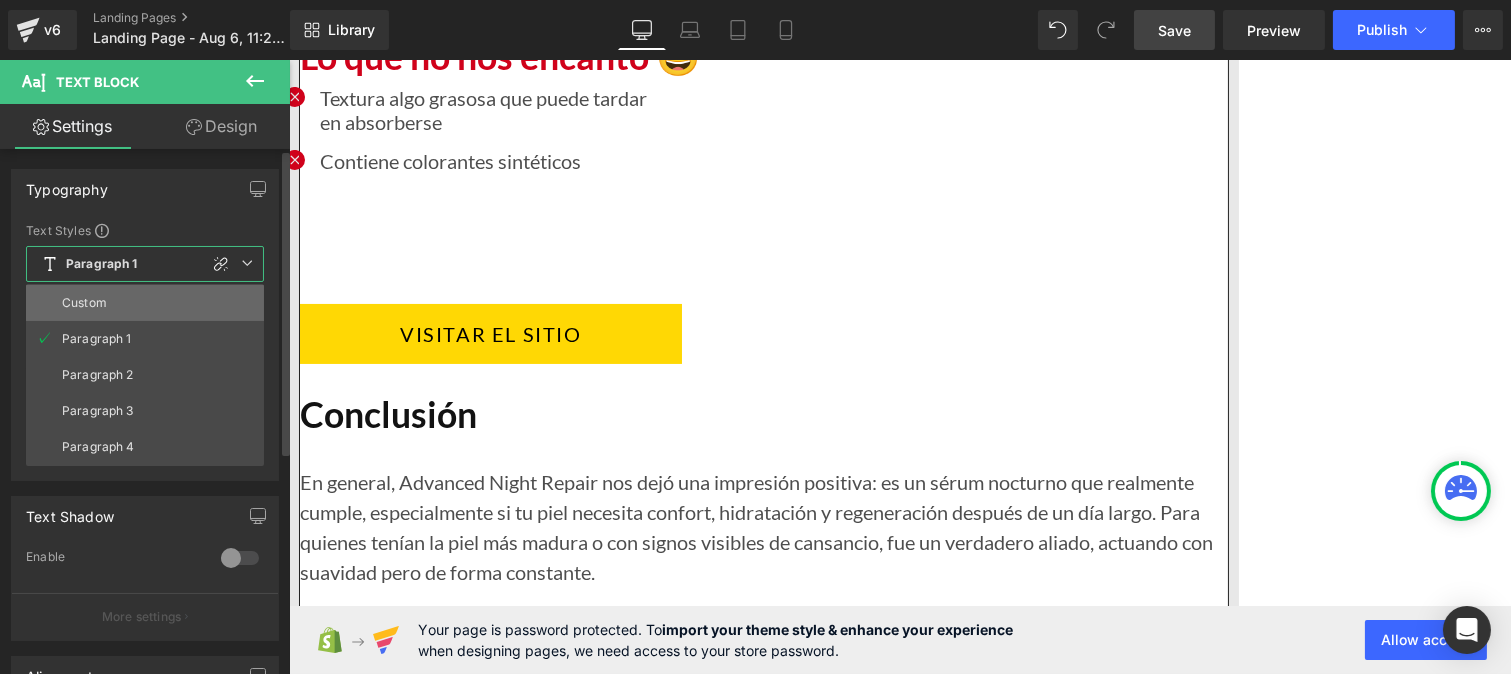 click on "Custom" at bounding box center (84, 303) 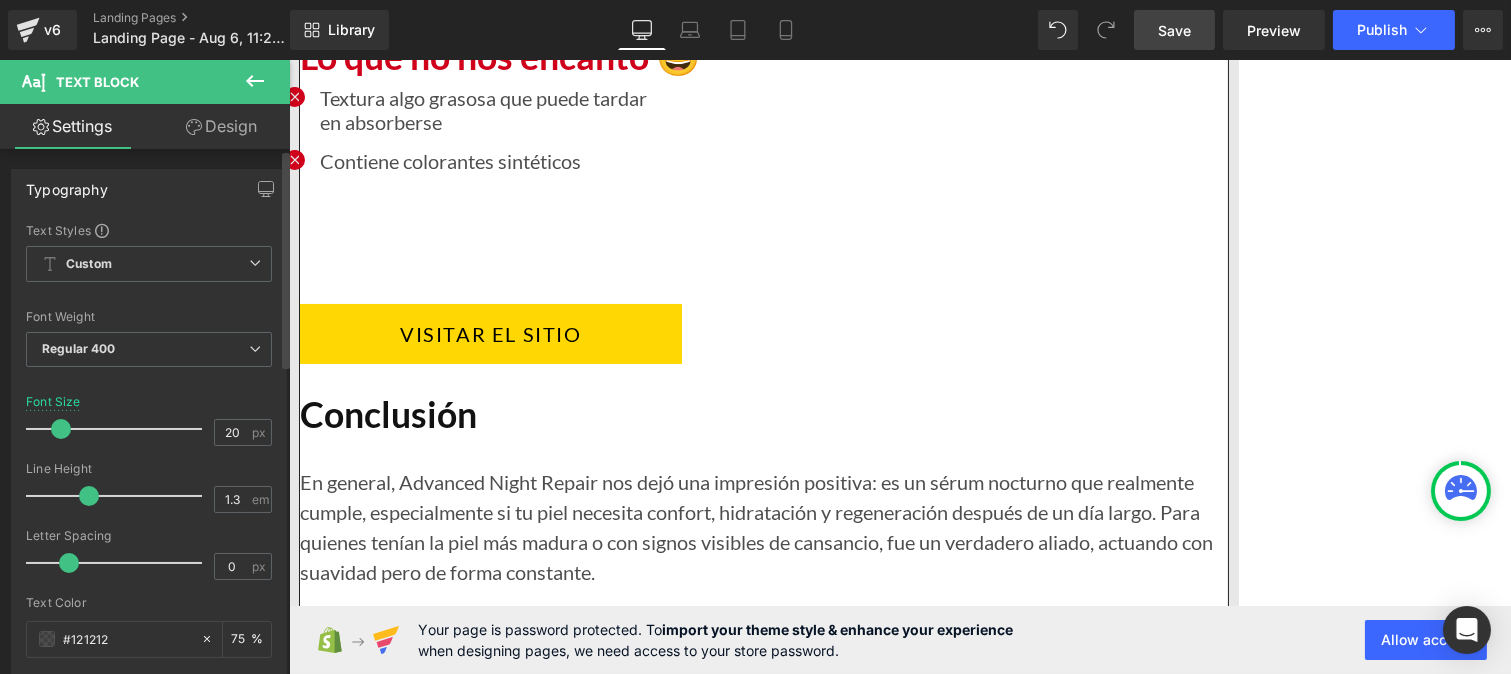 drag, startPoint x: 98, startPoint y: 498, endPoint x: 86, endPoint y: 497, distance: 12.0415945 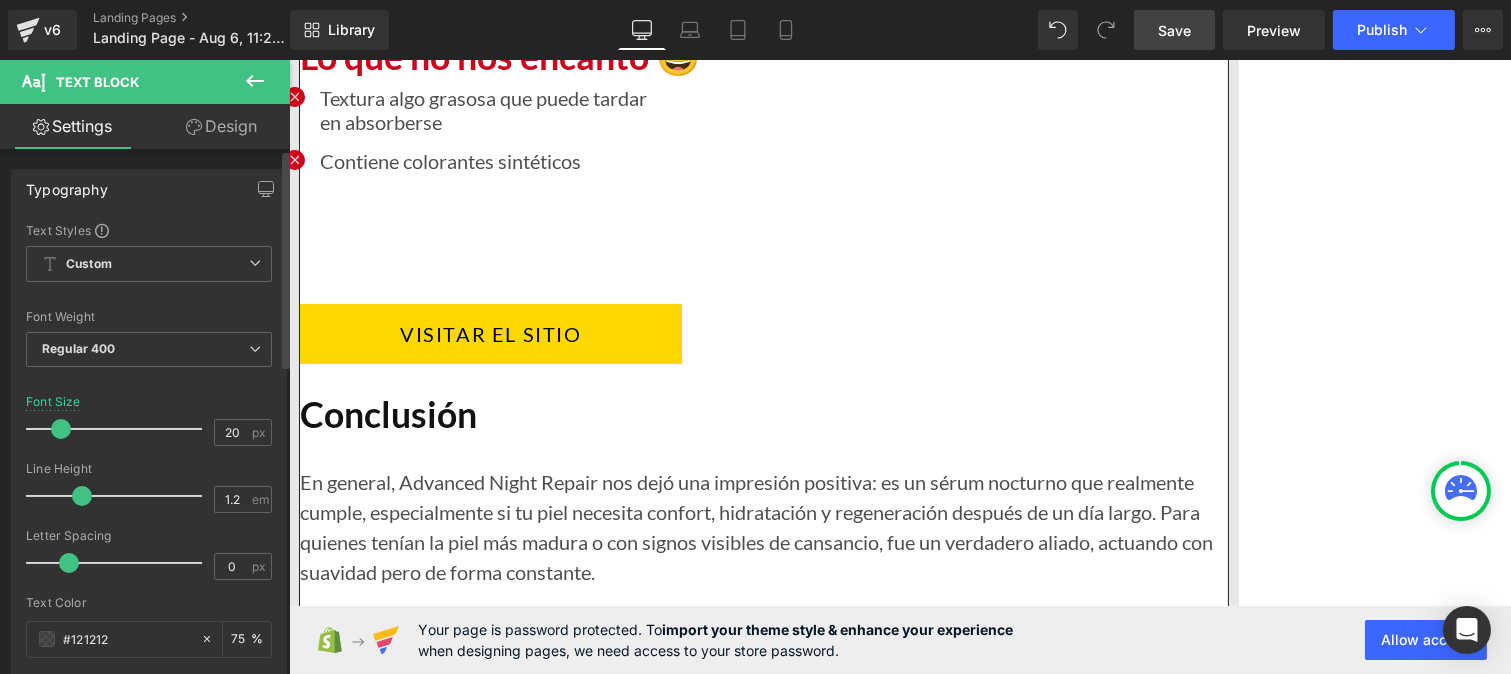 click at bounding box center (82, 496) 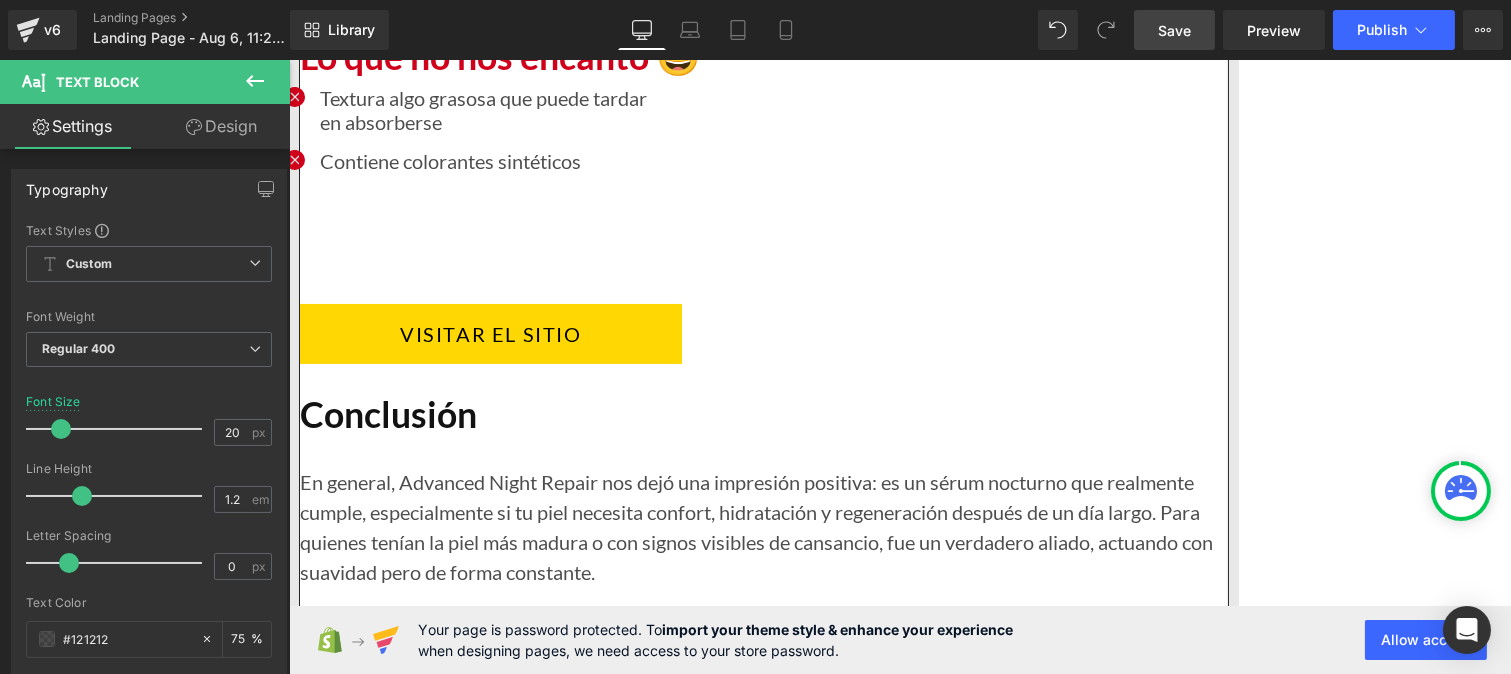 click on "Estimula la producción de colágeno" at bounding box center (568, 4271) 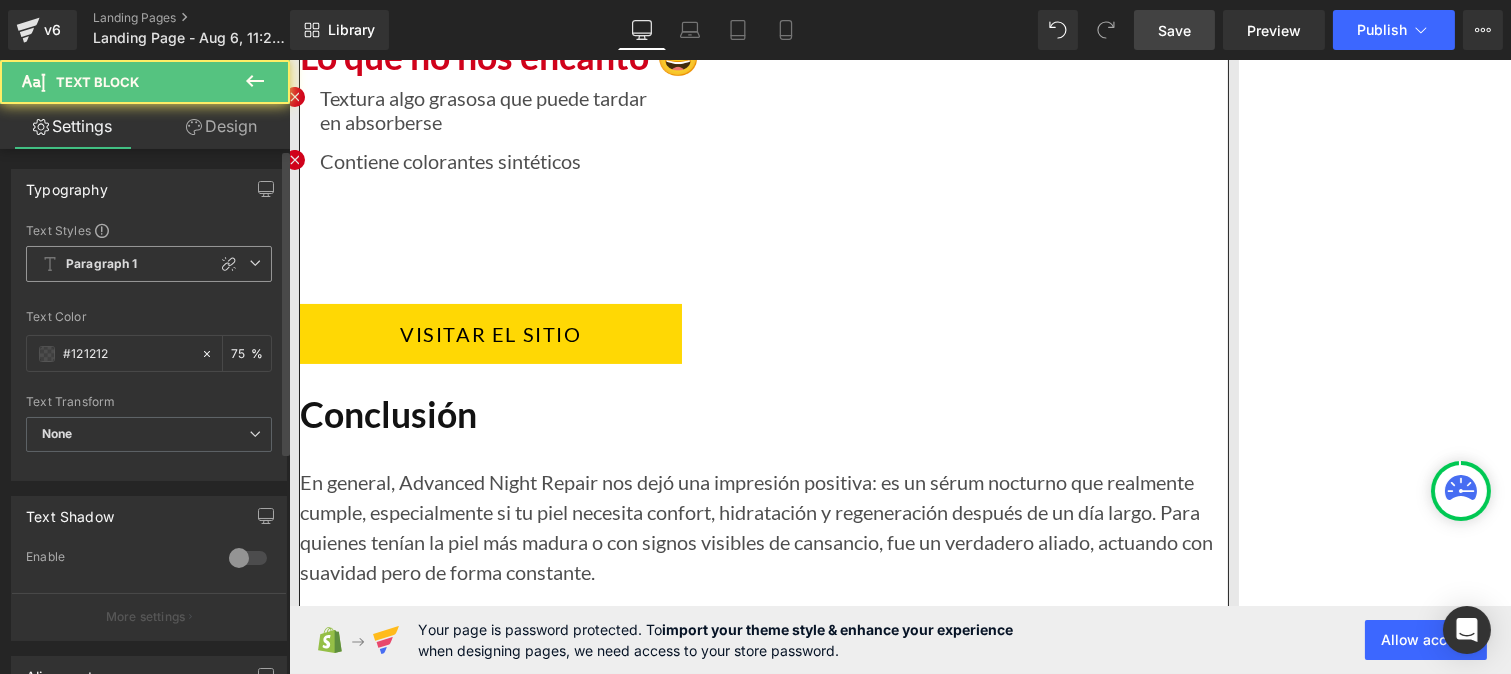 click on "Paragraph 1" at bounding box center [149, 264] 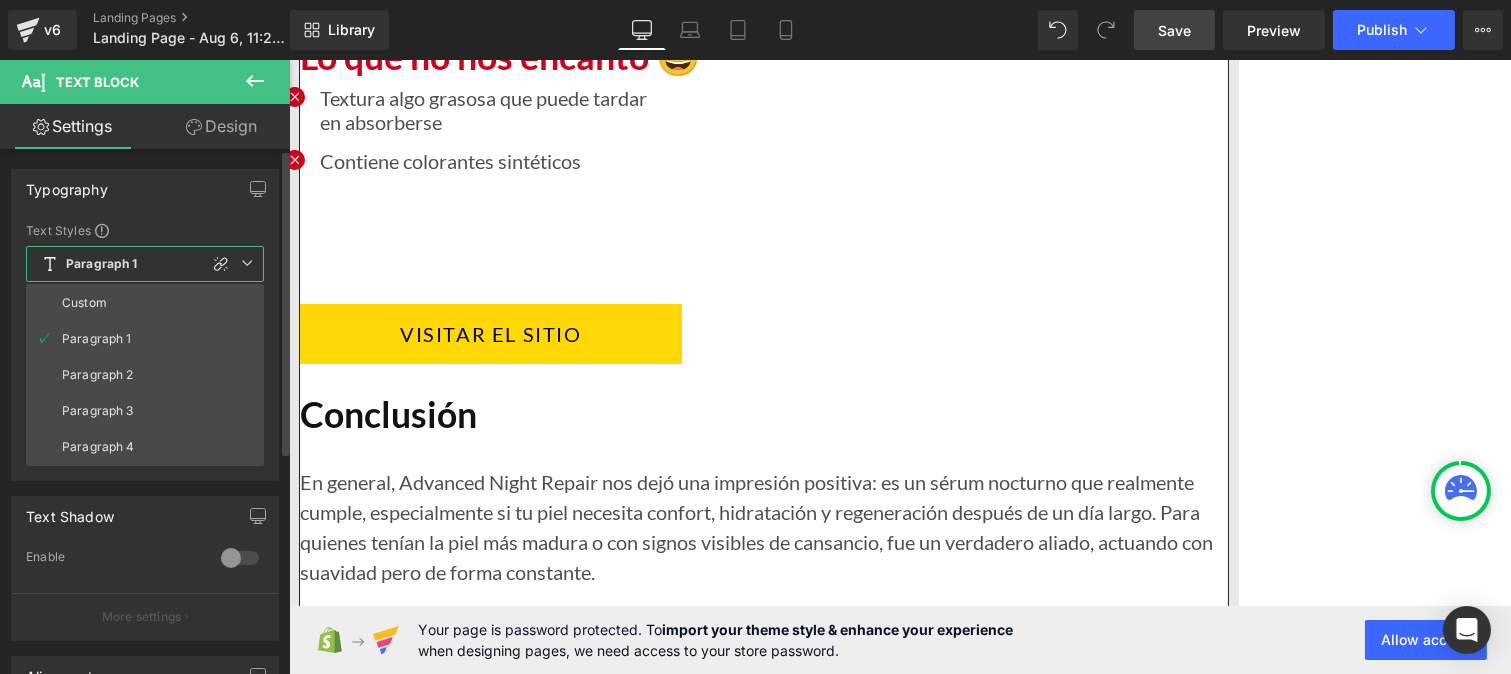 click on "Custom" at bounding box center (145, 303) 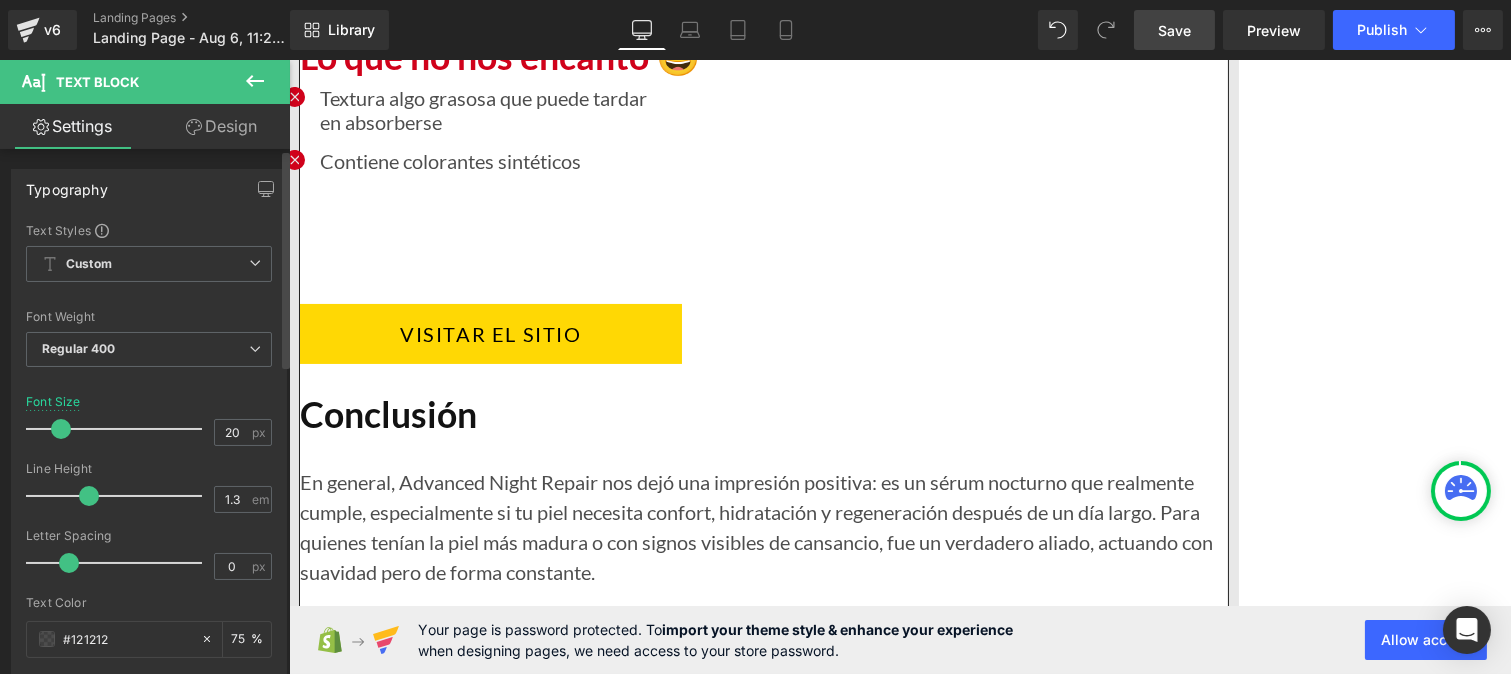 drag, startPoint x: 101, startPoint y: 497, endPoint x: 86, endPoint y: 496, distance: 15.033297 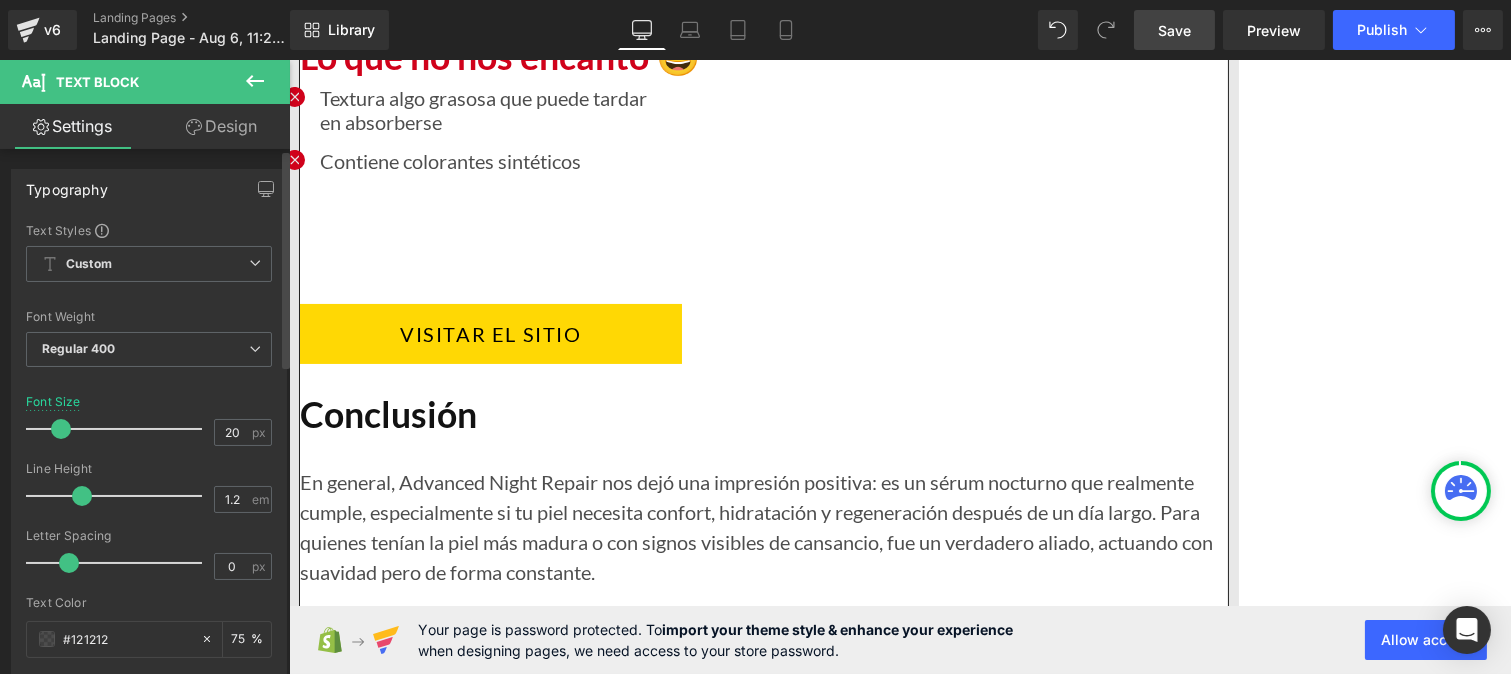click at bounding box center [82, 496] 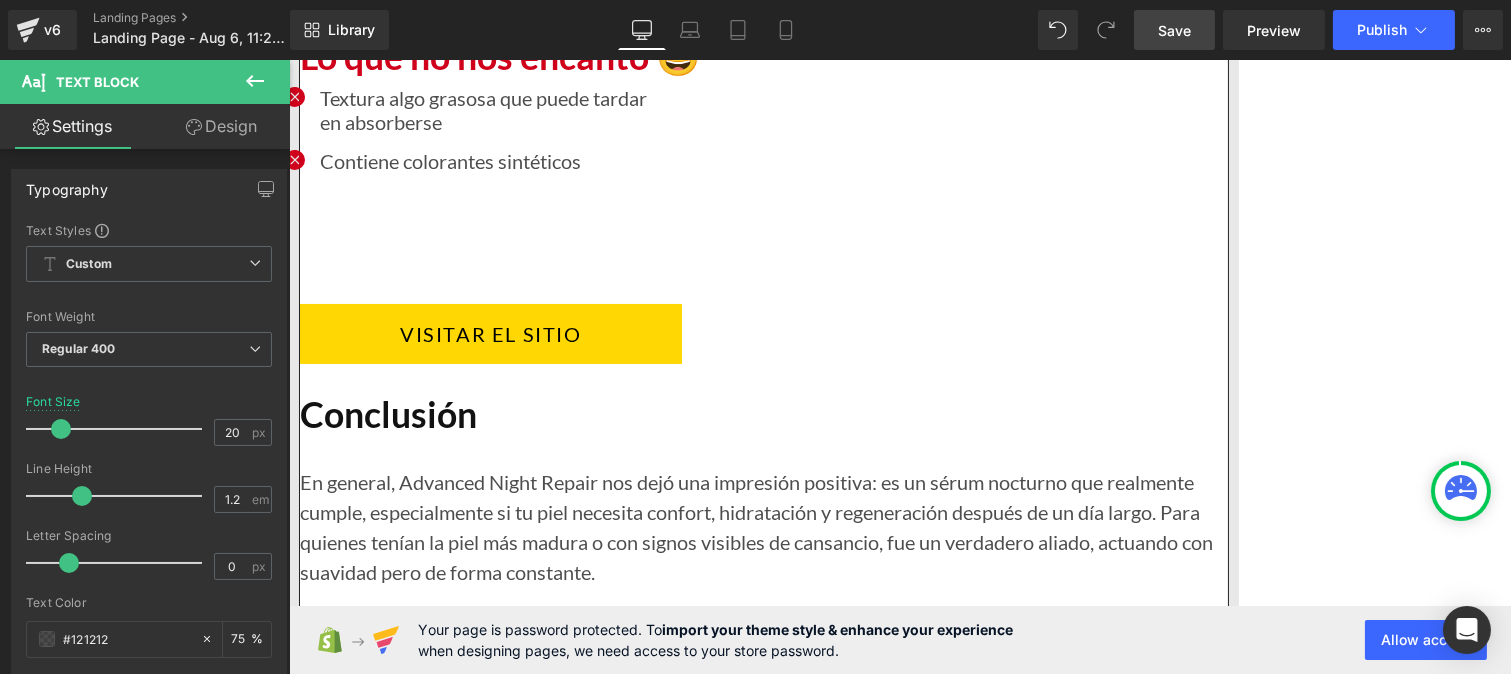 click on "Mejora la apariencia general de la piel" at bounding box center [568, 4315] 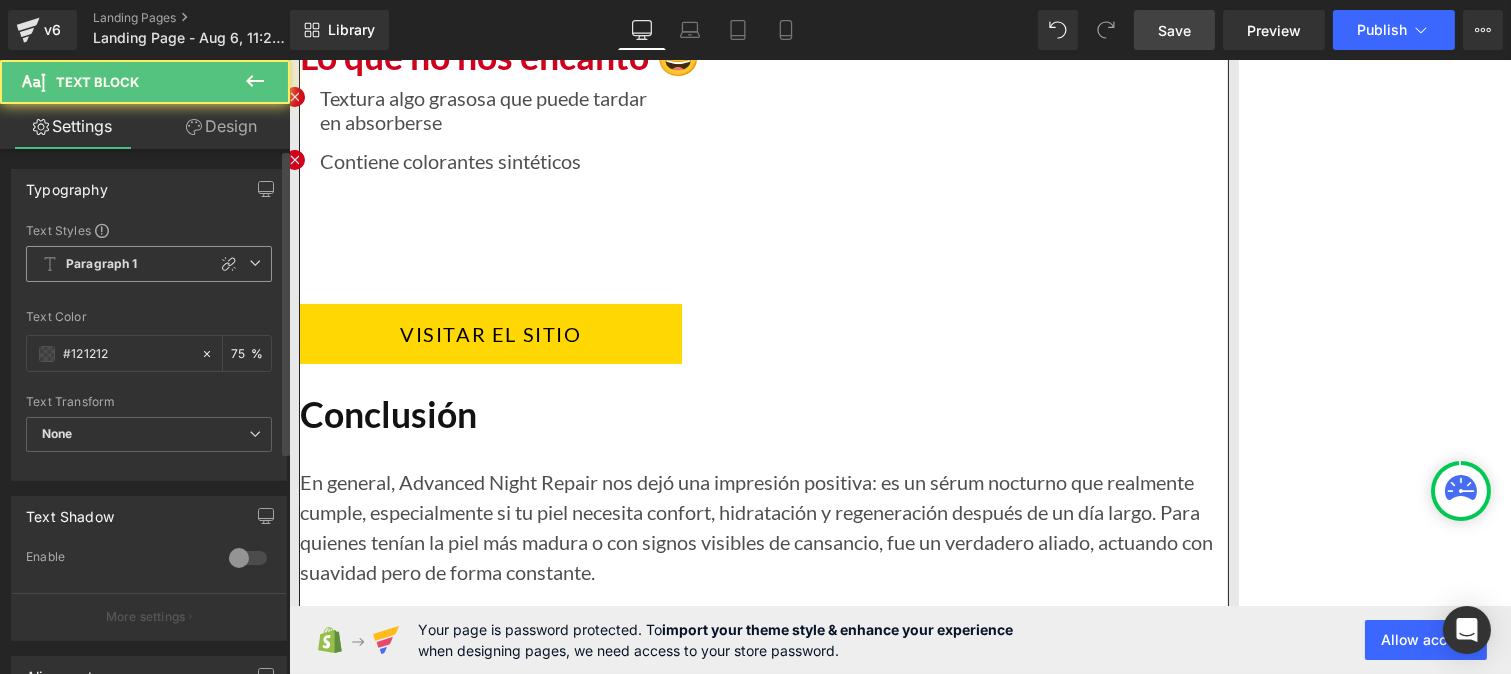 click on "Paragraph 1" at bounding box center [149, 264] 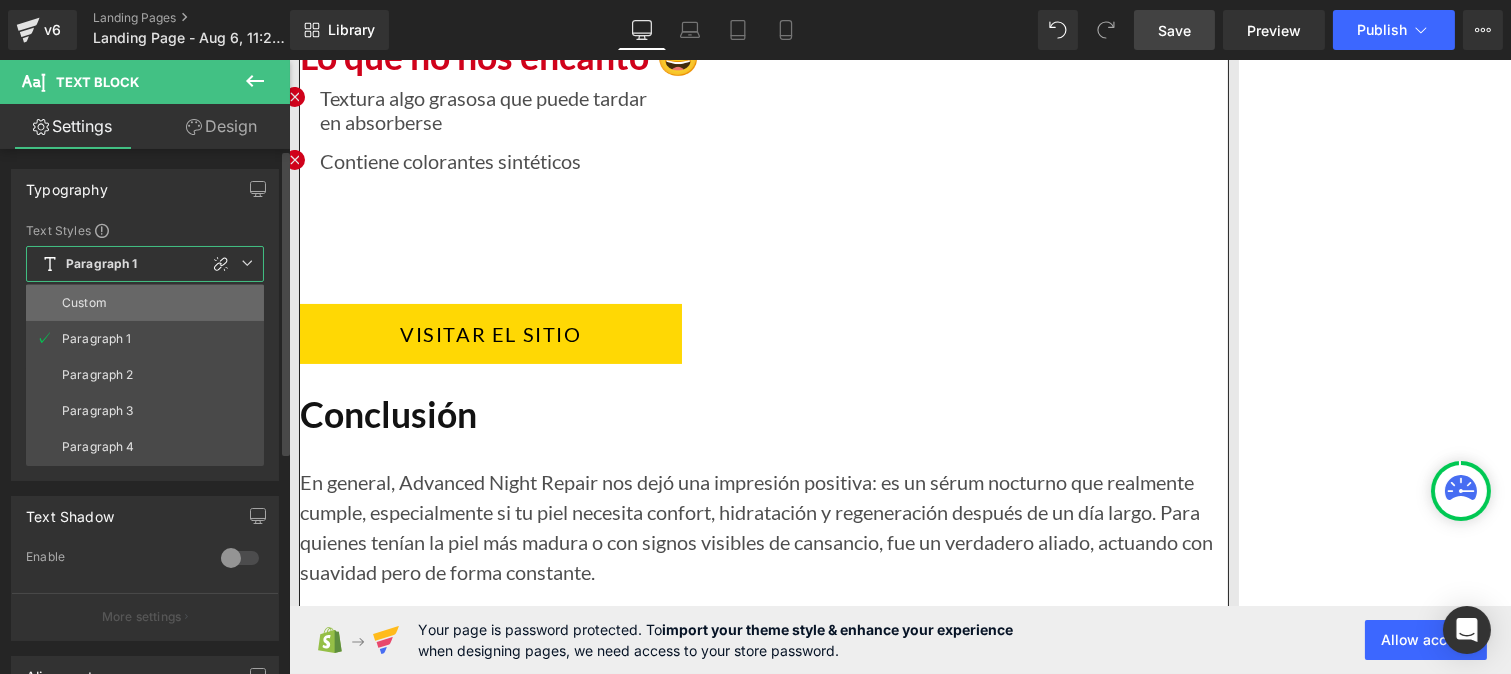 click on "Custom" at bounding box center [84, 303] 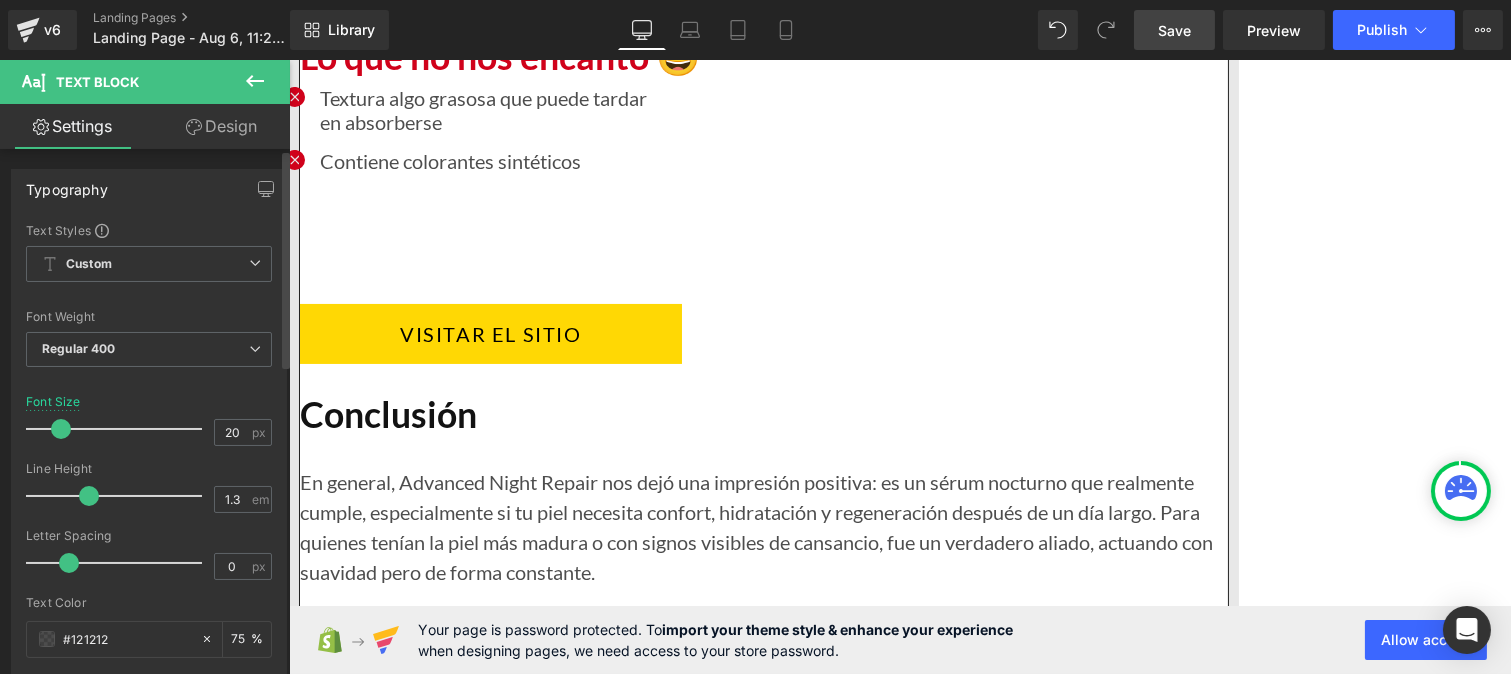 type on "1.2" 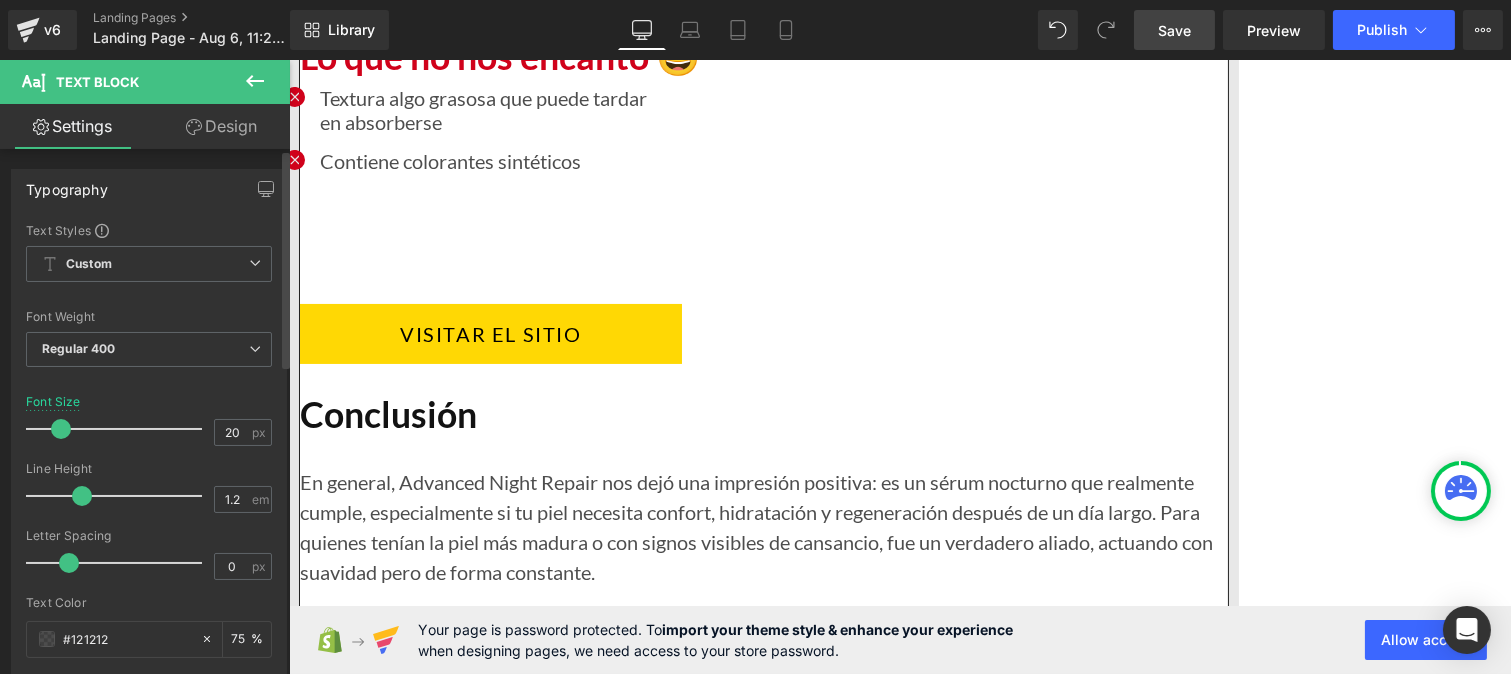 drag, startPoint x: 100, startPoint y: 492, endPoint x: 85, endPoint y: 488, distance: 15.524175 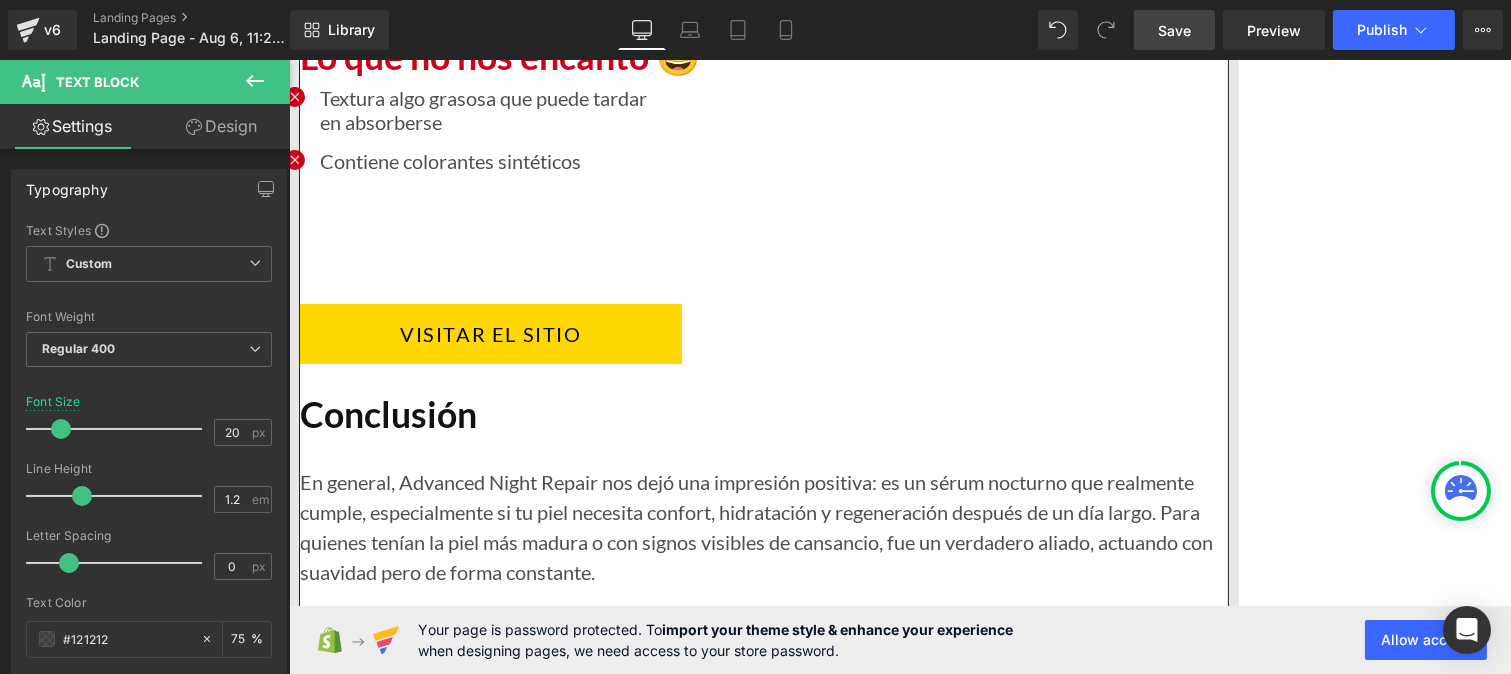 click on "Fórmula sencilla y económica" at bounding box center (494, 4362) 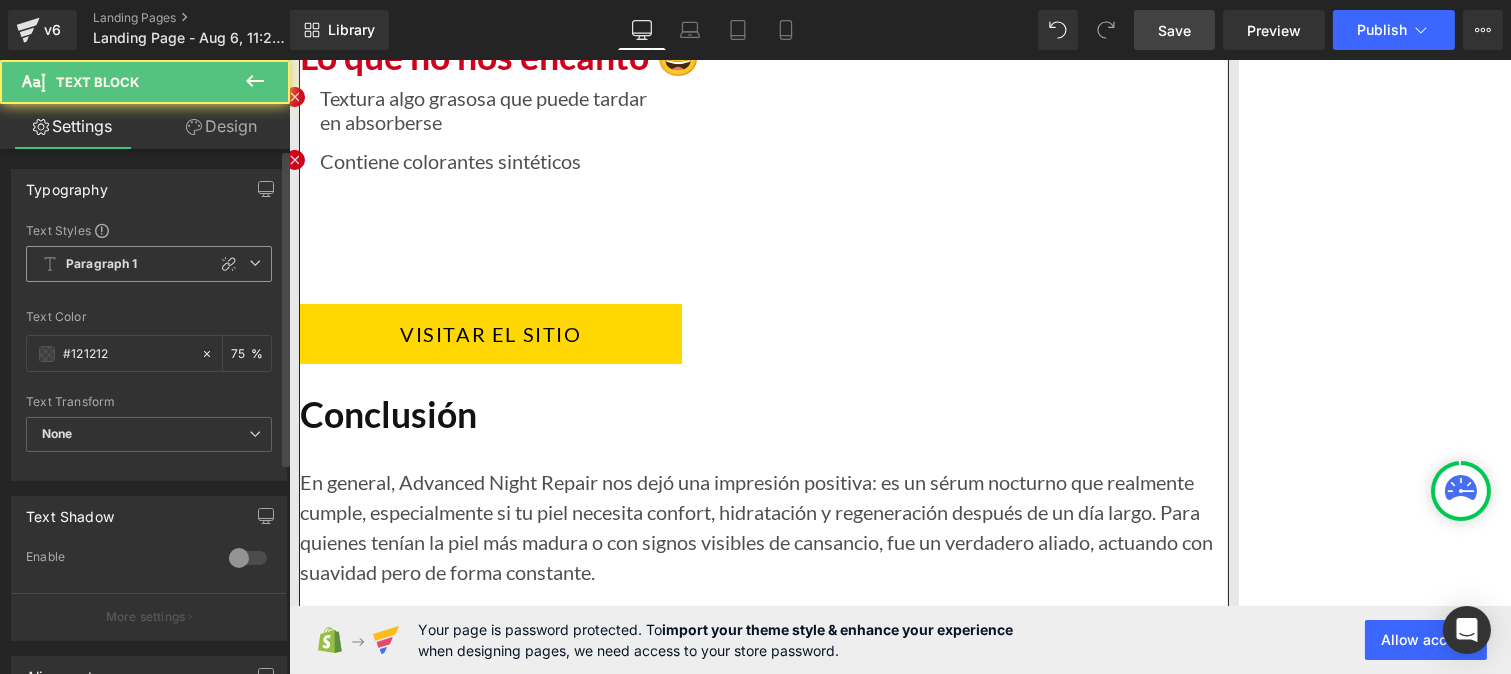 click on "Paragraph 1" at bounding box center [149, 264] 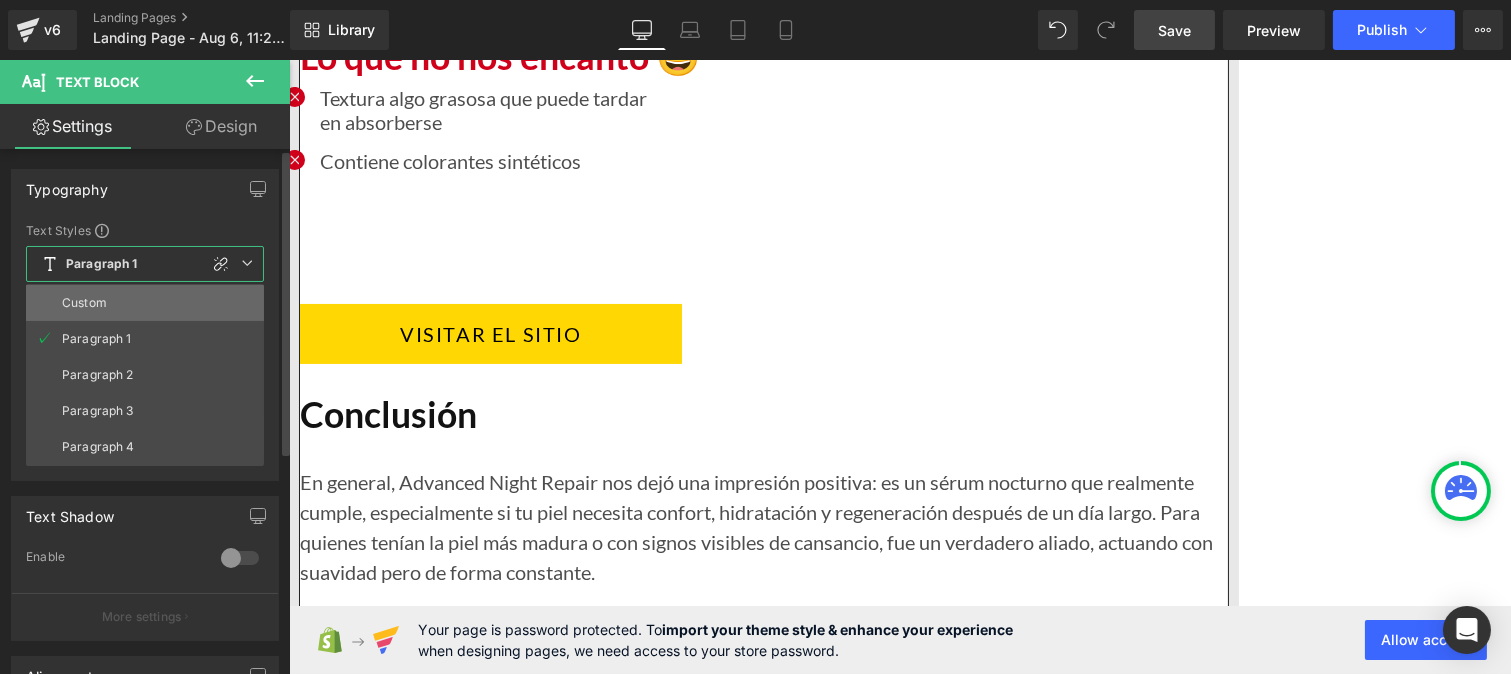 click on "Custom" at bounding box center (145, 303) 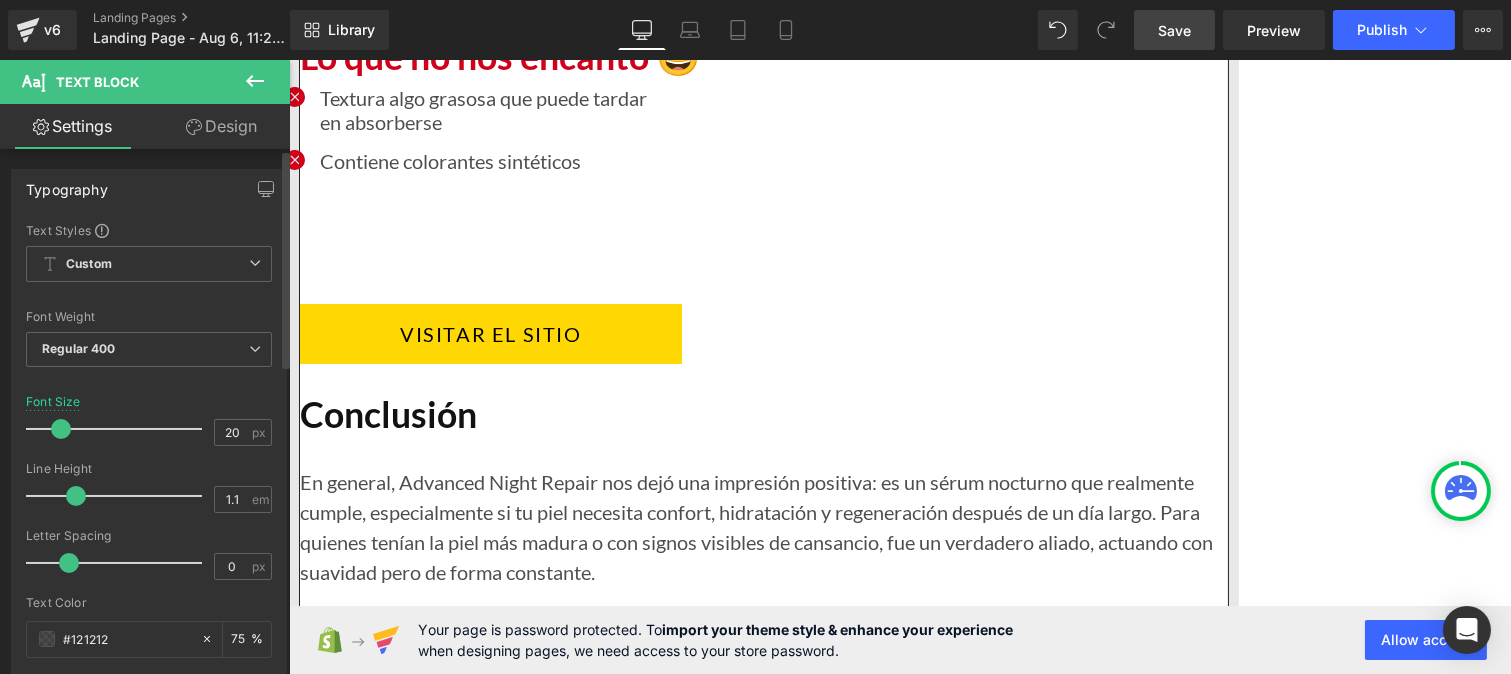 type on "1.2" 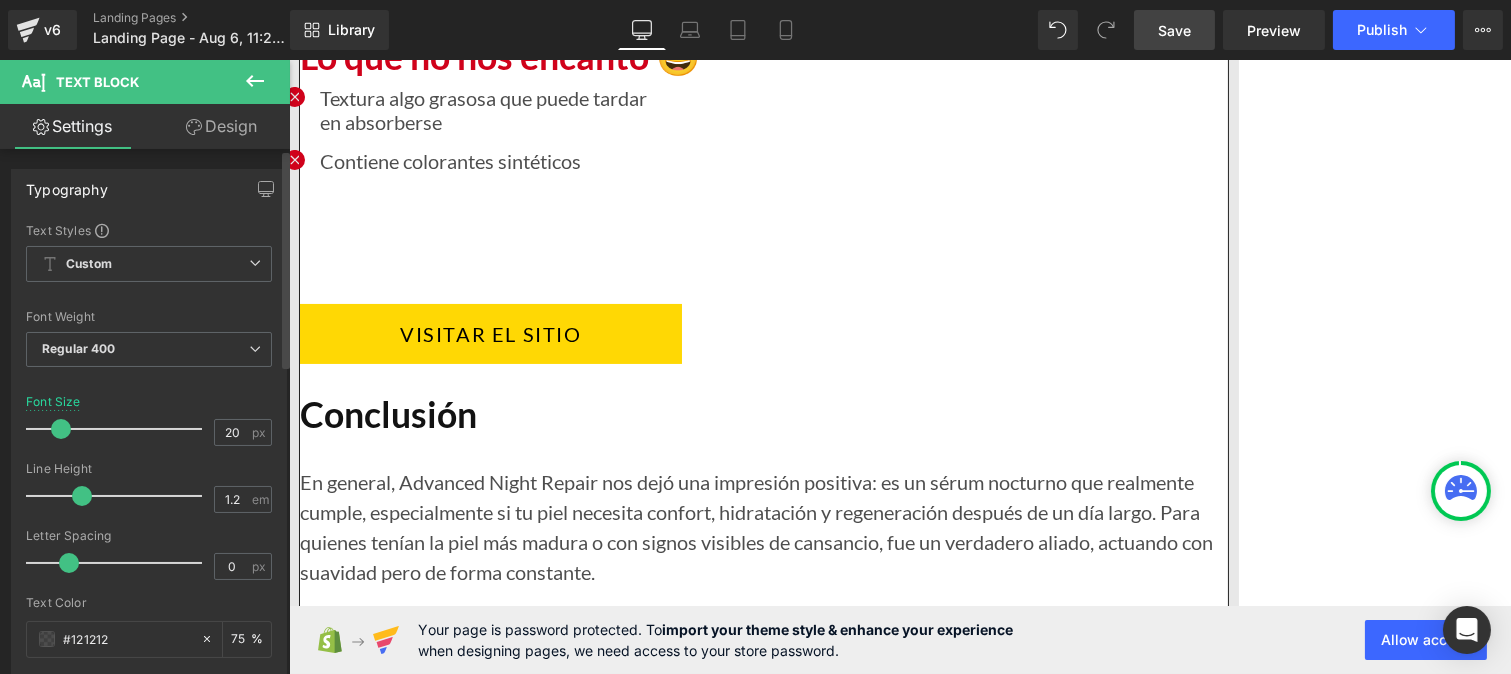 drag, startPoint x: 96, startPoint y: 493, endPoint x: 80, endPoint y: 494, distance: 16.03122 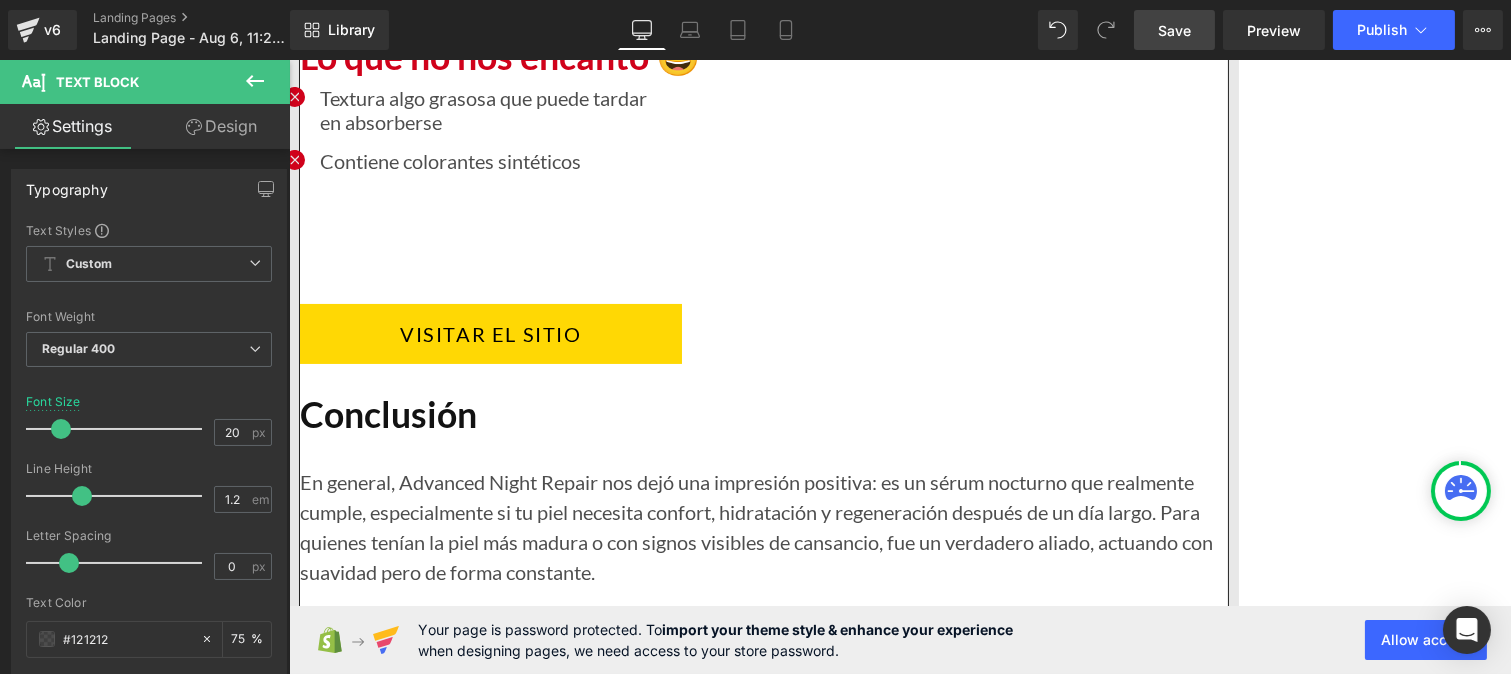 click on "Hidratación profunda sin complicaciones" at bounding box center (494, 4406) 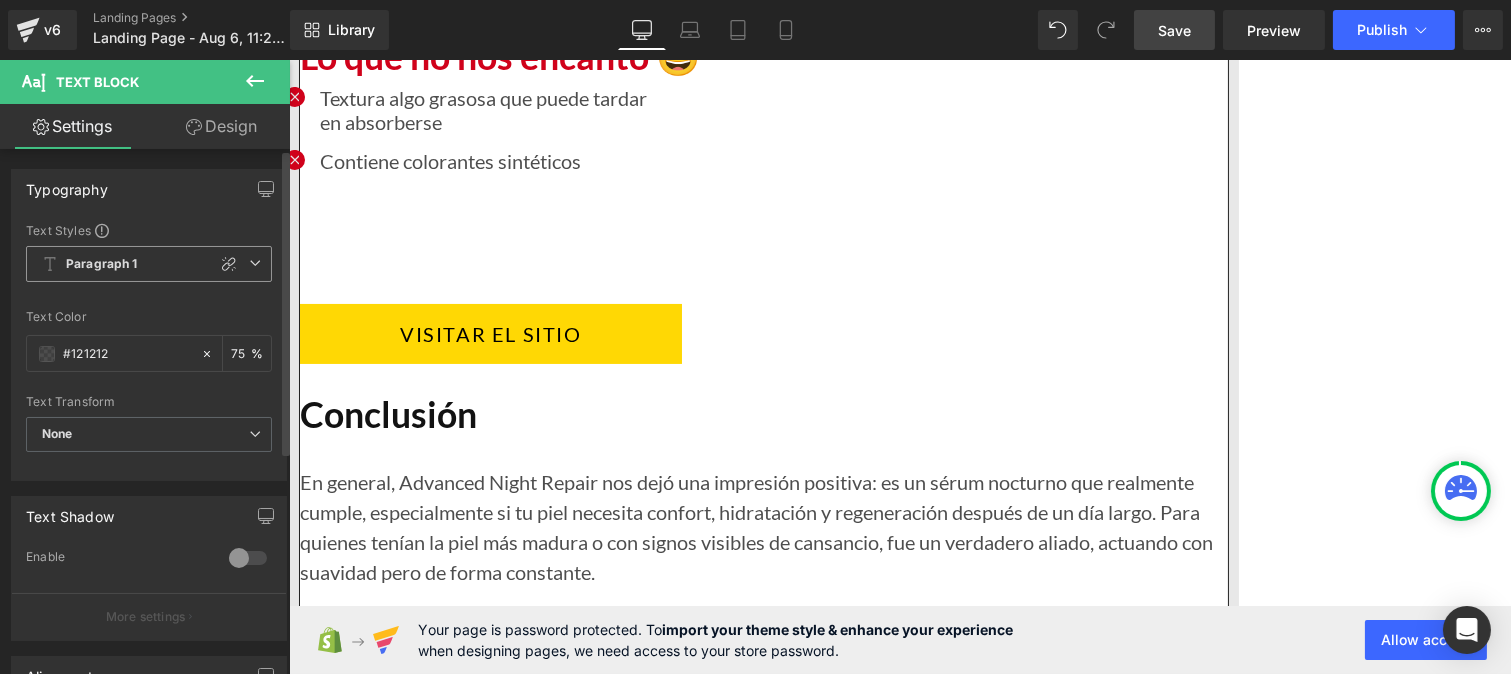 click on "Paragraph 1" at bounding box center (102, 264) 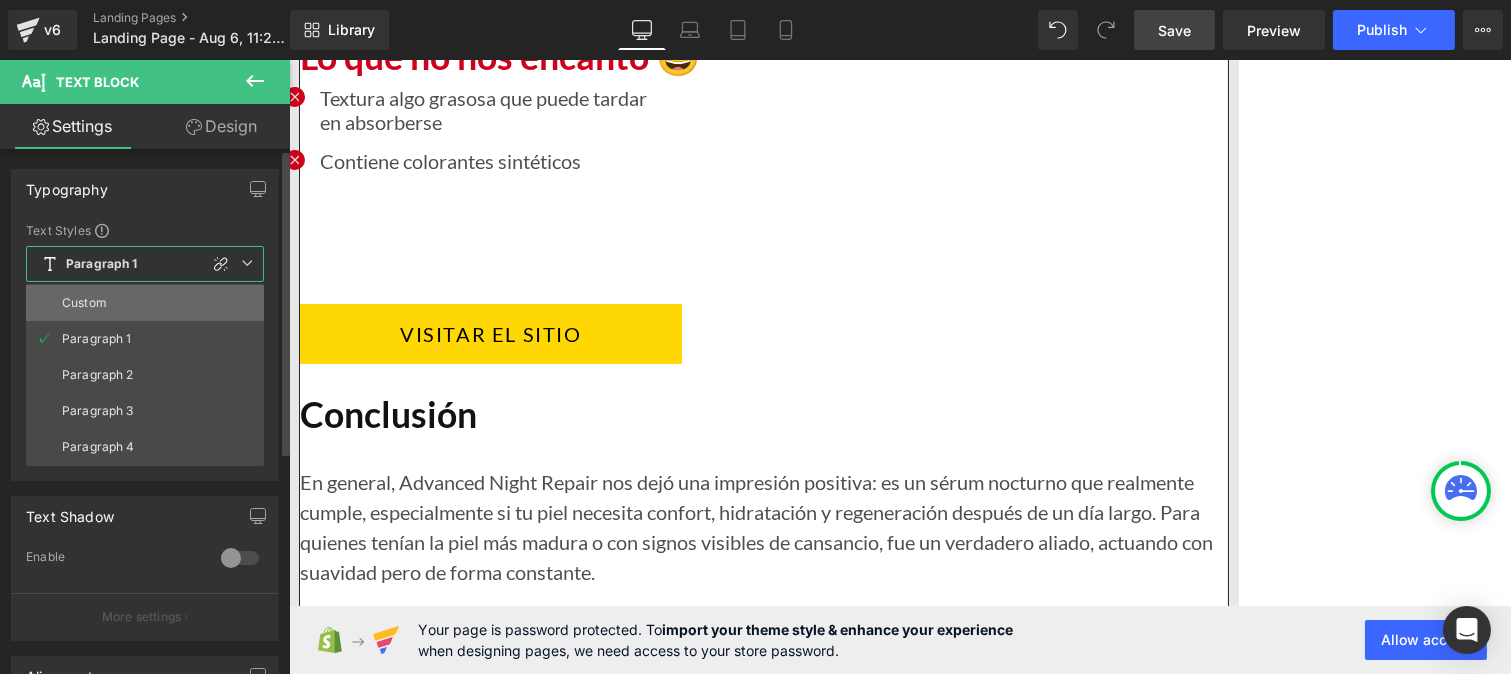 click on "Custom" at bounding box center [145, 303] 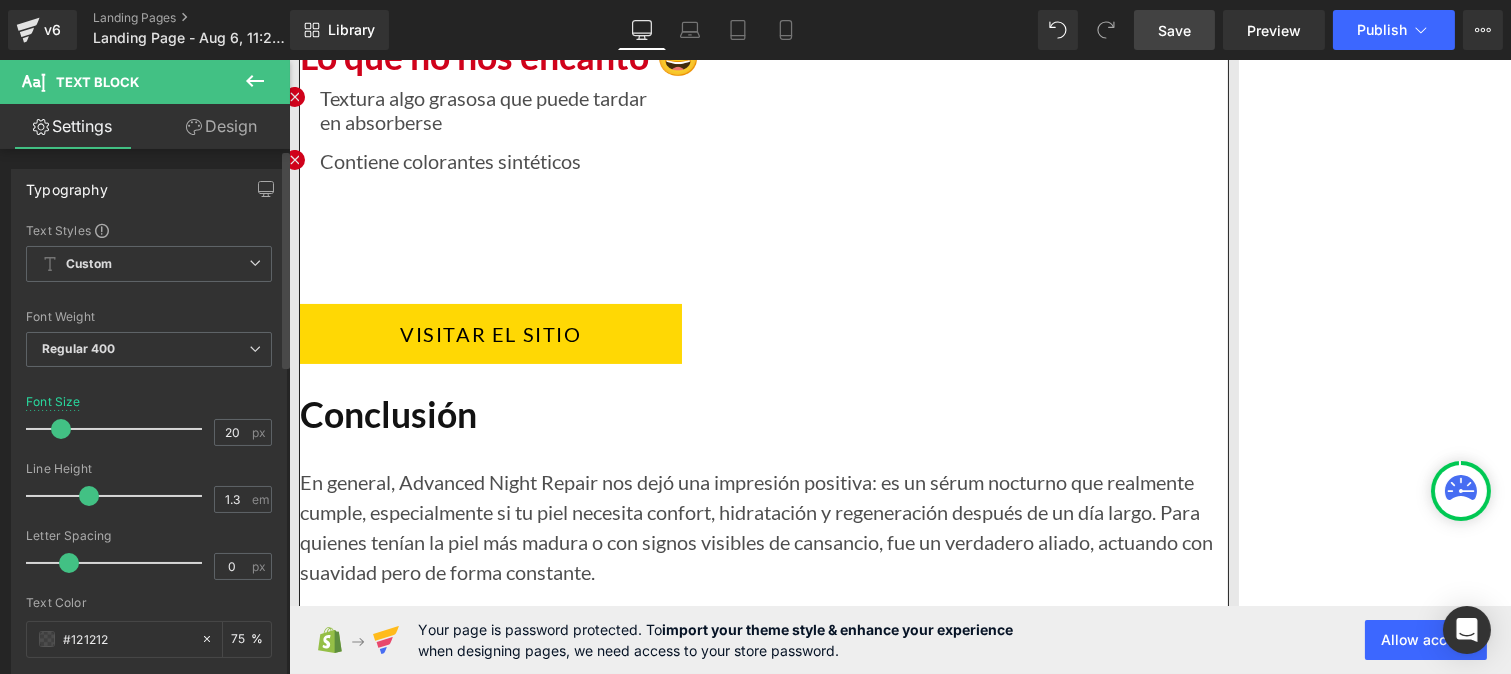 type on "1.2" 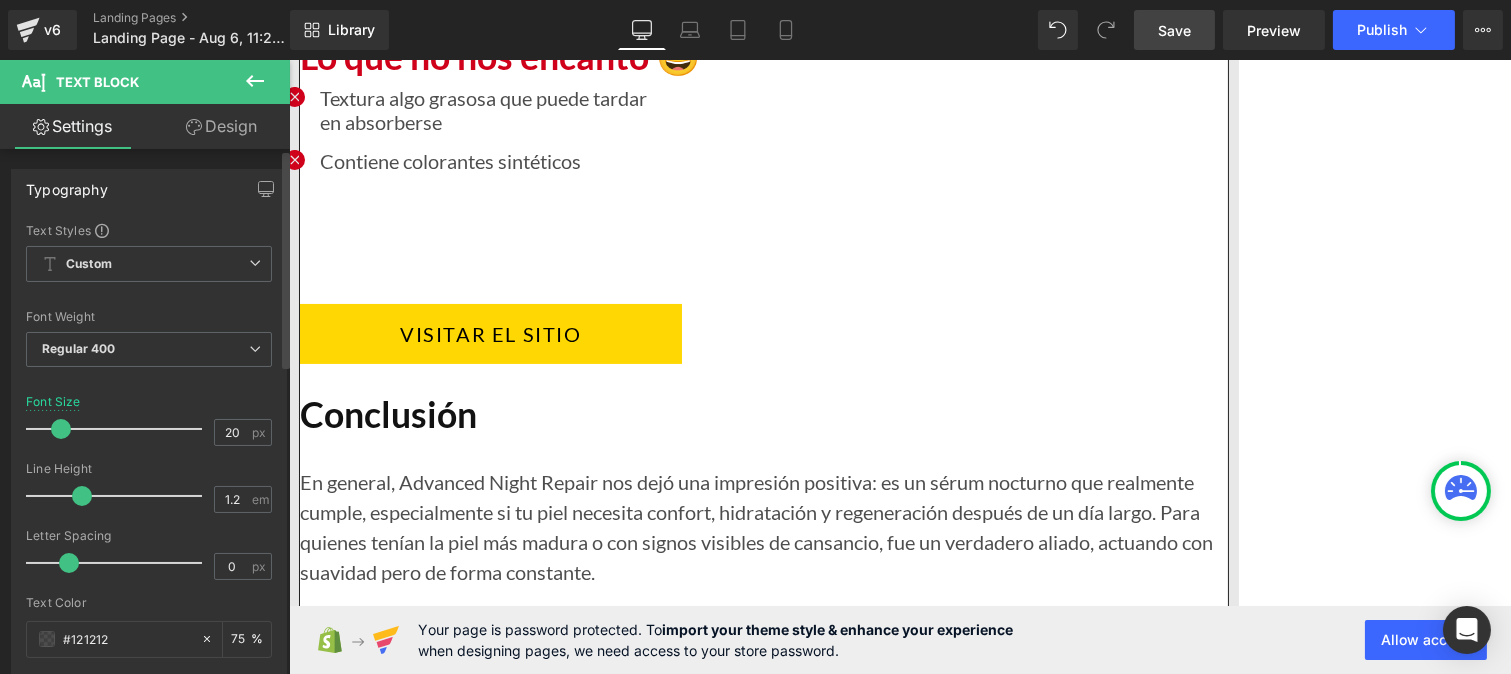 drag, startPoint x: 93, startPoint y: 500, endPoint x: 75, endPoint y: 500, distance: 18 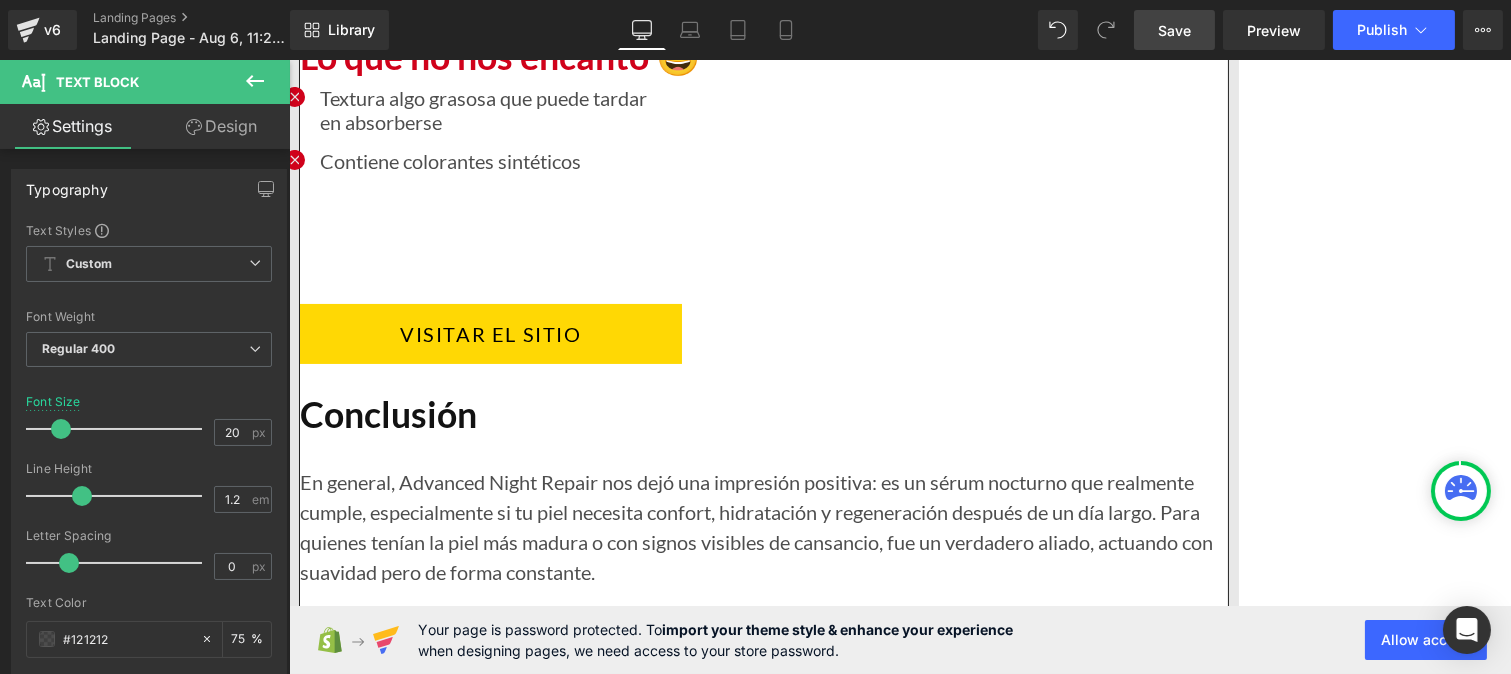 click on "Textura pegajosa, poco ideal para usar durante el día" at bounding box center (542, 4535) 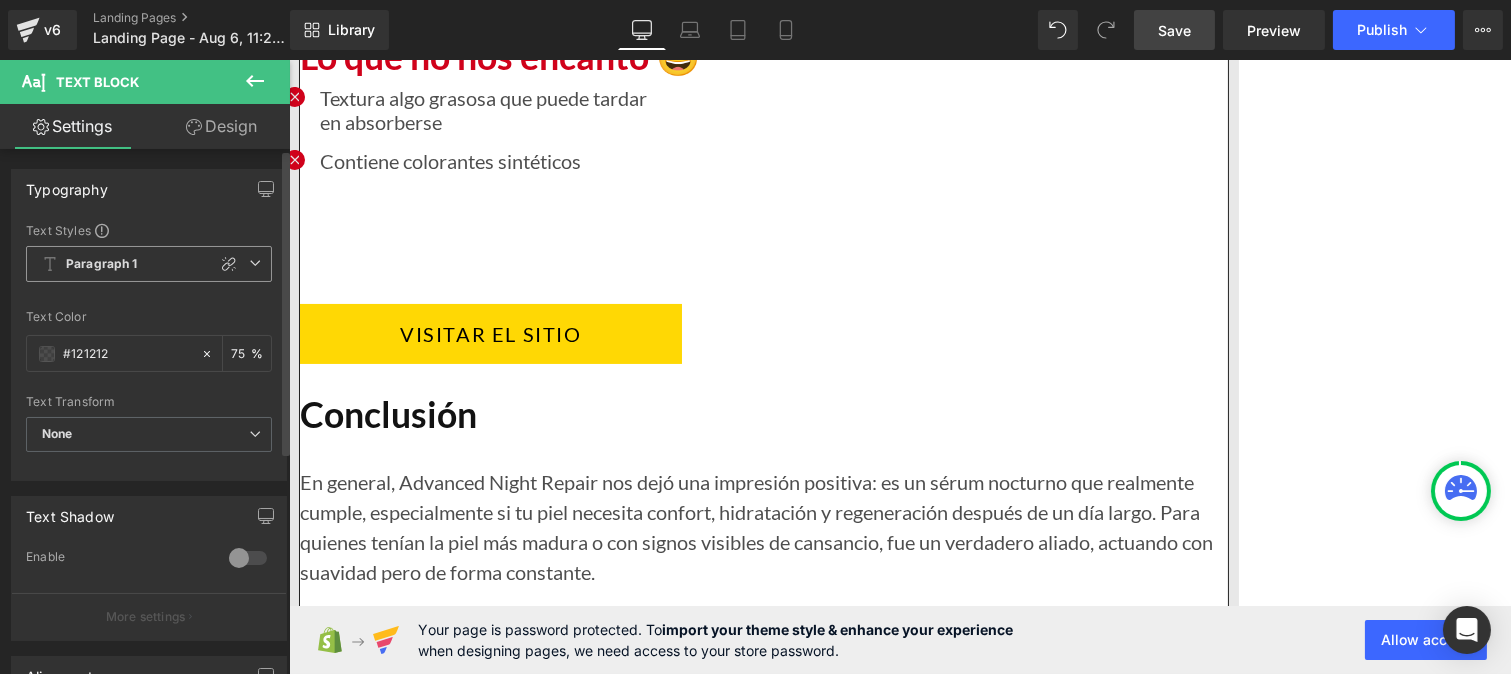 click on "Paragraph 1" at bounding box center [102, 264] 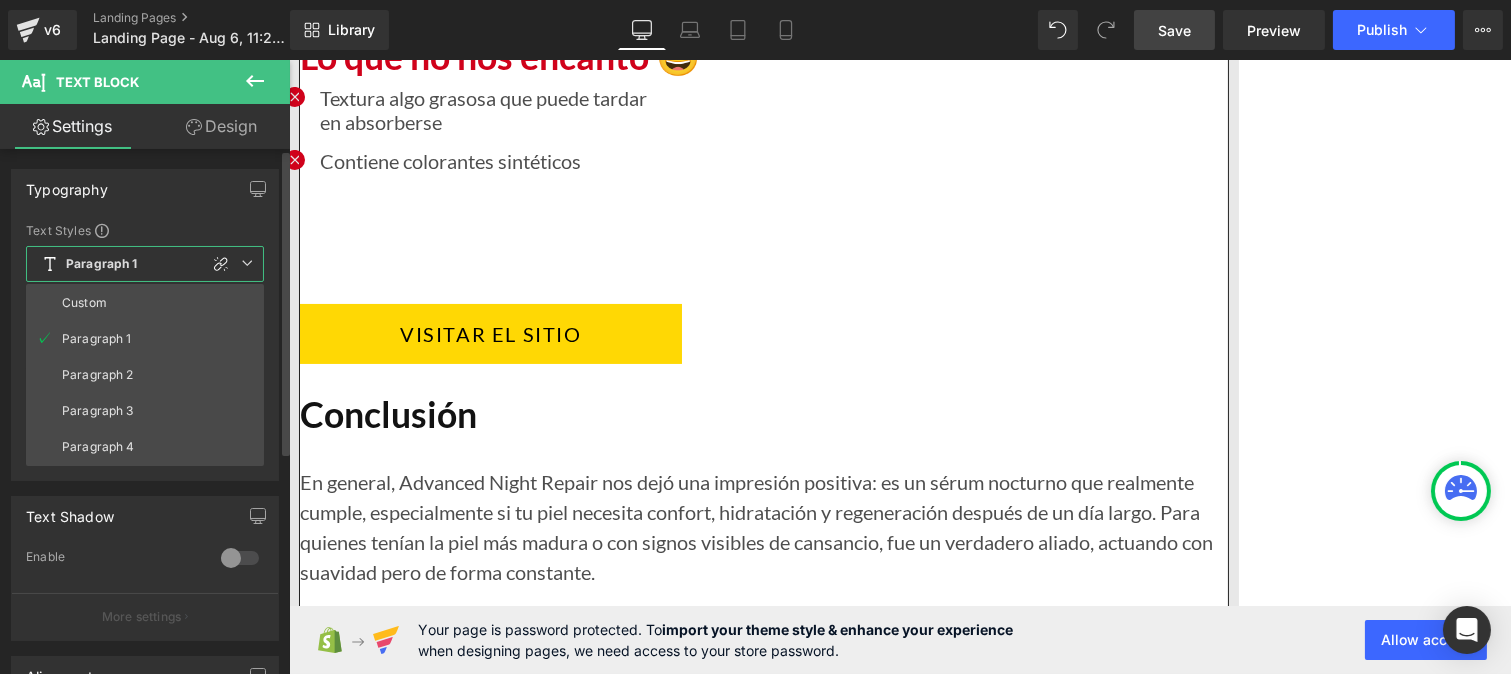 click on "Custom" at bounding box center [84, 303] 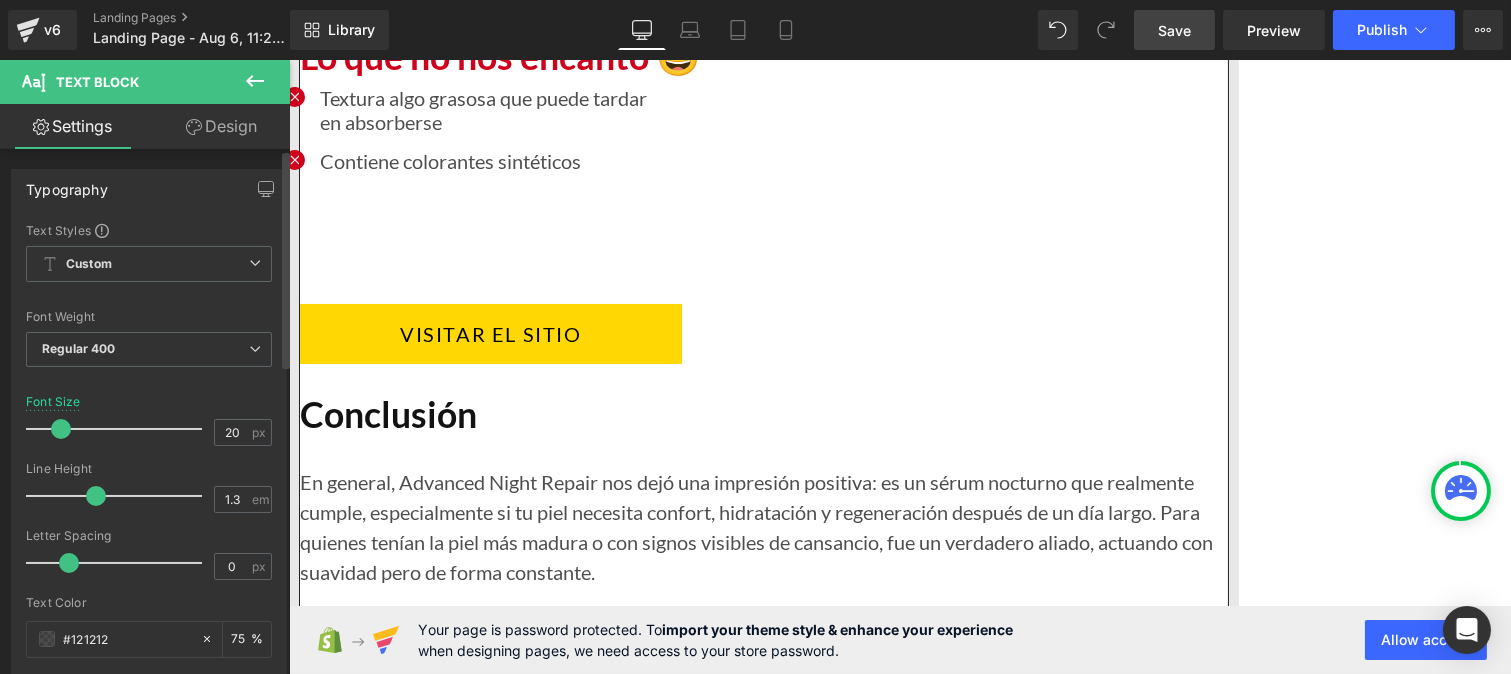 type on "1.2" 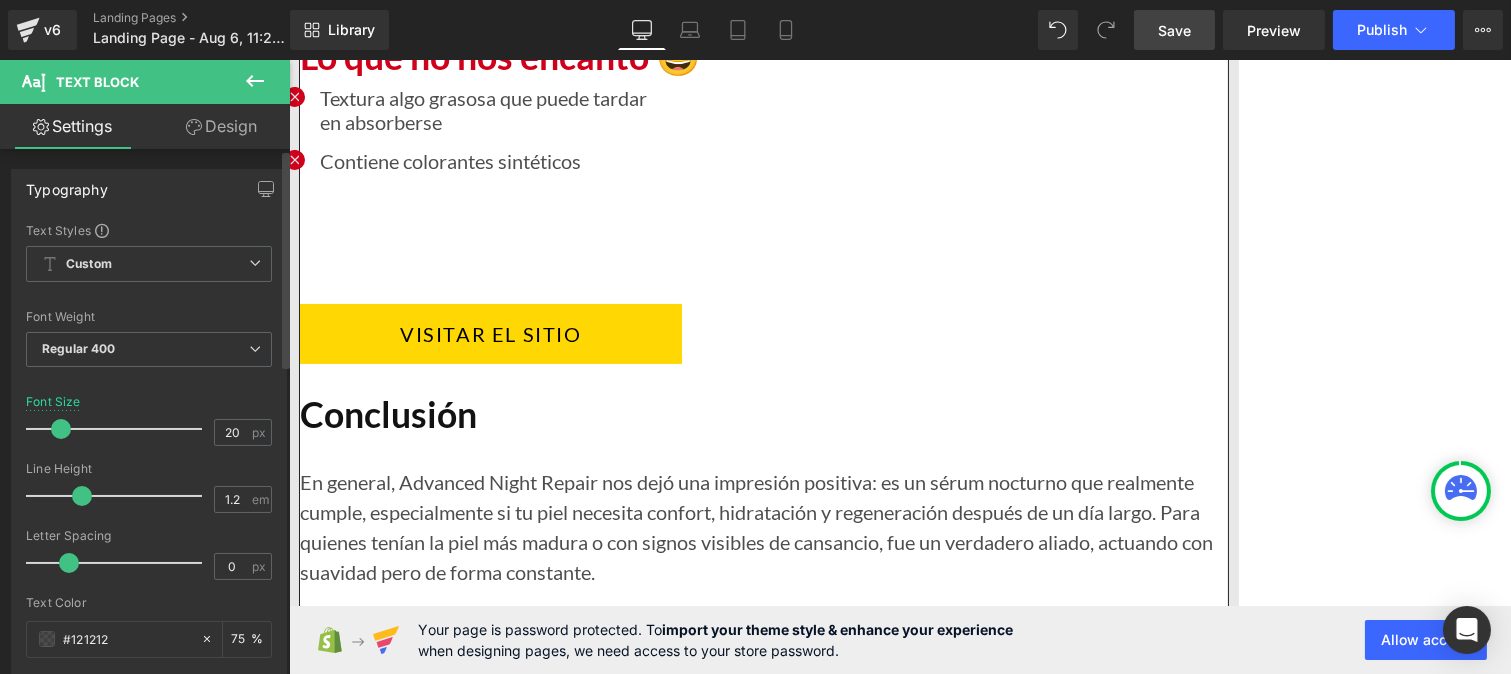 drag, startPoint x: 94, startPoint y: 497, endPoint x: 73, endPoint y: 496, distance: 21.023796 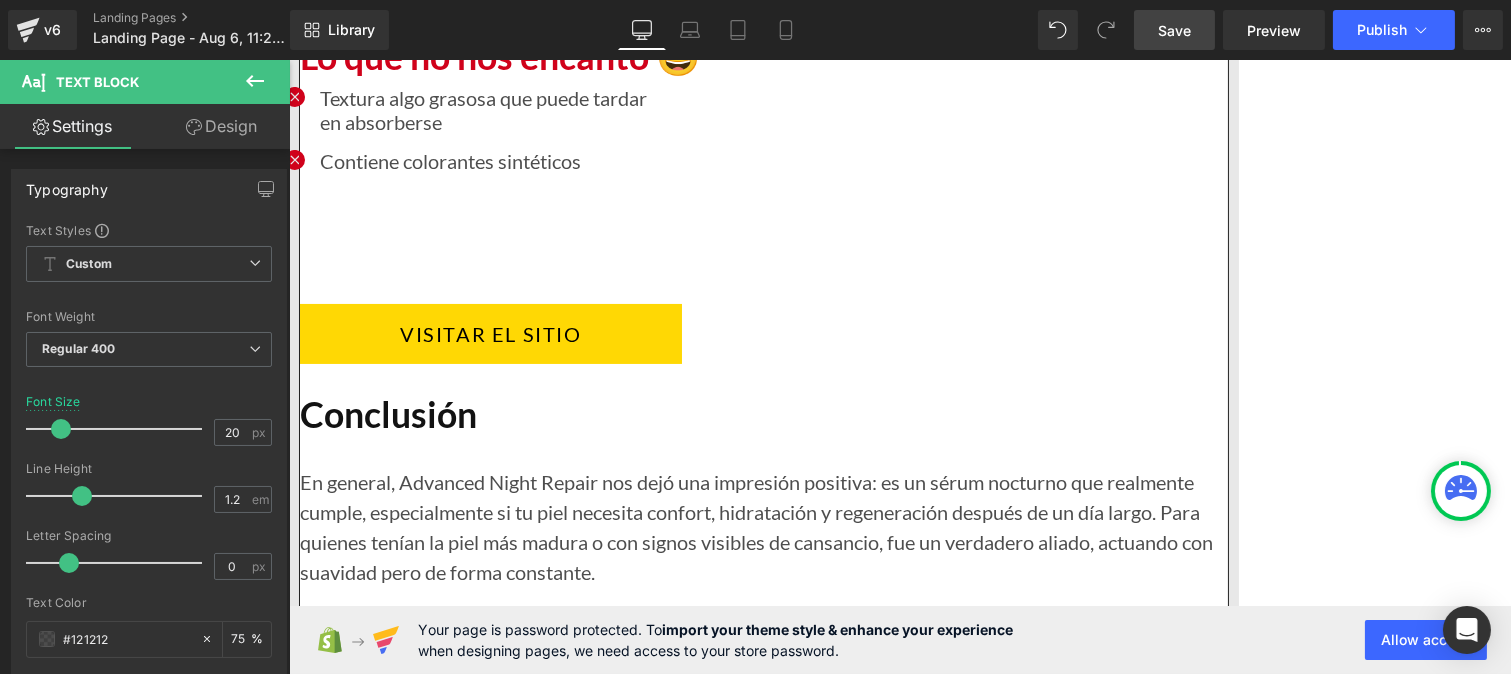 click on "Puede causar ardor o irritación en pieles sensibles" at bounding box center [542, 4579] 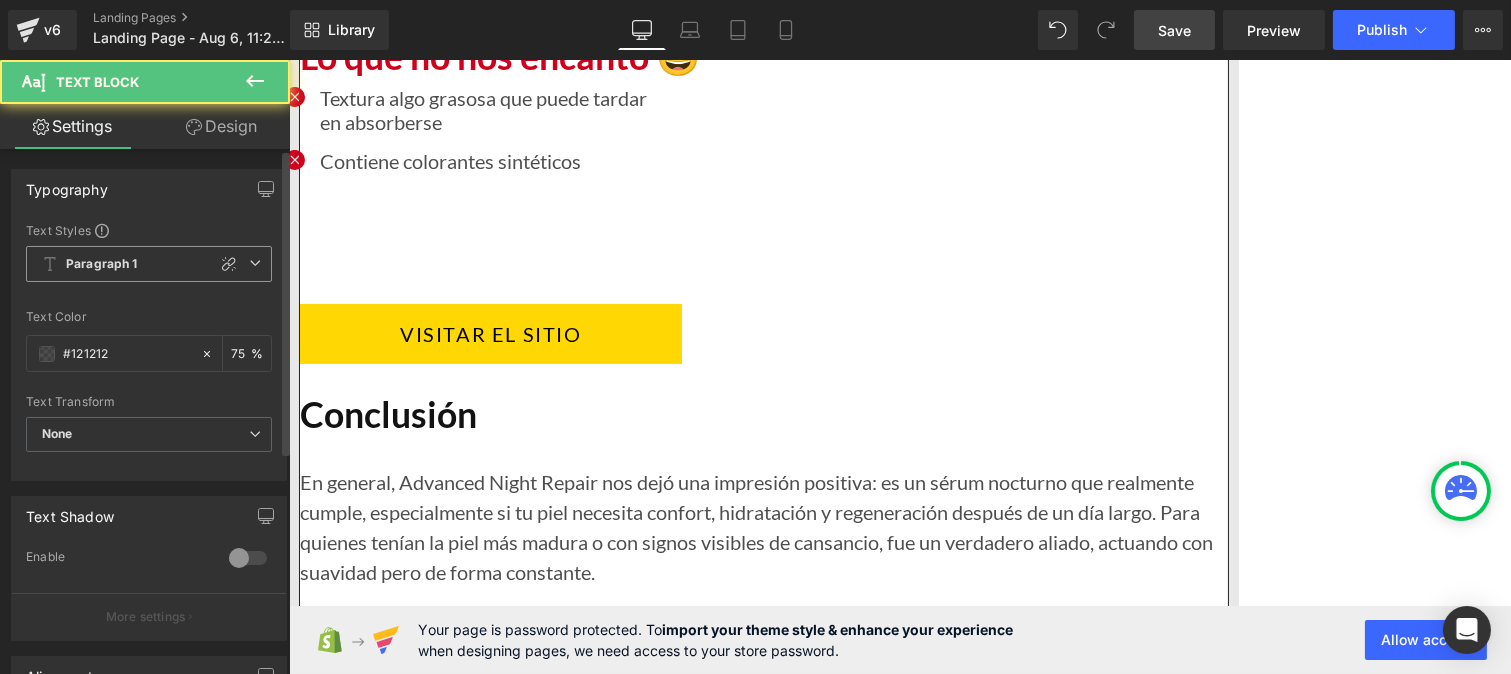 click on "Paragraph 1" at bounding box center [149, 264] 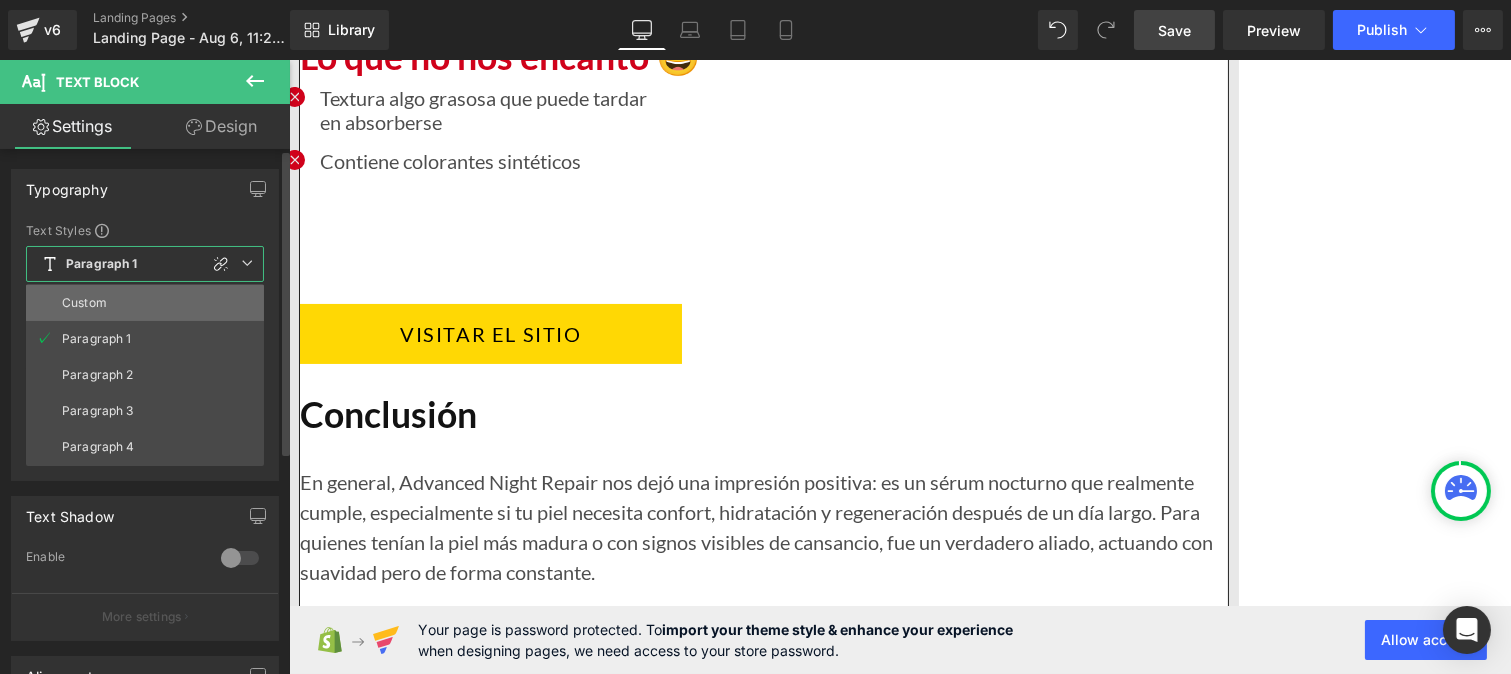 click on "Custom" at bounding box center [145, 303] 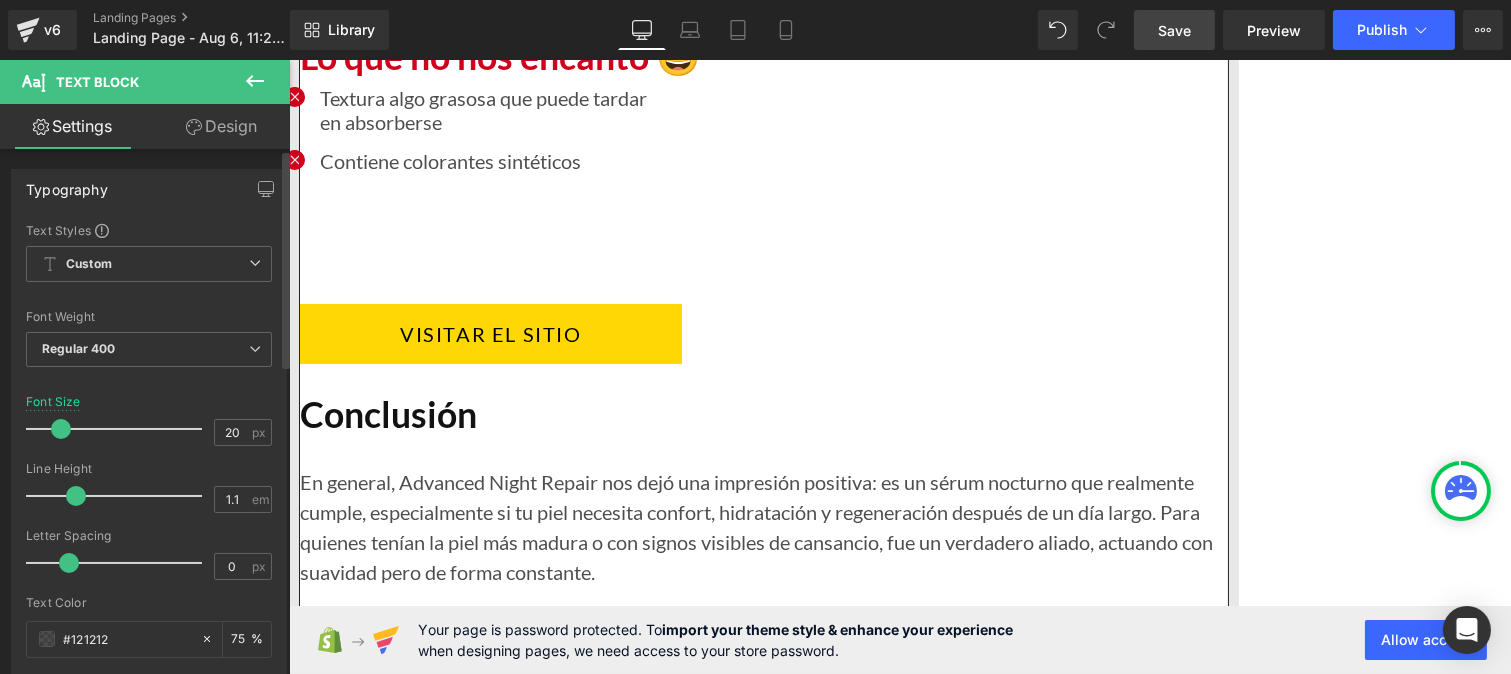 type on "1.2" 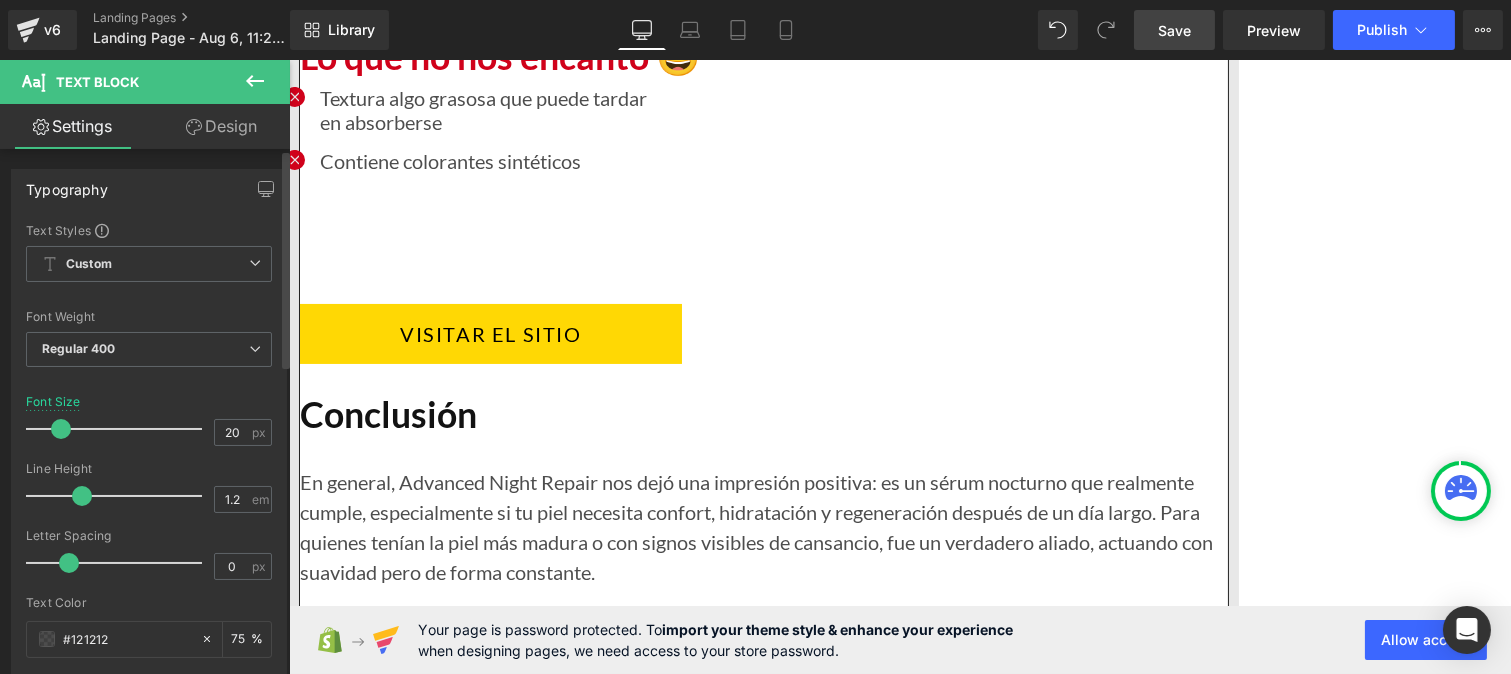 drag, startPoint x: 100, startPoint y: 493, endPoint x: 84, endPoint y: 493, distance: 16 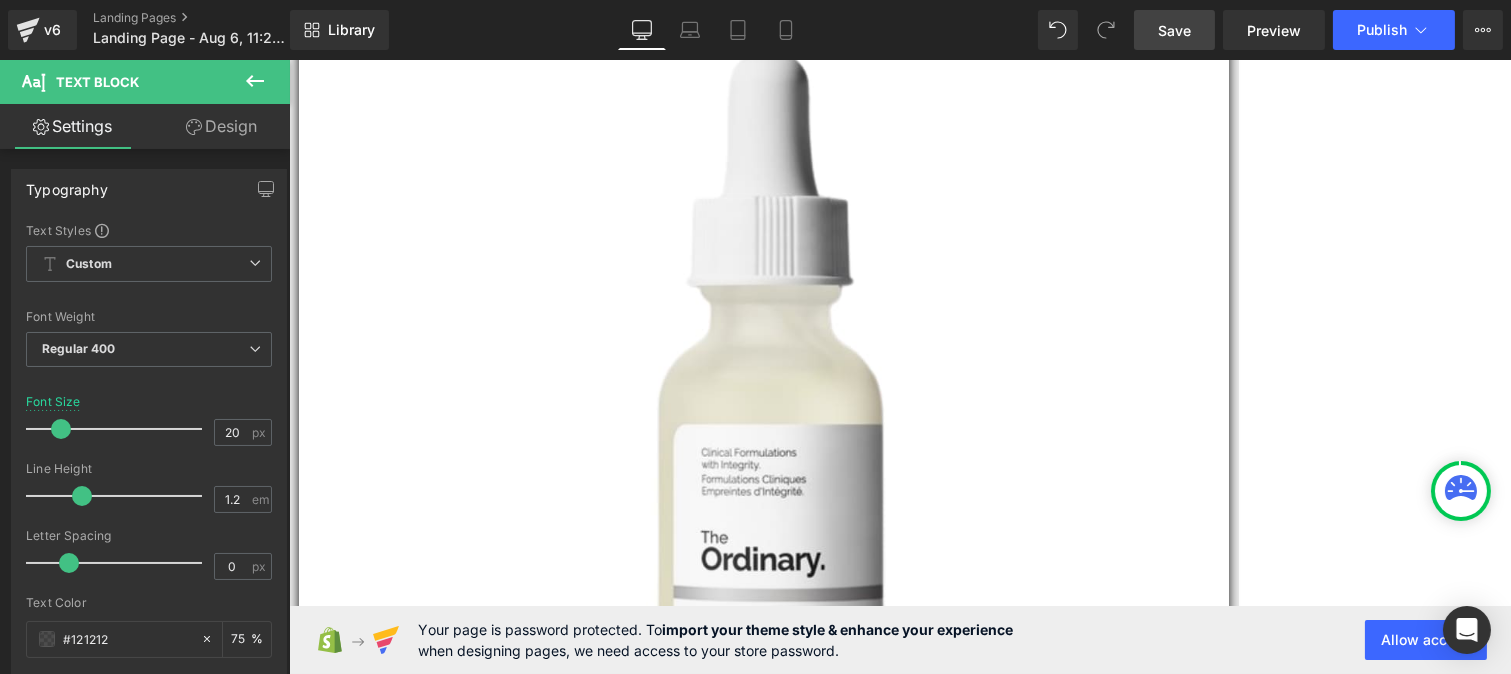 scroll, scrollTop: 15574, scrollLeft: 0, axis: vertical 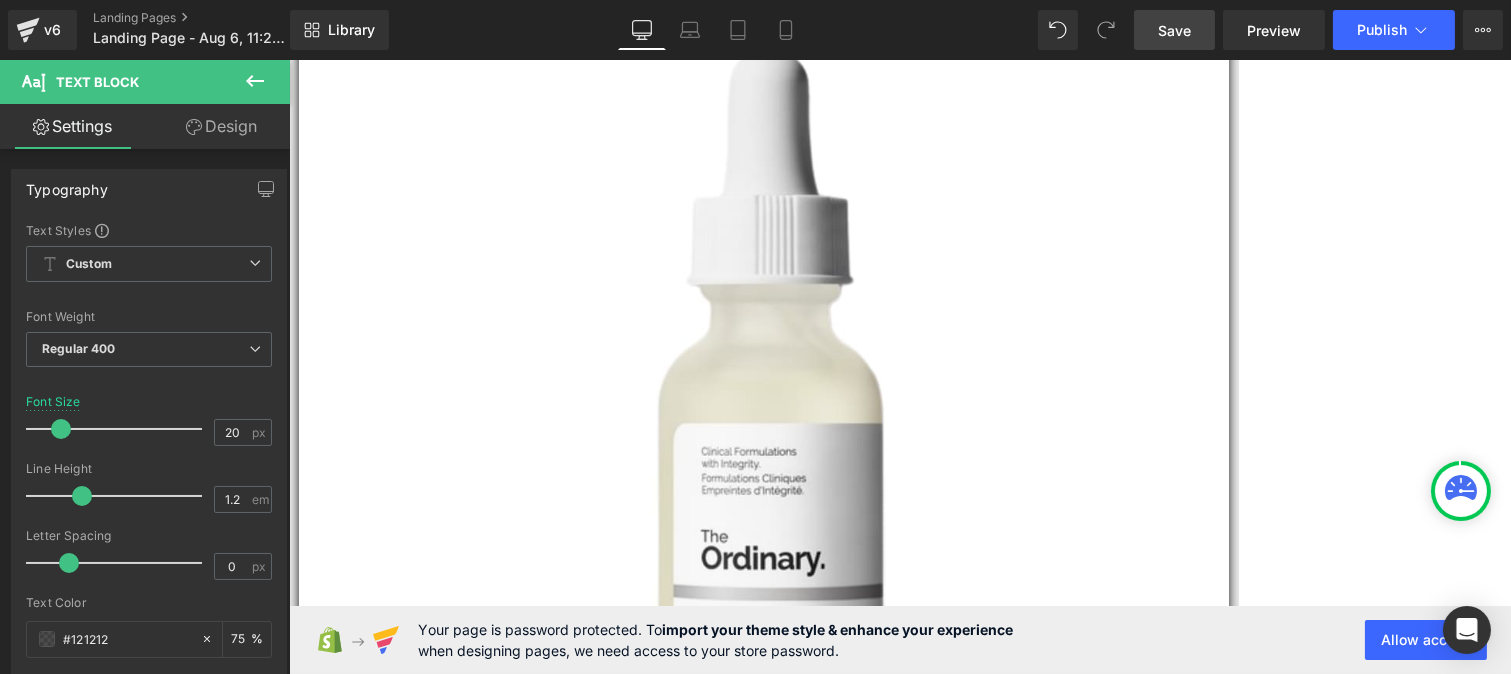 click on "Save" at bounding box center [1174, 30] 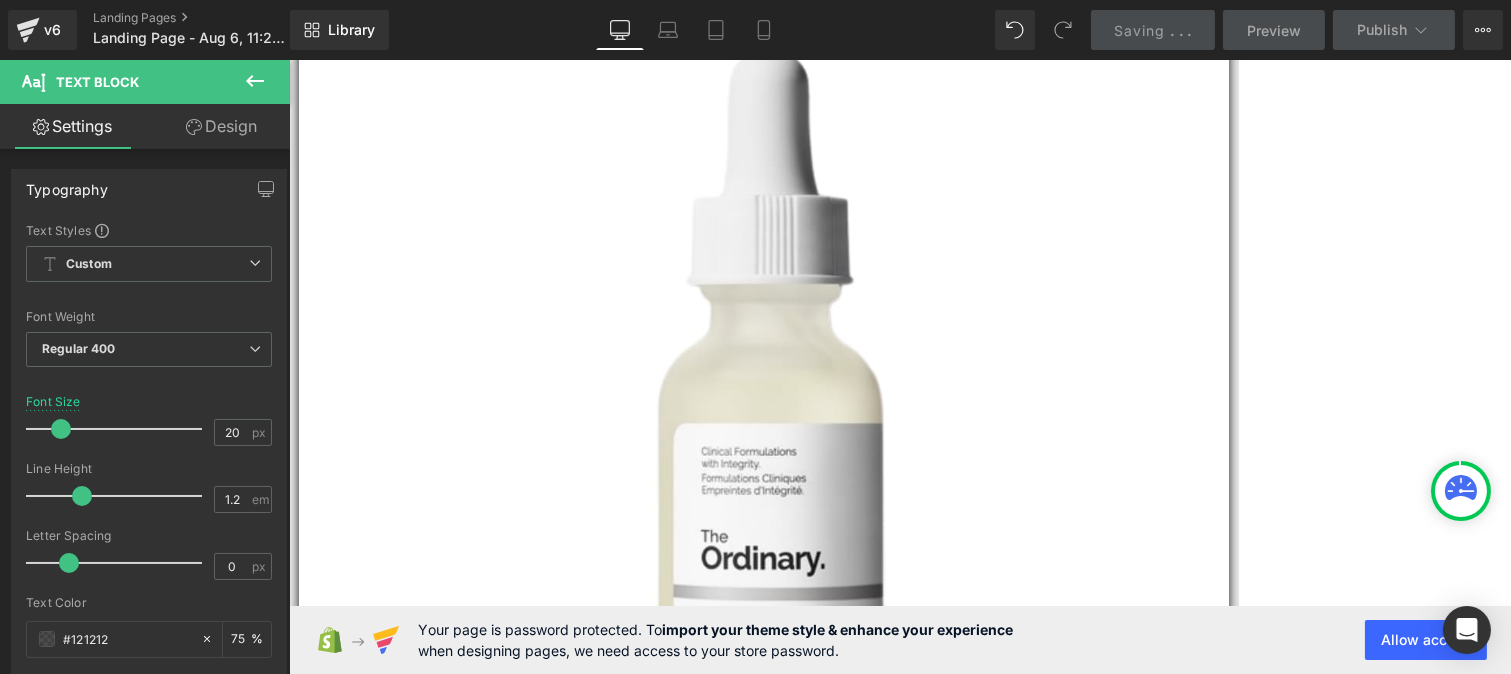 click on "5 - Drunk Elephant B-Hydra™" at bounding box center [530, 4297] 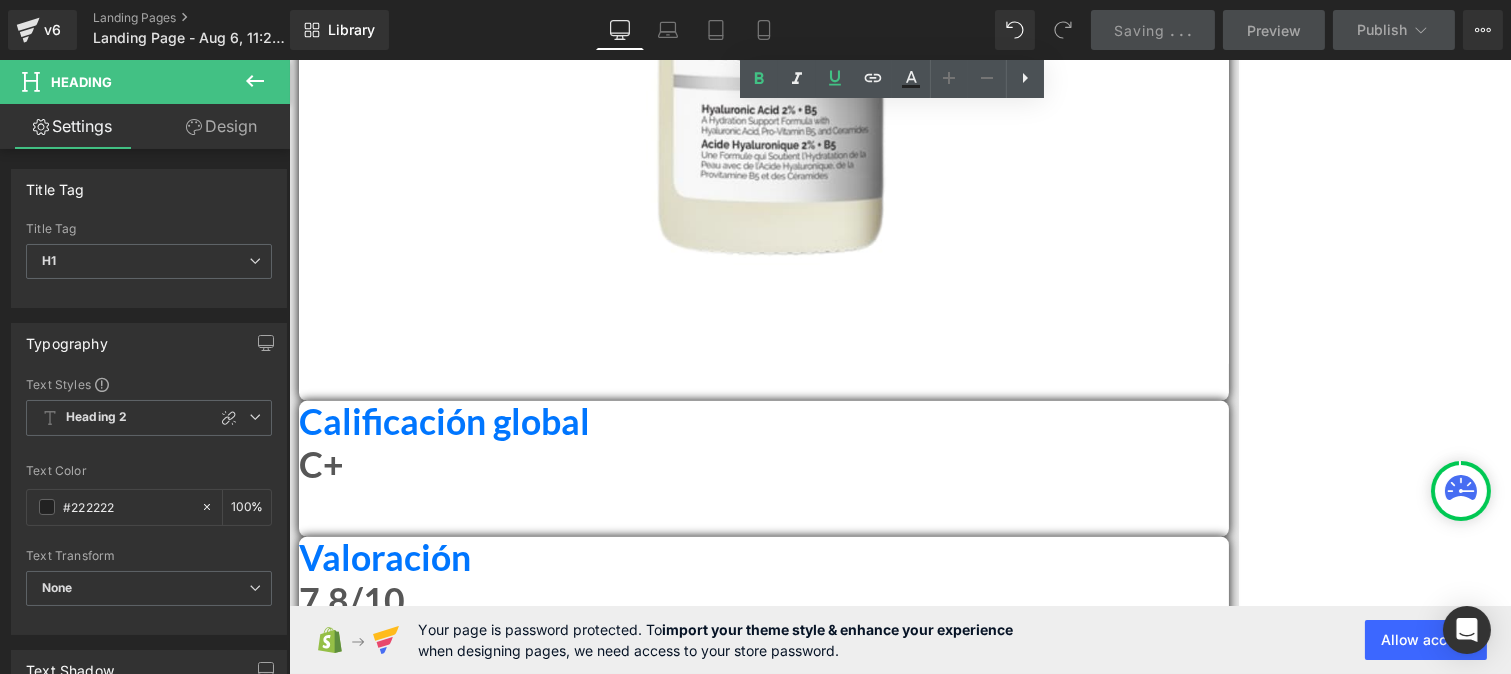 scroll, scrollTop: 16085, scrollLeft: 0, axis: vertical 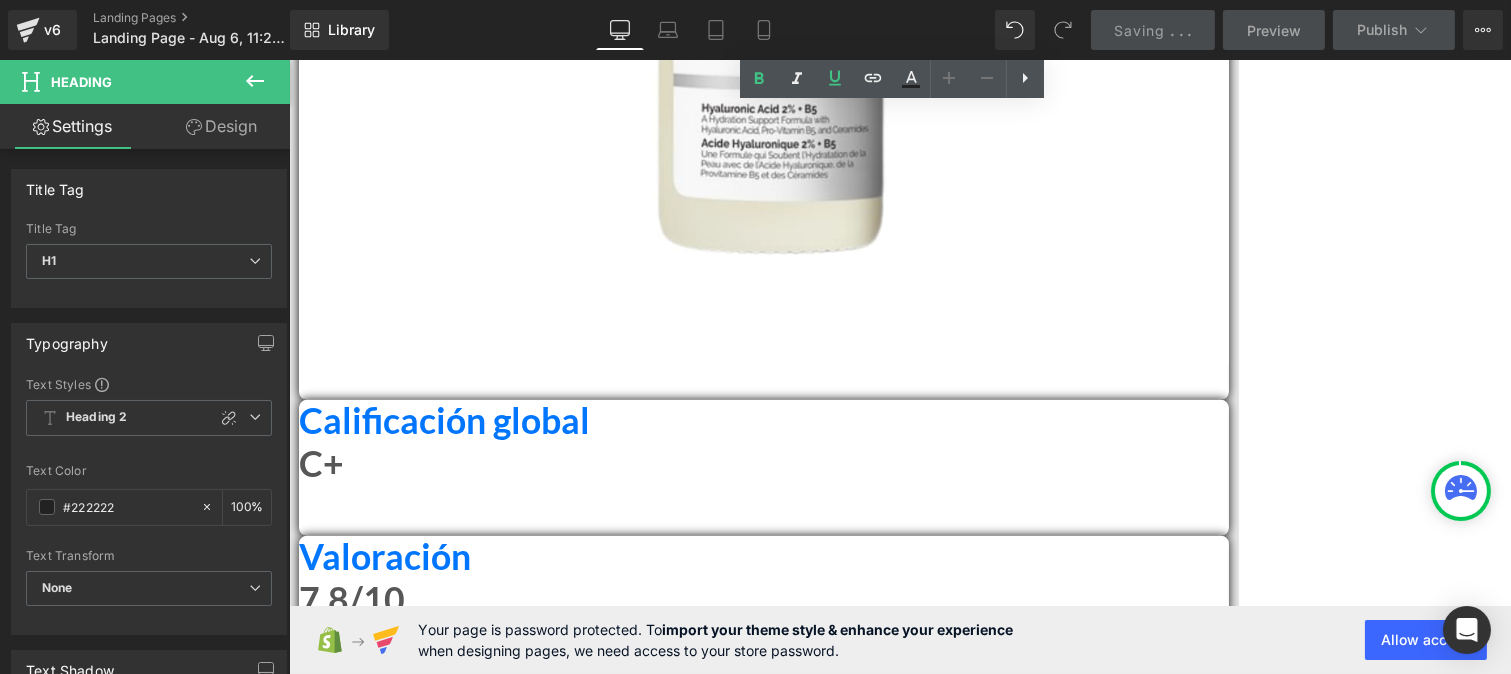 click on "En el colectivo, nos encanta descubrir tratamientos que apuestan por la suavidad y la eficacia —especialmente para las rutinas de mañana. Así que cuando probamos el B‑Hydra™ de Drunk Elephant, todas teníamos la esperanza de encontrar un sérum ligero pero profundamente hidratante. Y después de varias semanas de uso, esto es lo que te podemos contar, de mujer a mujer." at bounding box center [763, 5340] 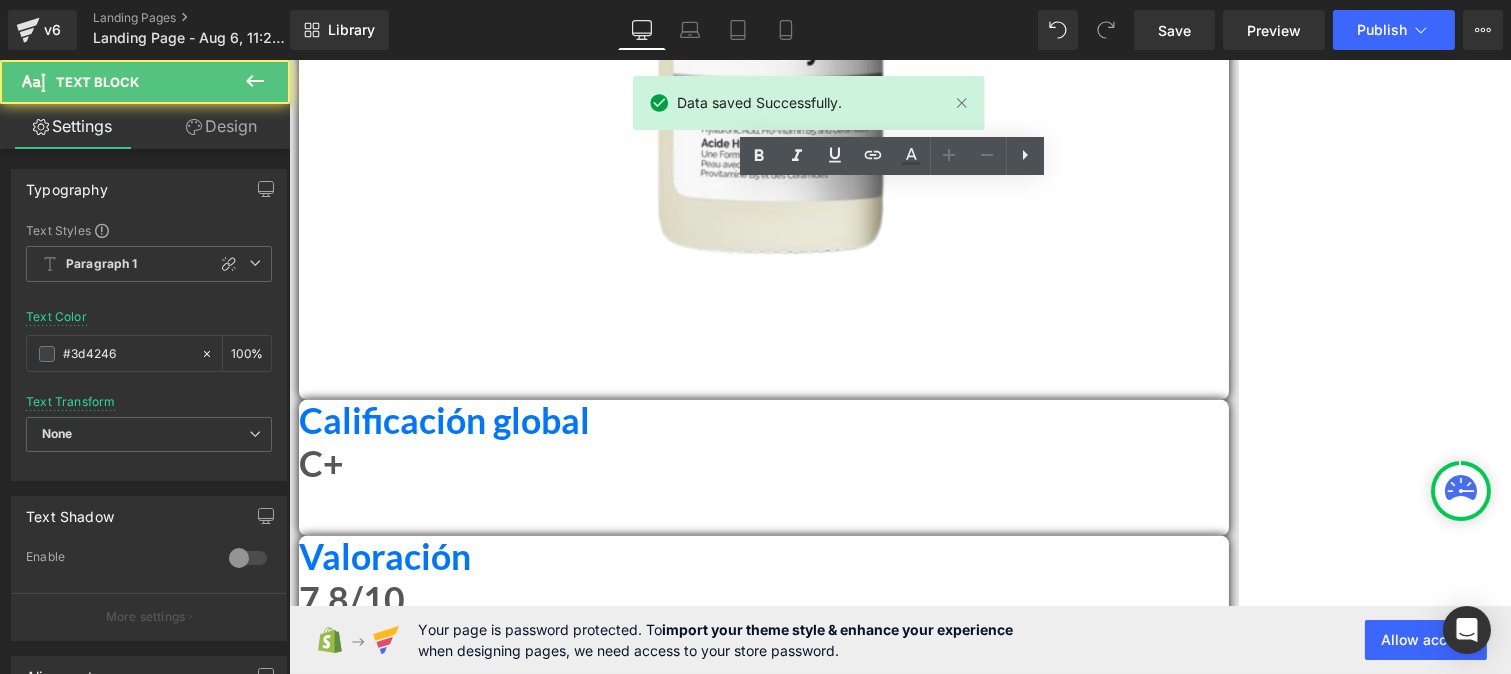 click on "En el colectivo, nos encanta descubrir tratamientos que apuestan por la suavidad y la eficacia —especialmente para las rutinas de mañana. Así que cuando probamos el B‑Hydra™ de Drunk Elephant, todas teníamos la esperanza de encontrar un sérum ligero pero profundamente hidratante. Y después de varias semanas de uso, esto es lo que te podemos contar, de mujer a mujer." at bounding box center [763, 5340] 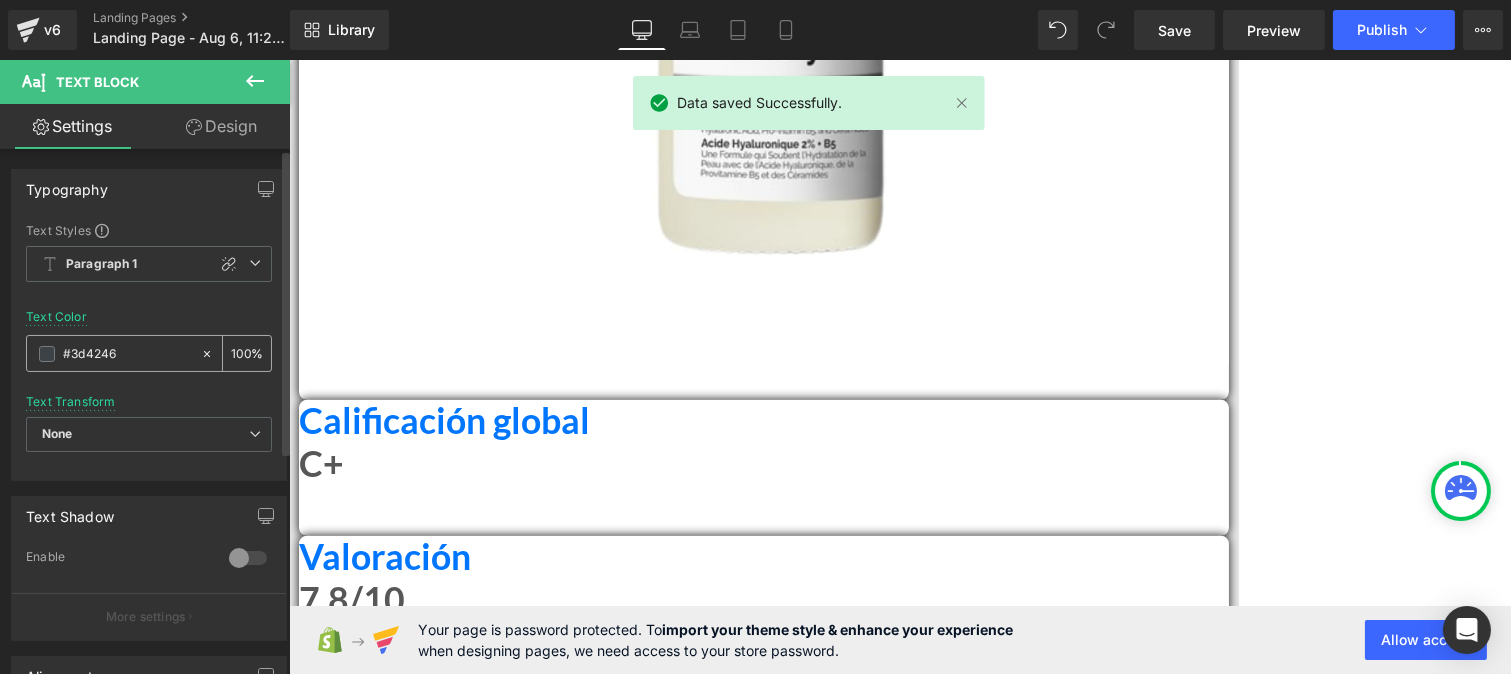 click on "#3d4246" at bounding box center (127, 354) 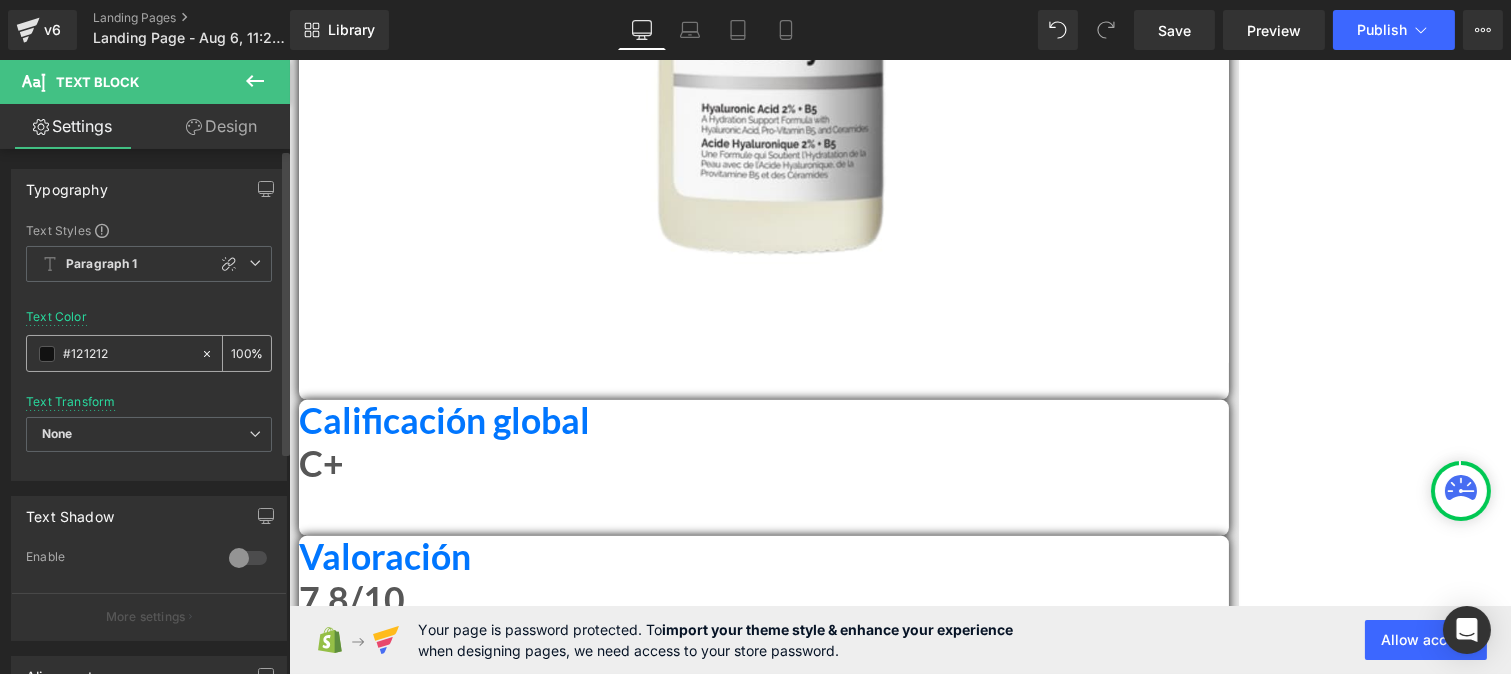 type on "#121212" 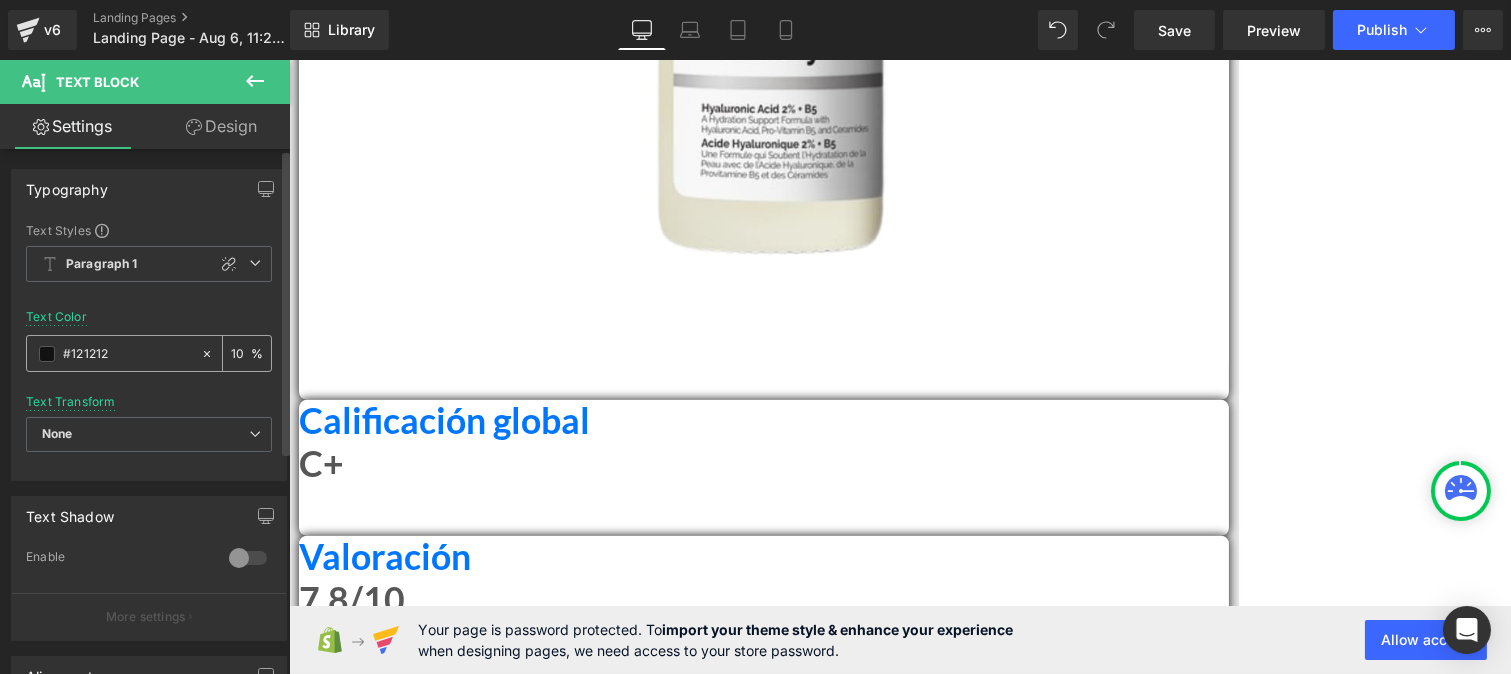 type on "0" 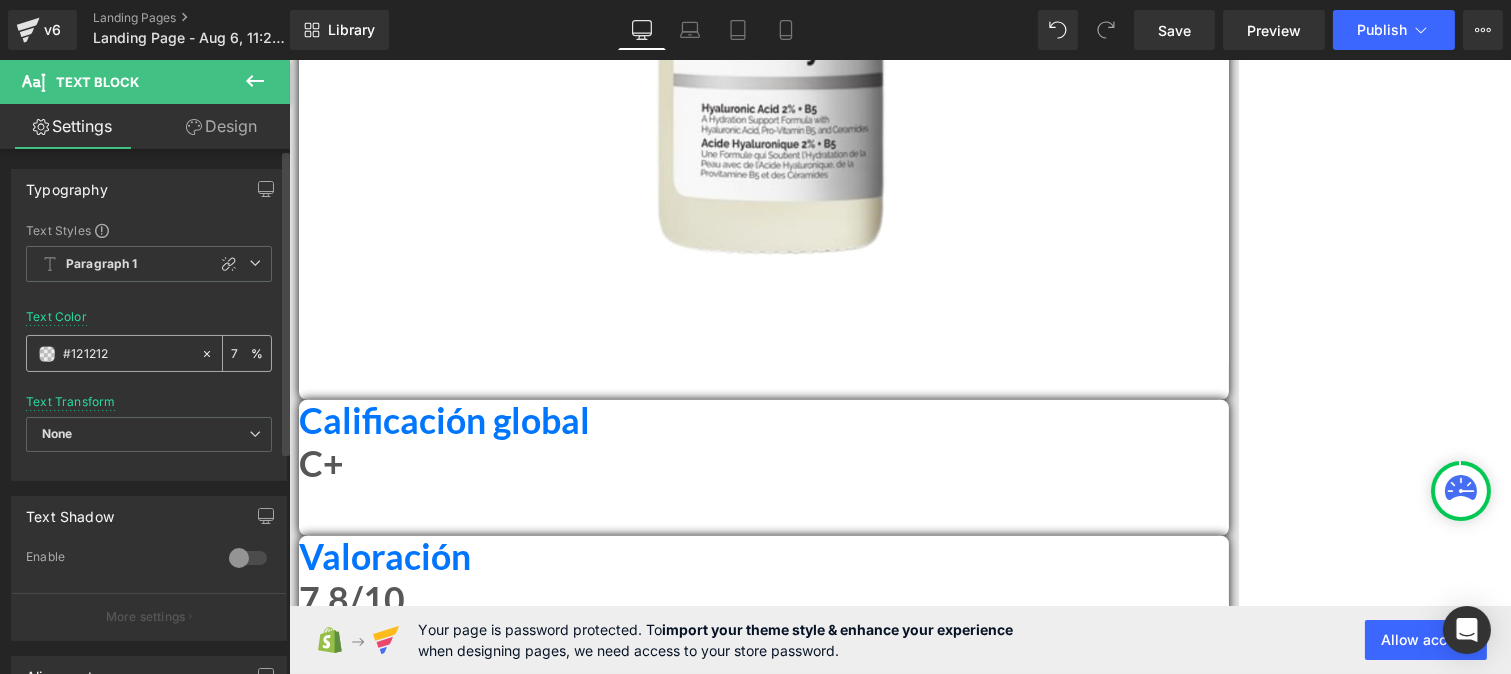 type on "75" 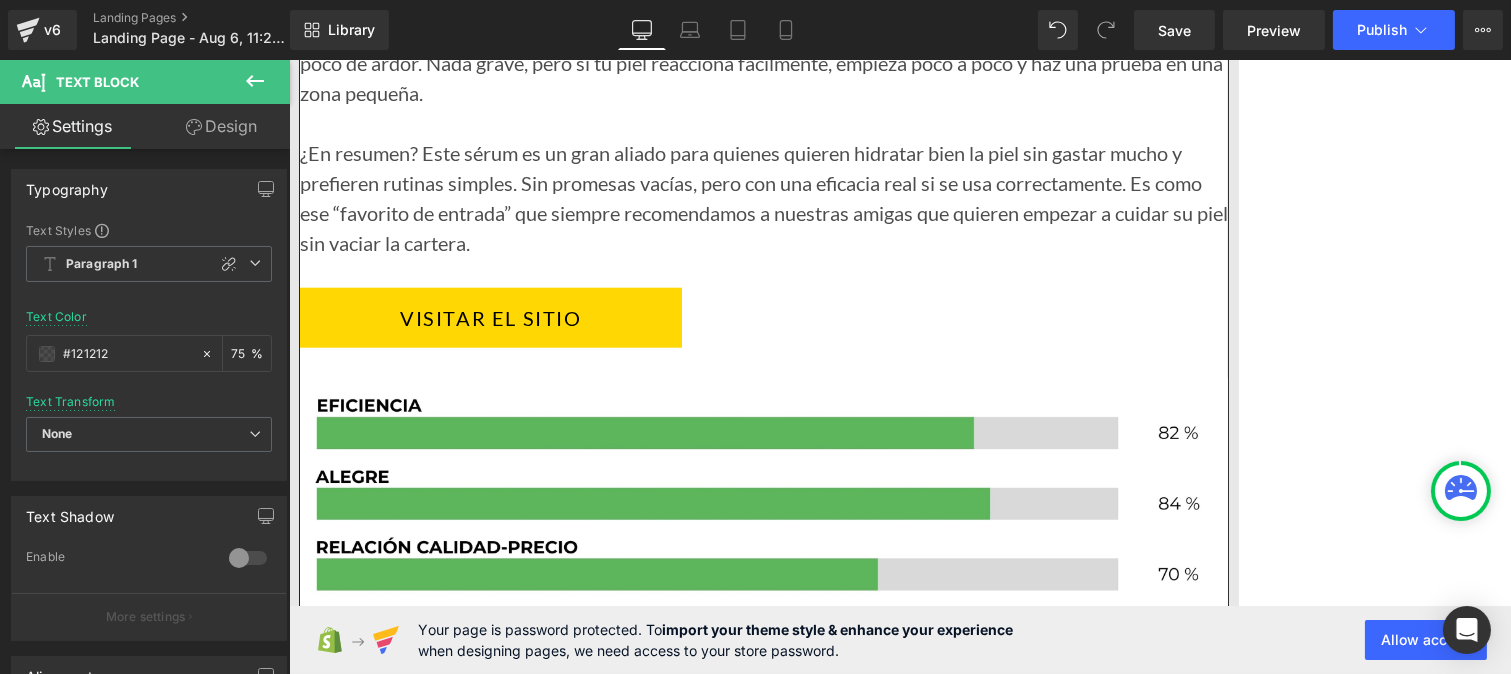 scroll, scrollTop: 17507, scrollLeft: 0, axis: vertical 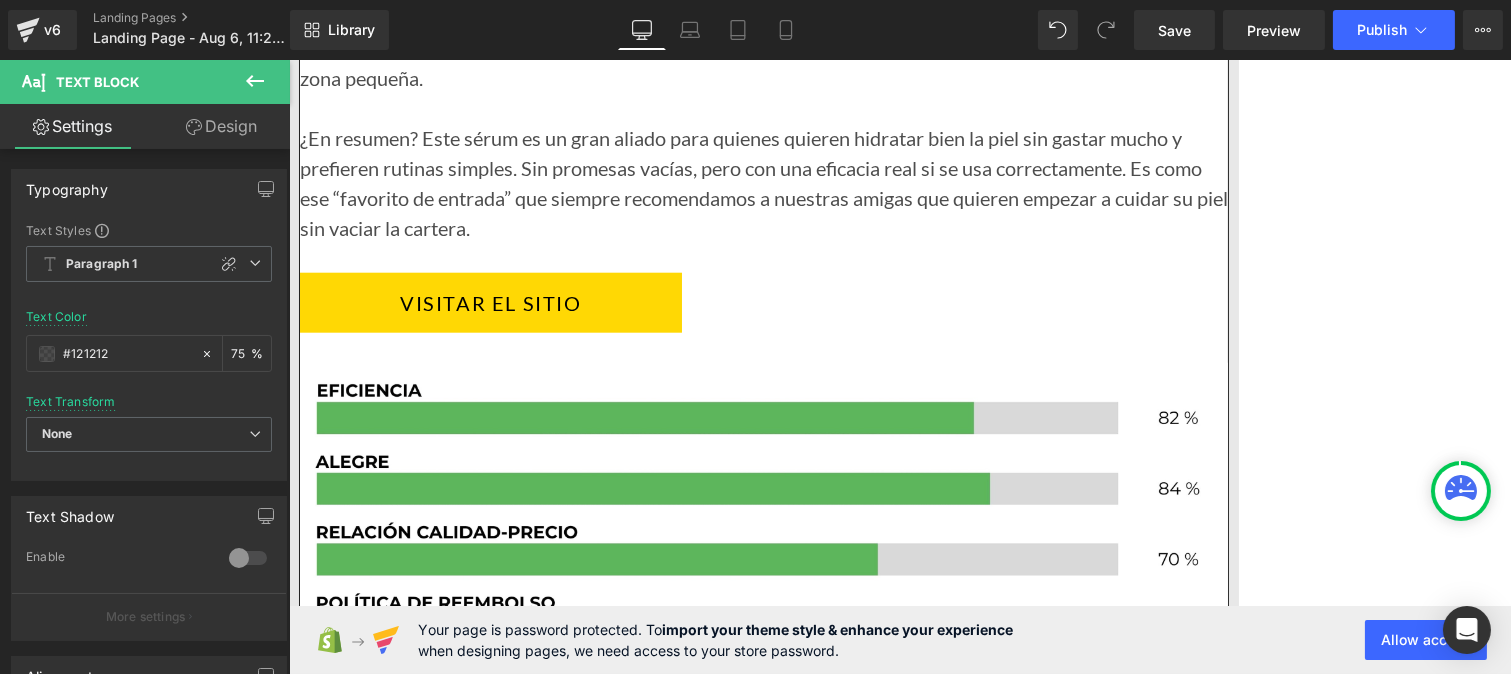 click on "Icon
Hidratación intensa para la piel
Text Block
Icon
Se puede usar como hidratante diario Text Block
Icon" at bounding box center [755, 5386] 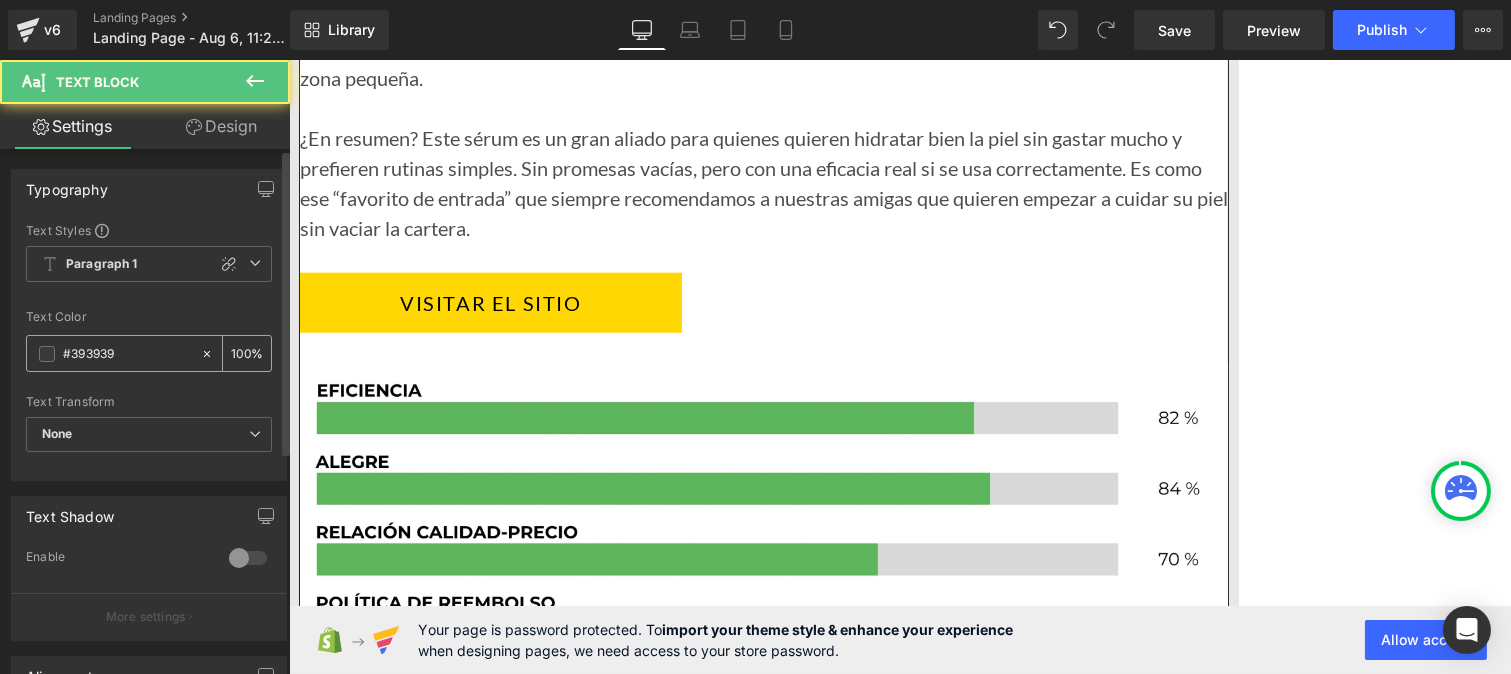 click on "#393939" at bounding box center (127, 354) 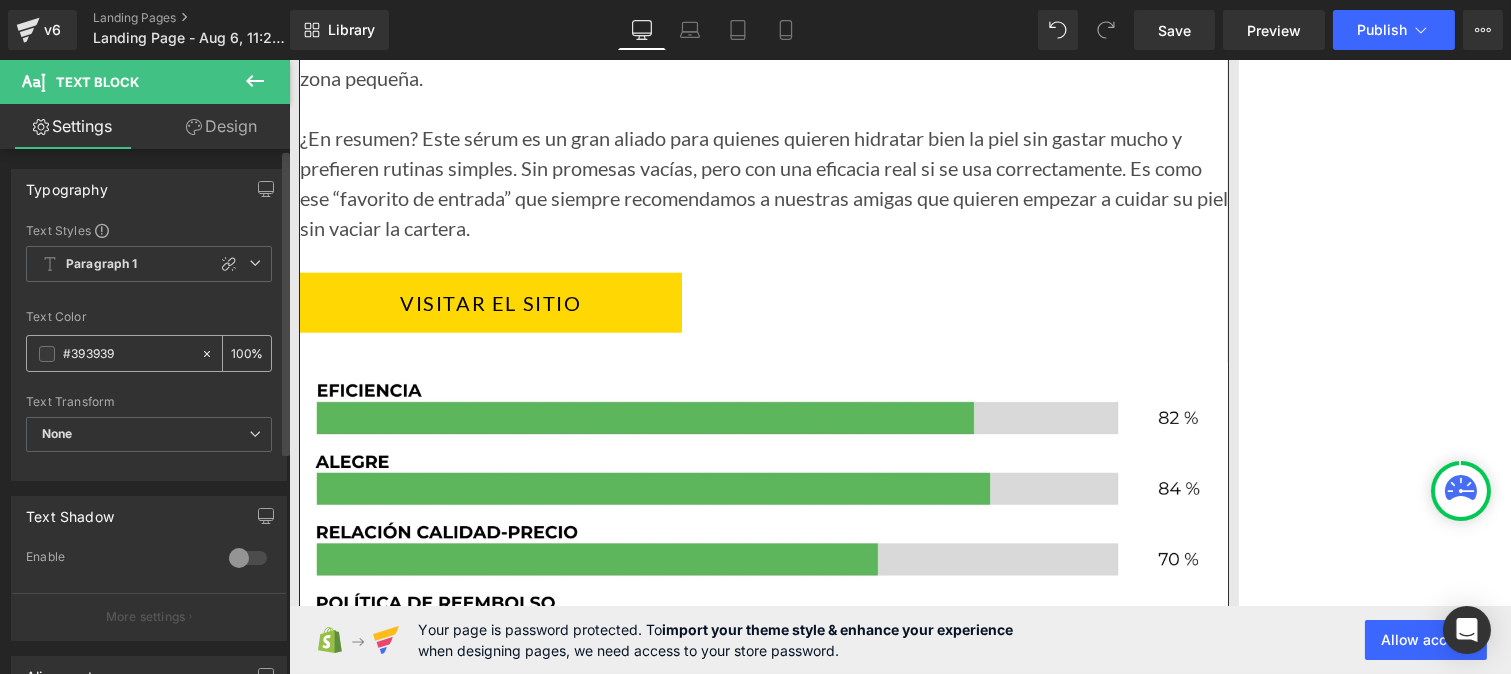 paste on "121212" 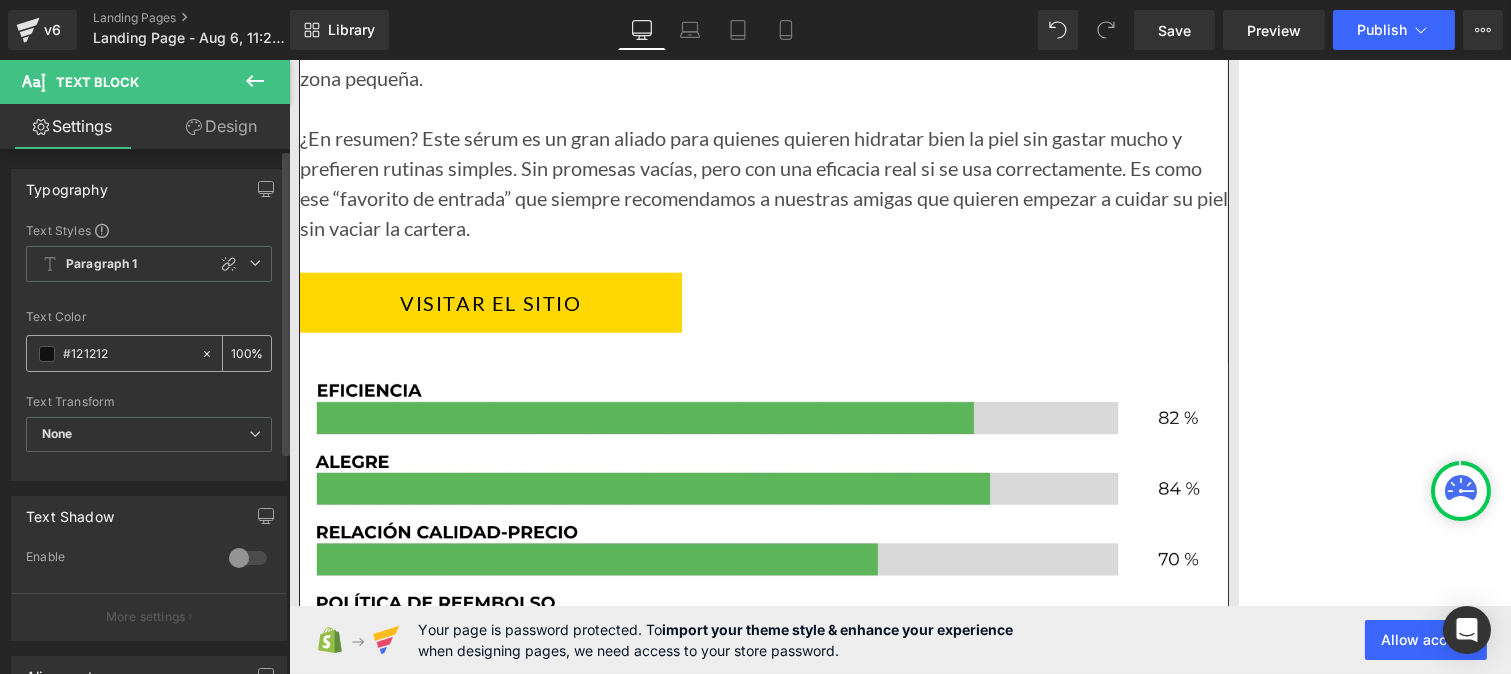 type on "#121212" 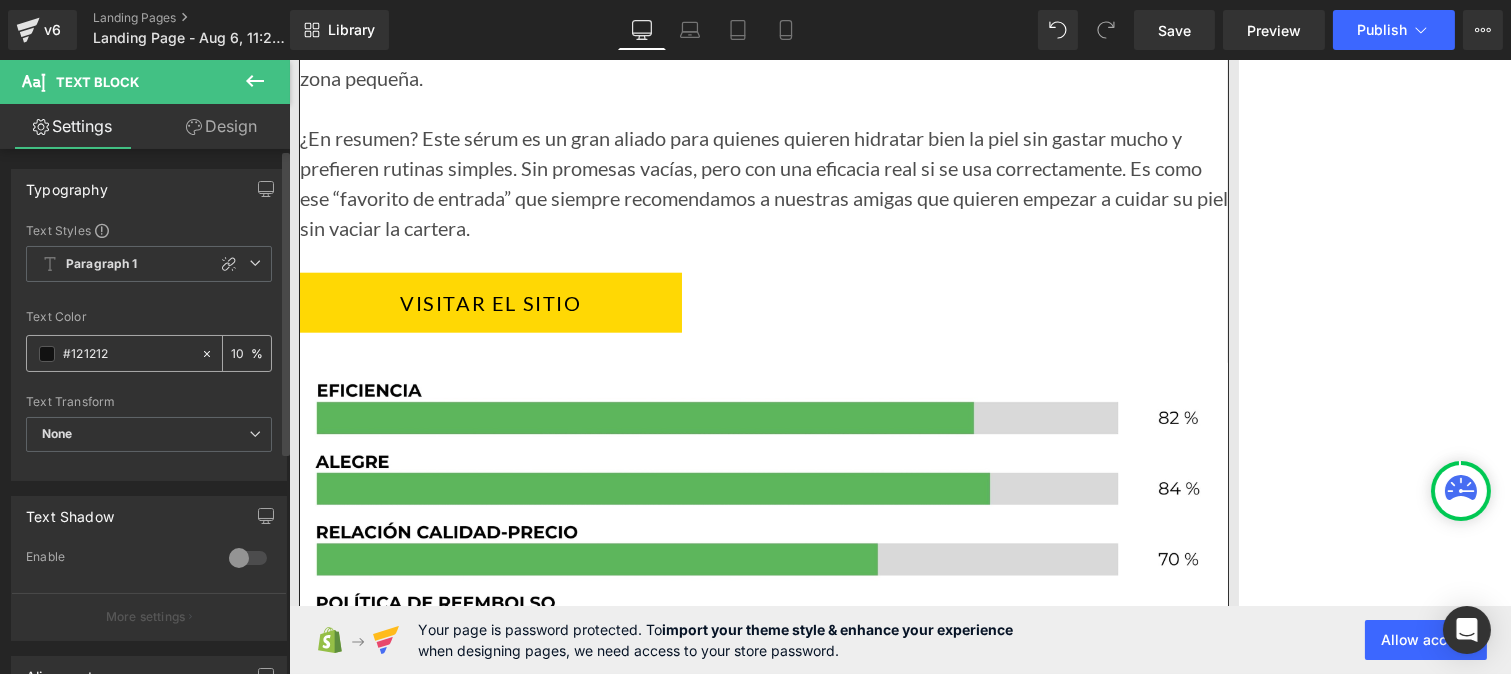 type on "0" 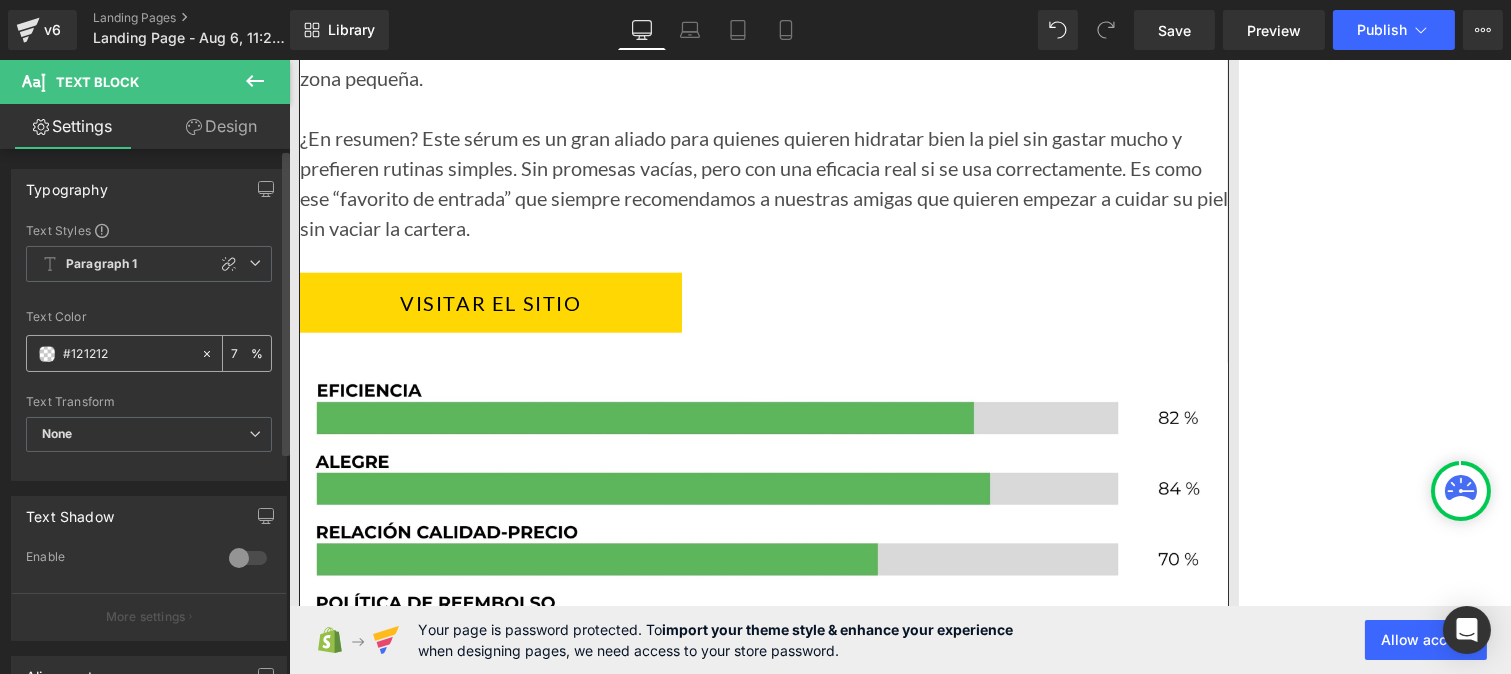 type on "75" 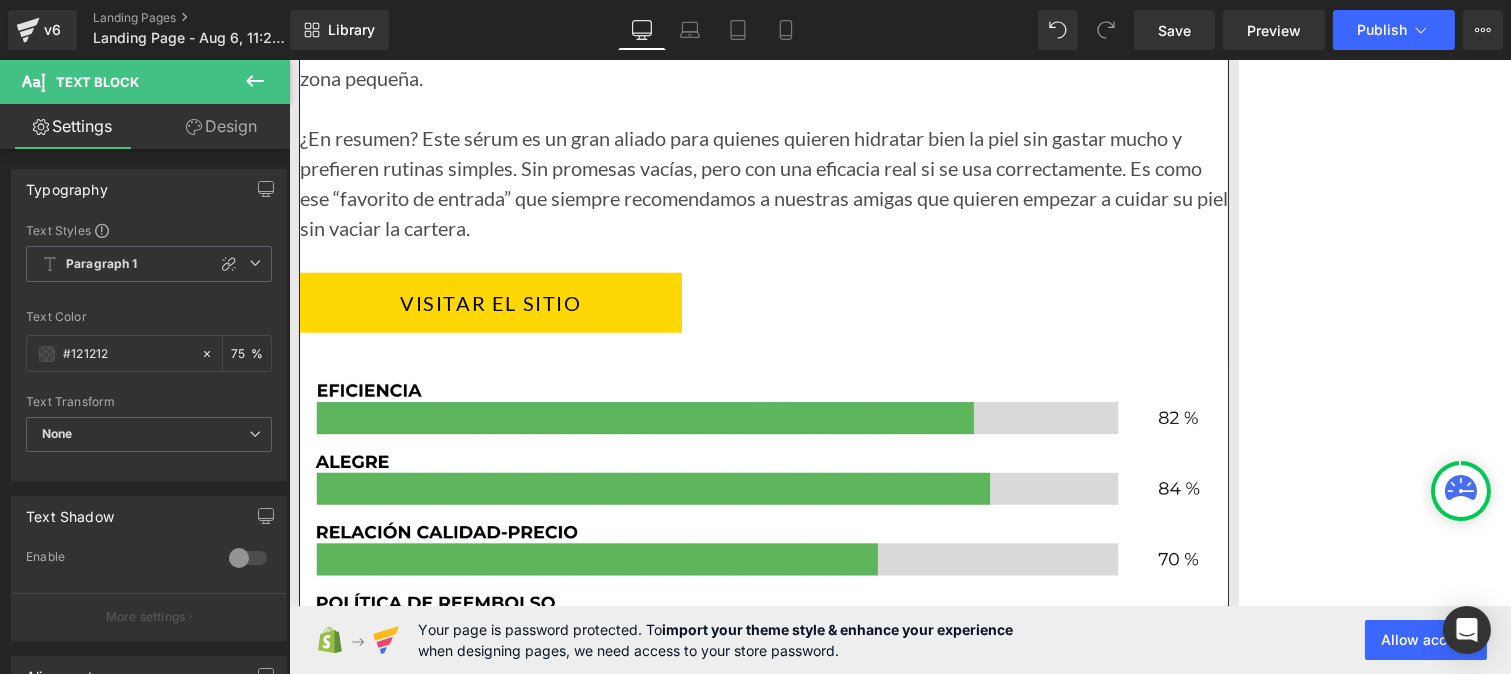 click on "Se puede usar como hidratante diario" at bounding box center (478, 5380) 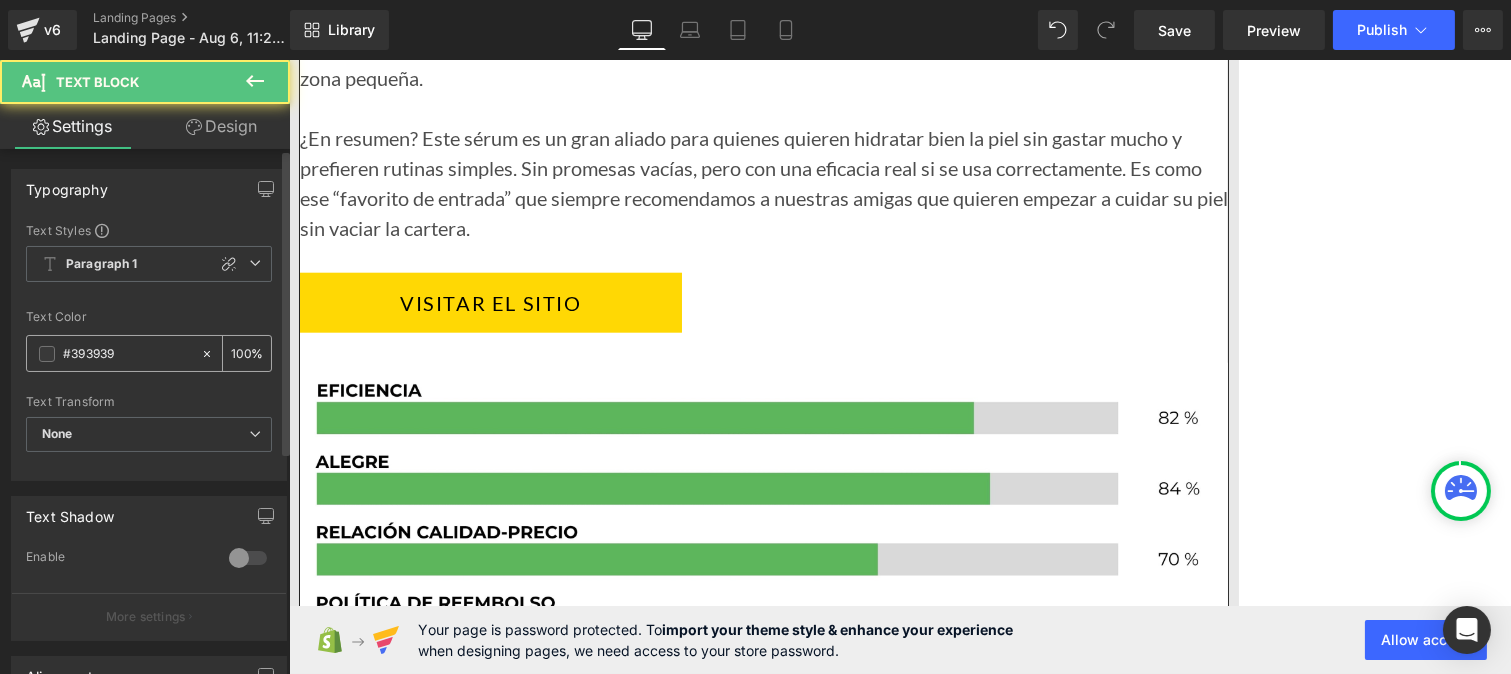 click on "#393939" at bounding box center [127, 354] 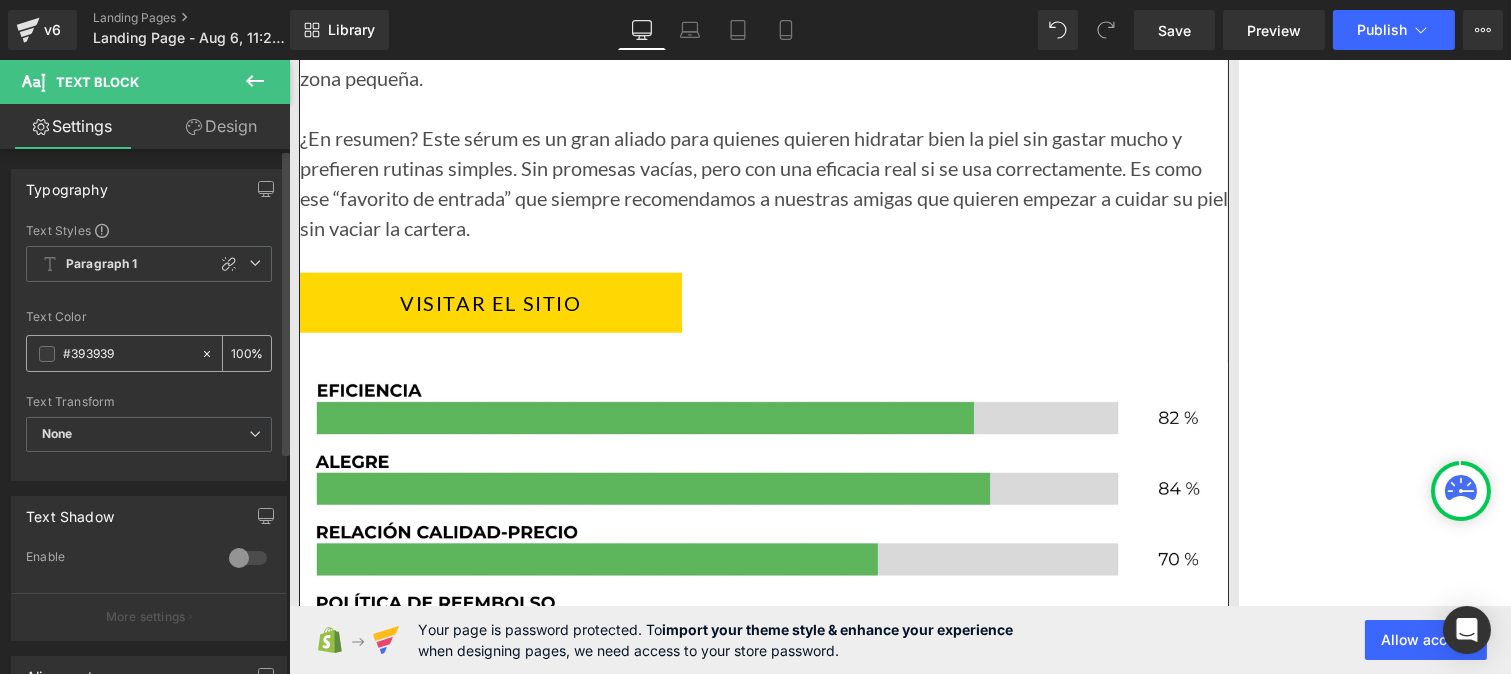 paste on "121212" 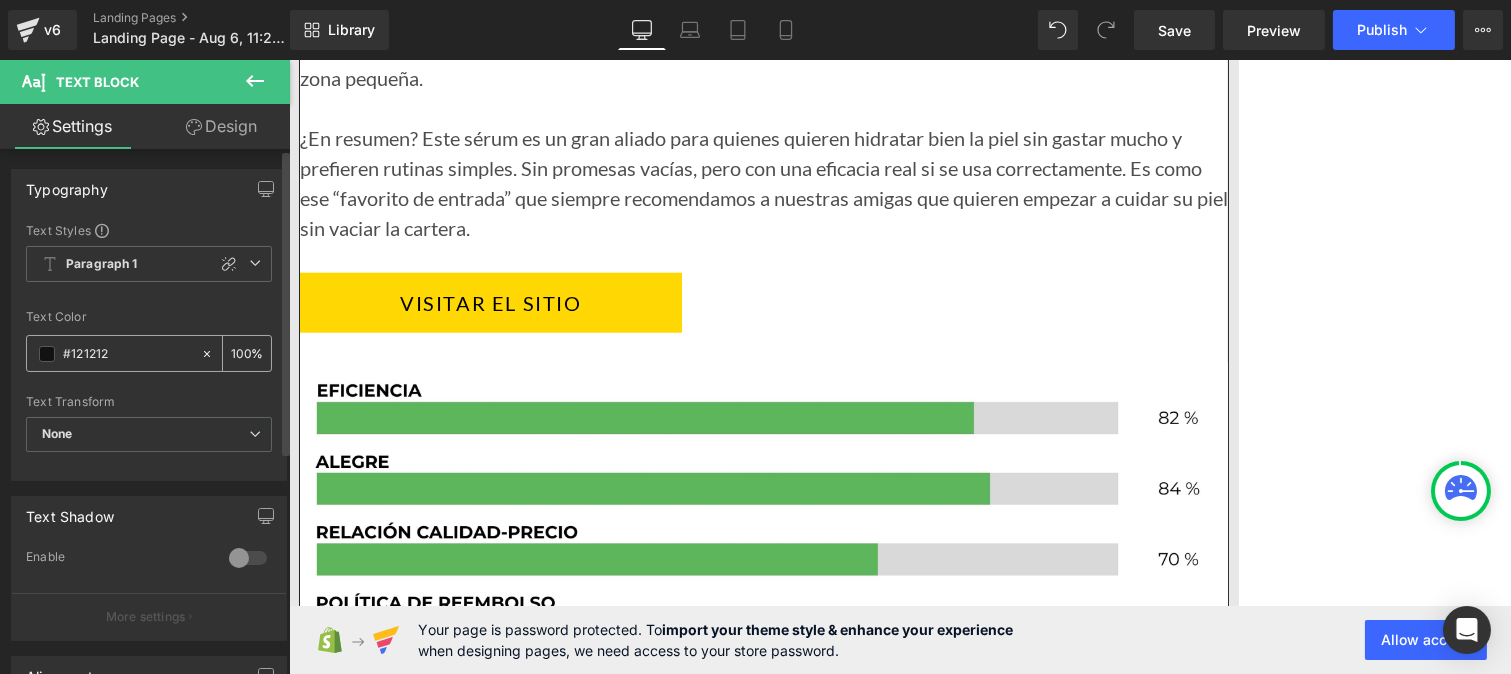 type on "#121212" 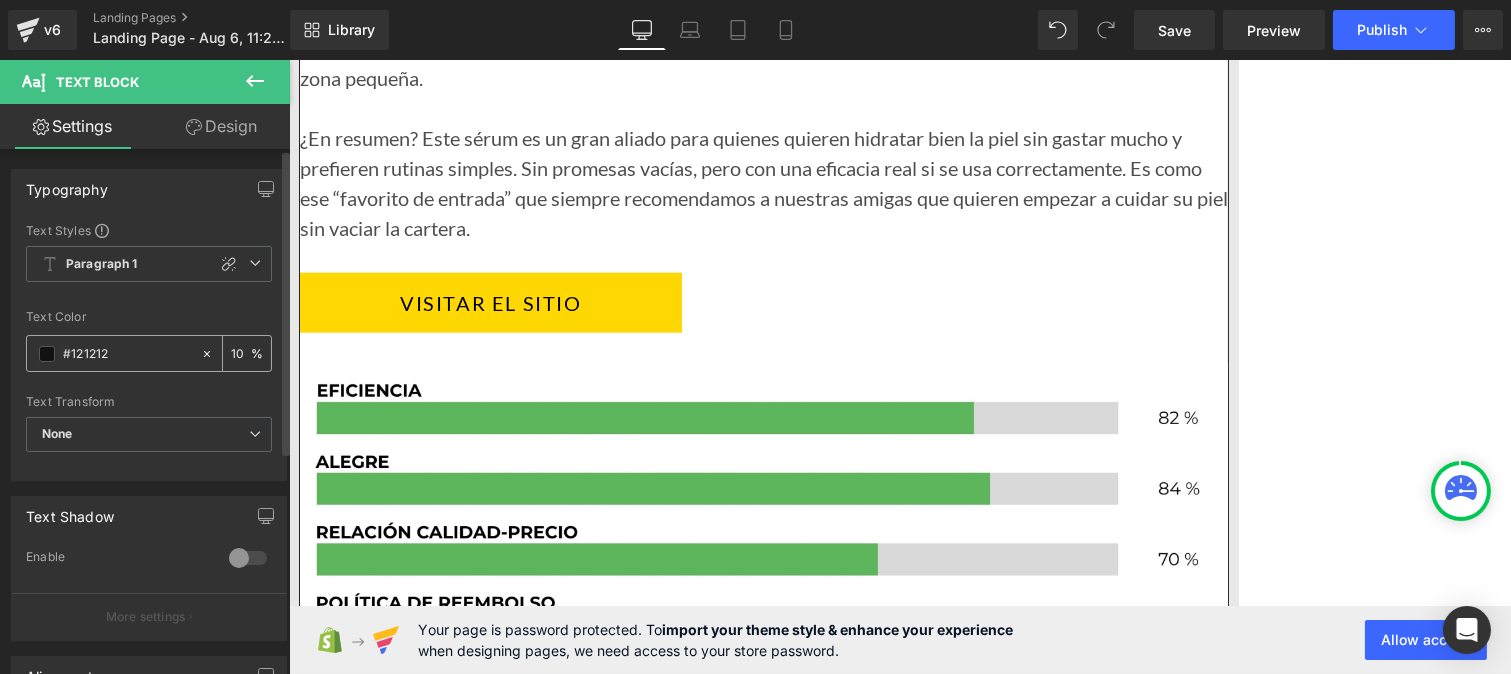 type on "1" 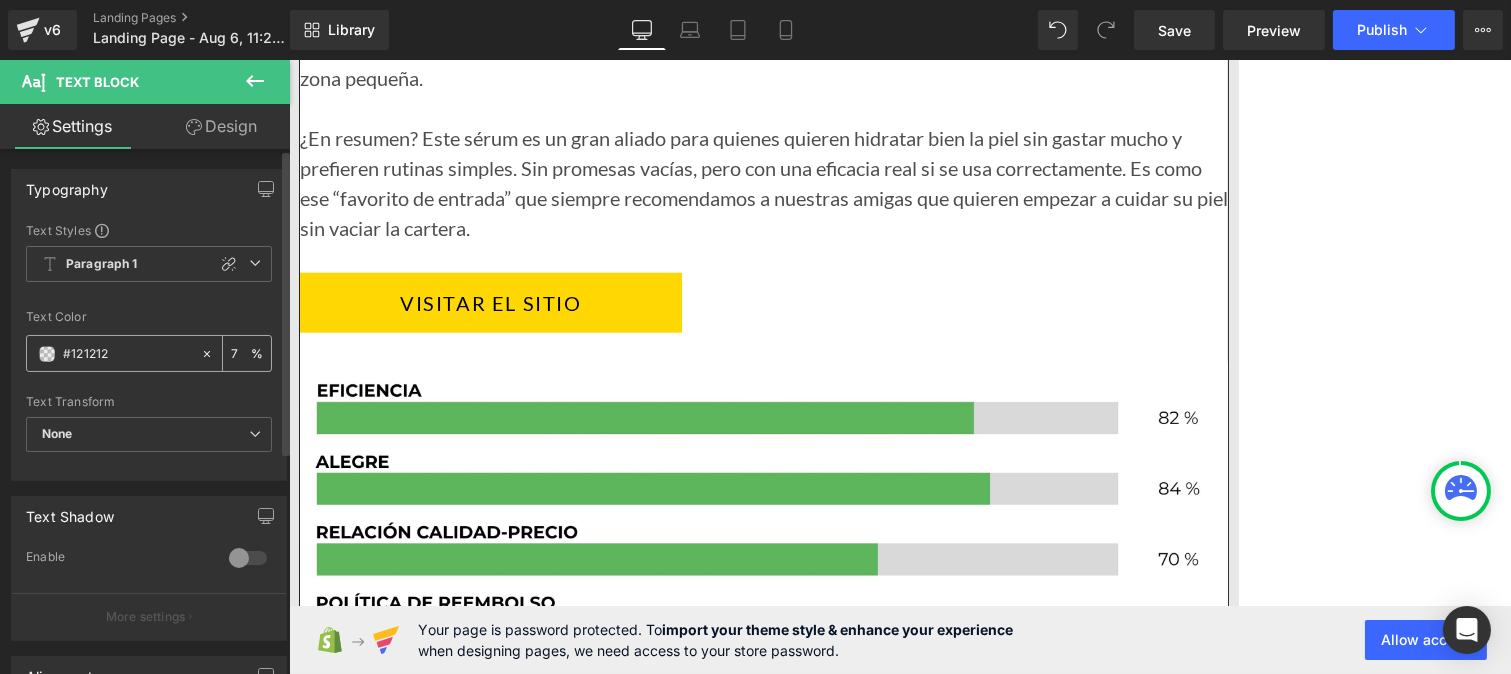 type on "75" 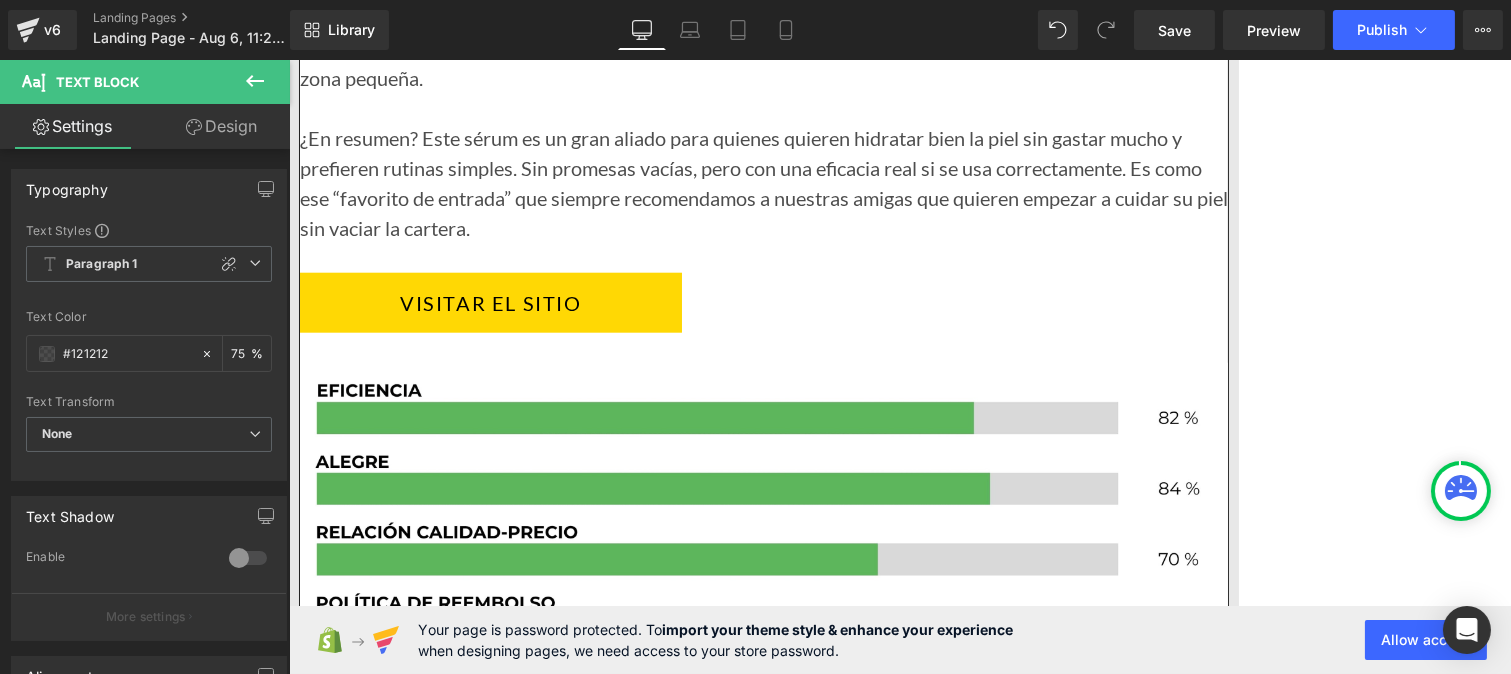 click on "Estimula la producción de colágeno" at bounding box center (478, 5425) 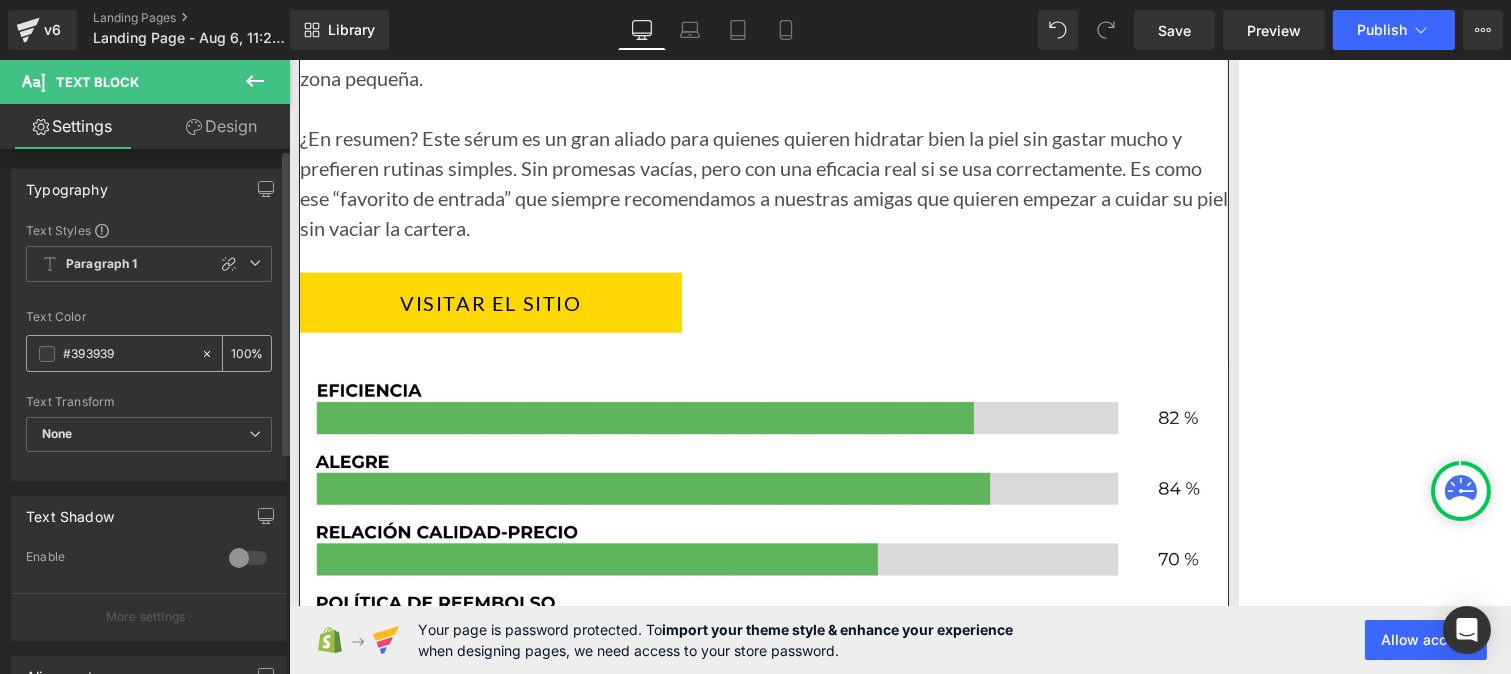 click on "#393939" at bounding box center [127, 354] 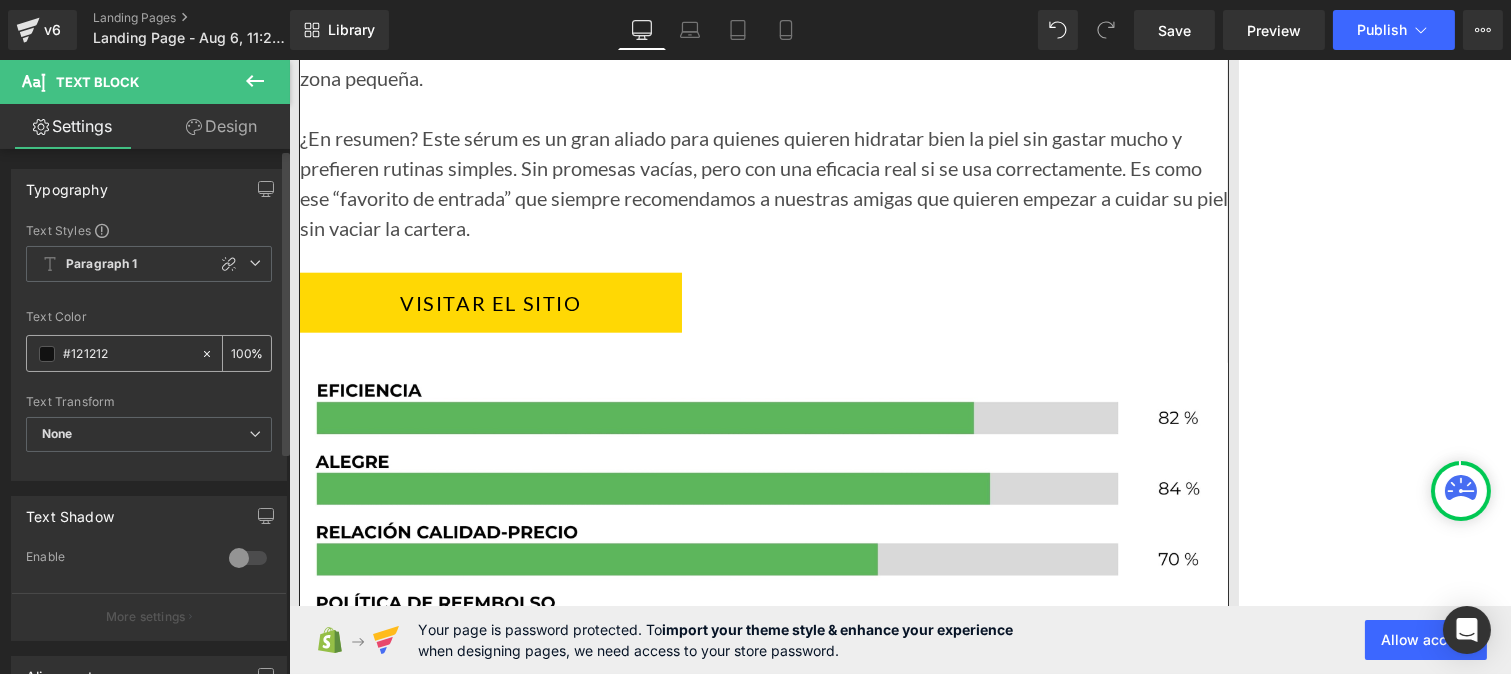 type on "#121212" 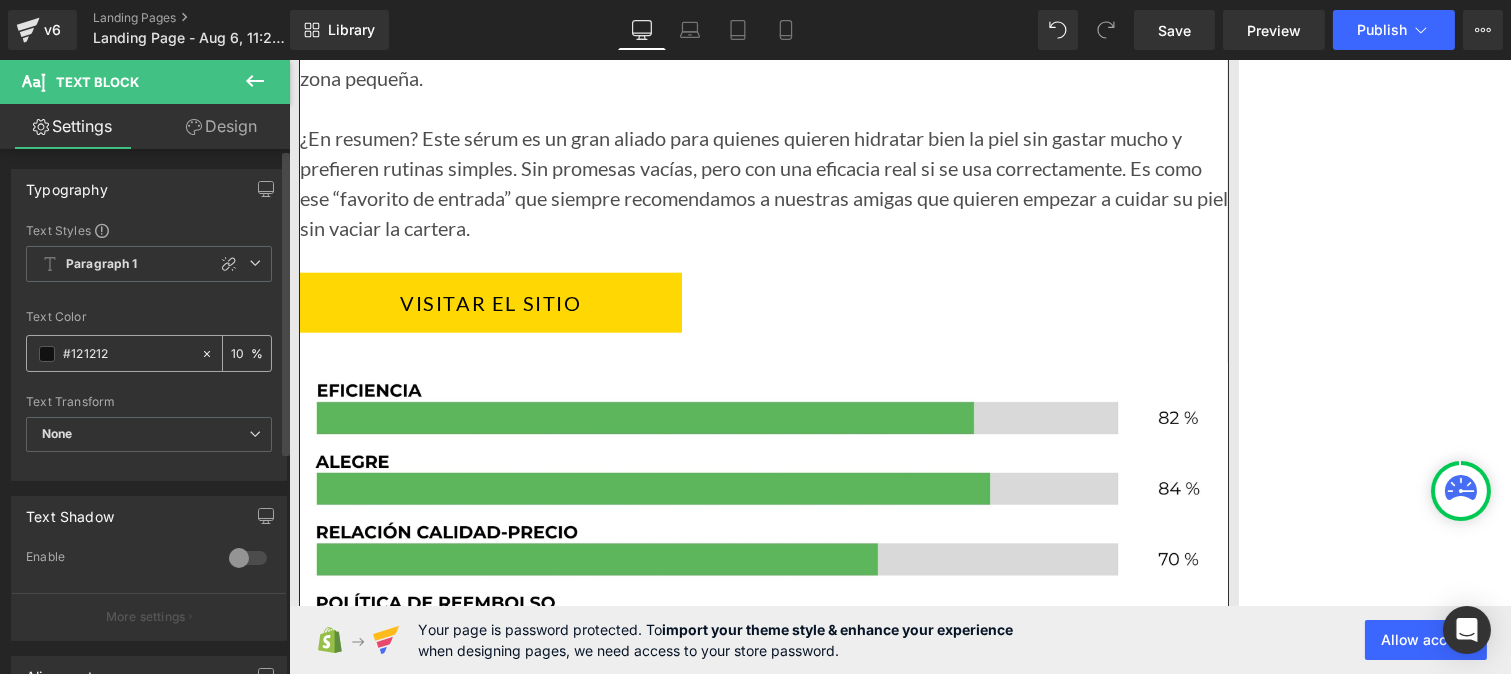 type on "1" 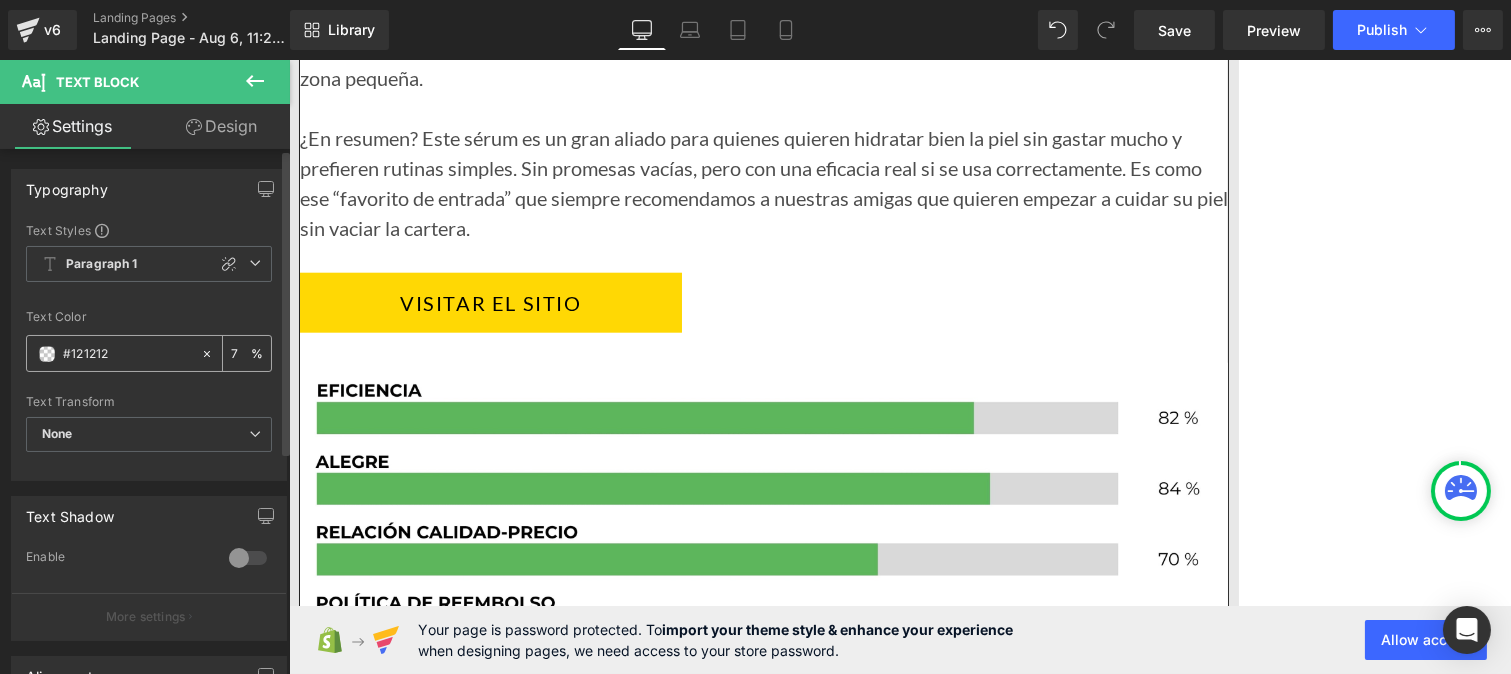 type on "75" 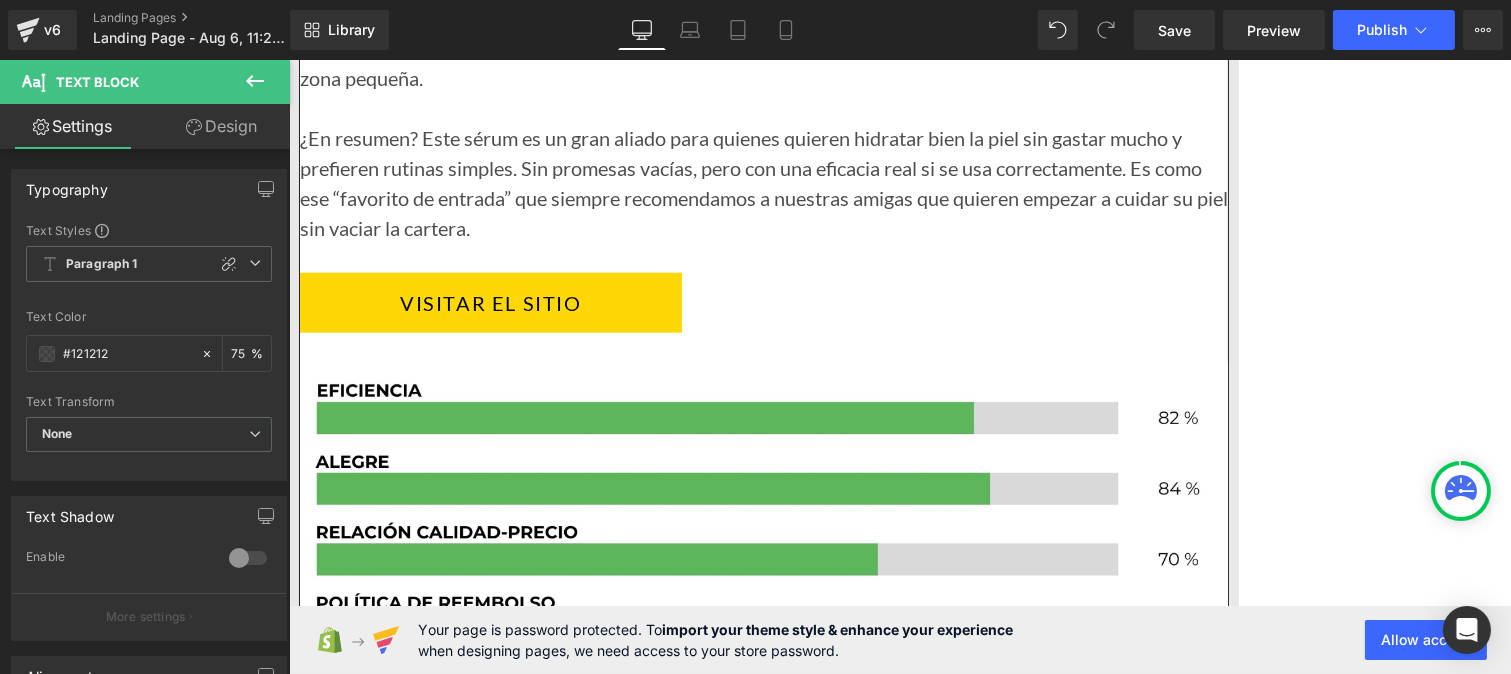 click on "Mejora visiblemente la apariencia de la piel" at bounding box center (502, 5473) 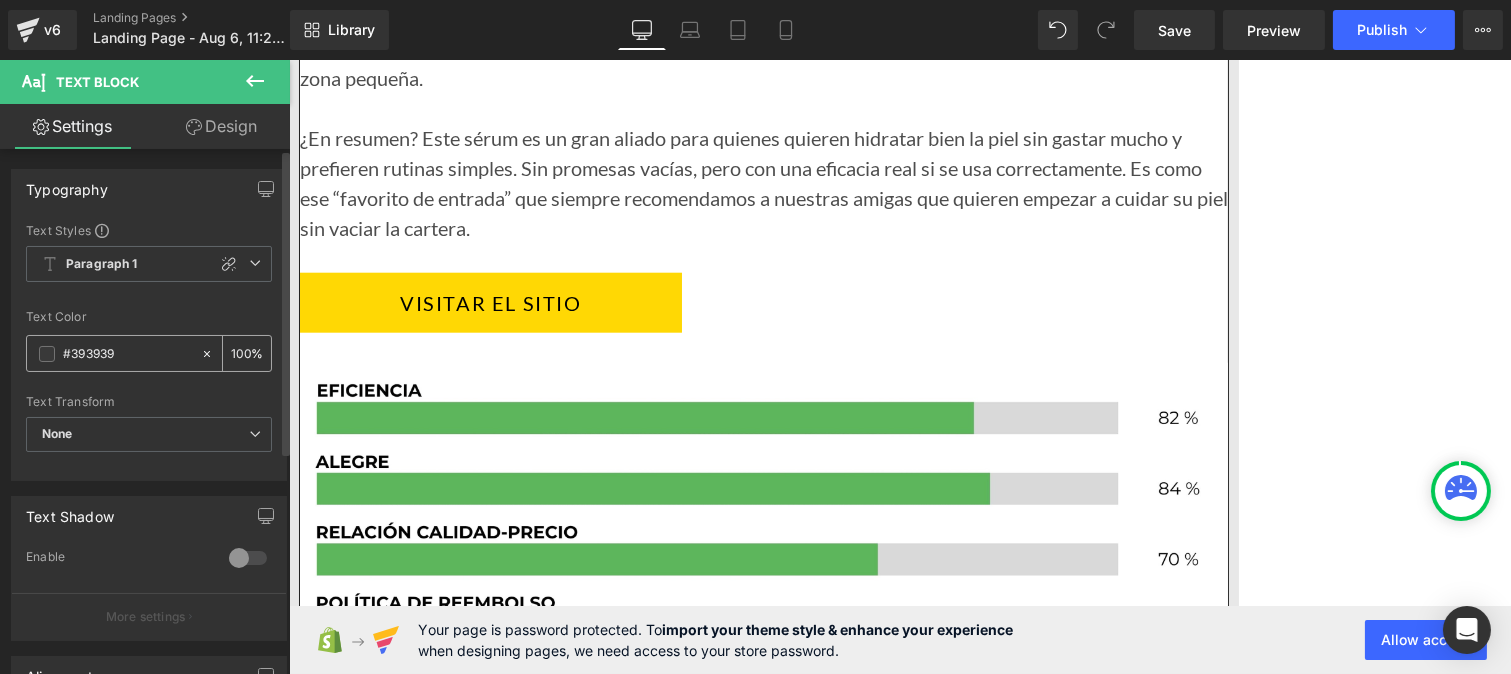 click on "#393939" at bounding box center (113, 353) 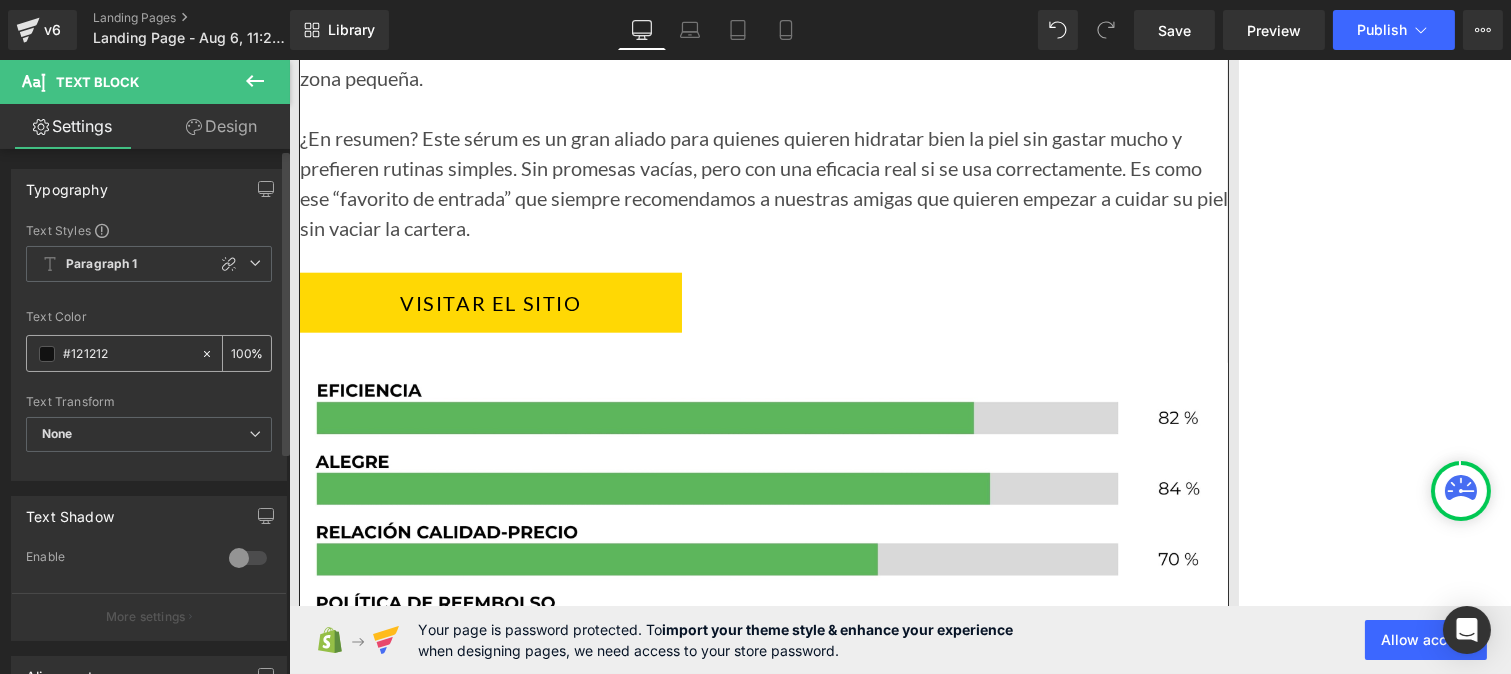 type on "#121212" 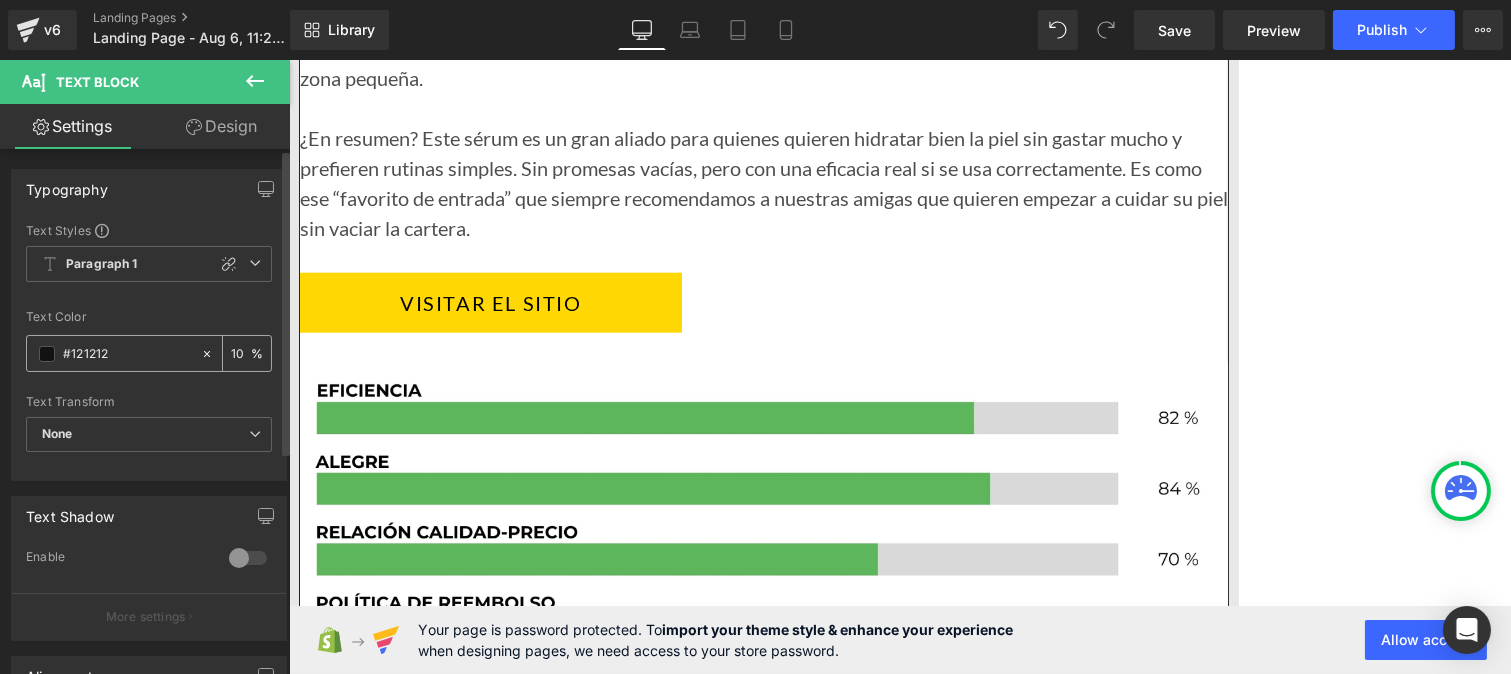 type on "0" 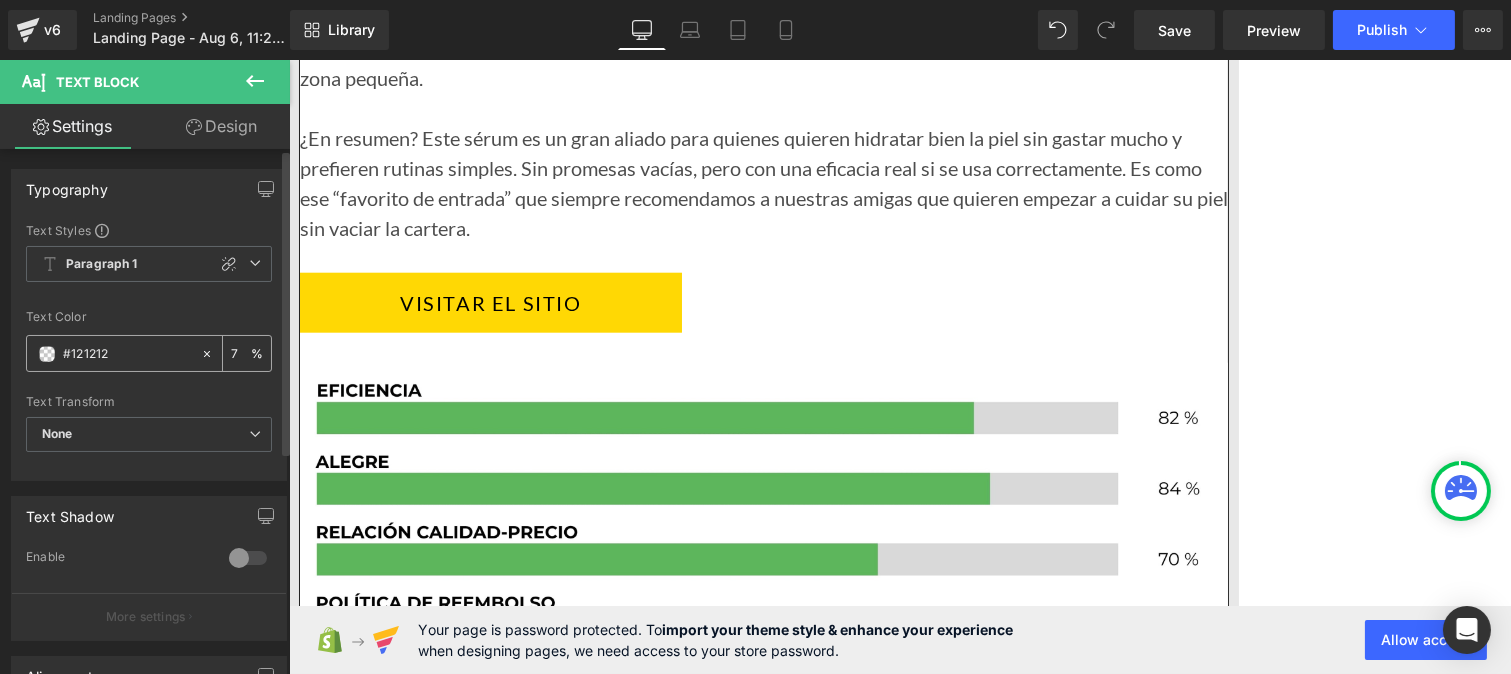 type on "75" 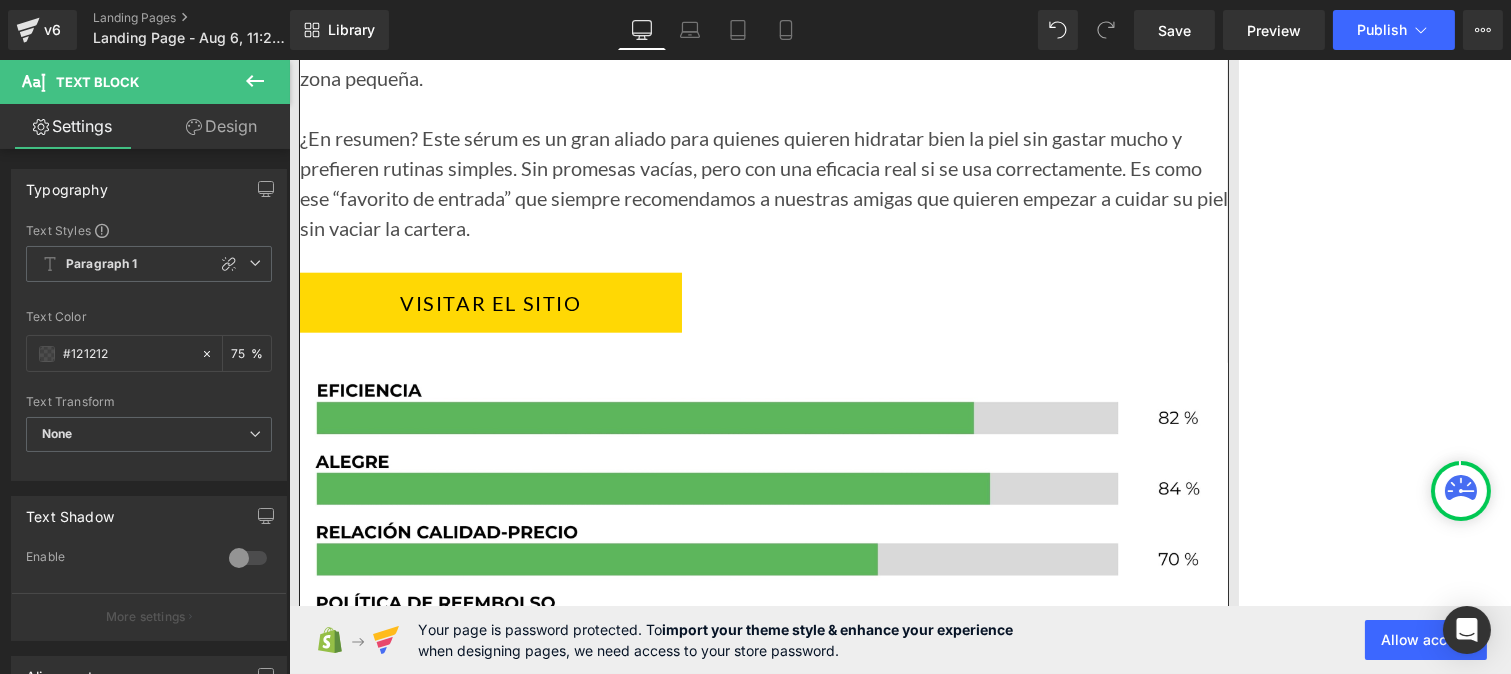 click on "Ideal para pieles maduras y secas" at bounding box center (502, 5523) 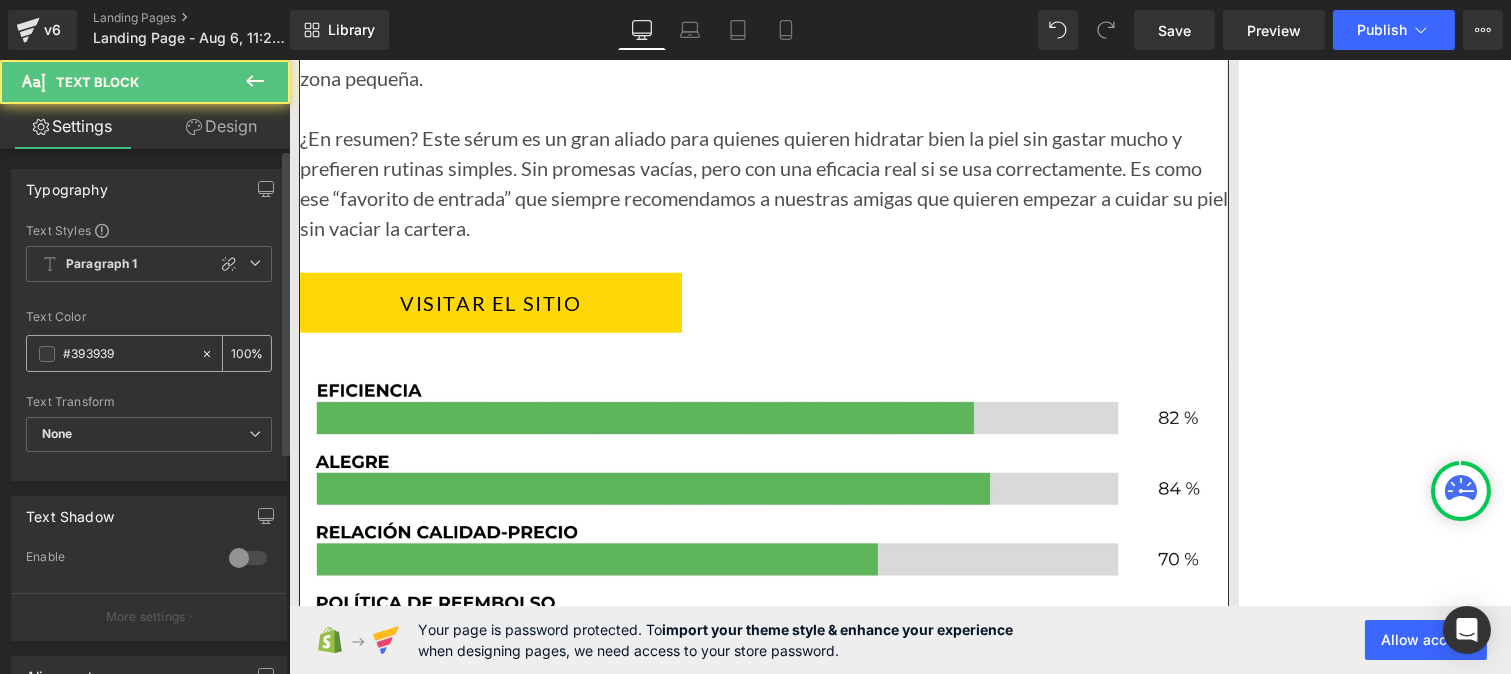 click on "#393939" at bounding box center [127, 354] 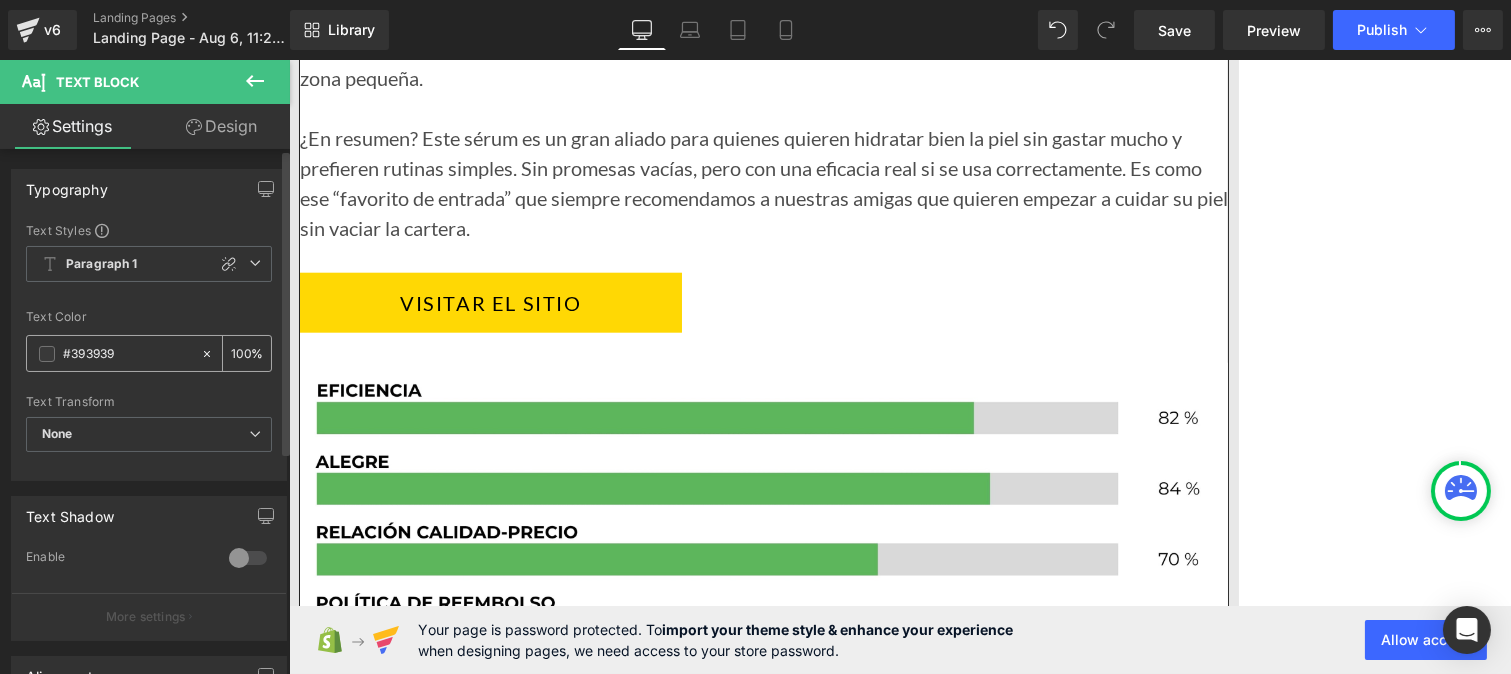 paste on "121212" 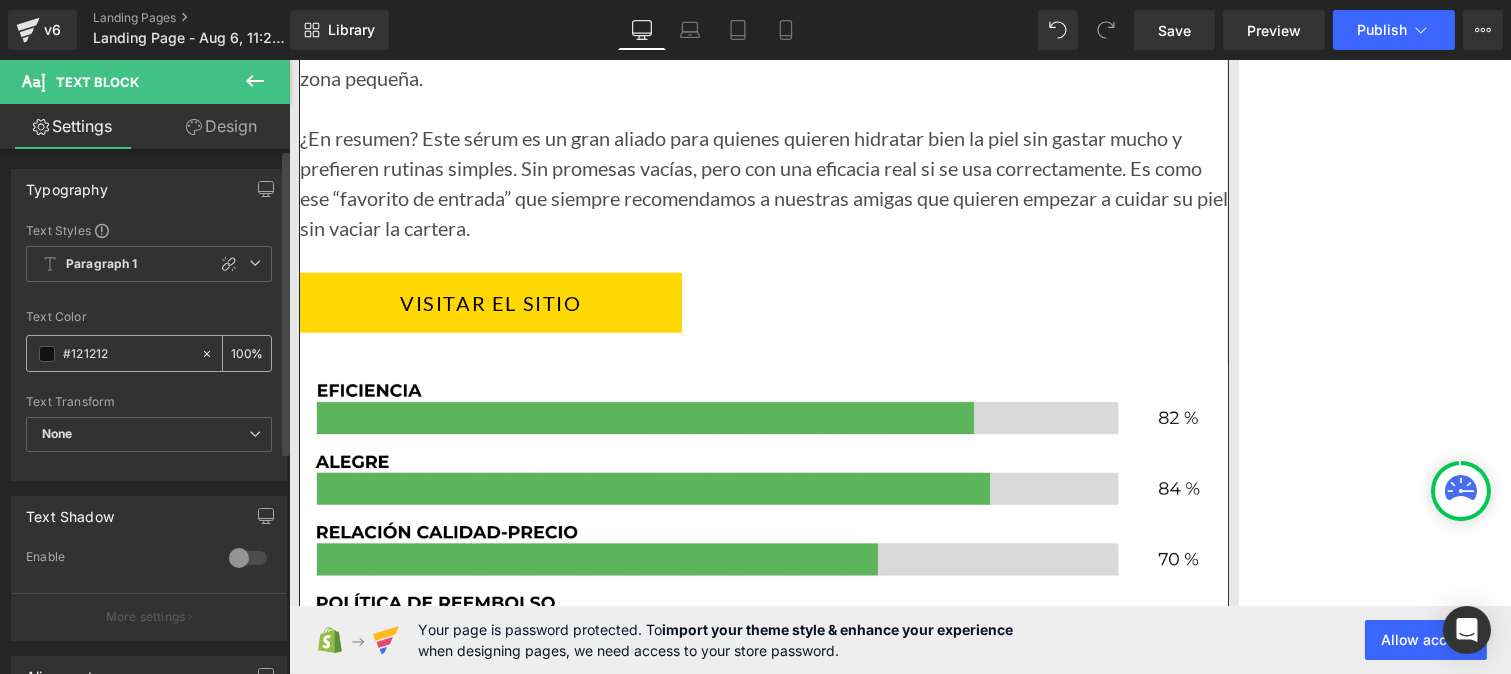 type on "#121212" 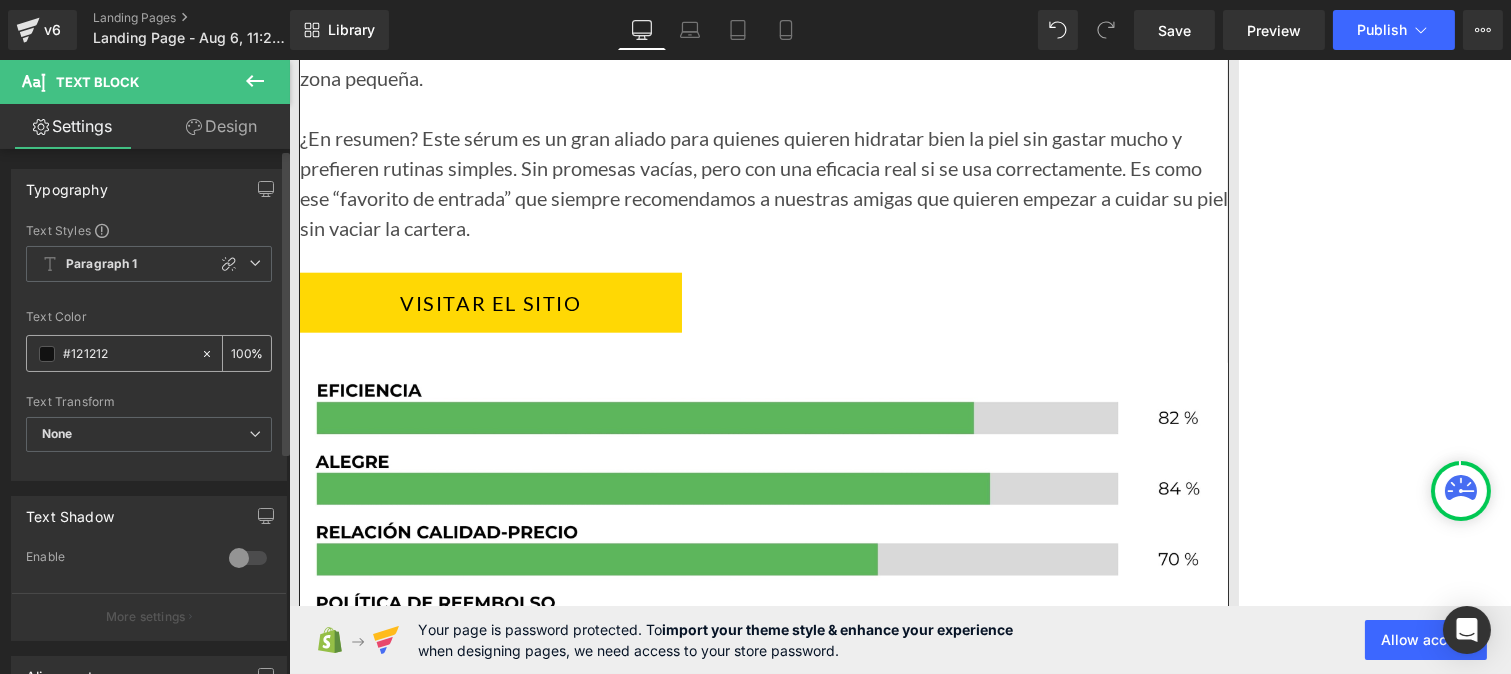 click on "100 %" at bounding box center [247, 353] 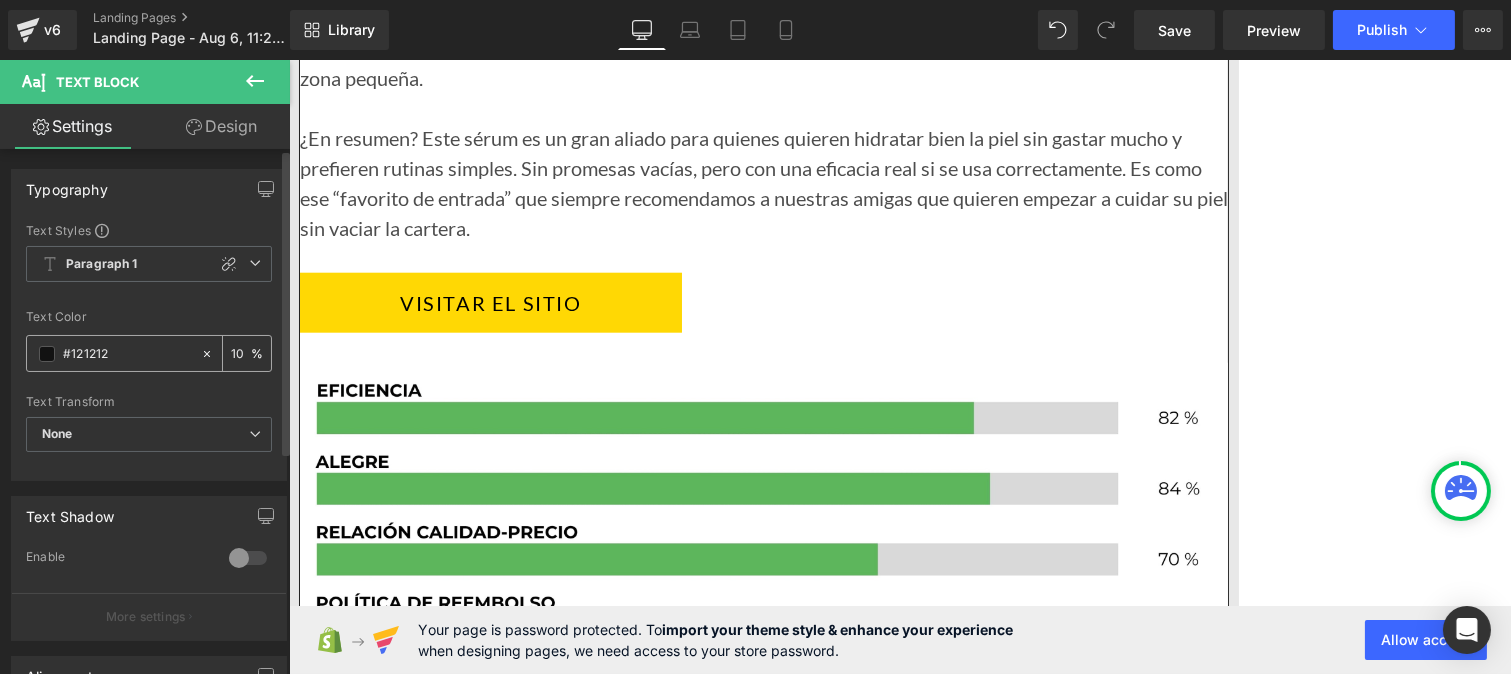 type on "1" 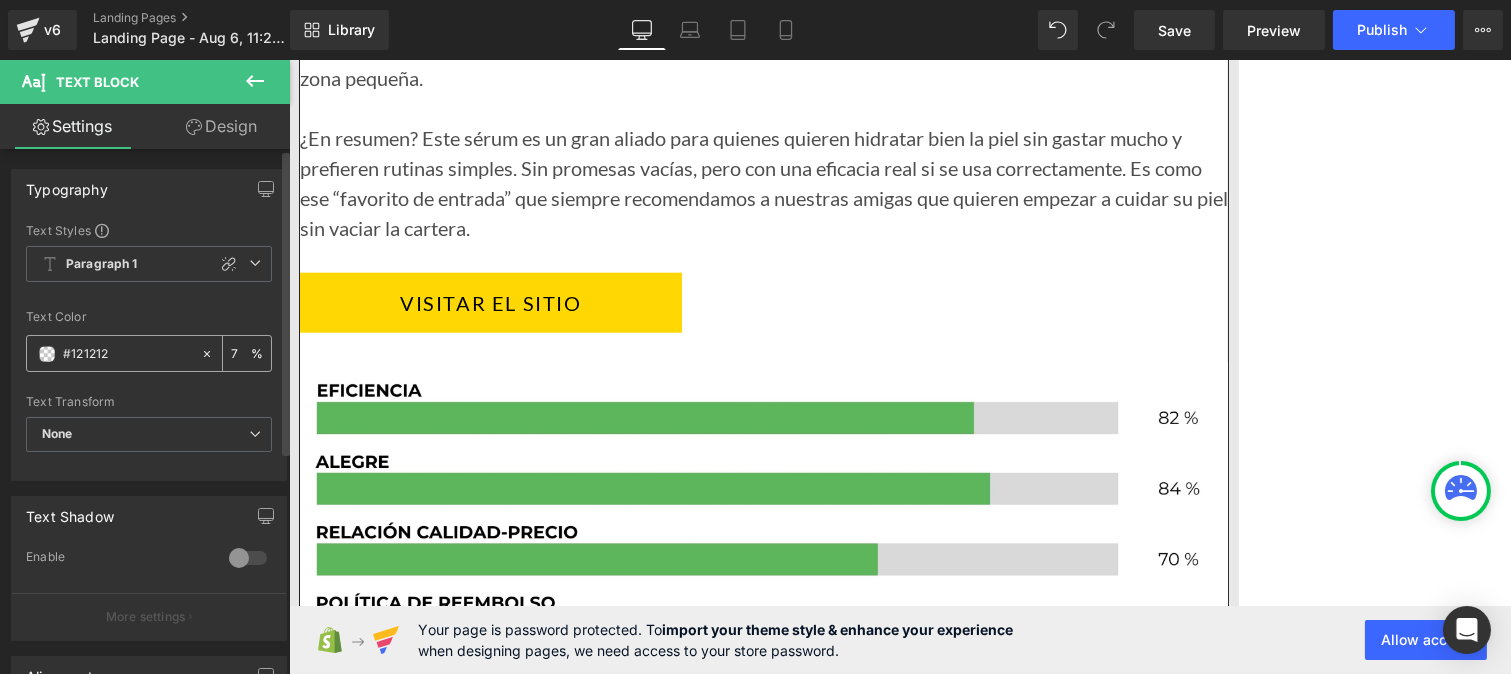 type on "75" 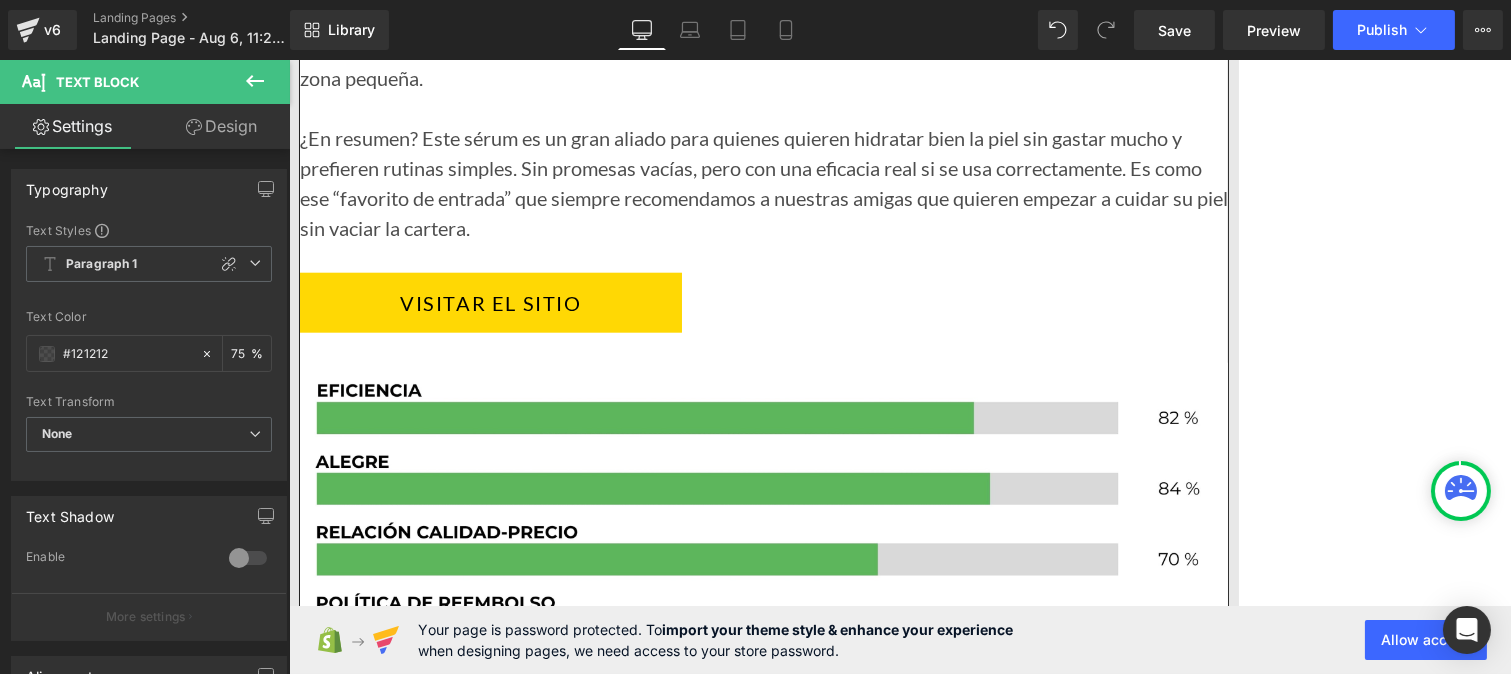click on "No es pegajoso y se integra fácilmente en cualquier rutina" at bounding box center [564, 5576] 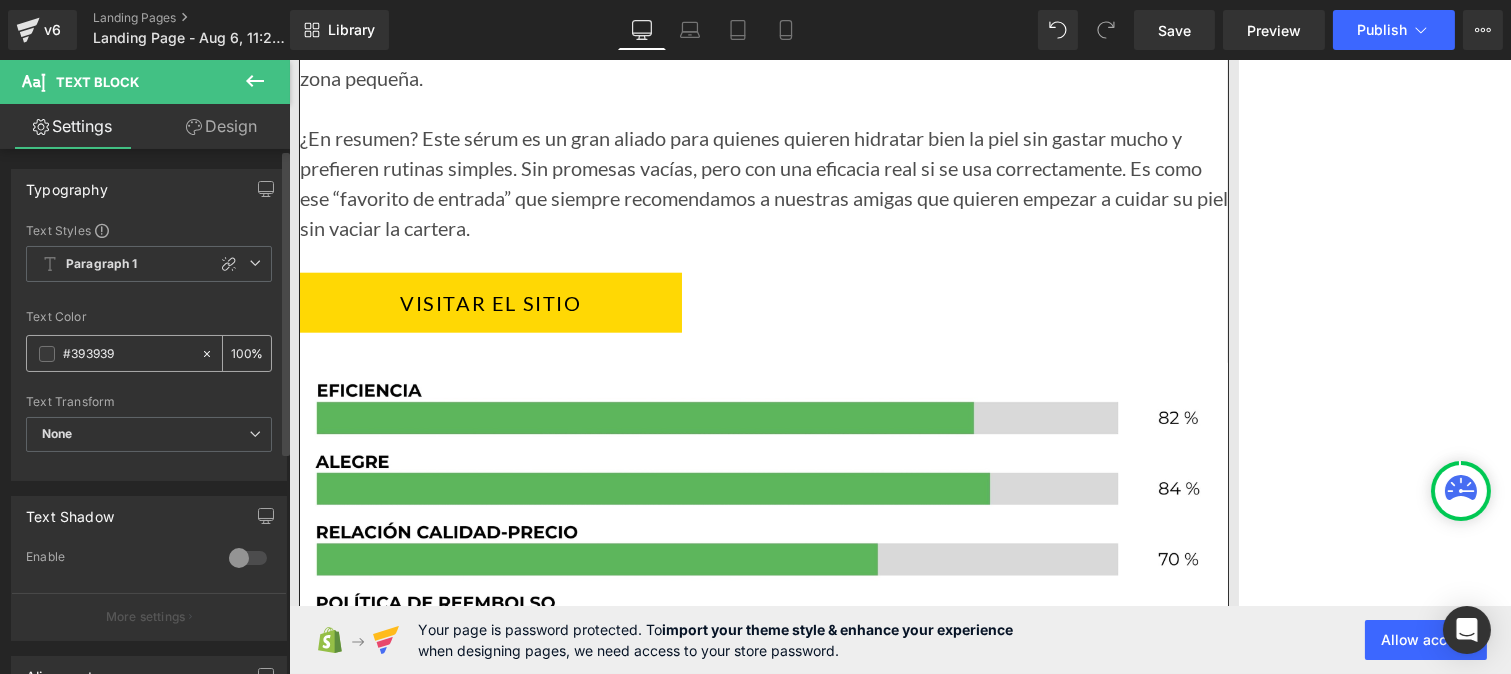click on "#393939" at bounding box center (127, 354) 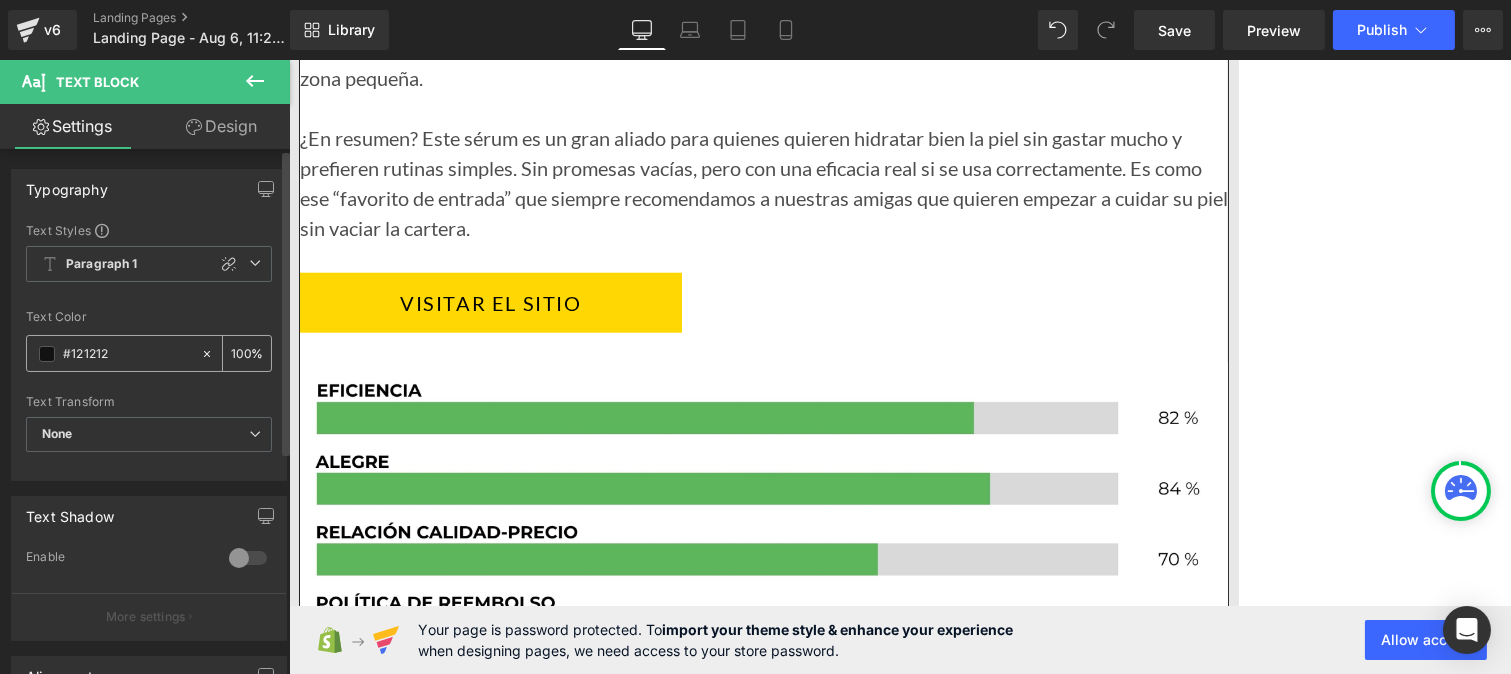 type on "#121212" 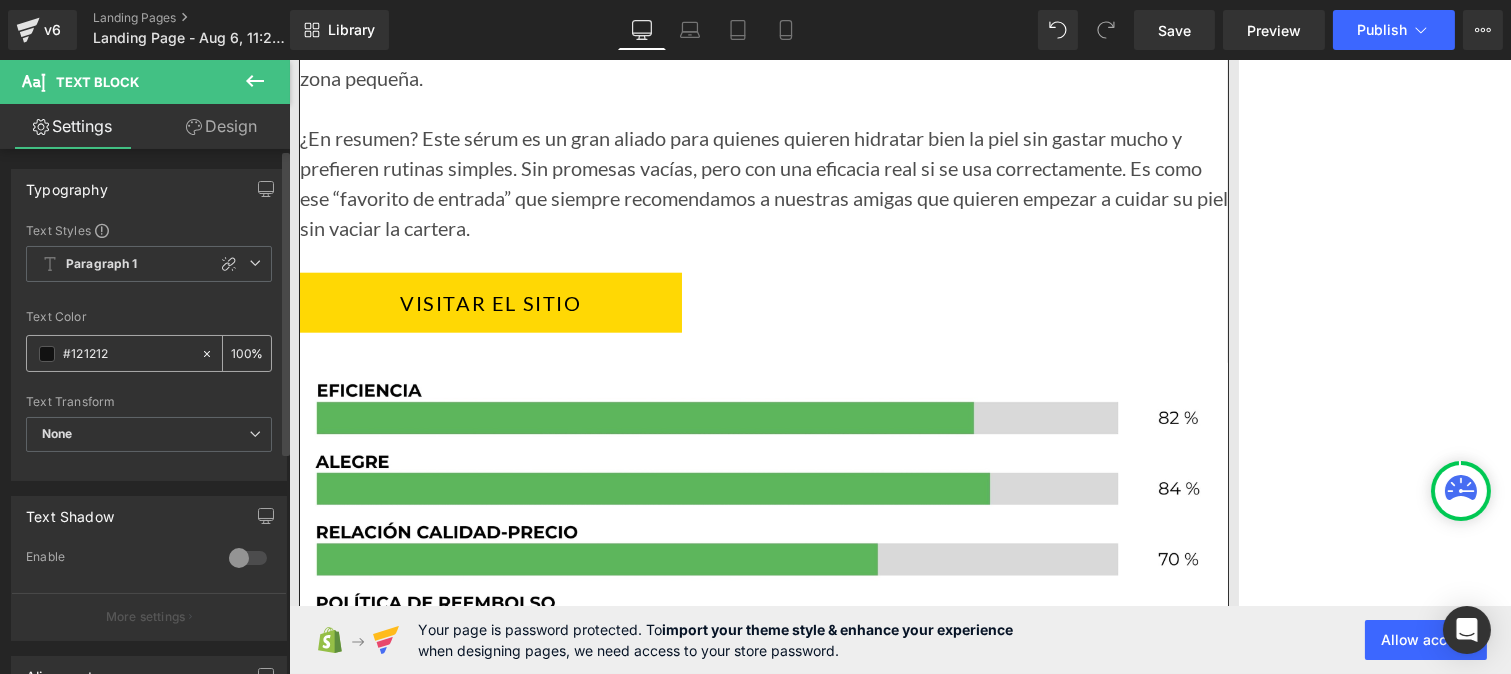click on "100 %" at bounding box center (247, 353) 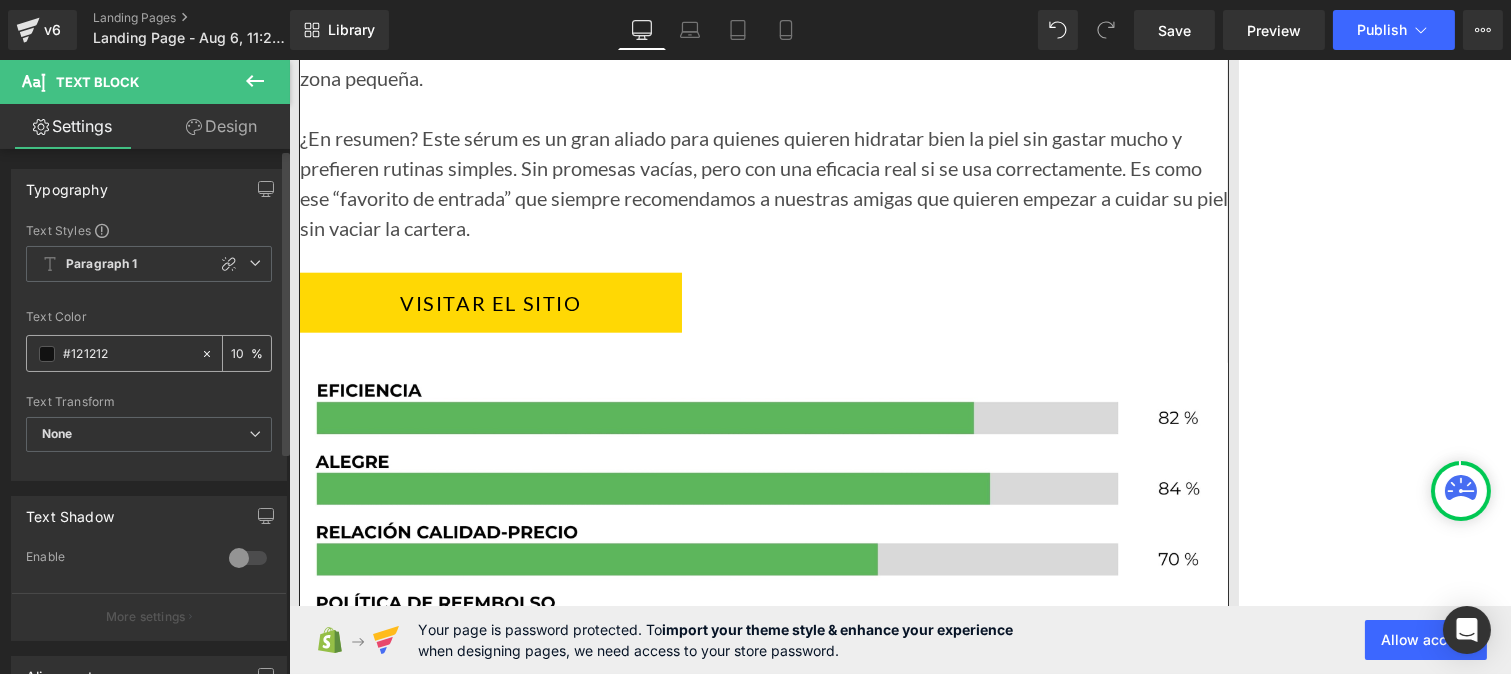 type on "0" 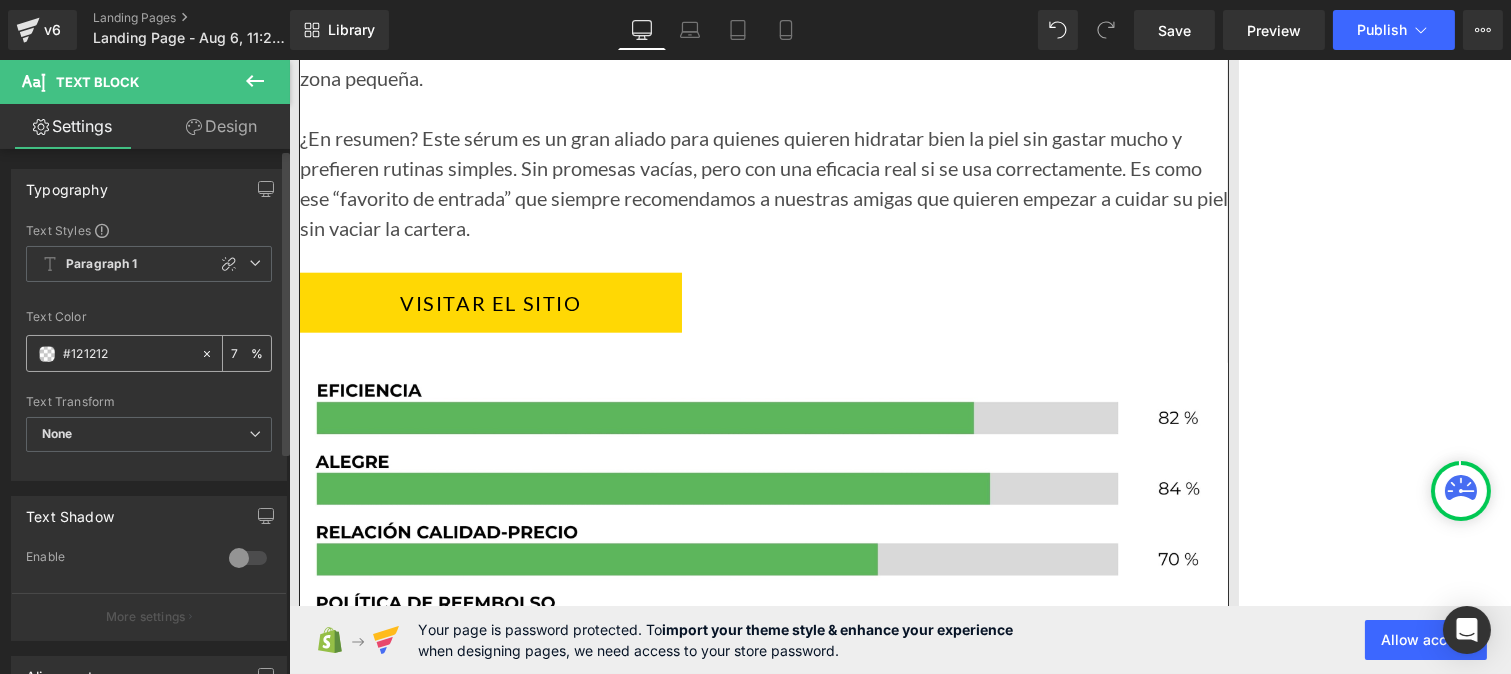type on "75" 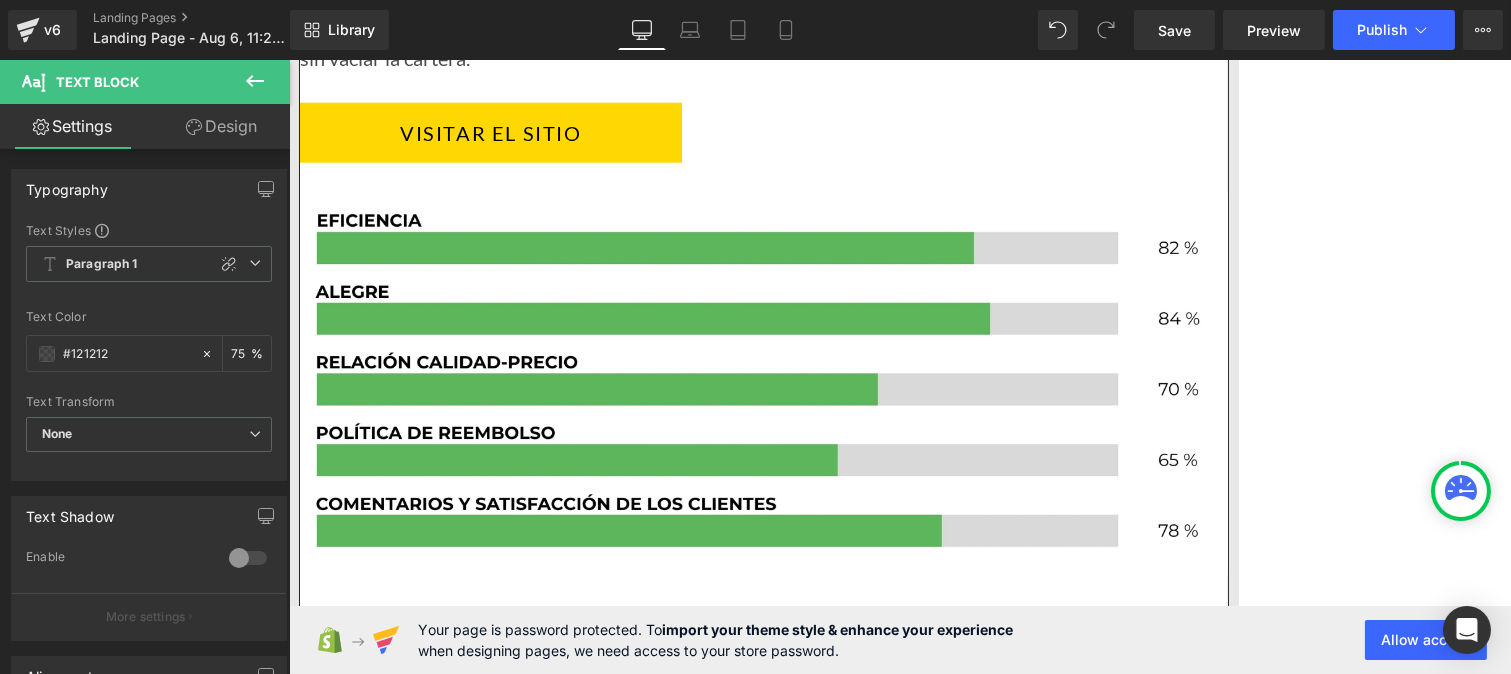 scroll, scrollTop: 17678, scrollLeft: 0, axis: vertical 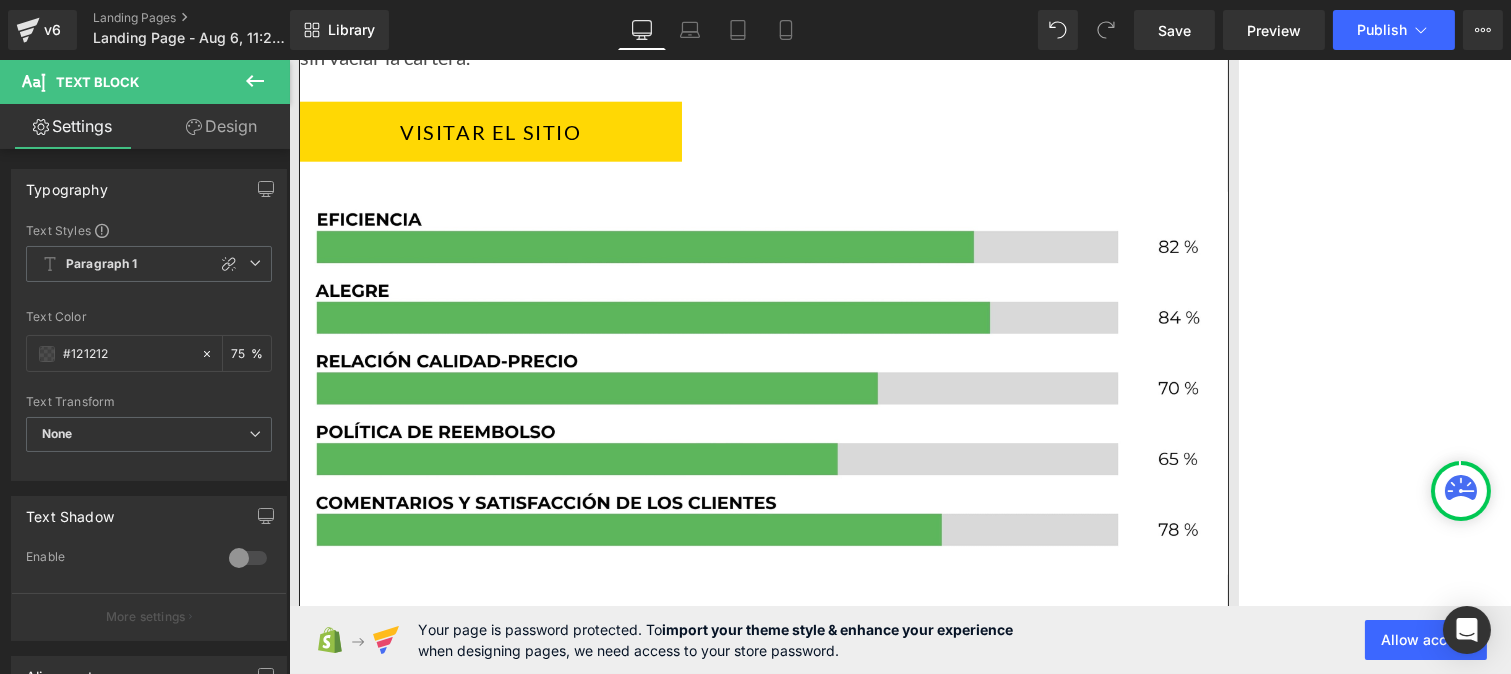 click on "Menor concentración de activos antiedad en comparación con otros sérums de su categoría" at bounding box center [662, 5556] 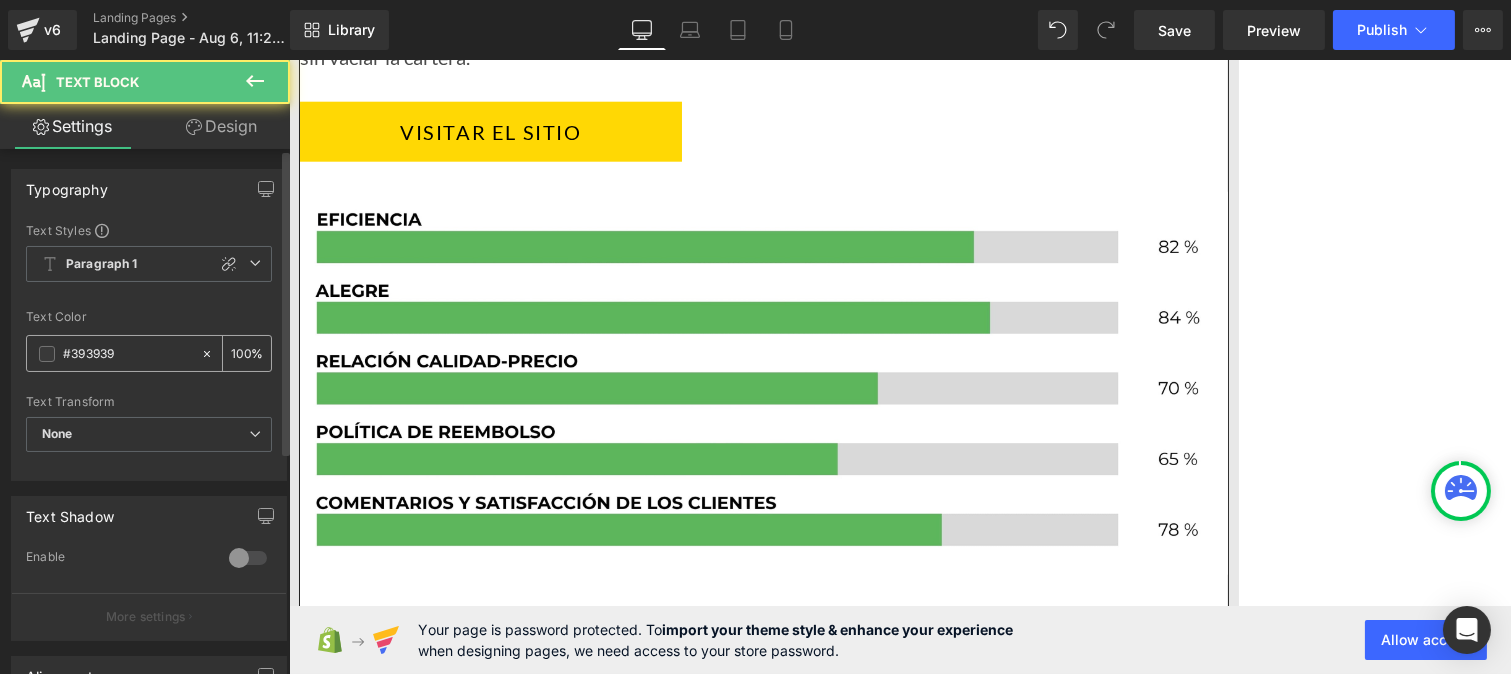 click on "#393939" at bounding box center (127, 354) 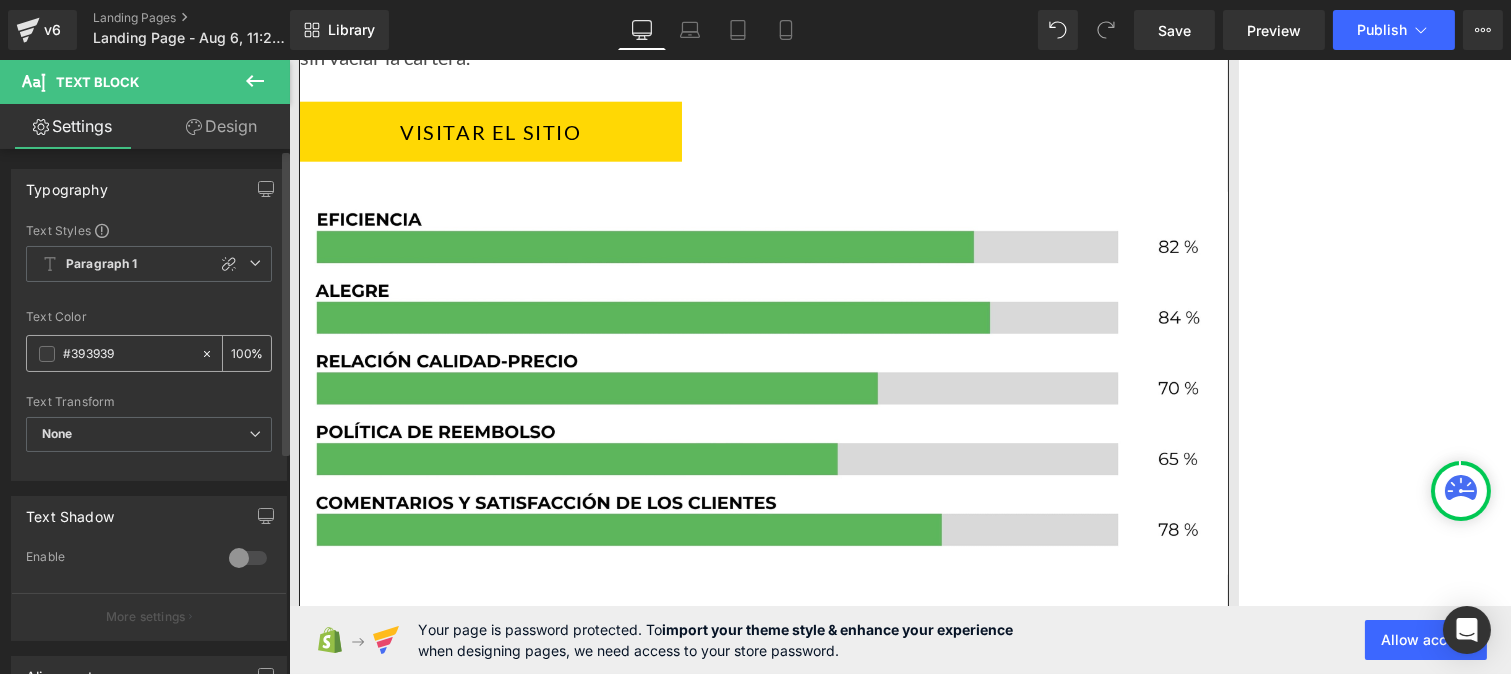 paste on "121212" 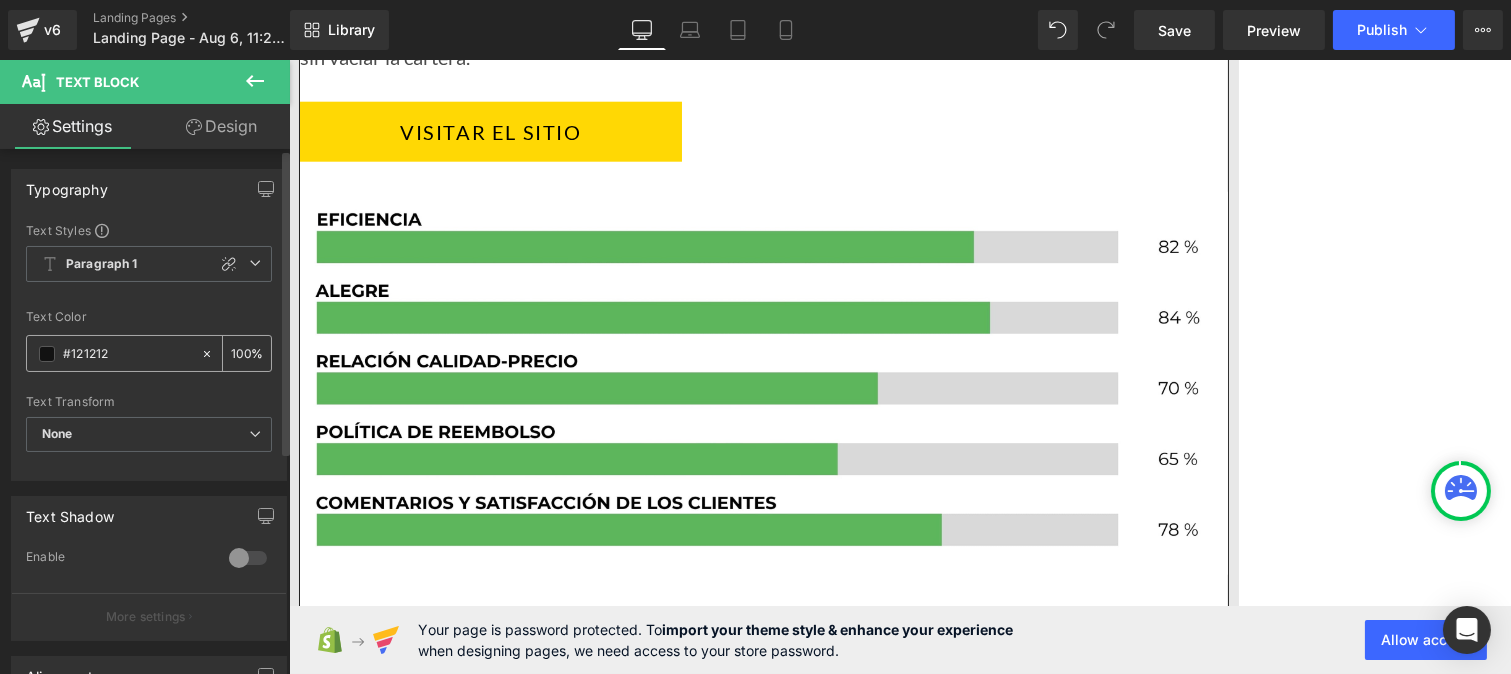 type on "#121212" 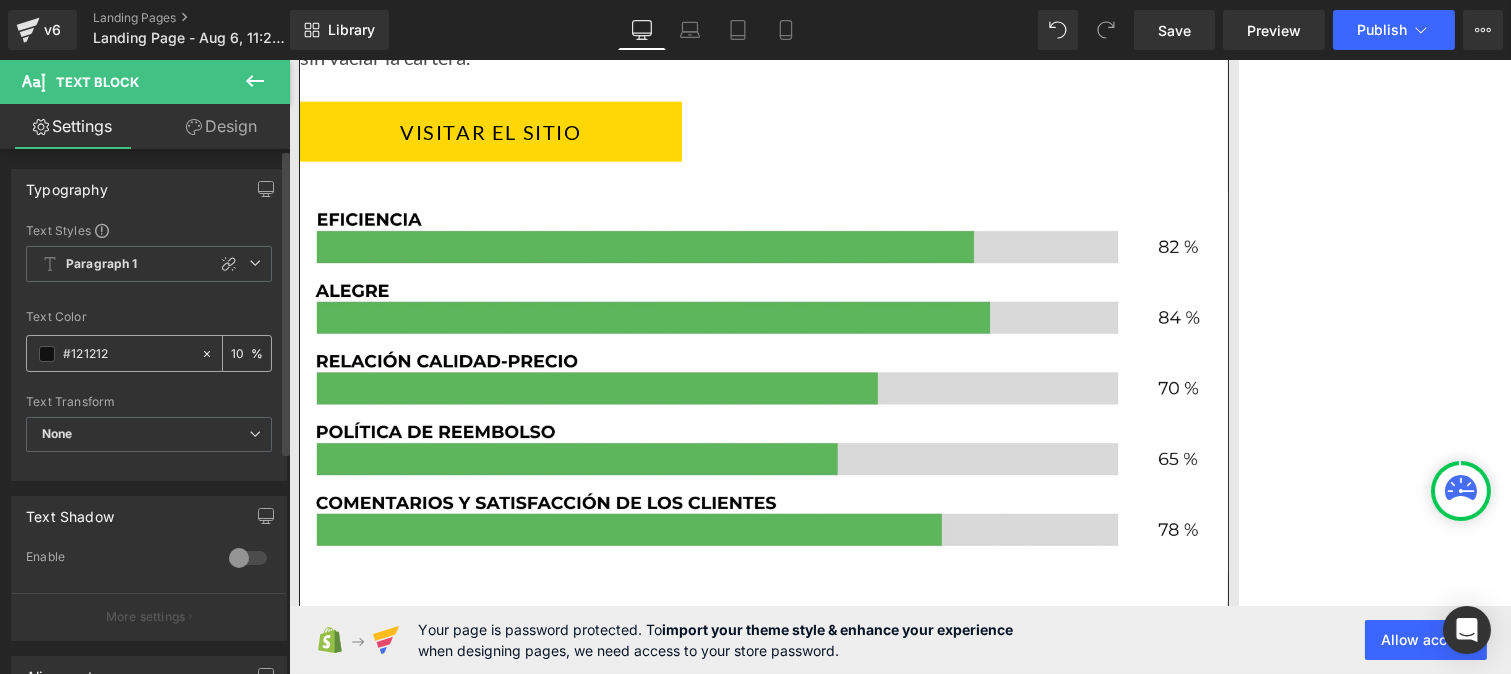 type on "1" 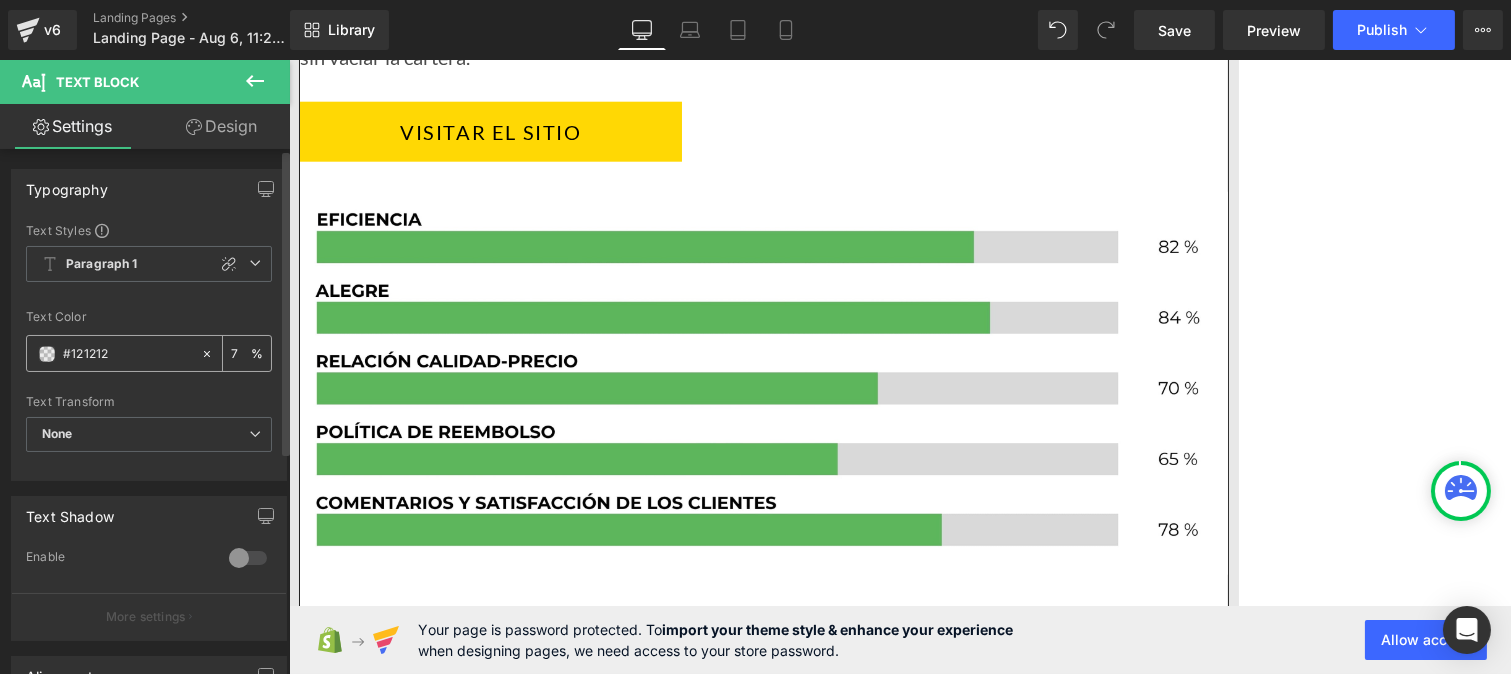 type on "75" 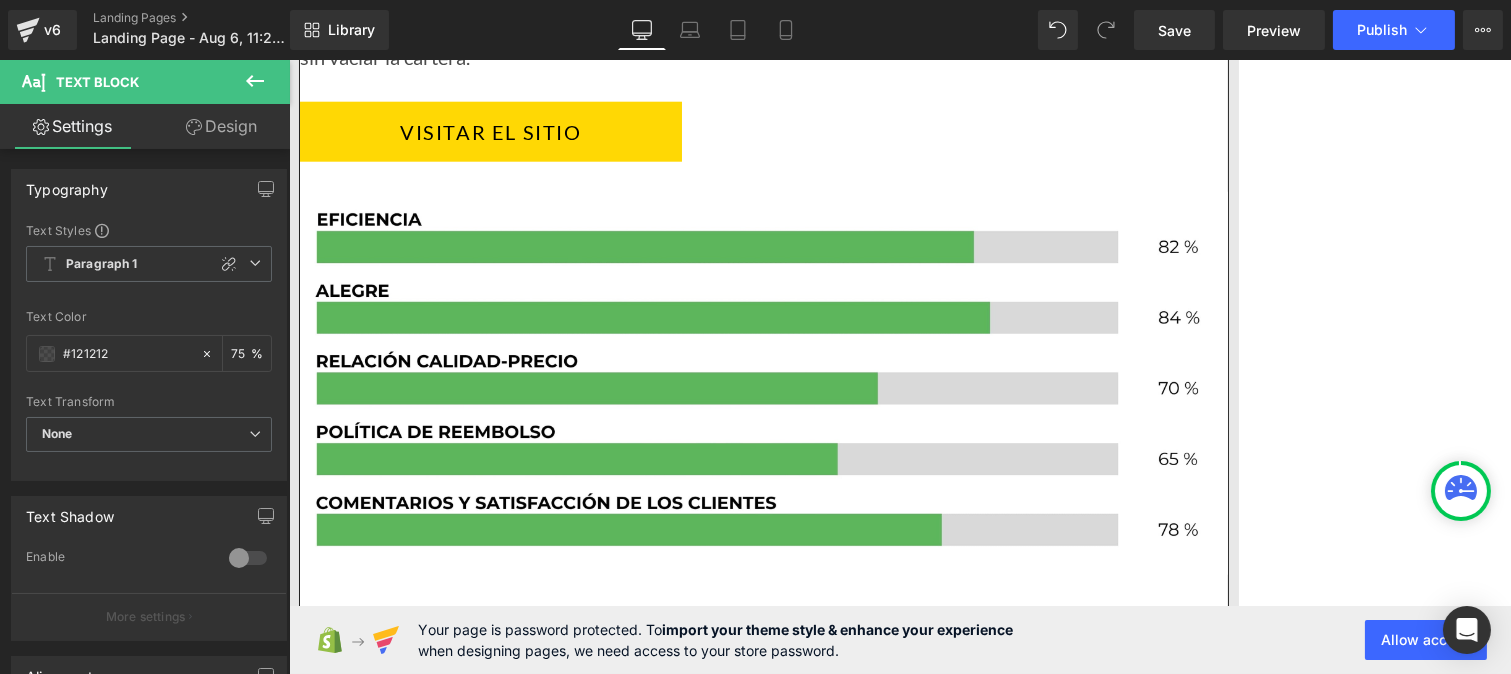 click on "Puede provocar reacciones negativas en algunas pieles, como brotes o sensación  de ardor" at bounding box center (662, 5631) 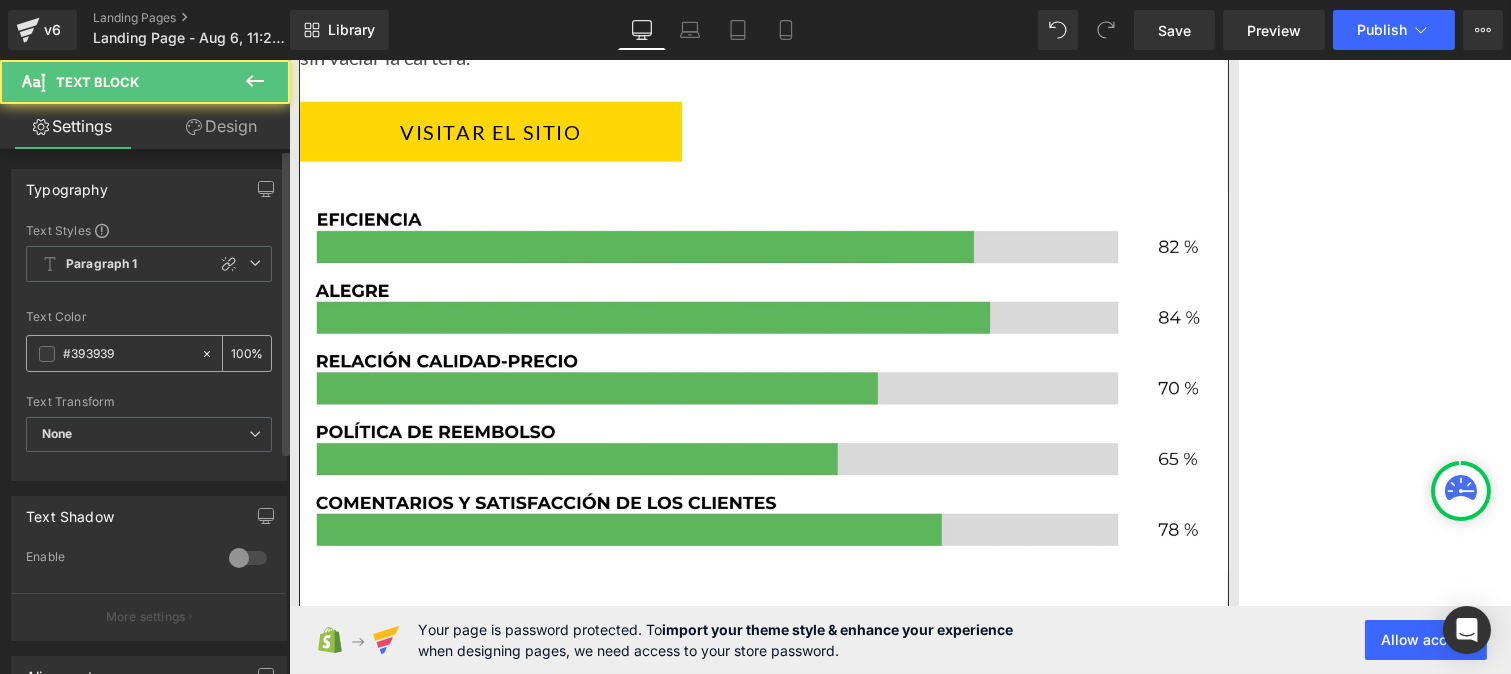 click on "#393939" at bounding box center (127, 354) 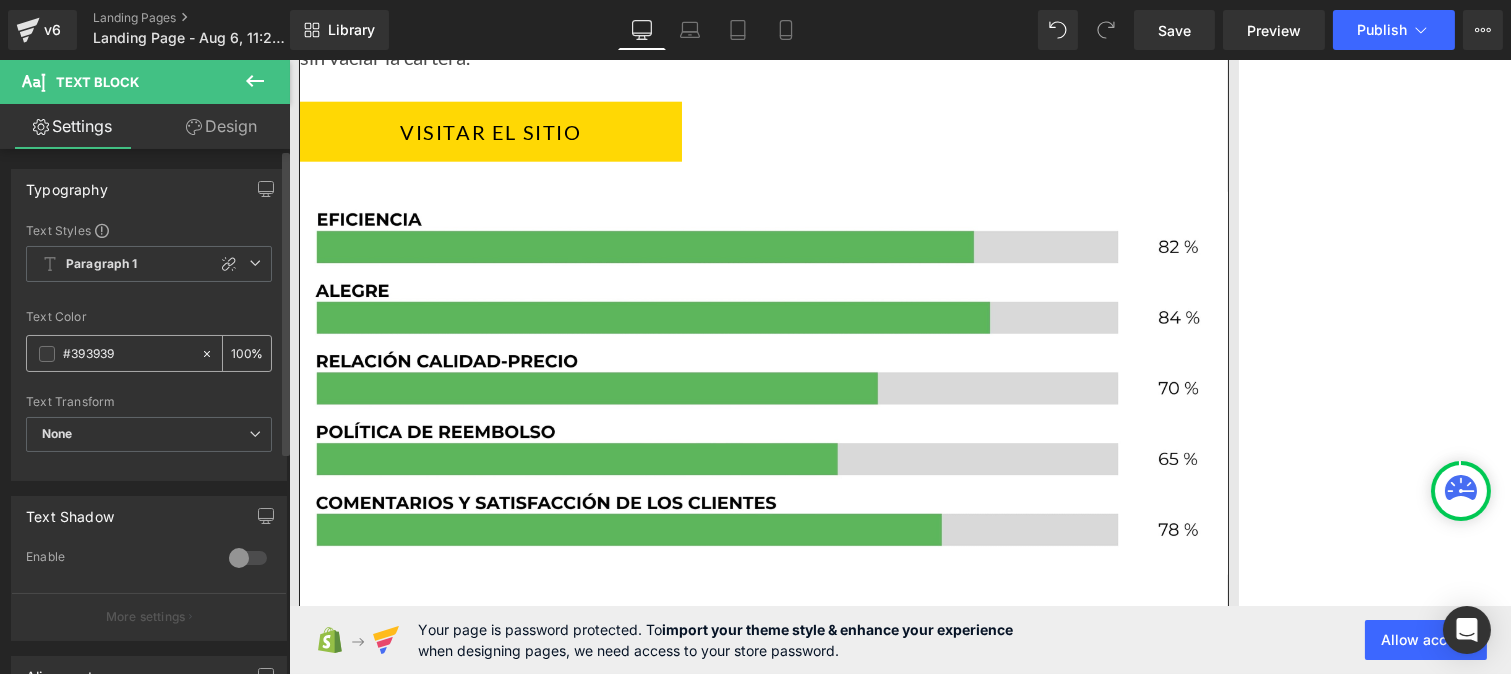 paste on "121212" 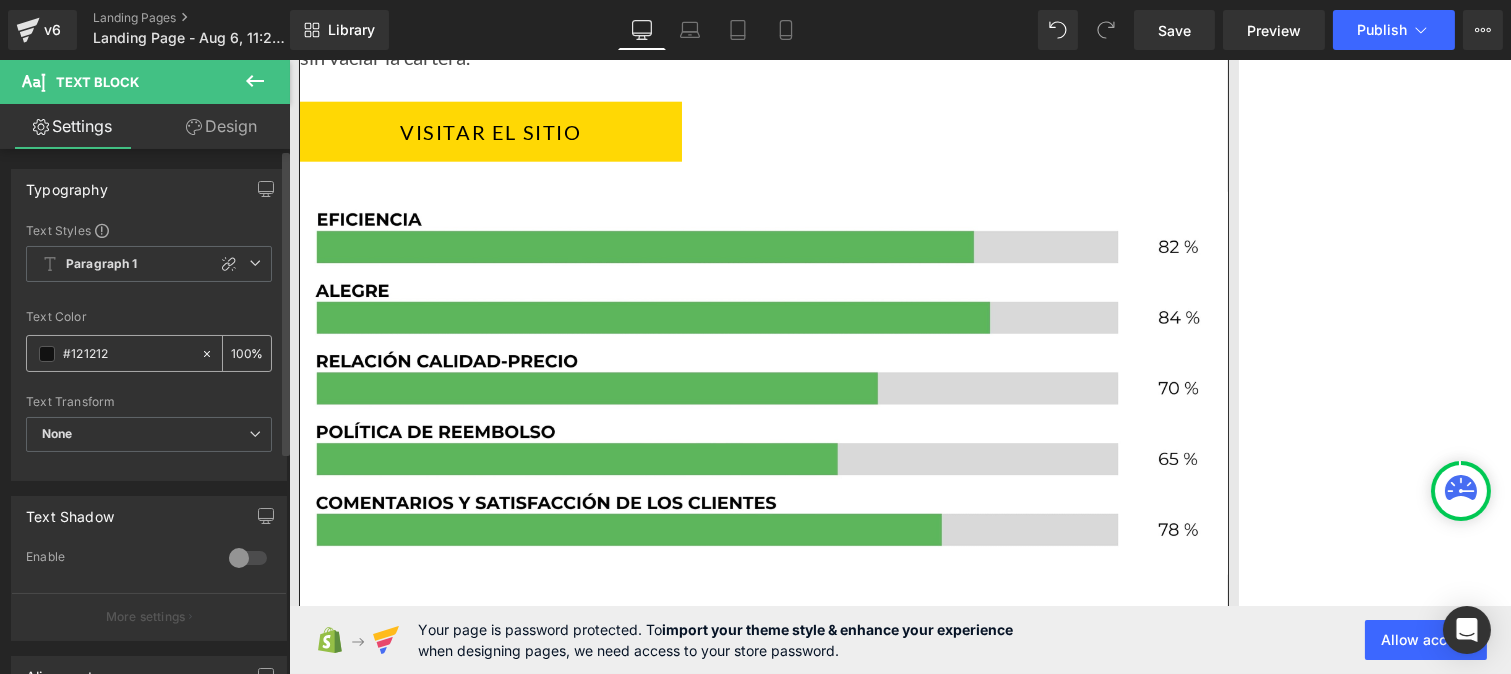 type on "#121212" 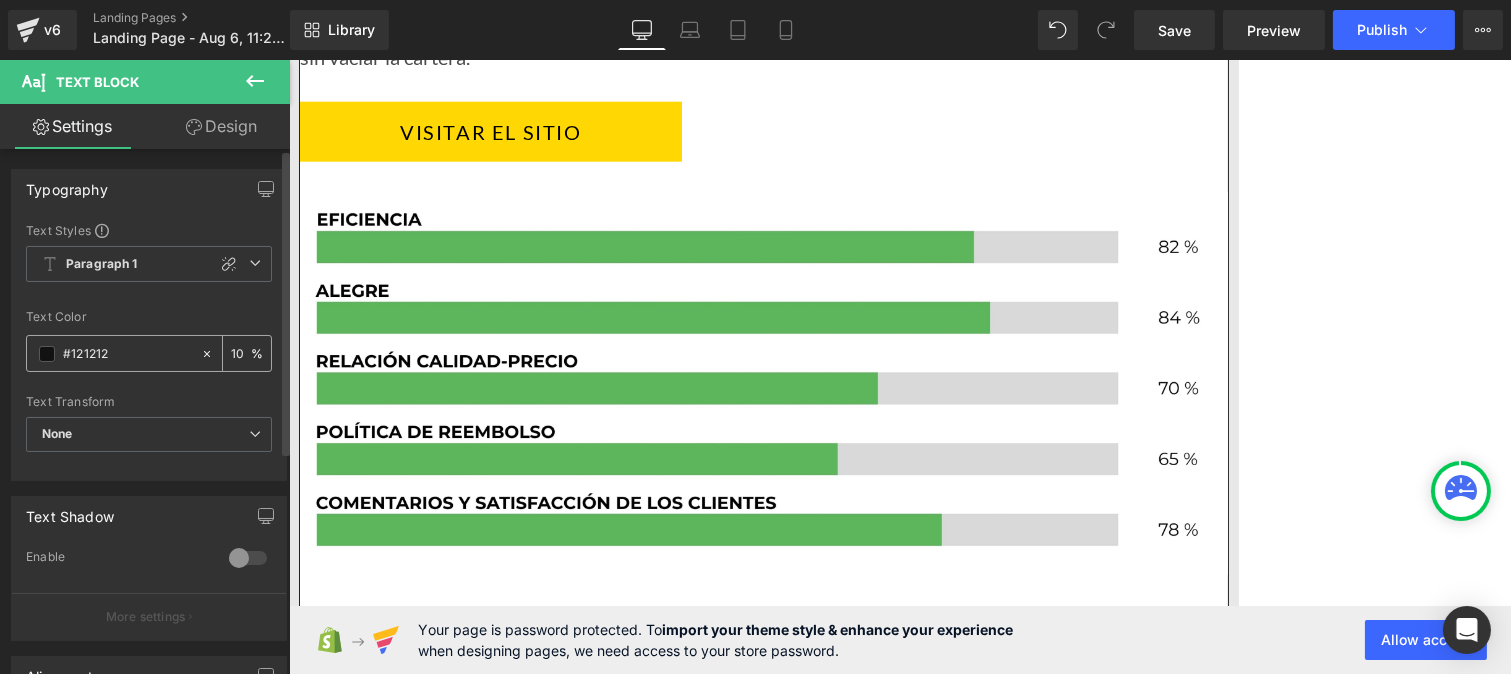 type on "1" 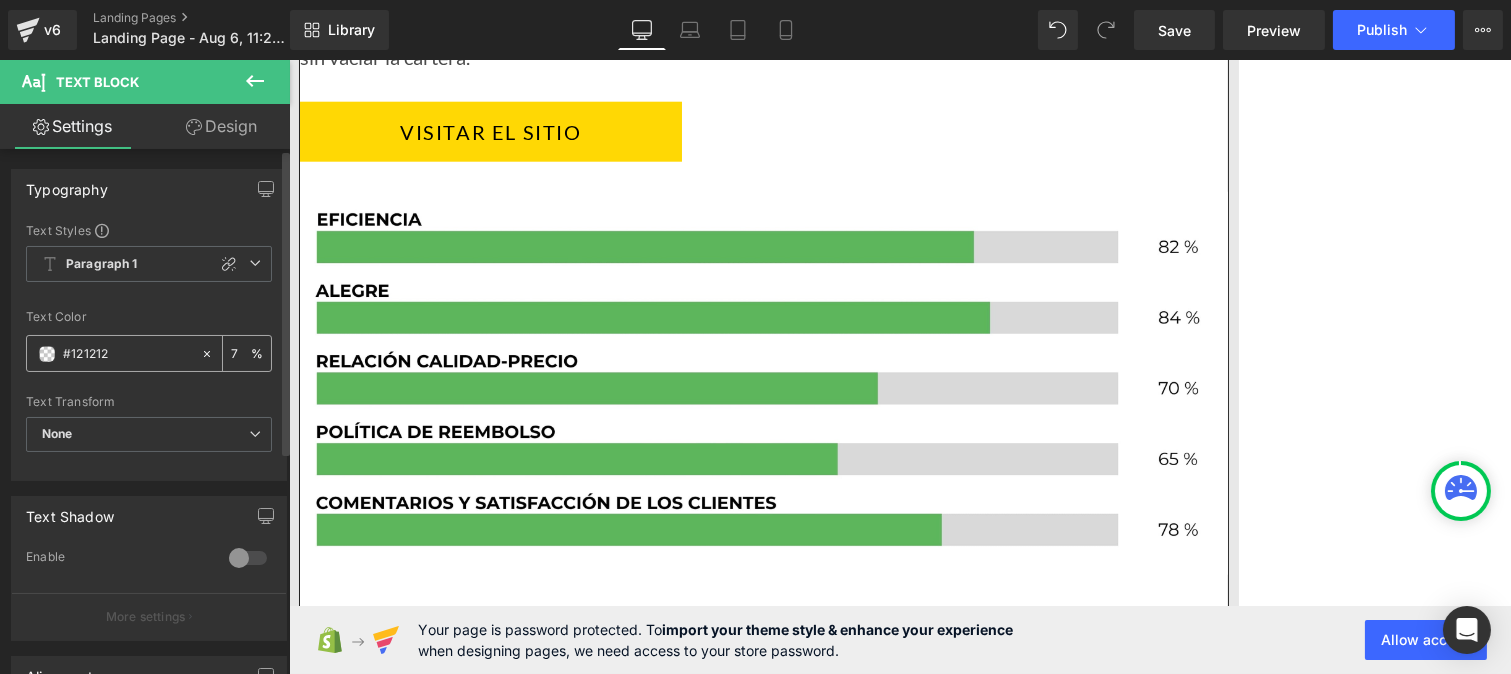 type on "75" 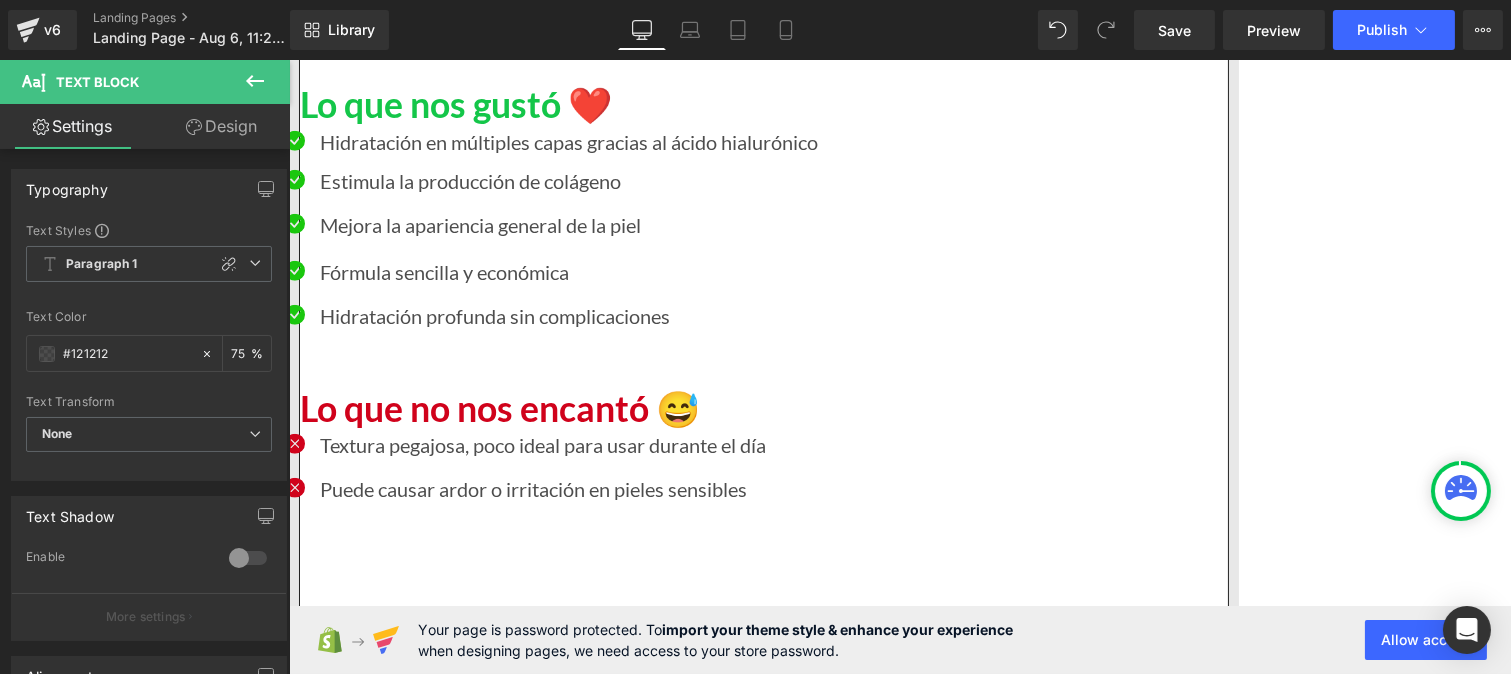 scroll, scrollTop: 18273, scrollLeft: 0, axis: vertical 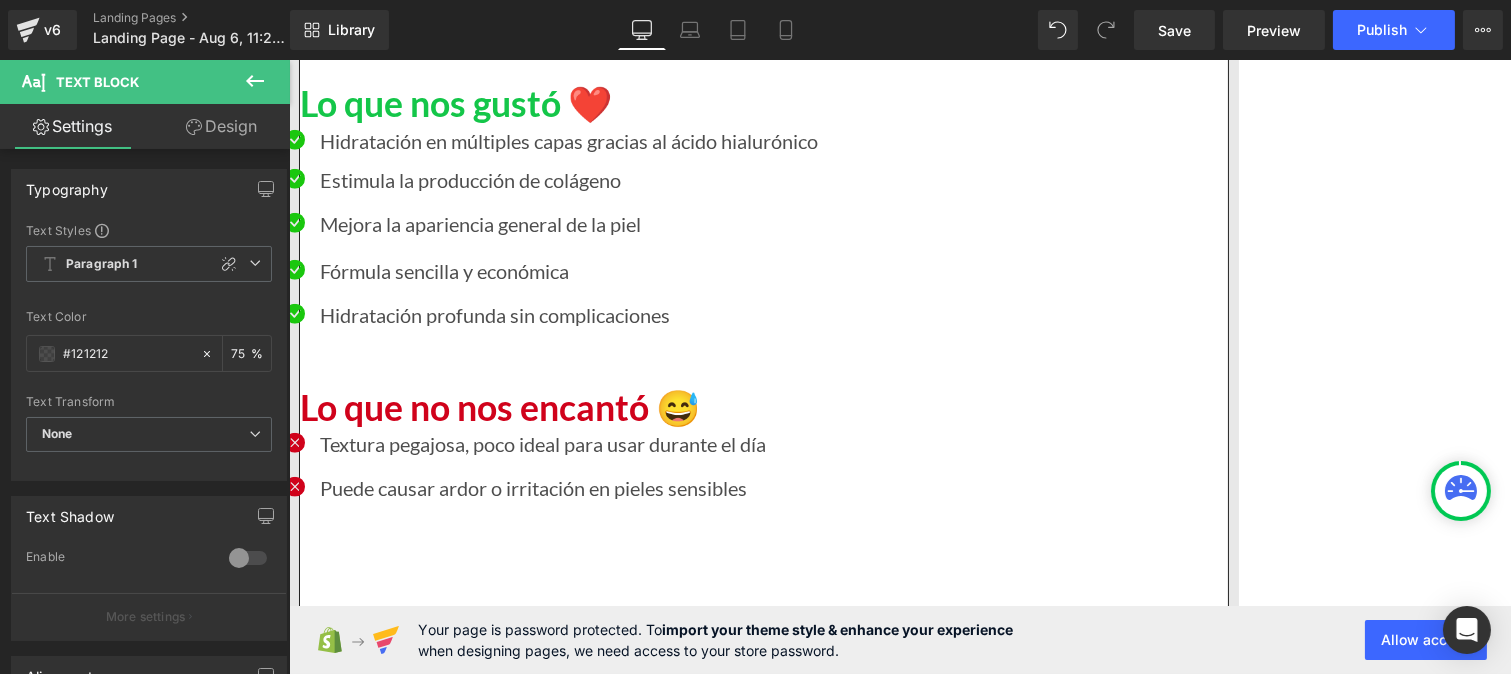 click on "El B‑Hydra™ de Drunk Elephant conquistó a varias de nosotras gracias a su fórmula suave, ligera y muy agradable para el uso diario, especialmente si vives en un clima templado o tienes la piel mixta a deshidratada. Su textura tipo loción se absorbe rápido, lo que lo convierte en un gran aliado para las mañanas con prisa o para quienes prefieren rutinas minimalistas. Eso sí, para quienes tienen la piel seca, muy sensible o estaban pasando por una etapa de deshidratación intensa, fue necesario combinarlo con una crema más nutritiva para sentir verdadera comodidad. Por sí solo, no siempre es suficiente —sobre todo en invierno o después de una limpieza más agresiva." at bounding box center [763, 5464] 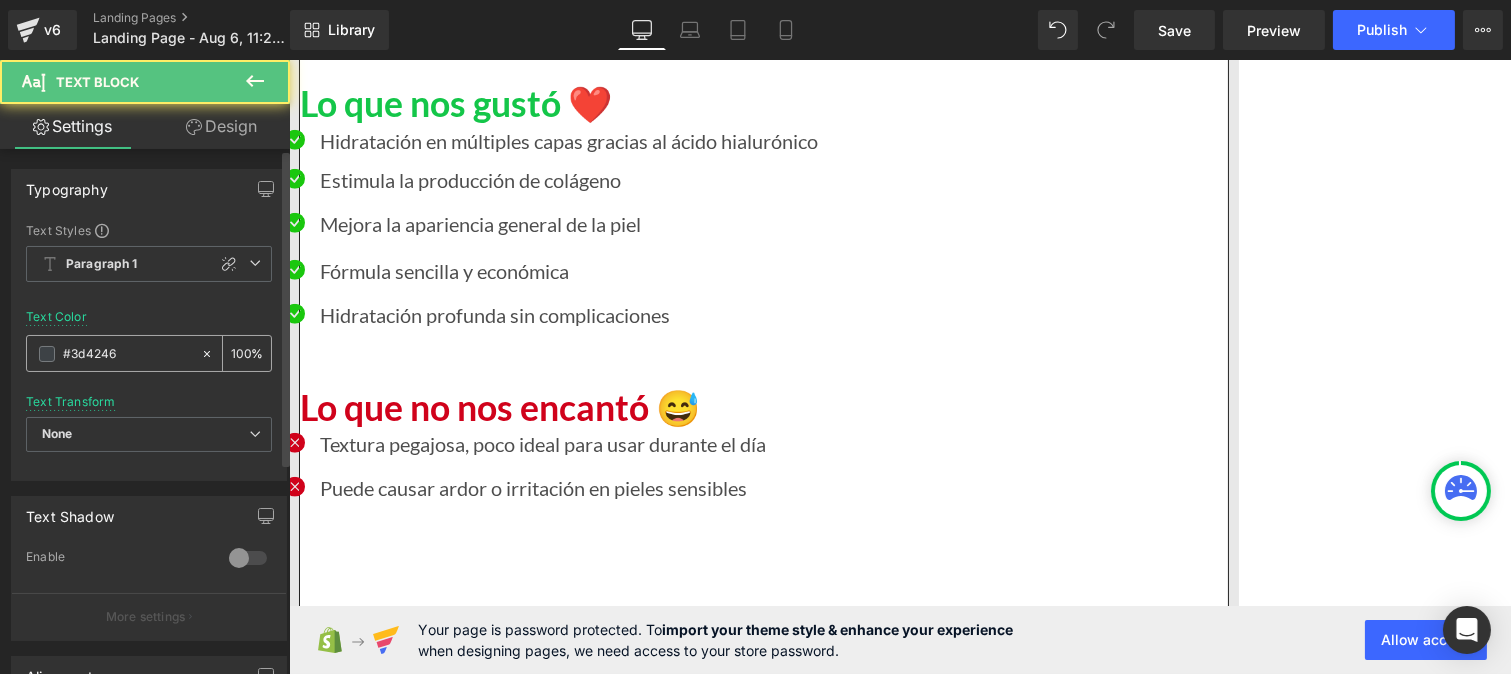 click on "#3d4246" at bounding box center [127, 354] 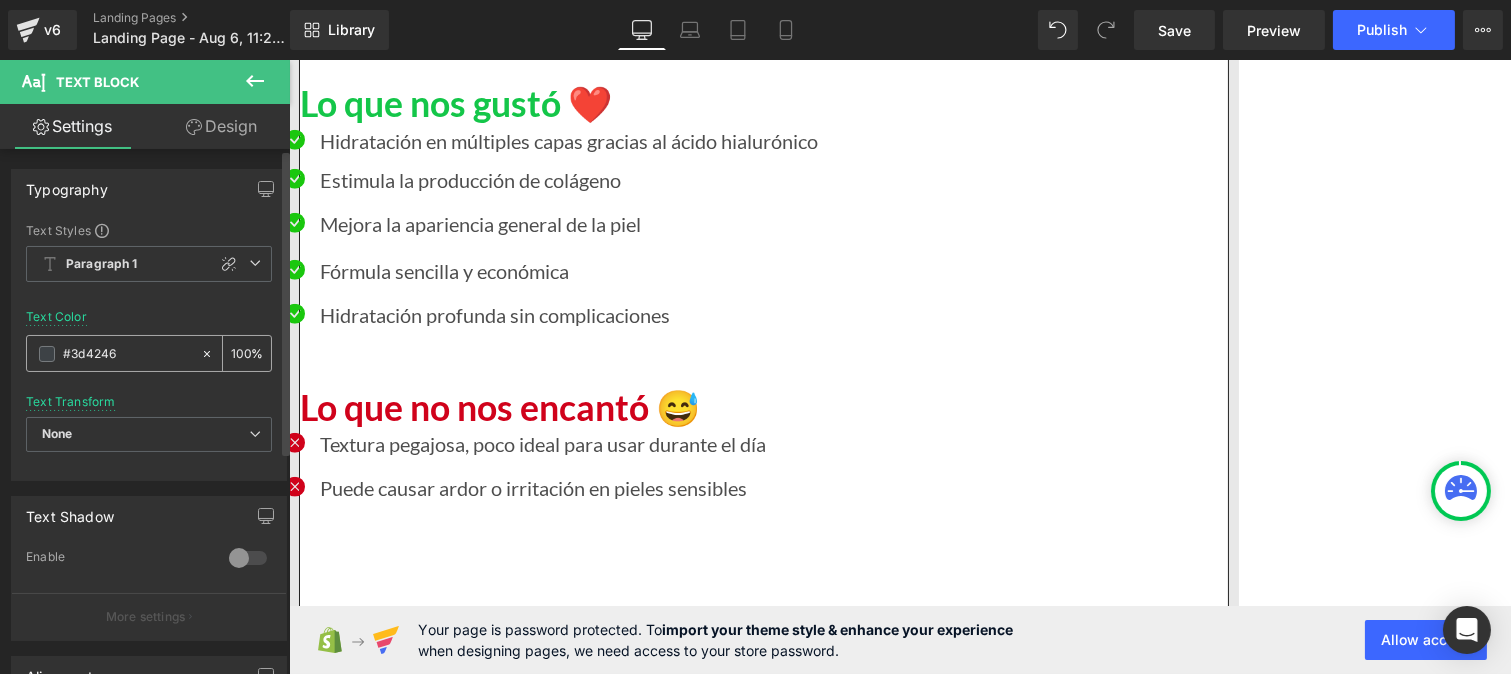 paste on "121212" 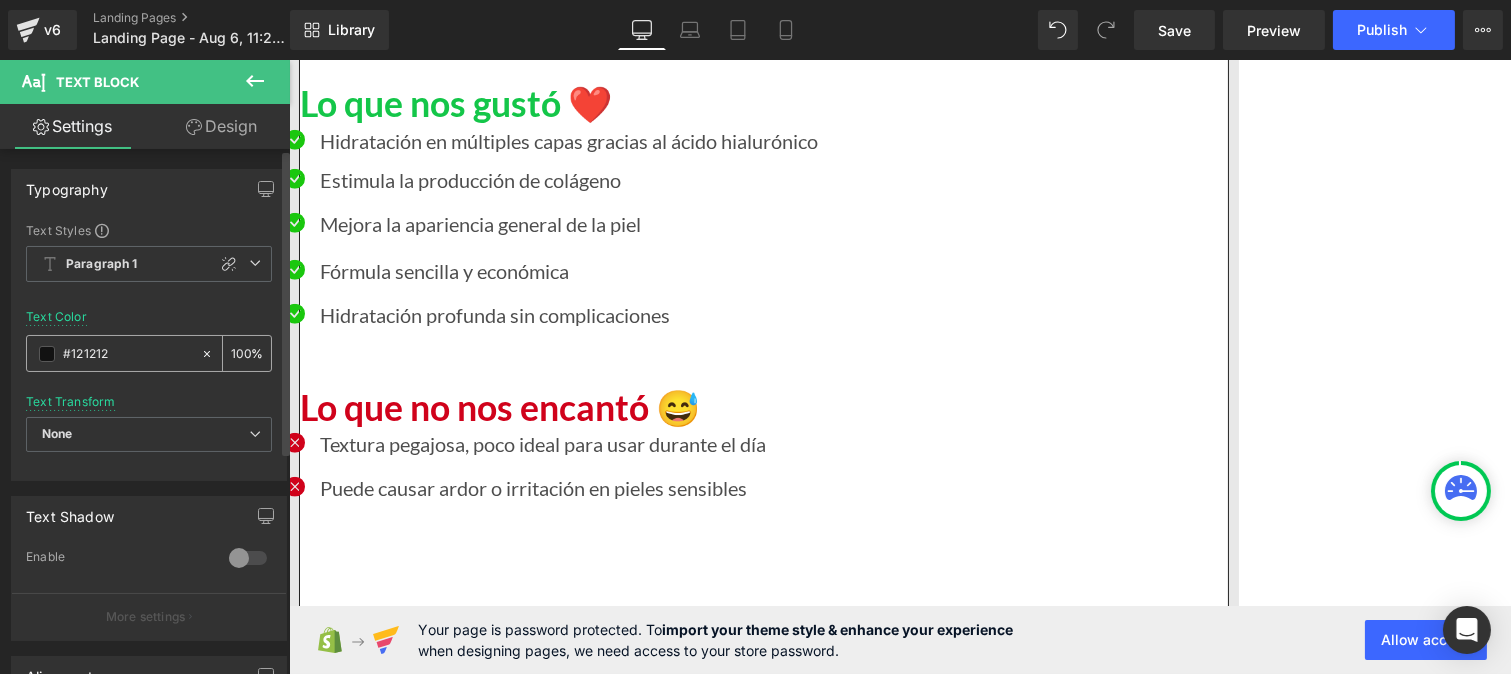 type on "#121212" 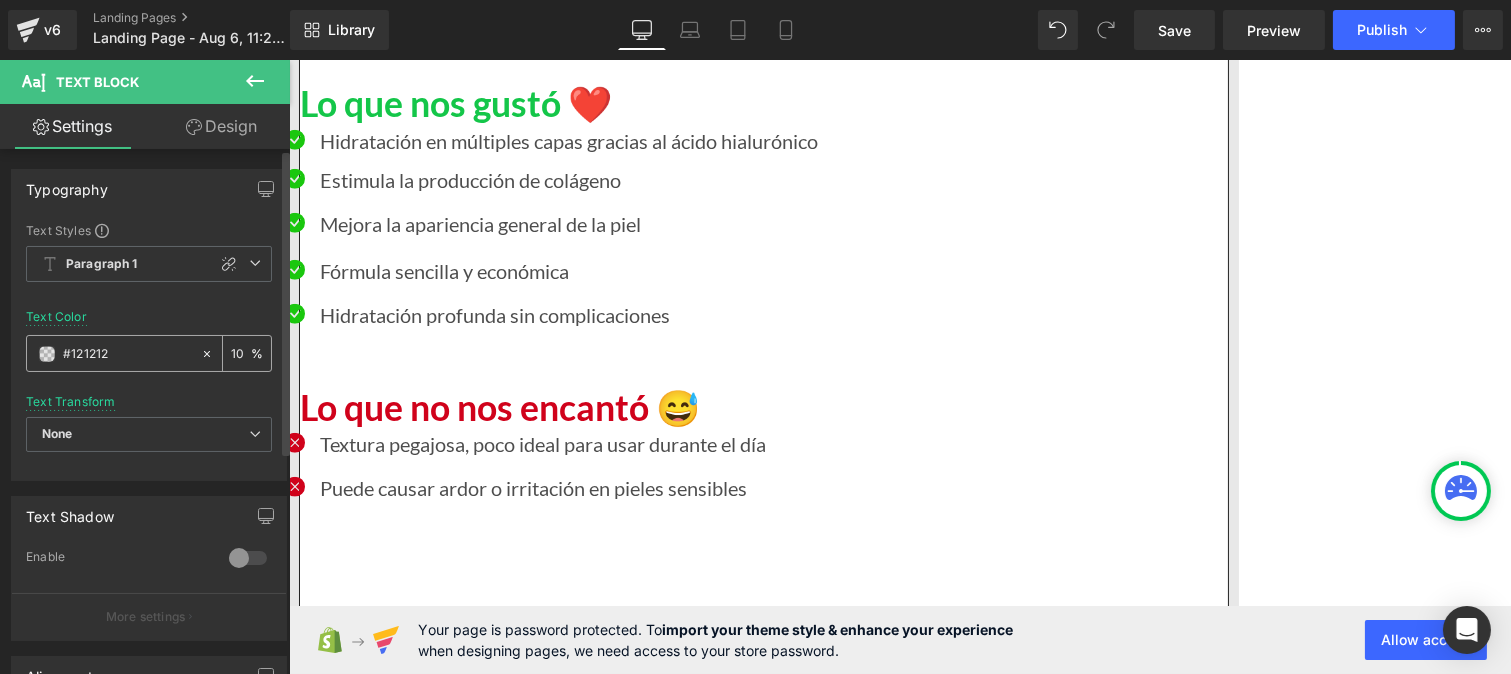 type on "1" 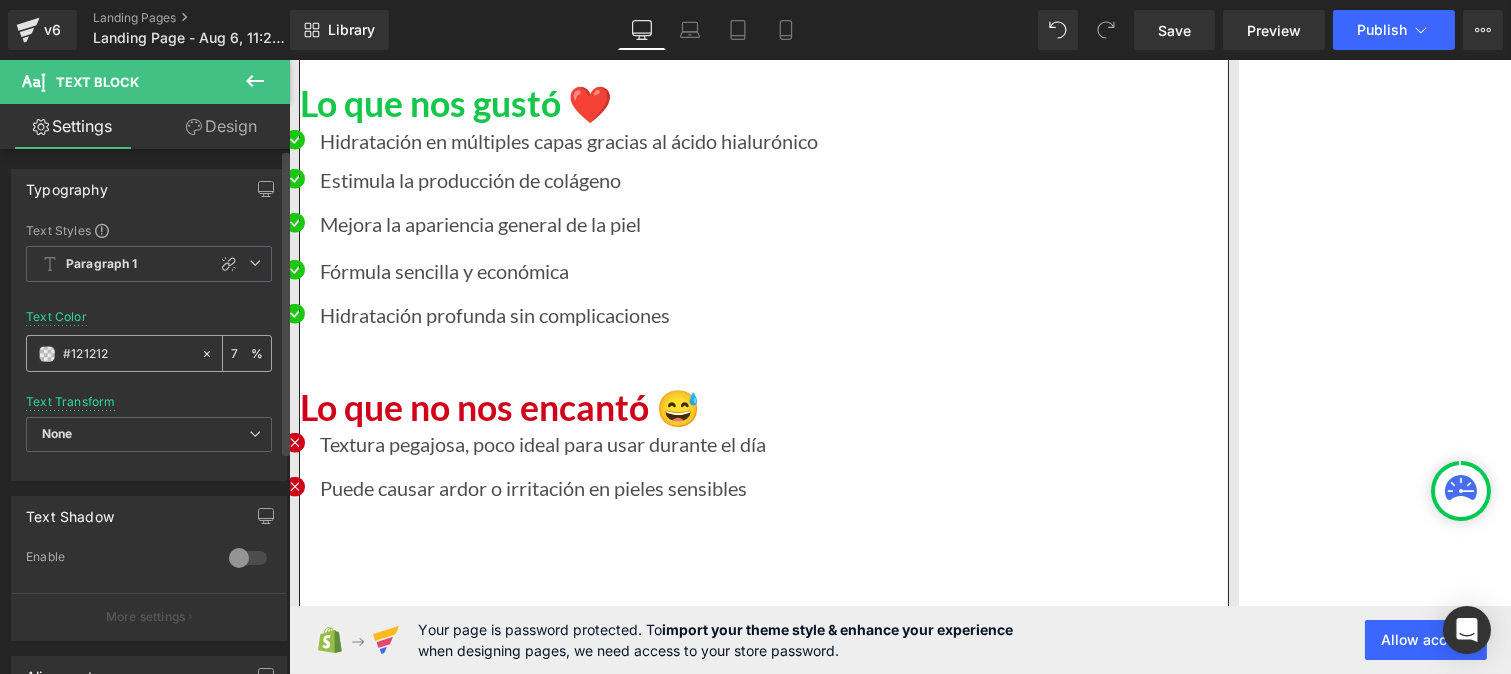 type on "75" 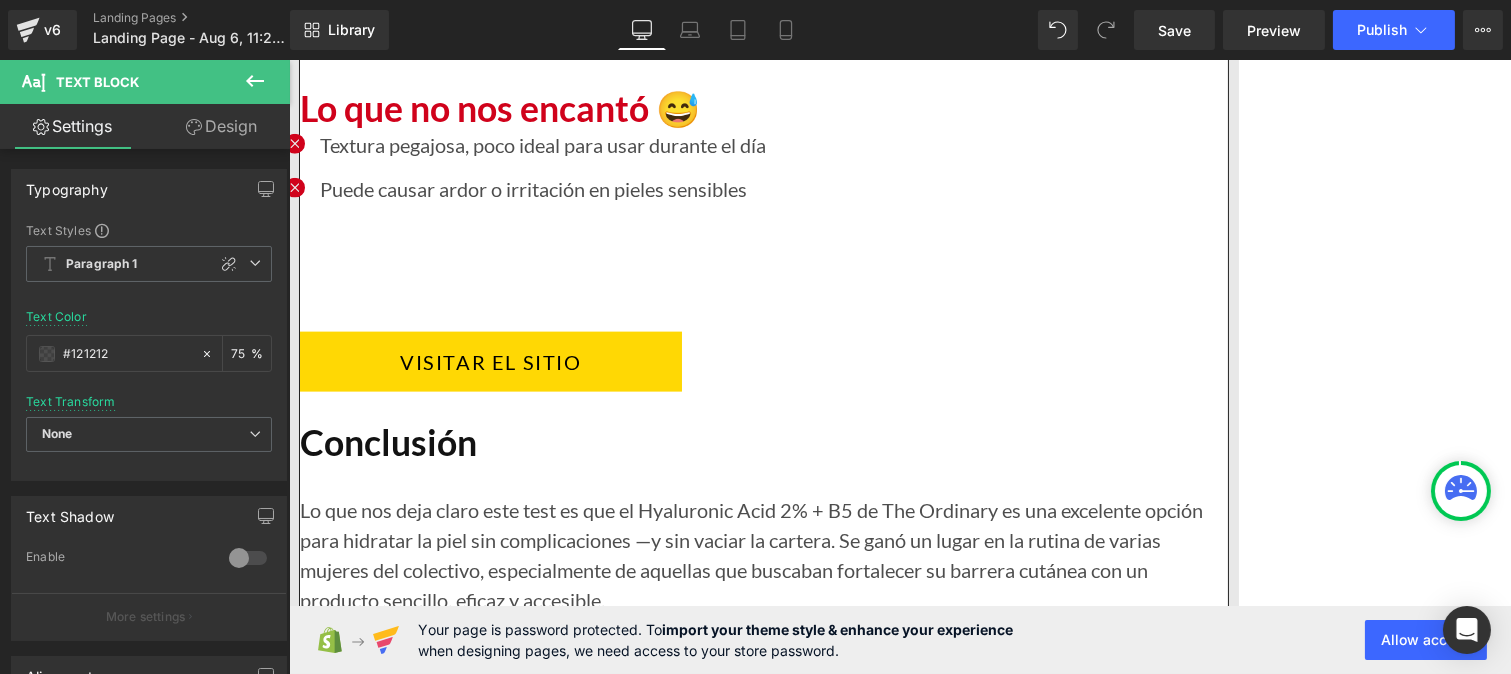 scroll, scrollTop: 18573, scrollLeft: 0, axis: vertical 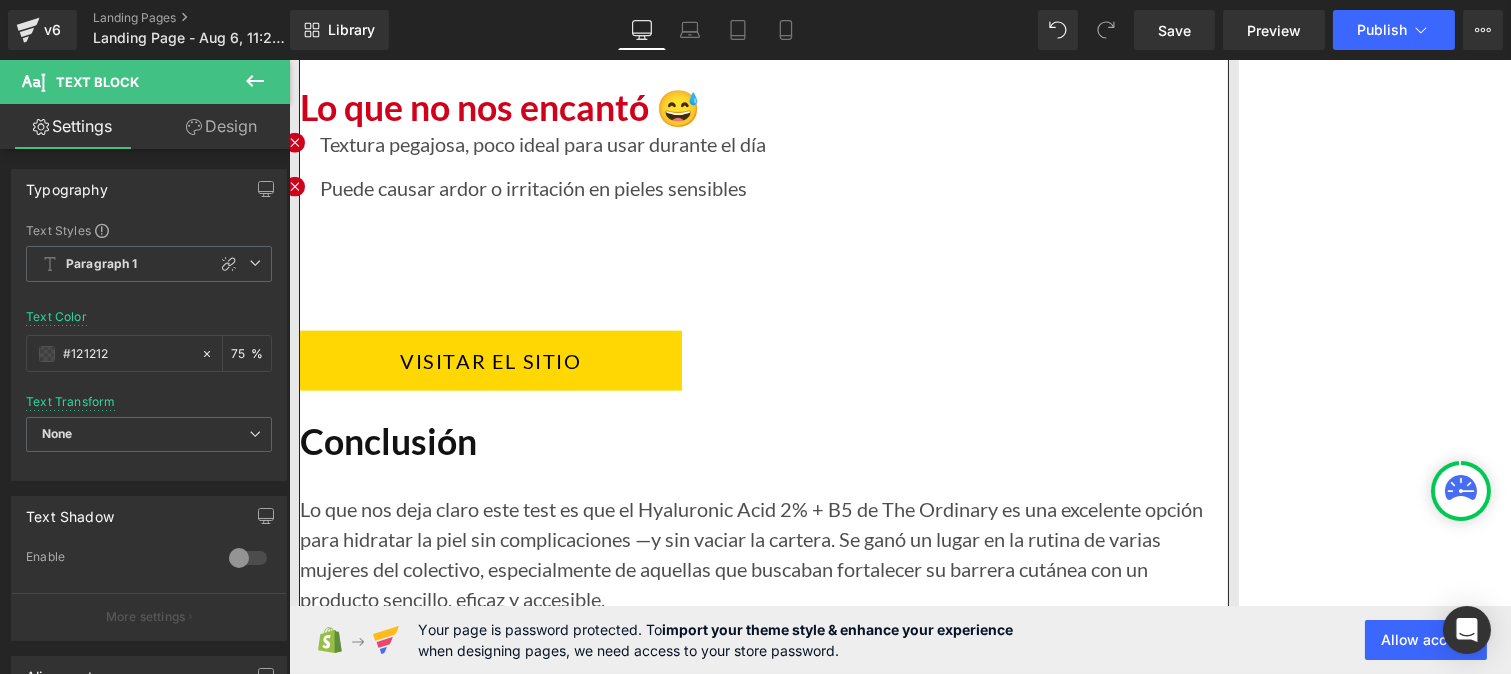 click at bounding box center [763, 5477] 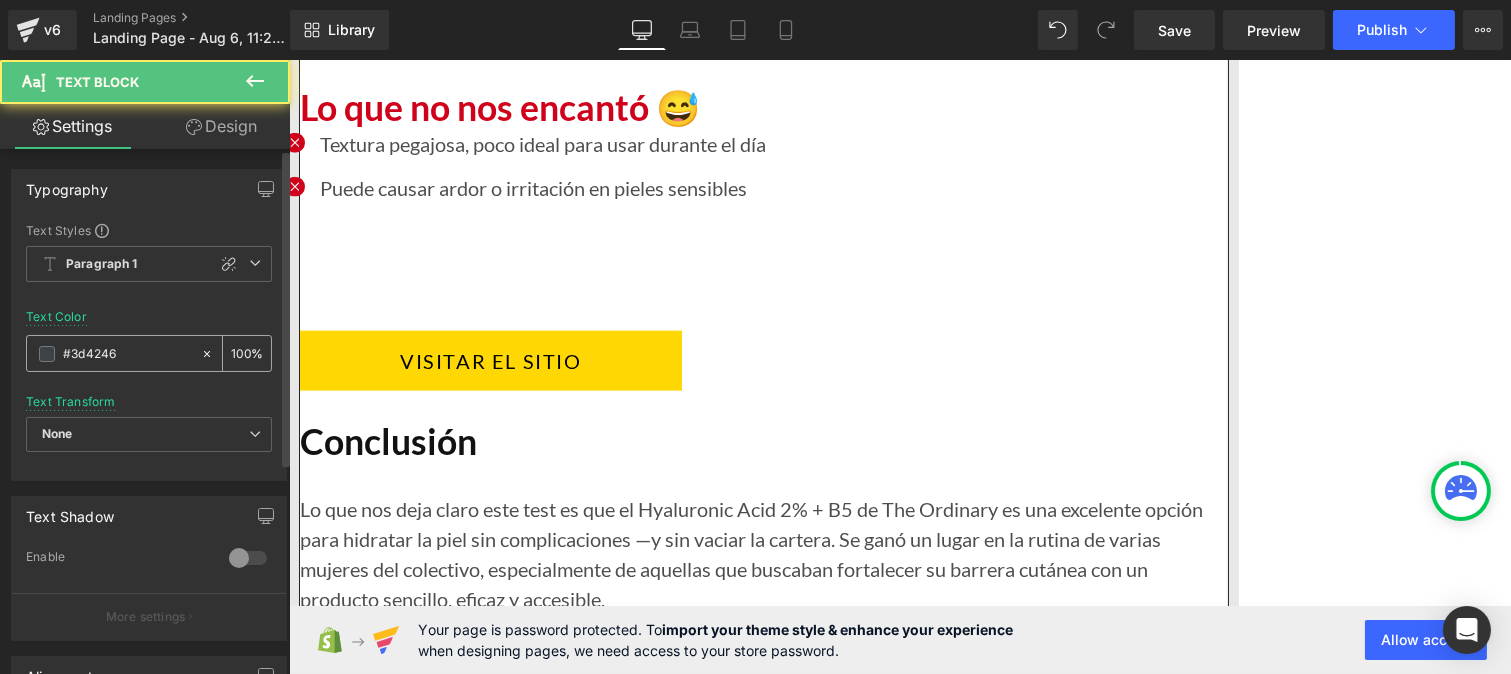 click on "#3d4246" at bounding box center [127, 354] 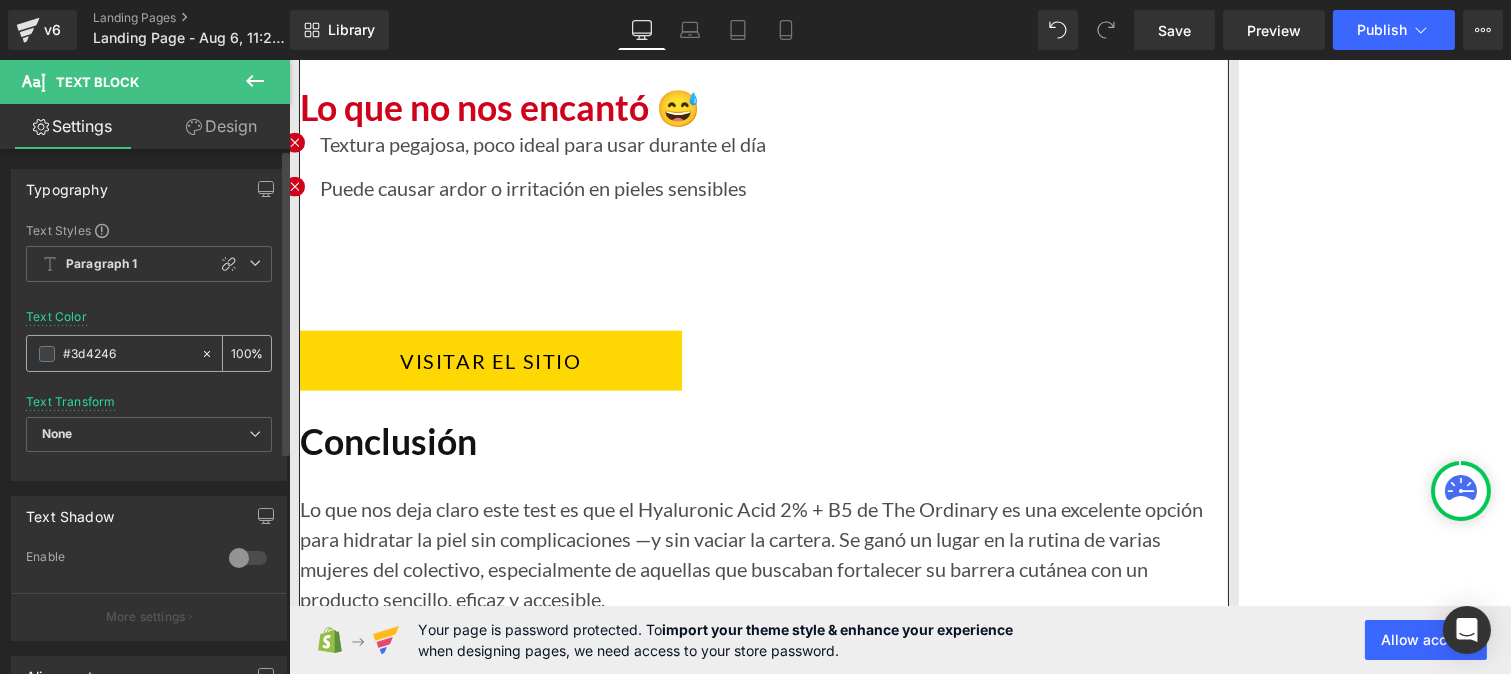 paste on "121212" 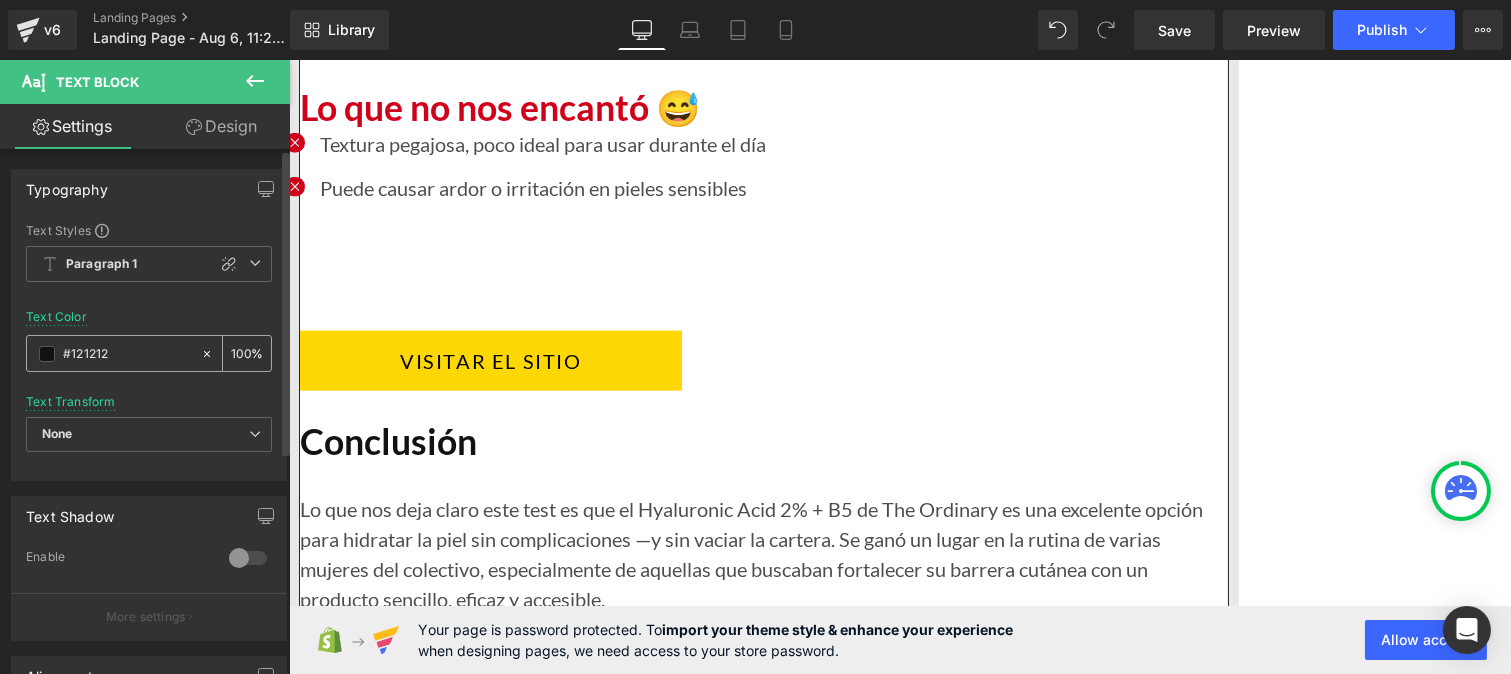 type on "#121212" 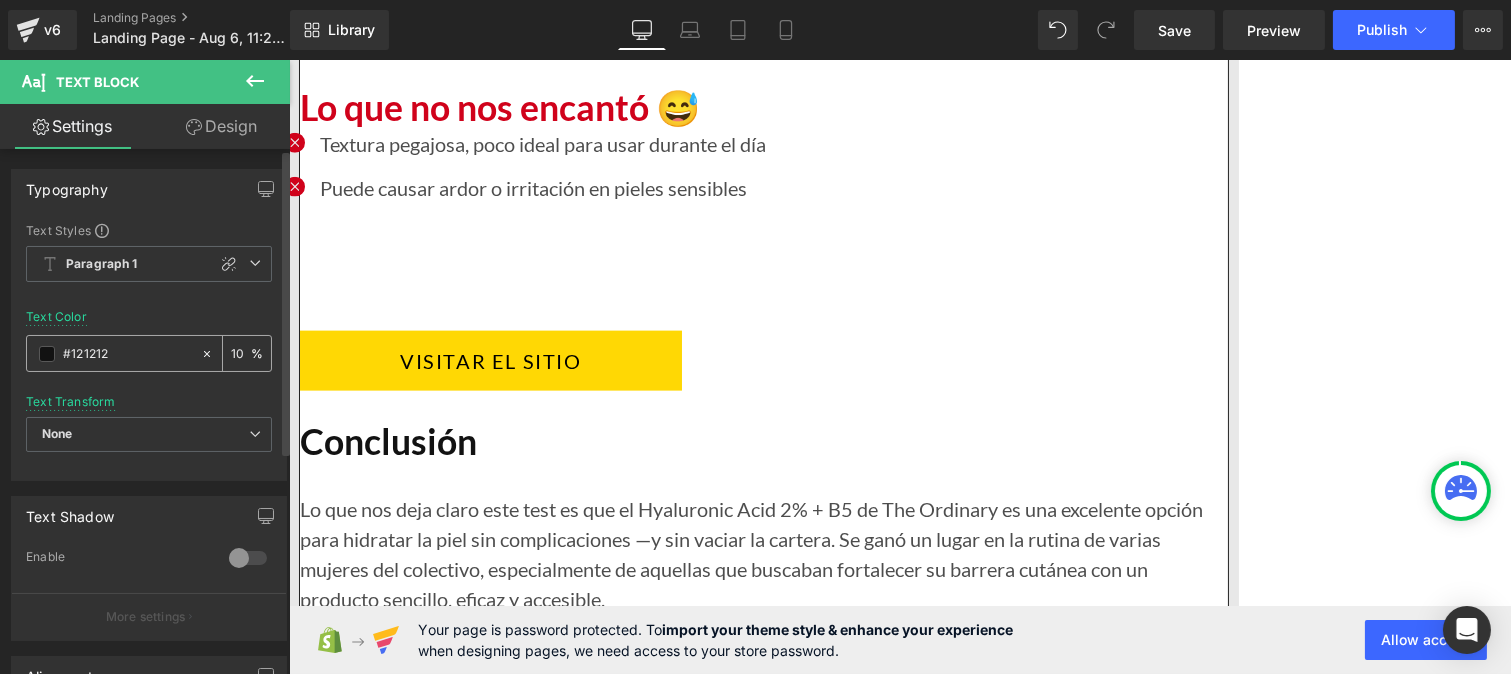 type on "1" 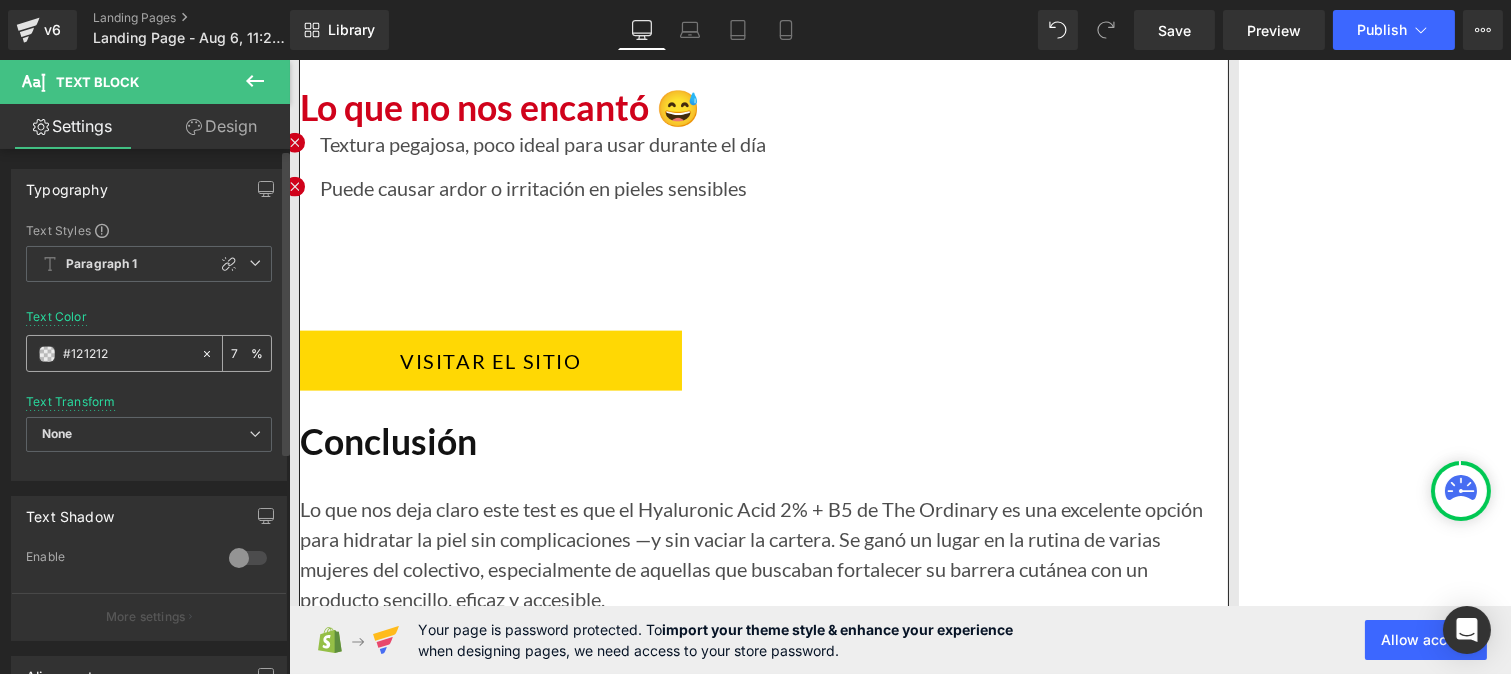 type on "75" 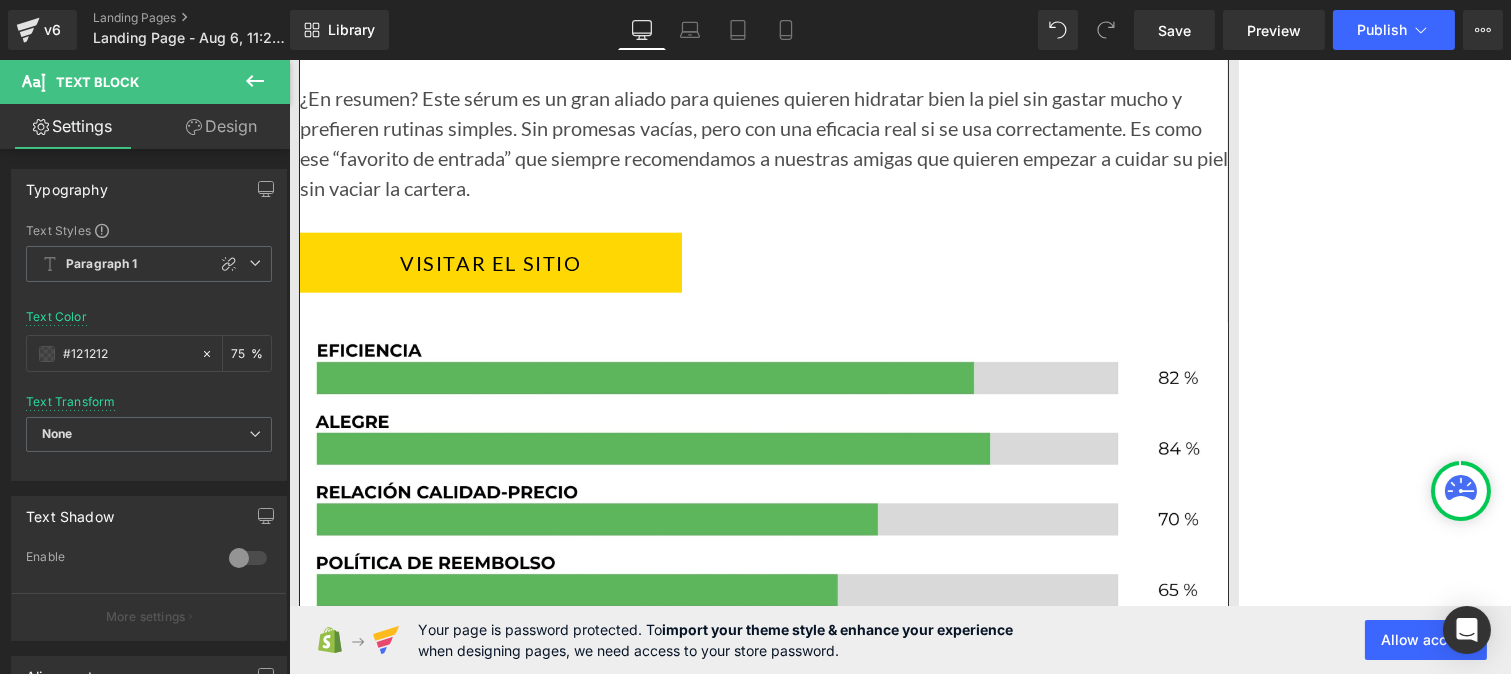 scroll, scrollTop: 17518, scrollLeft: 0, axis: vertical 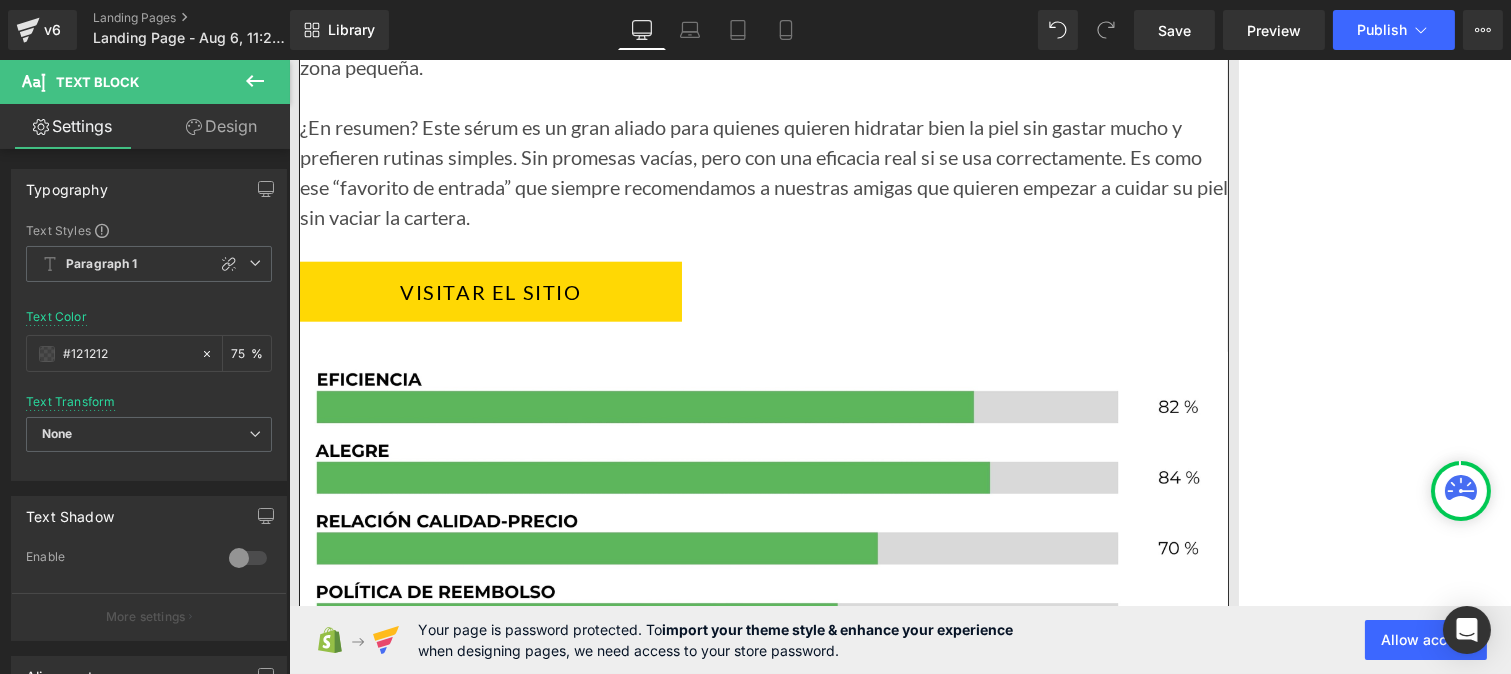 click on "Hidratación intensa para la piel
Text Block" at bounding box center [478, 5324] 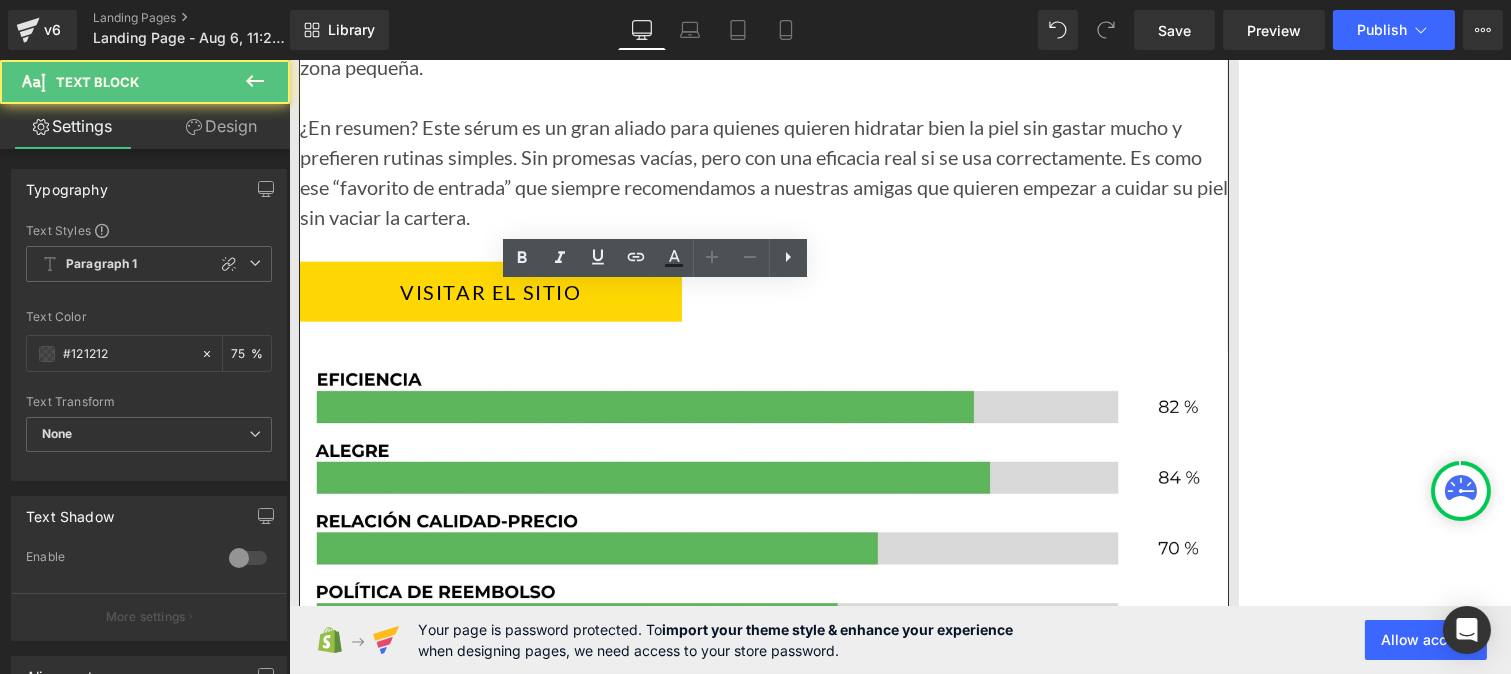 click on "Hidratación intensa para la piel" at bounding box center [478, 5324] 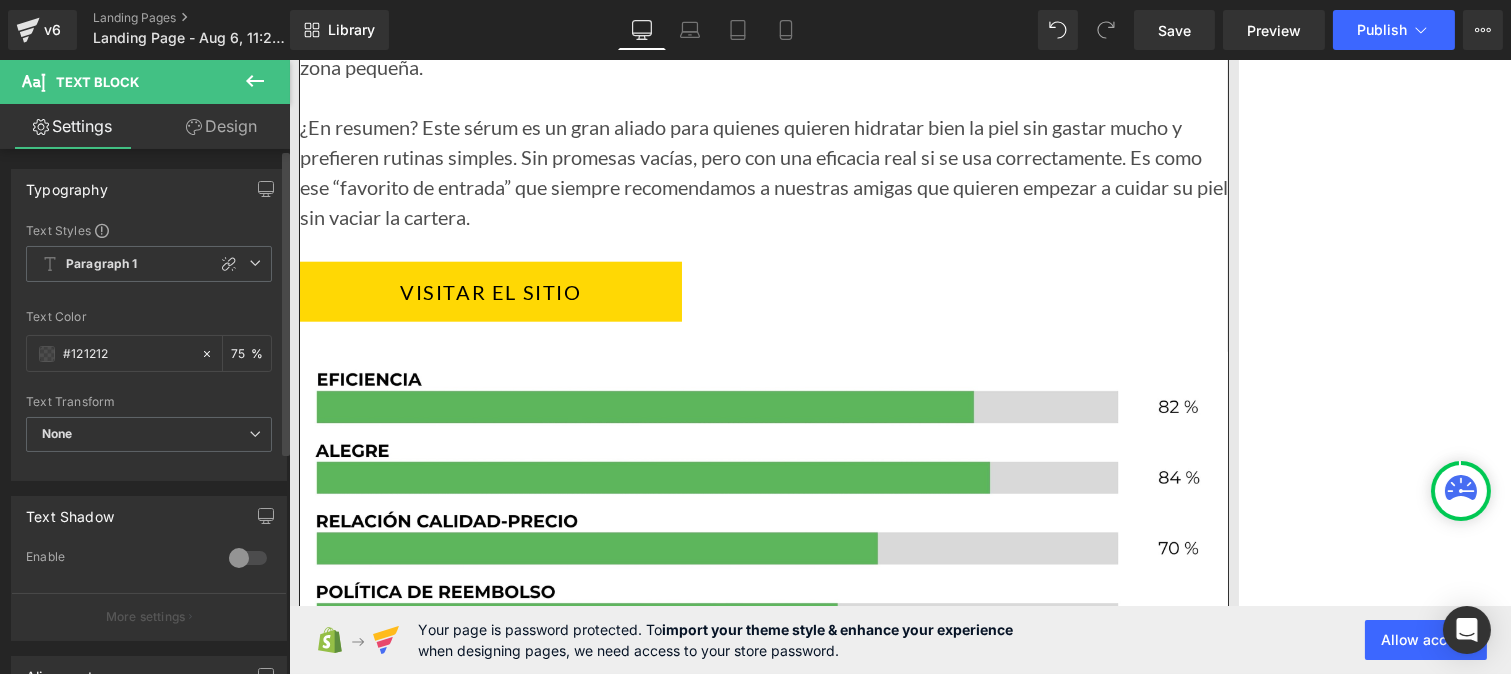 click on "Text Styles Custom Paragraph 1 Paragraph 2 Paragraph 3 Paragraph 4
Paragraph 1
Custom
Paragraph 1
Paragraph 2
Paragraph 3
Paragraph 4 Thin 100 Semi Thin 200 Light 300 Regular 400 Medium 500 Semi Bold 600 Super Bold 800 Boldest 900 Bold 700 Lighter Bolder Font Weight
Regular 400
Thin 100 Semi Thin 200 Light 300 Regular 400 Medium 500 Semi Bold 600 Super Bold 800 Boldest 900 Bold 700 Lighter Bolder 20px Font Size 20 px 1.5em Line Height 1.5 em 0px Letter Spacing 0 px rgba(18, 18, 18, 0.75) Text Color #121212 75 % inherit
Font
Default
Work Sans" at bounding box center (149, 351) 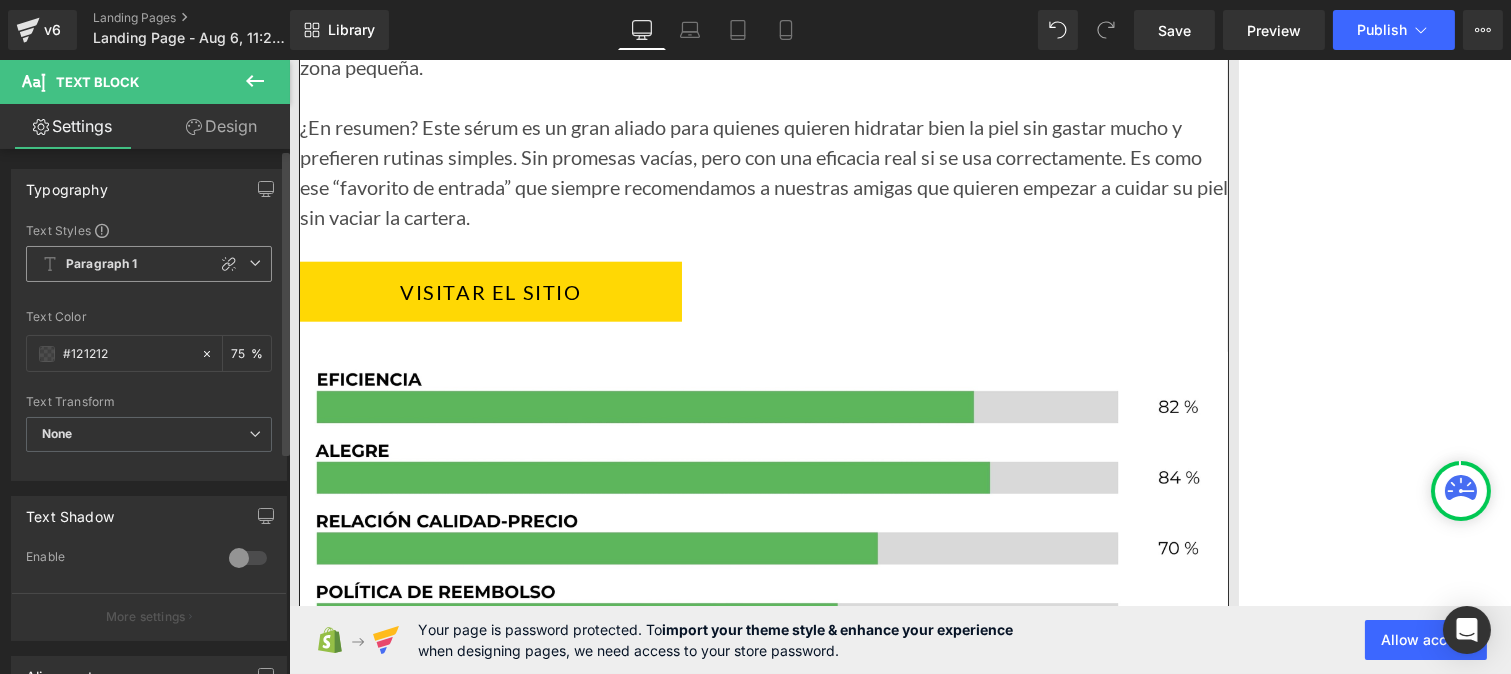 click on "Paragraph 1" at bounding box center (102, 264) 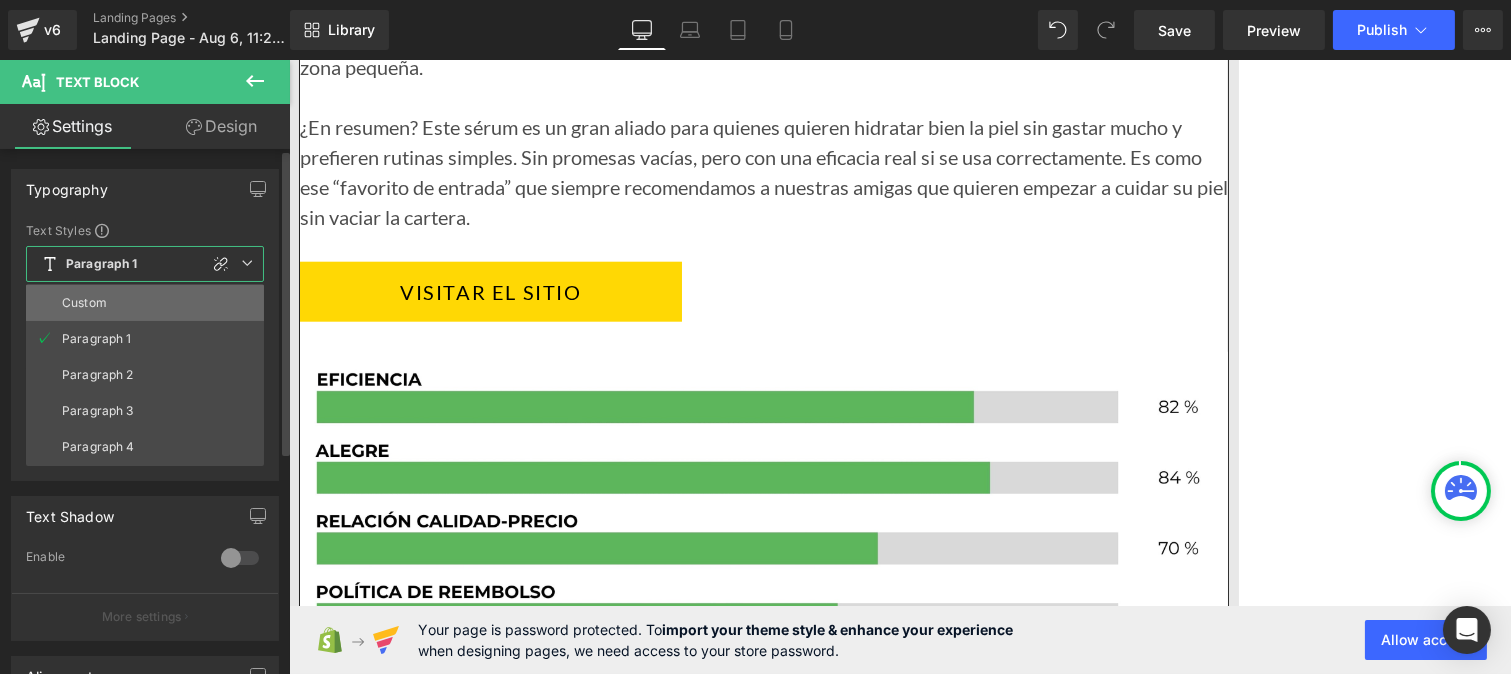 click on "Custom" at bounding box center (145, 303) 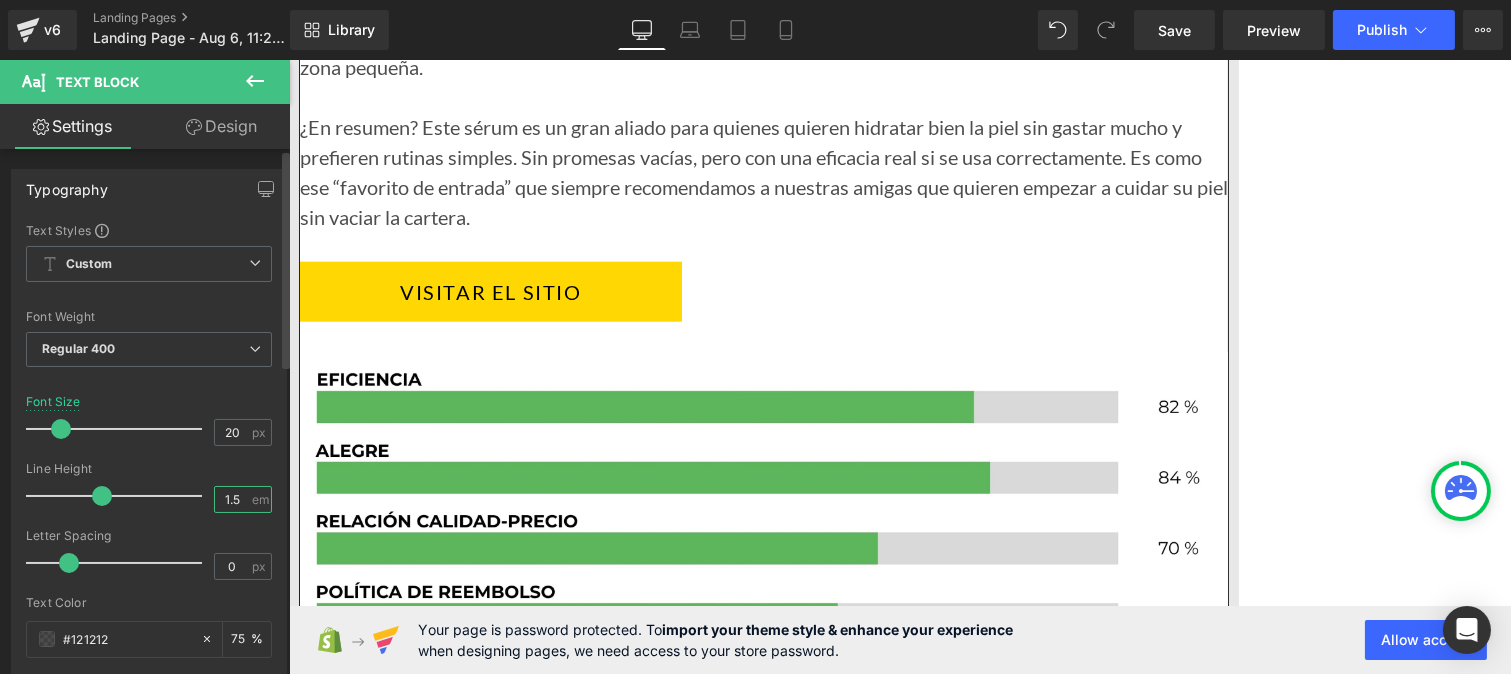 click on "1.5" at bounding box center [232, 499] 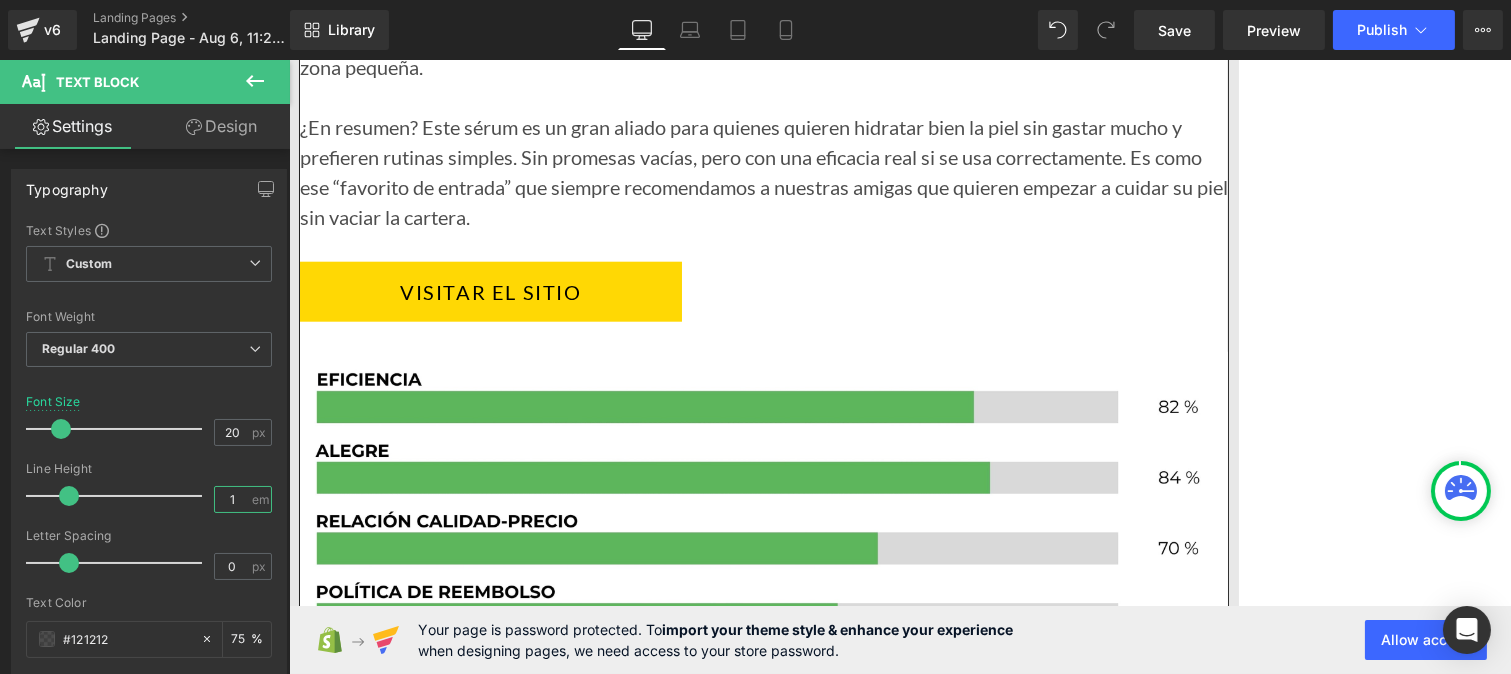 type on "1.2" 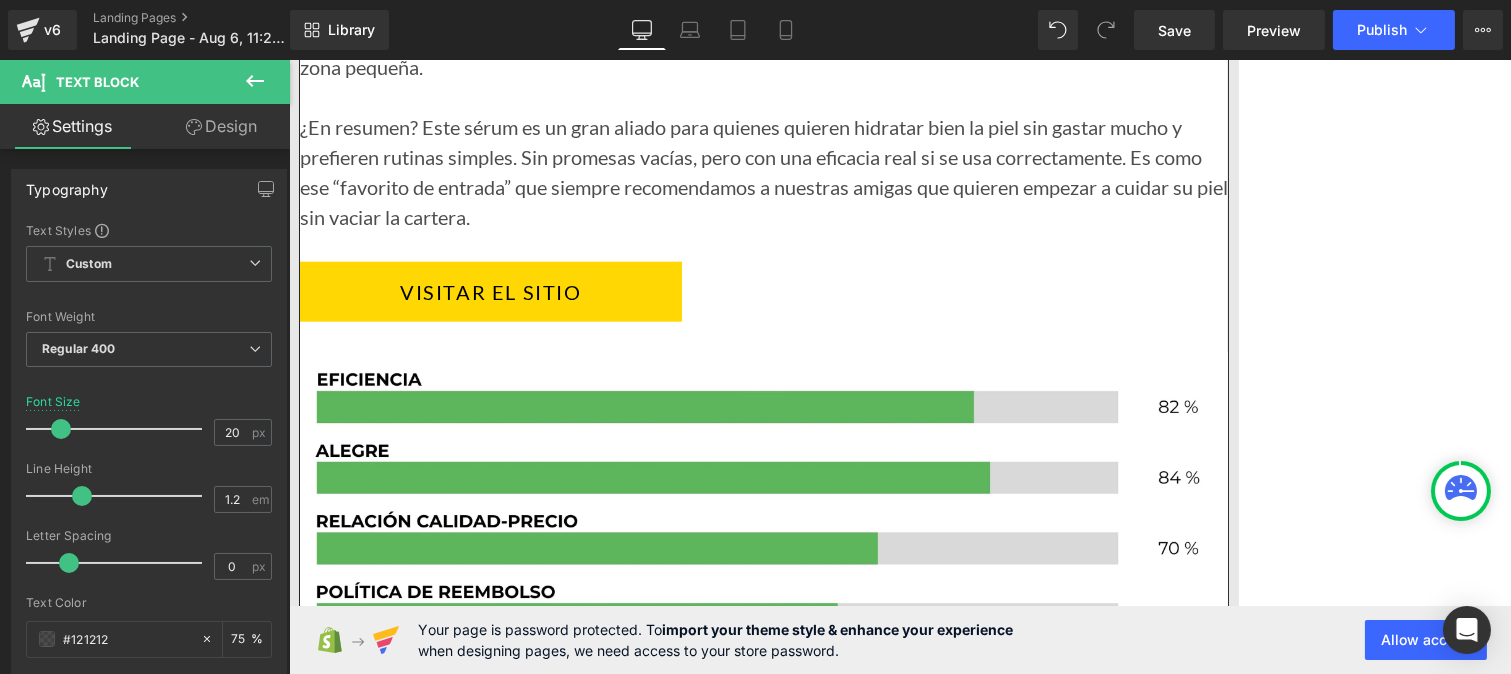 click on "Se puede usar como hidratante diario" at bounding box center (478, 5368) 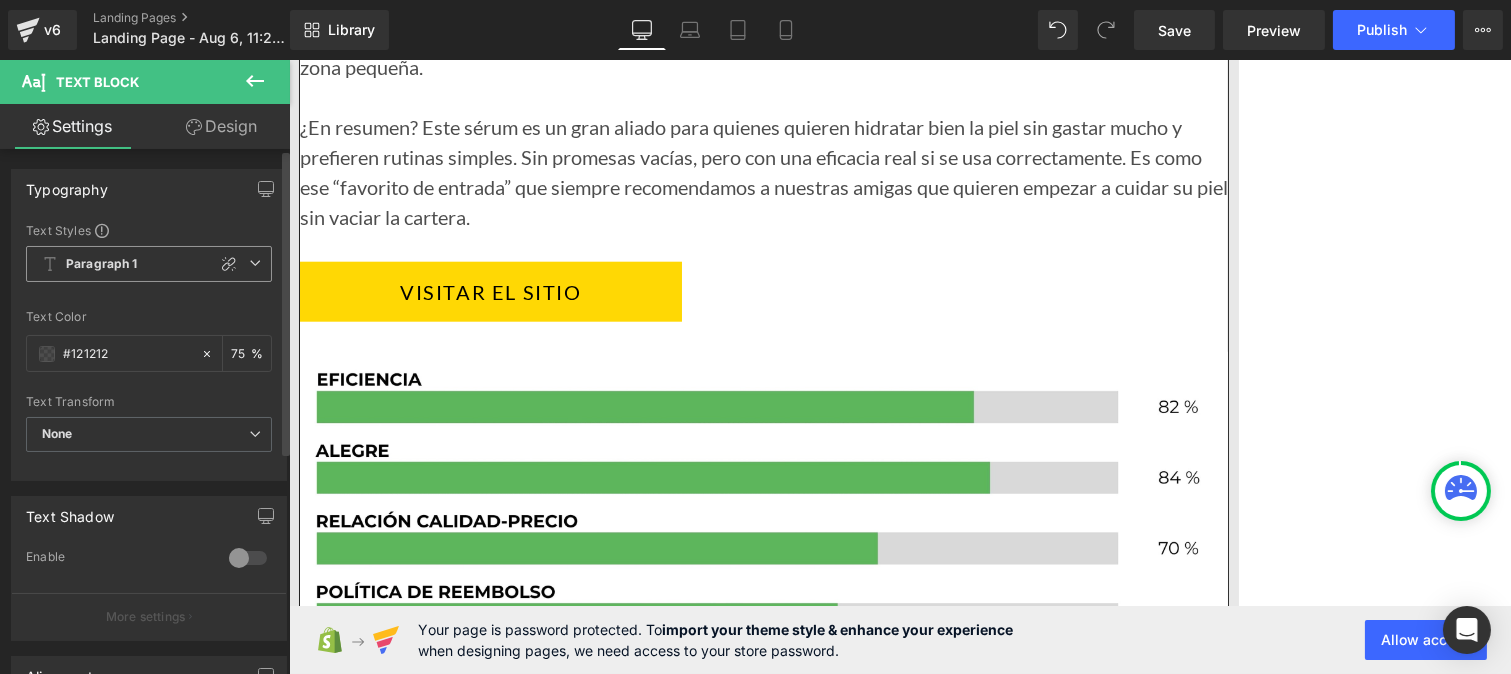 click on "Paragraph 1" at bounding box center [102, 264] 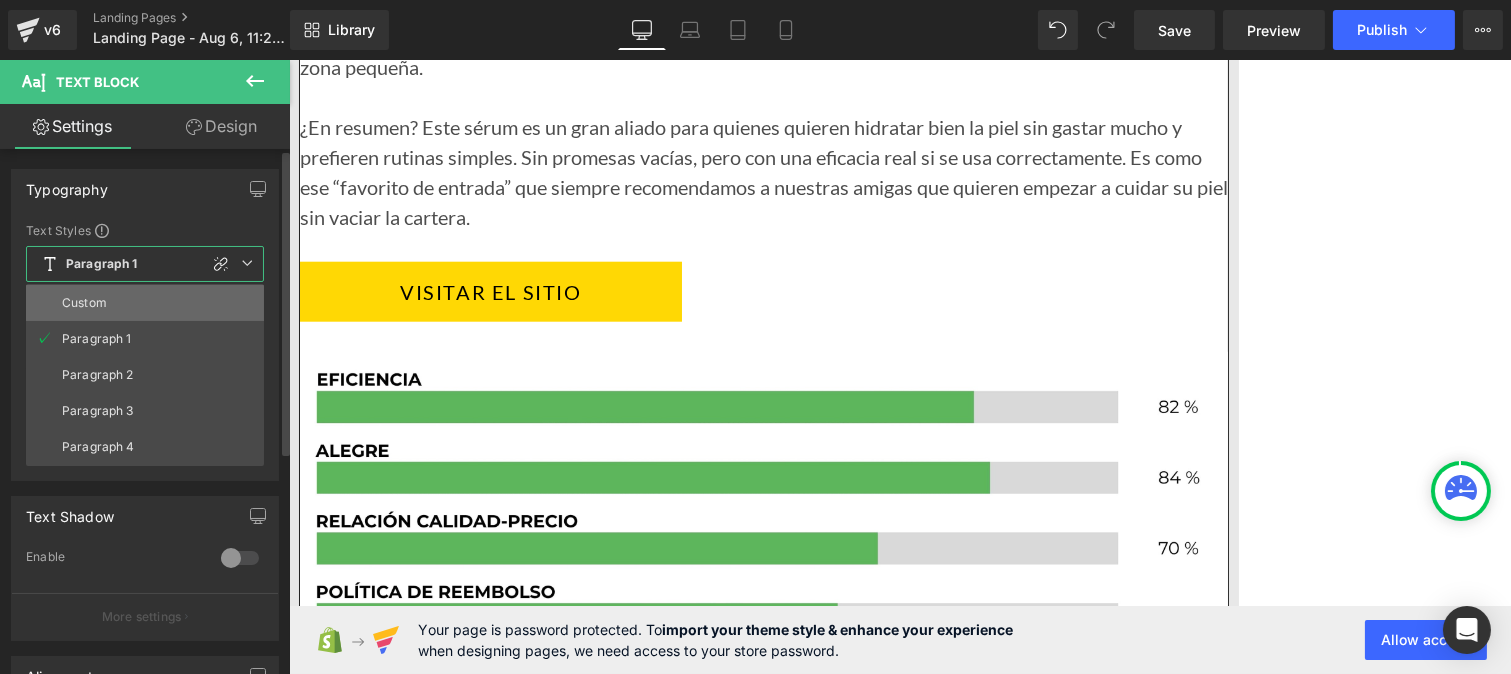click on "Custom" at bounding box center [145, 303] 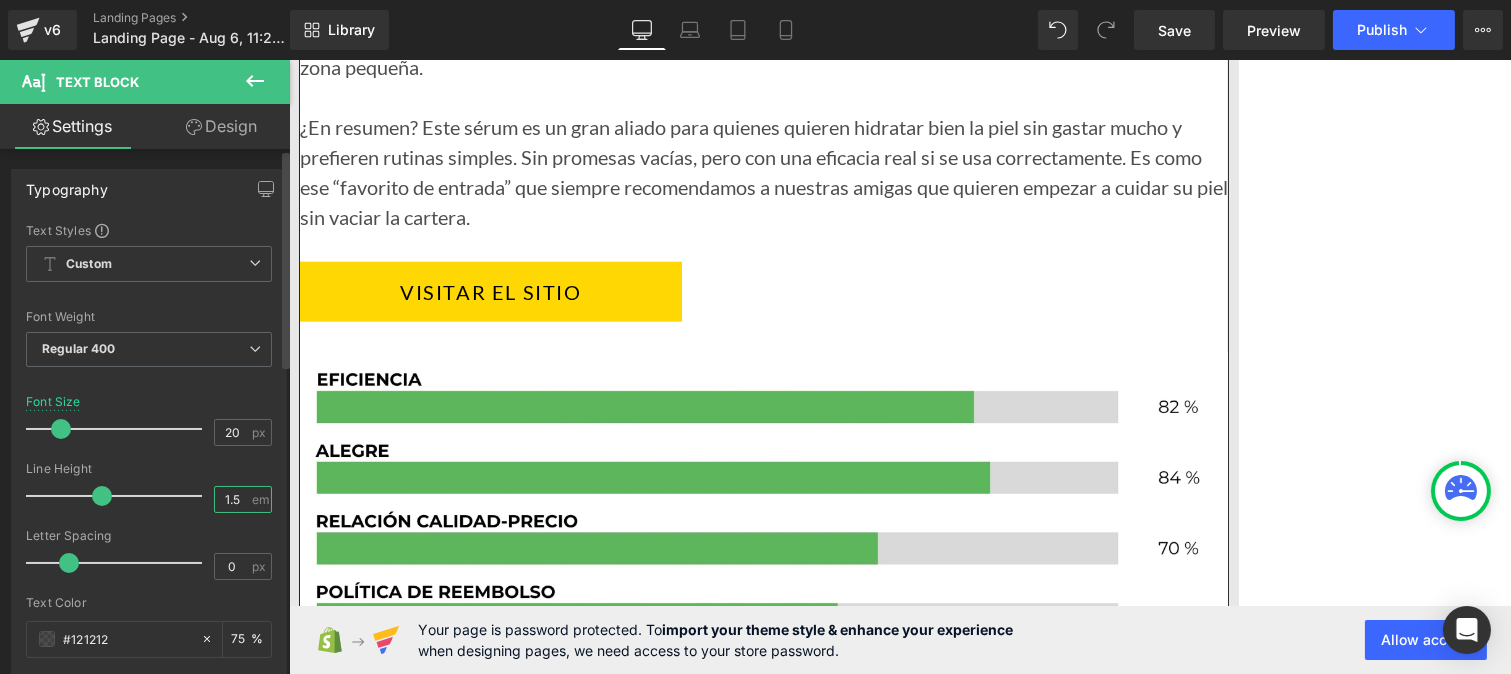 click on "1.5" at bounding box center [232, 499] 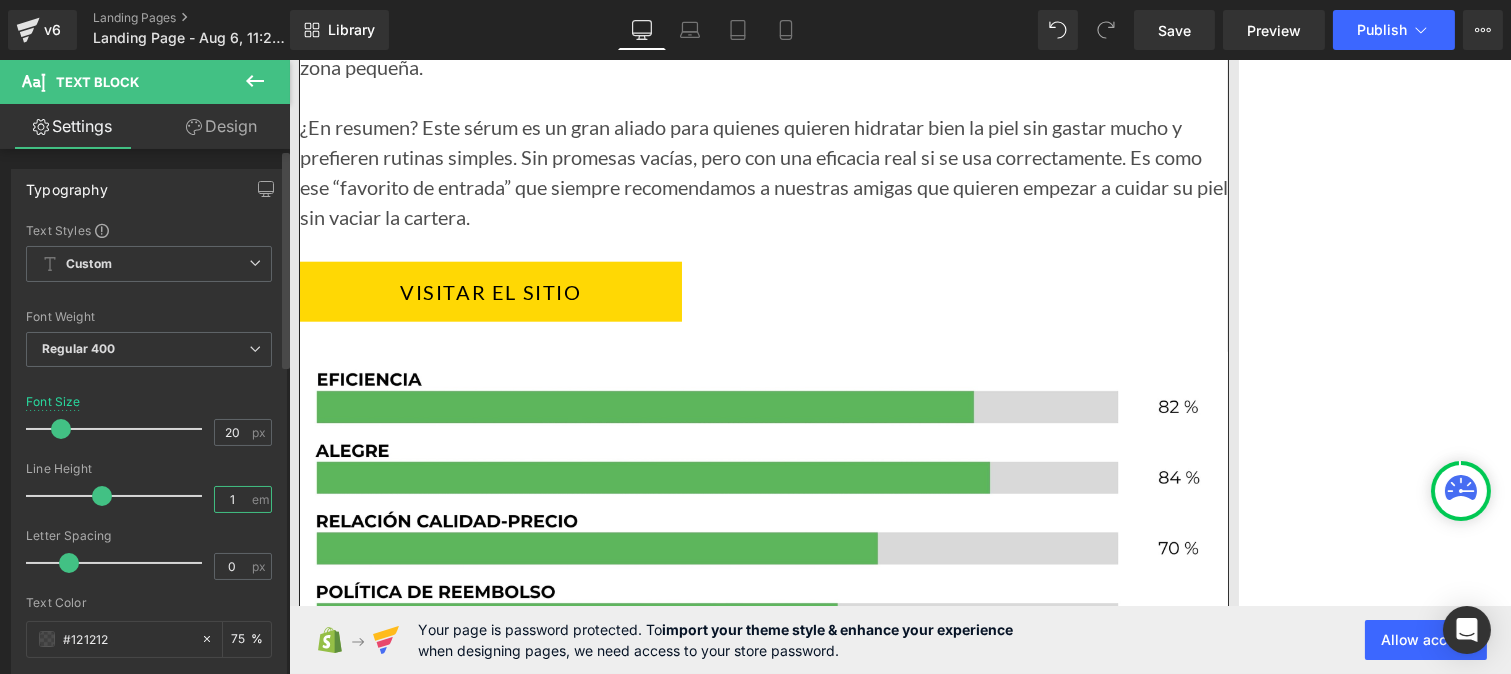 type on "1.2" 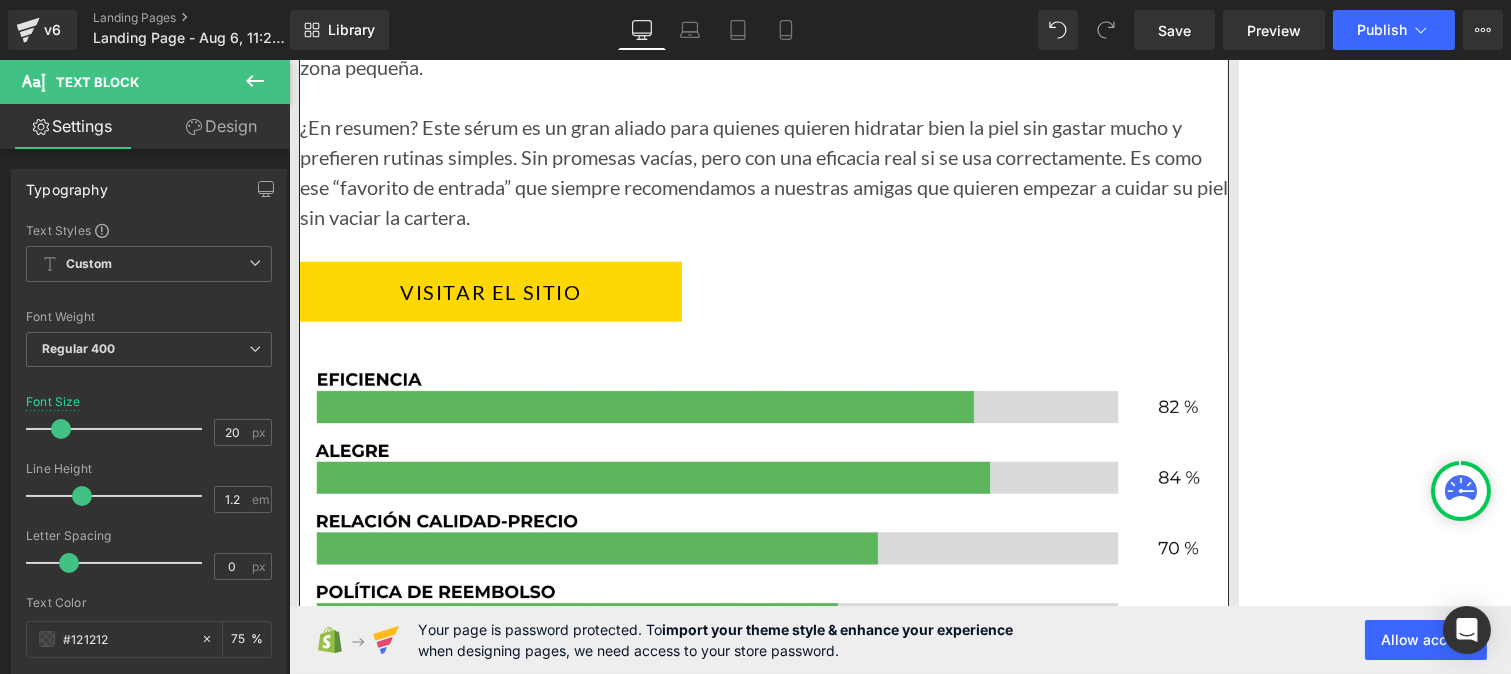 click on "Estimula la producción de colágeno" at bounding box center [478, 5407] 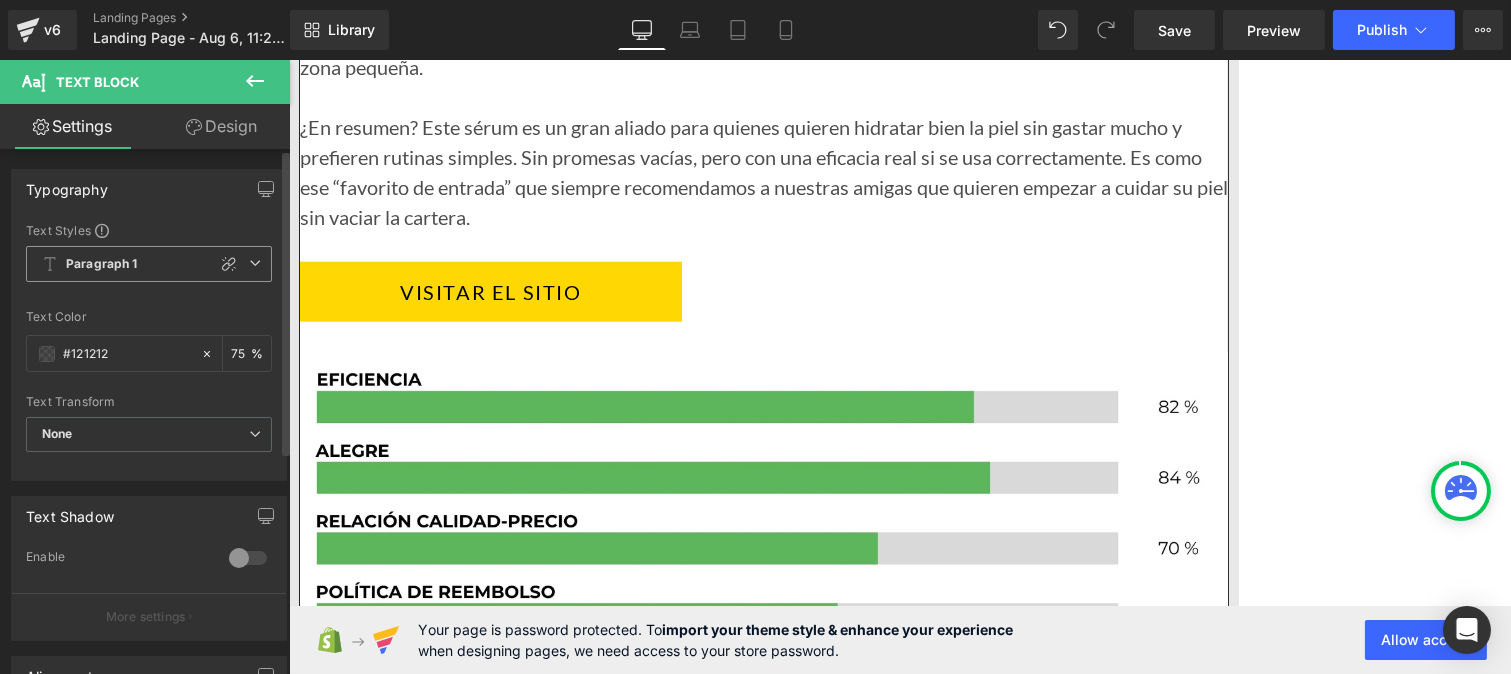 click on "Paragraph 1" at bounding box center (102, 264) 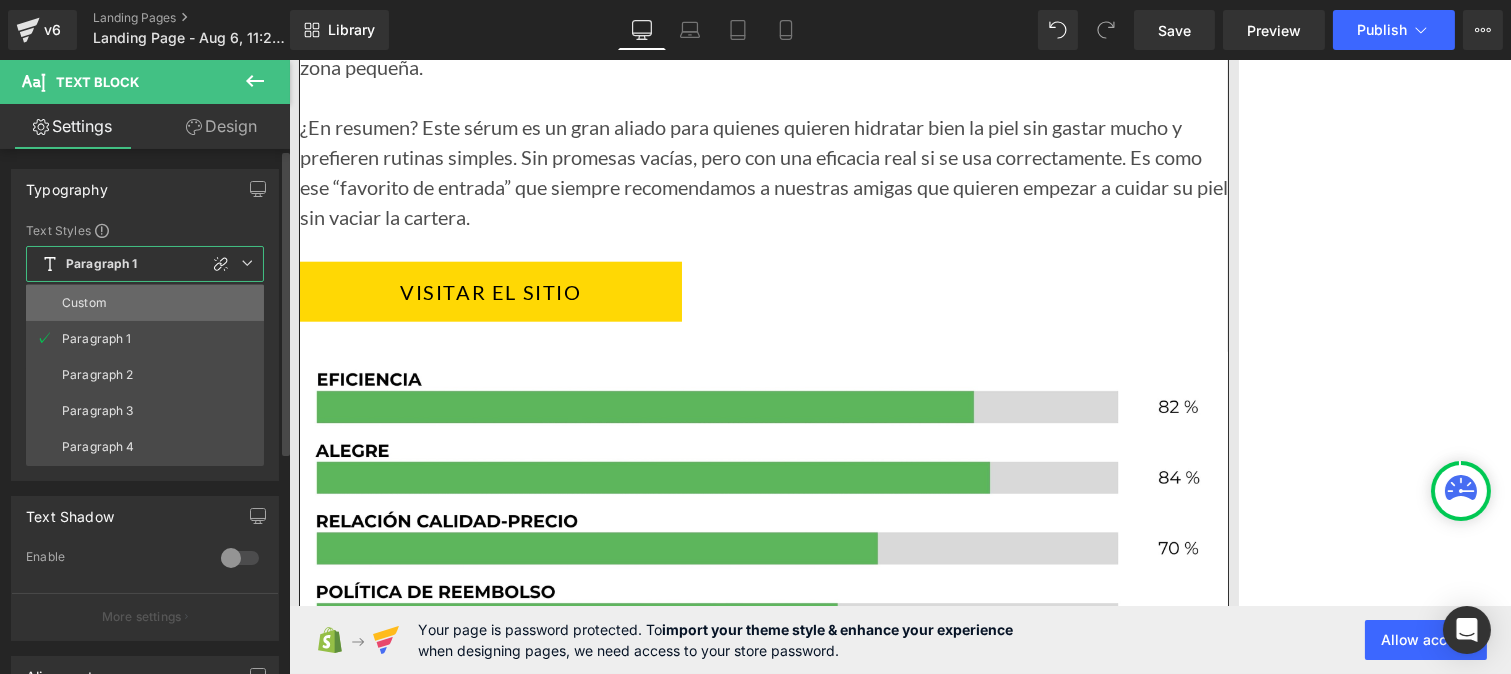 click on "Custom" at bounding box center [145, 303] 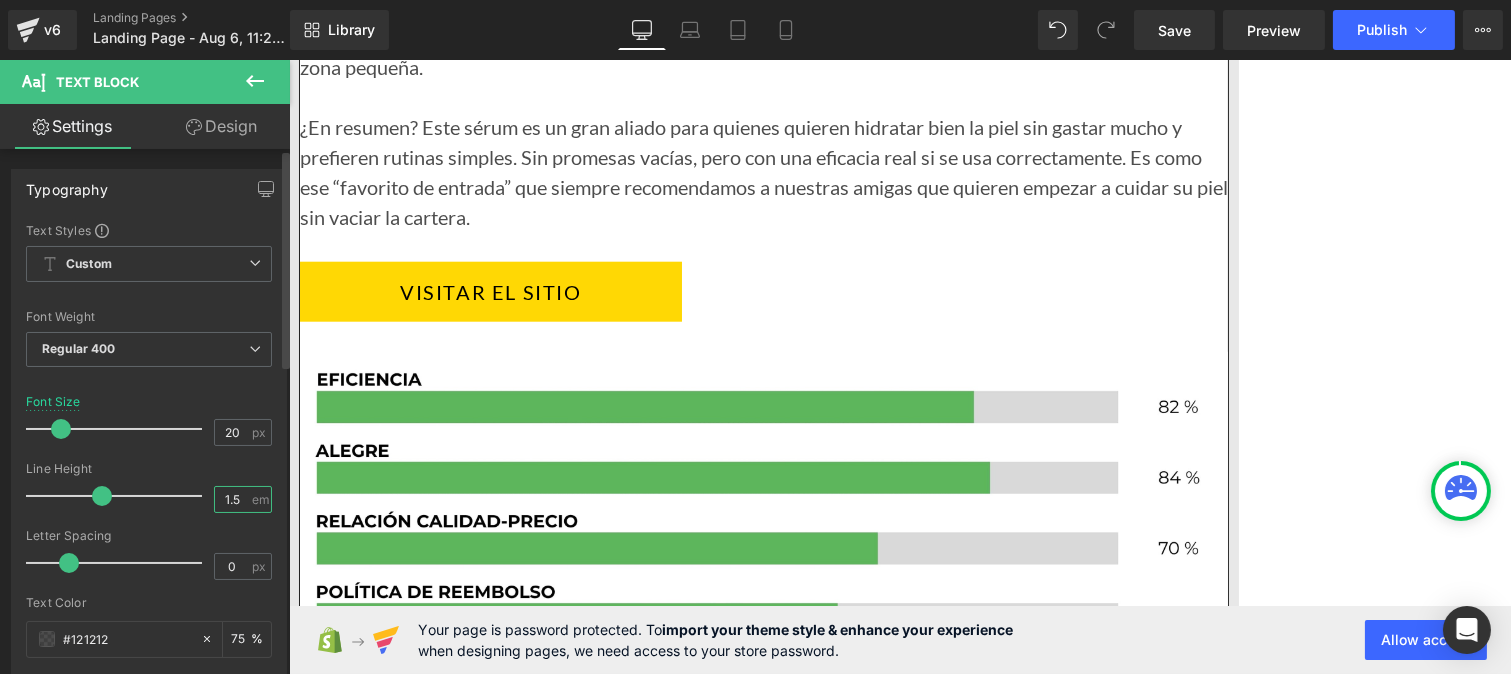 click on "1.5" at bounding box center (232, 499) 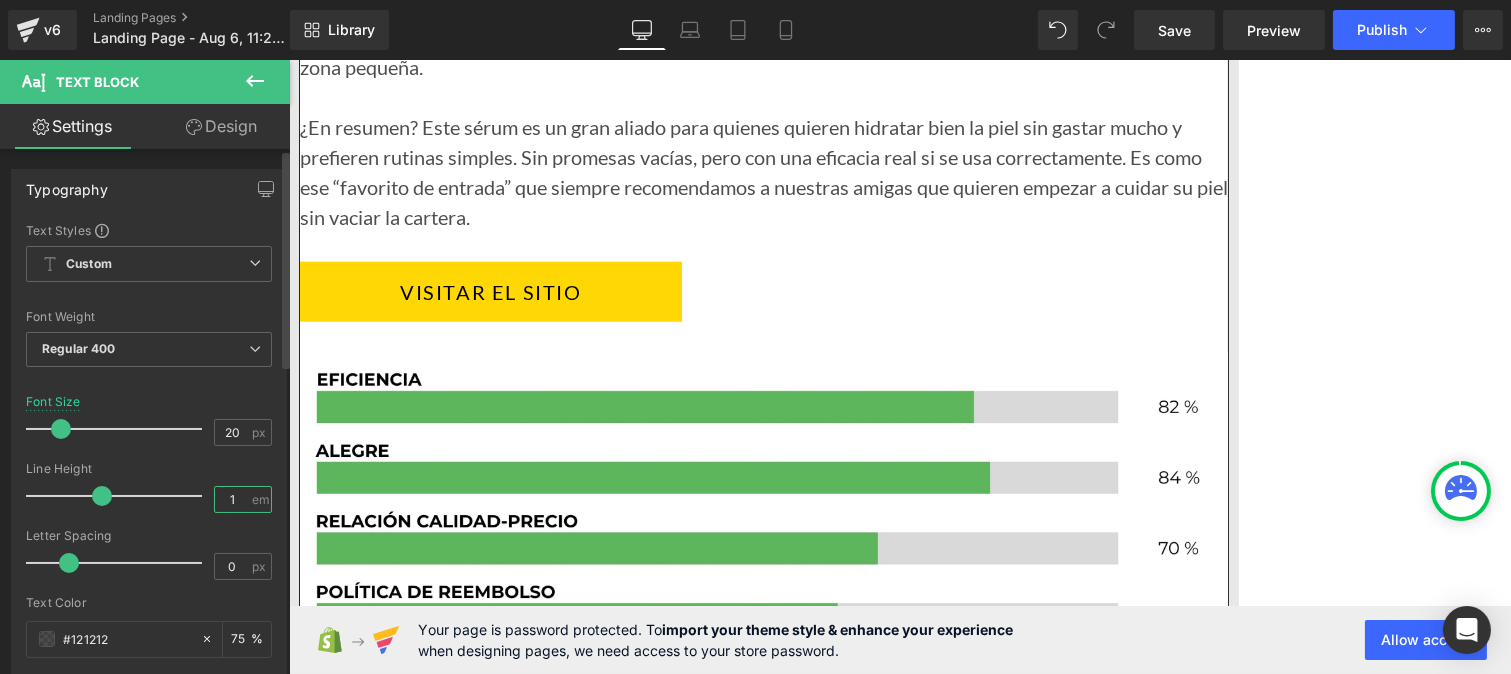 type on "1.2" 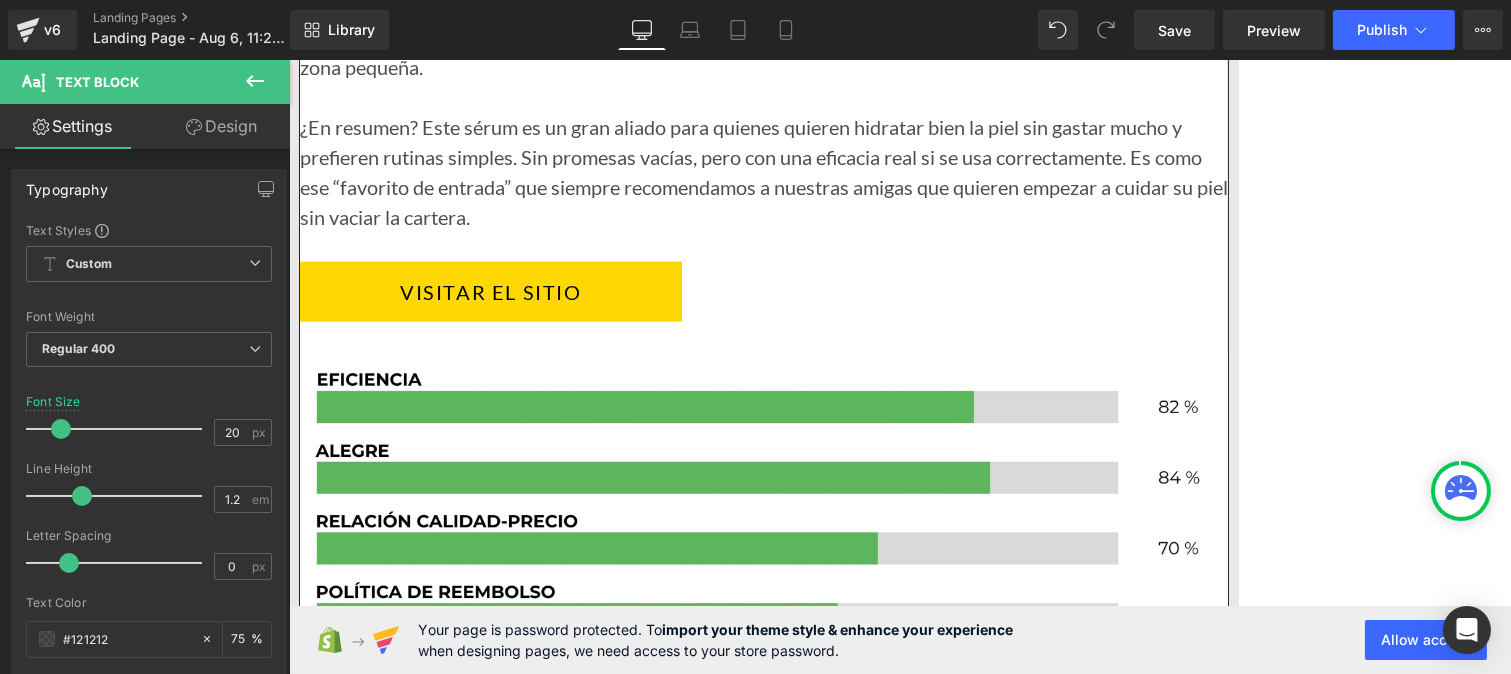click on "Mejora visiblemente la apariencia de la piel" at bounding box center [502, 5459] 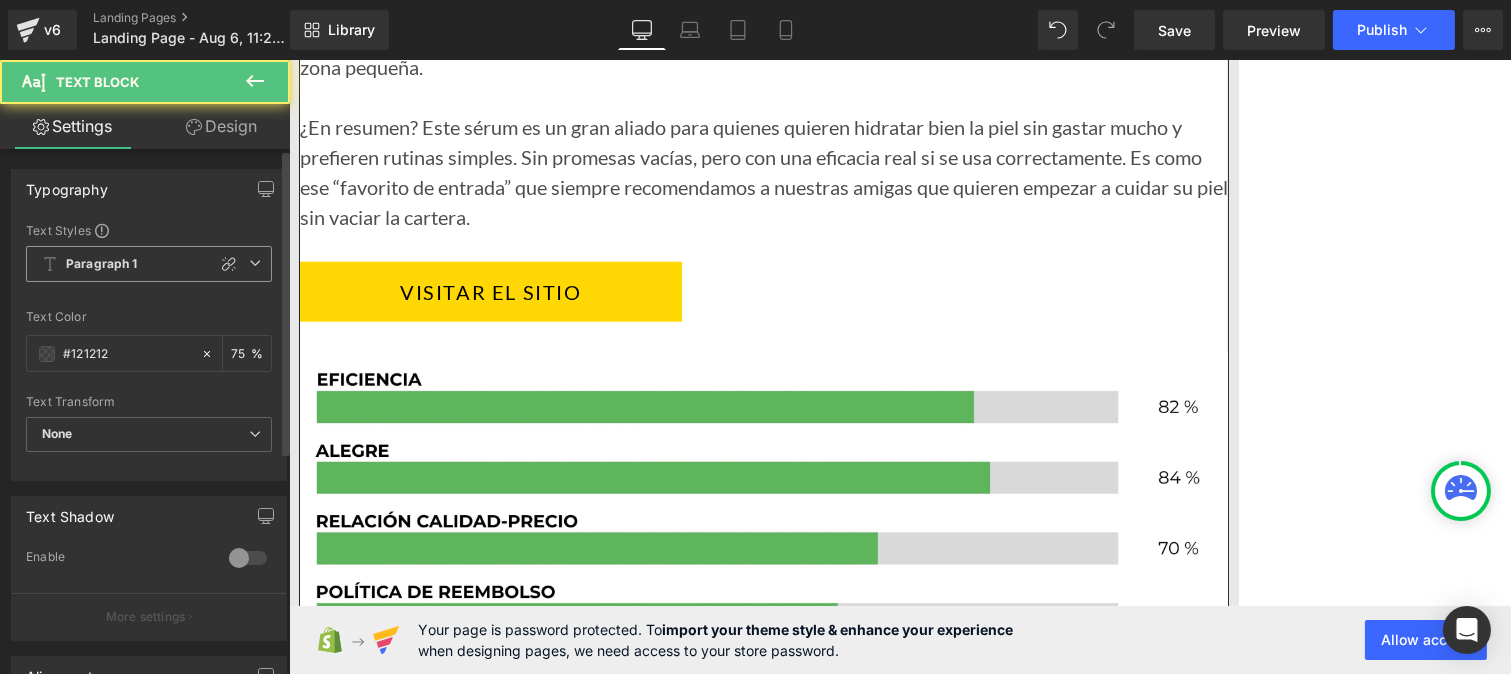 click on "Paragraph 1" at bounding box center (102, 264) 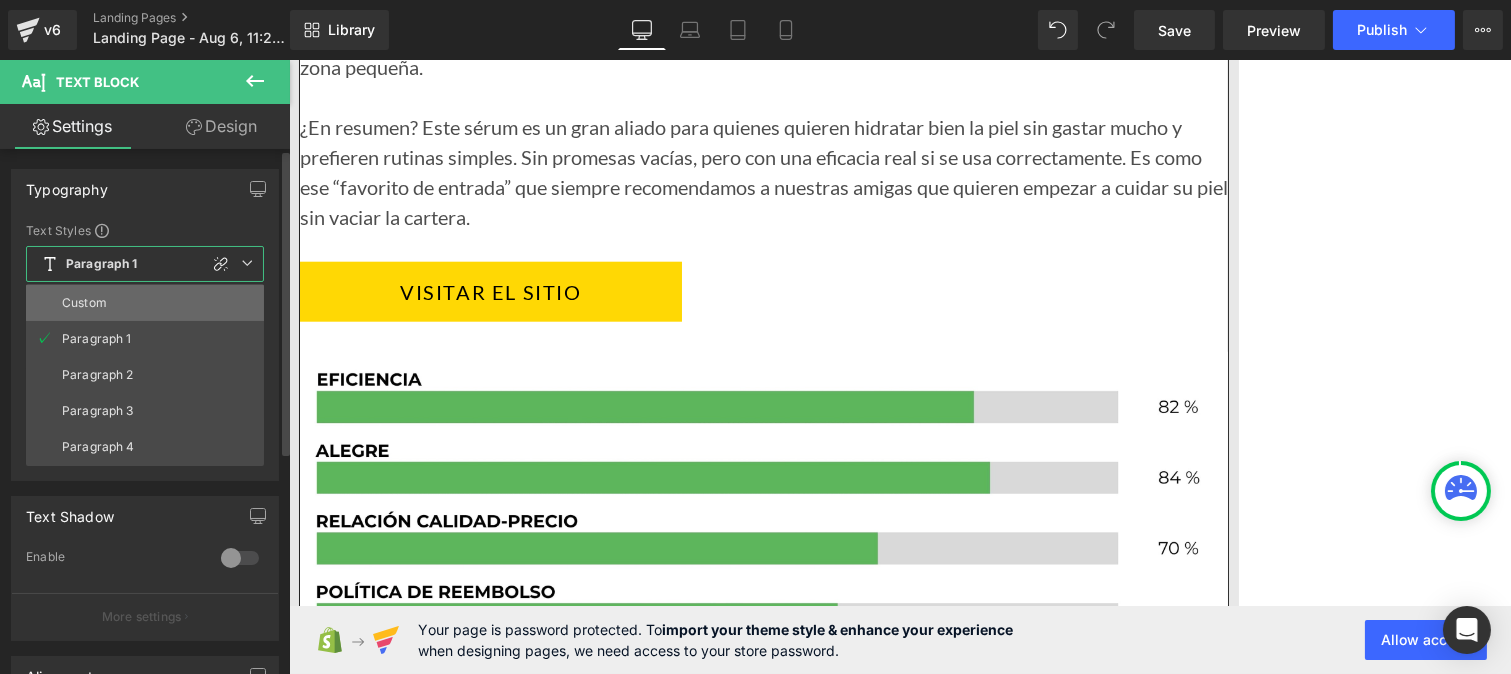 click on "Custom" at bounding box center [84, 303] 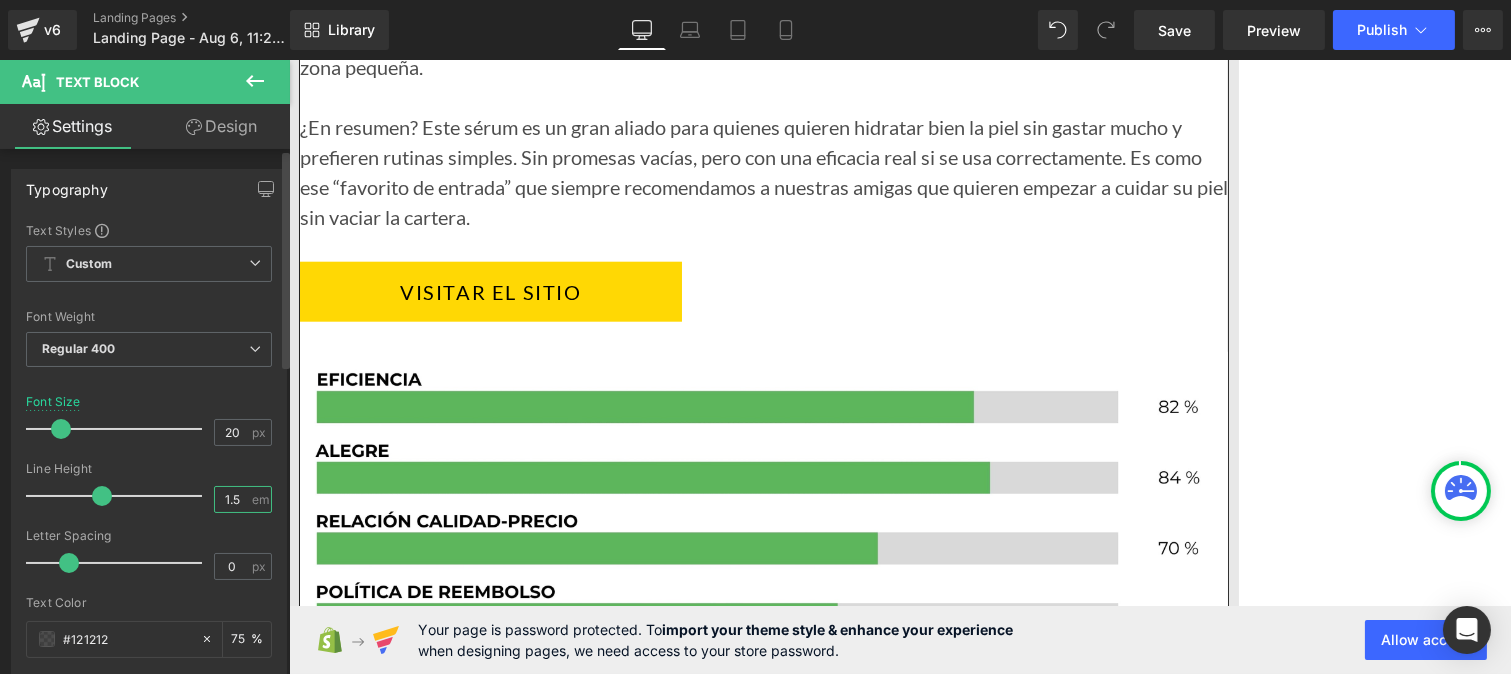 click on "1.5" at bounding box center [232, 499] 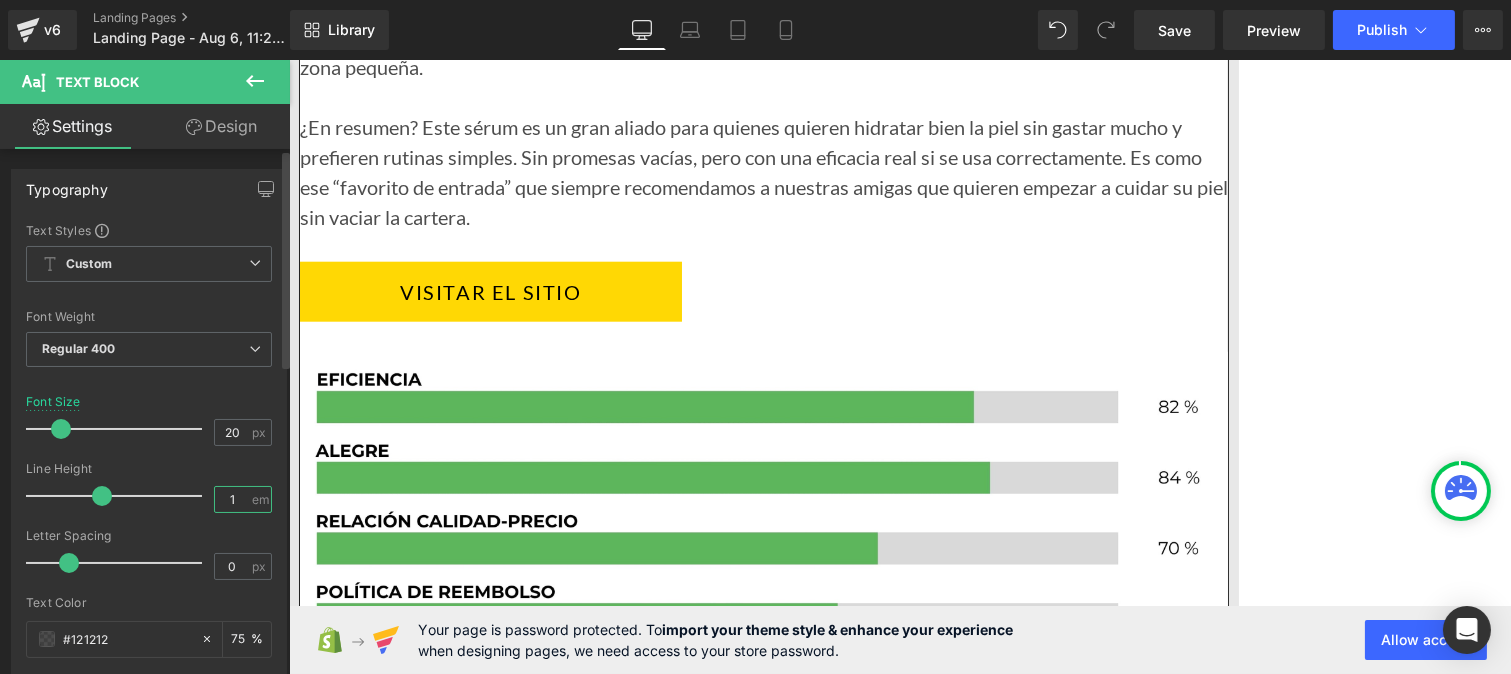 type on "1.2" 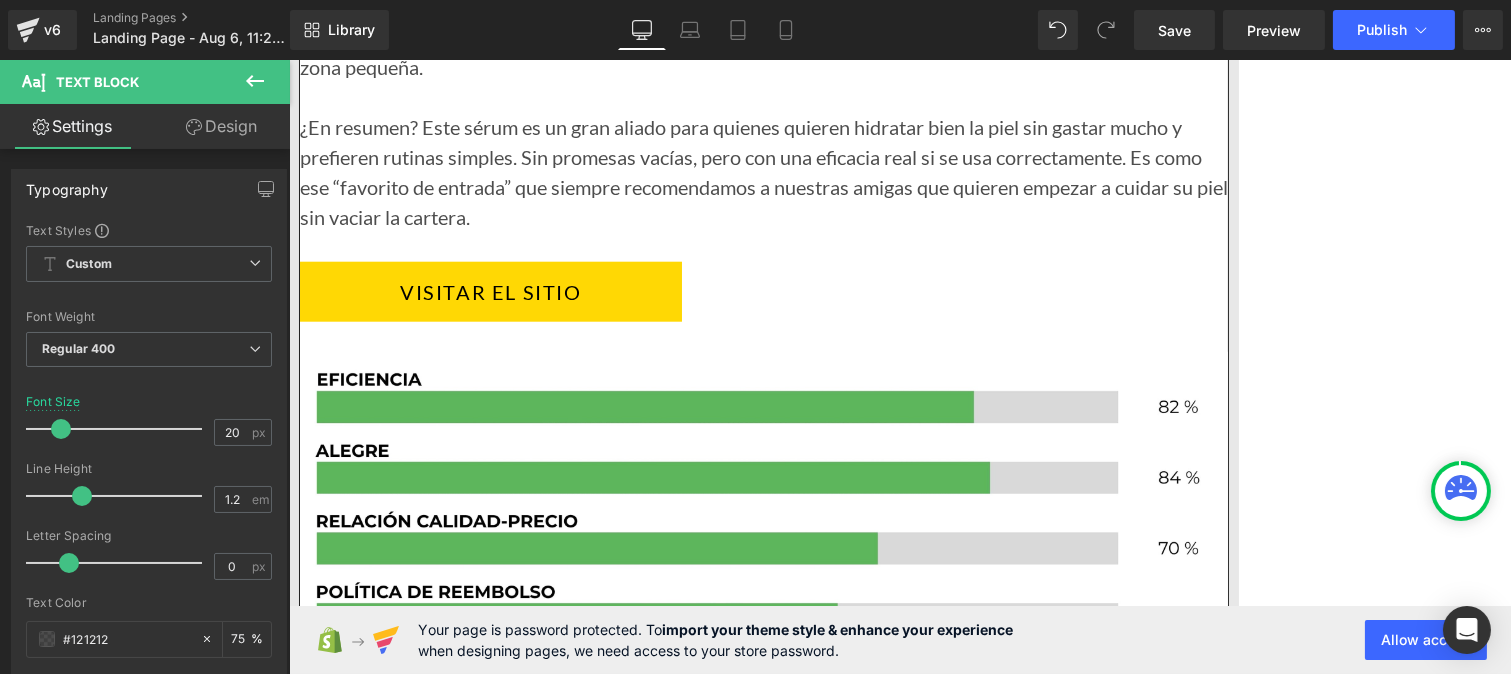 click on "Ideal para pieles maduras y secas" at bounding box center (502, 5503) 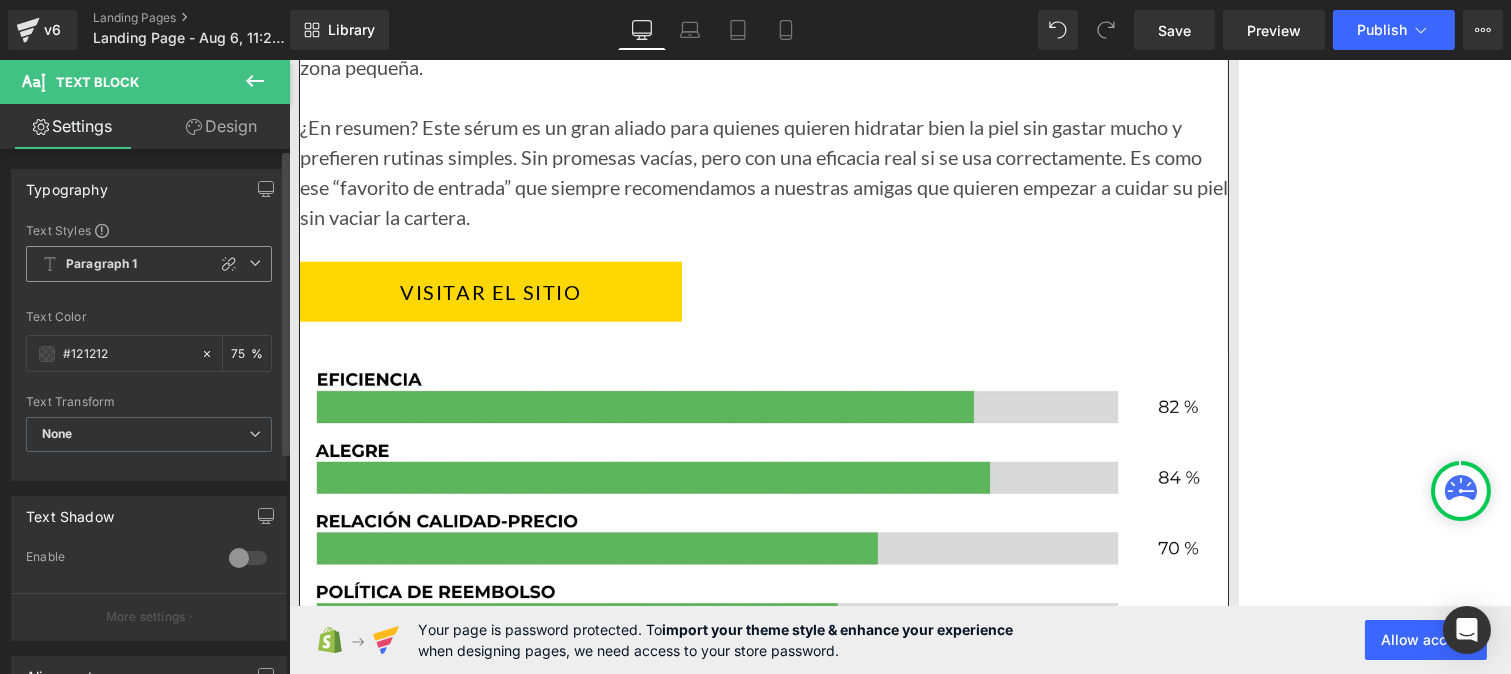 click on "Paragraph 1" at bounding box center [102, 264] 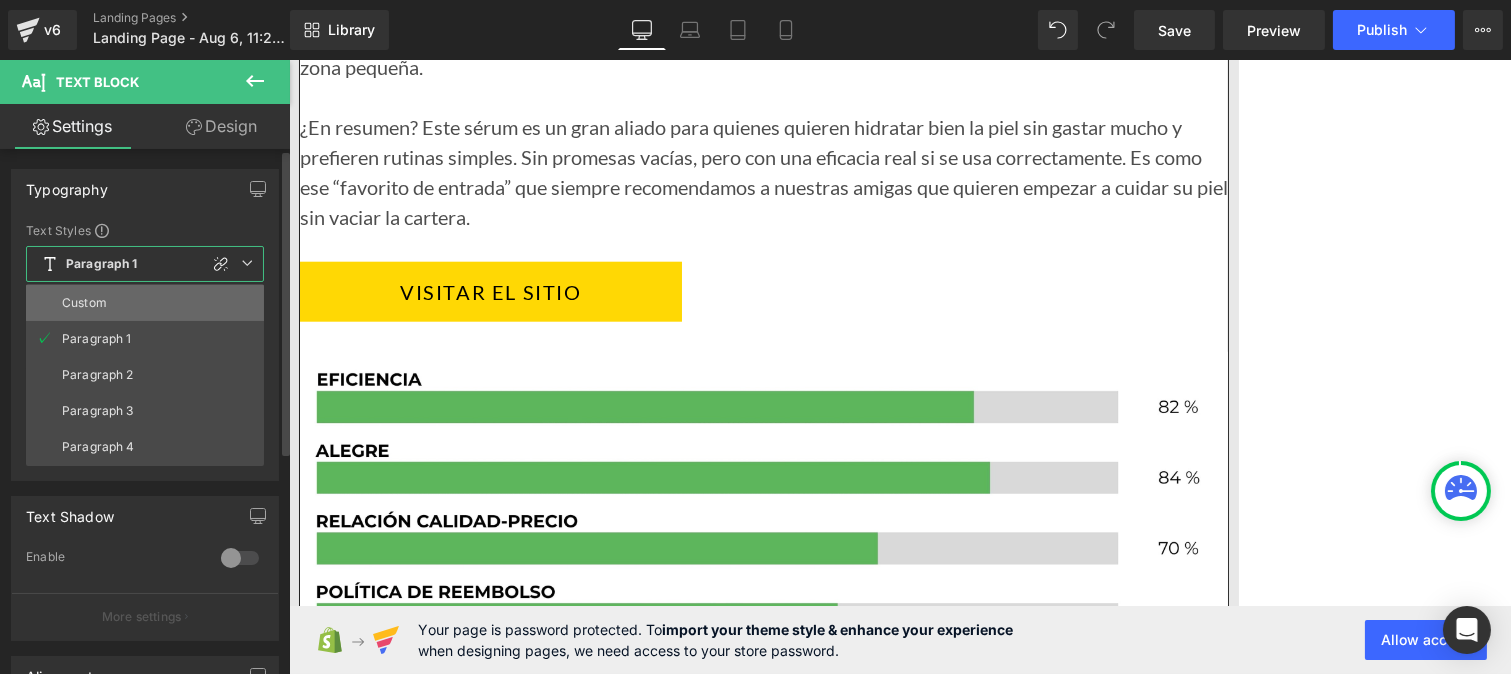 click on "Custom" at bounding box center (145, 303) 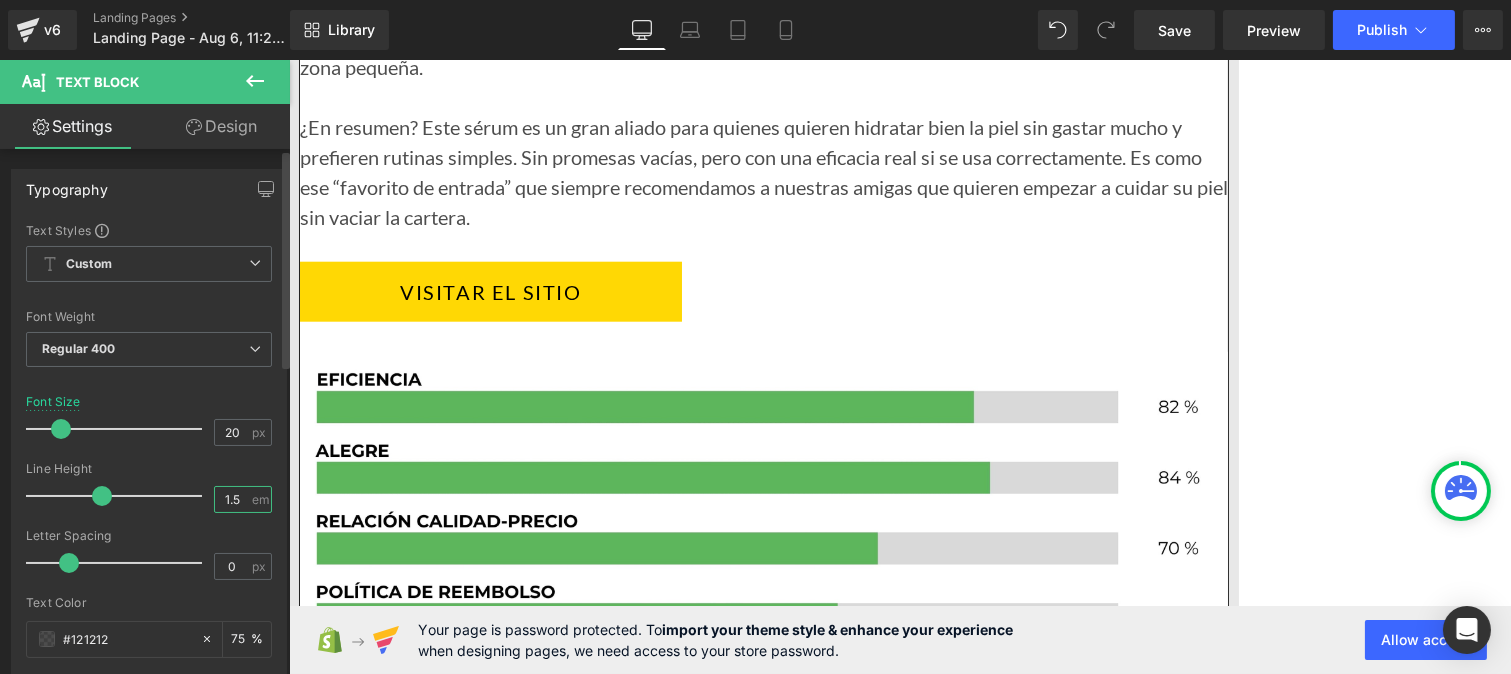 click on "1.5" at bounding box center [232, 499] 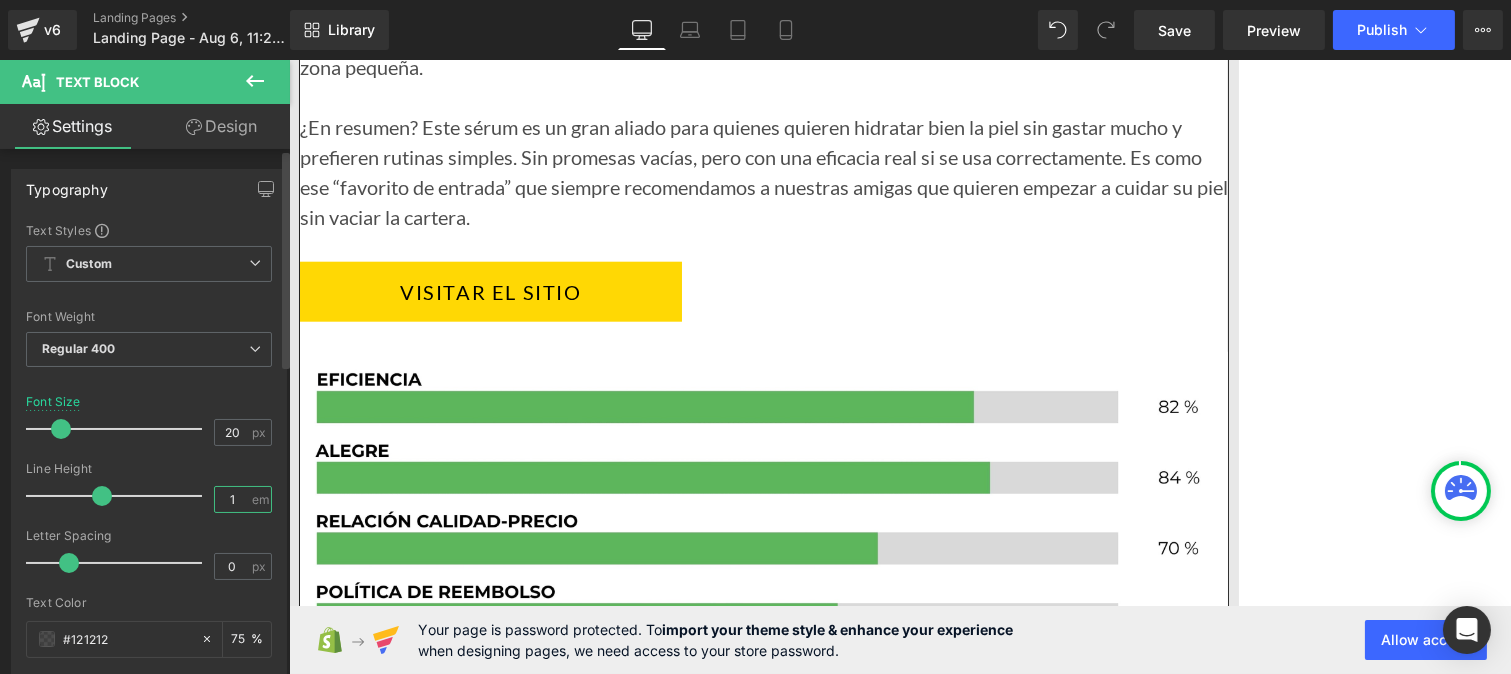 type on "1.2" 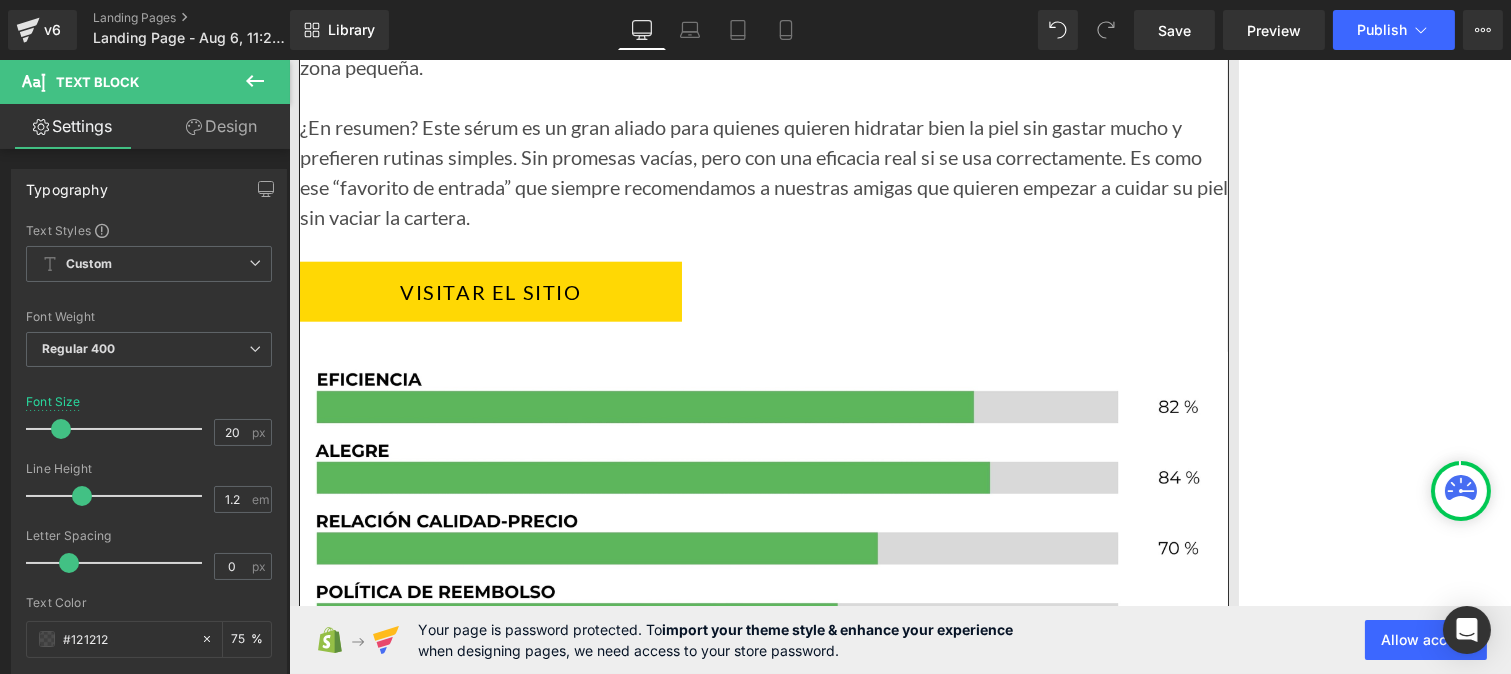 click on "No es pegajoso y se integra fácilmente en cualquier rutina" at bounding box center (564, 5555) 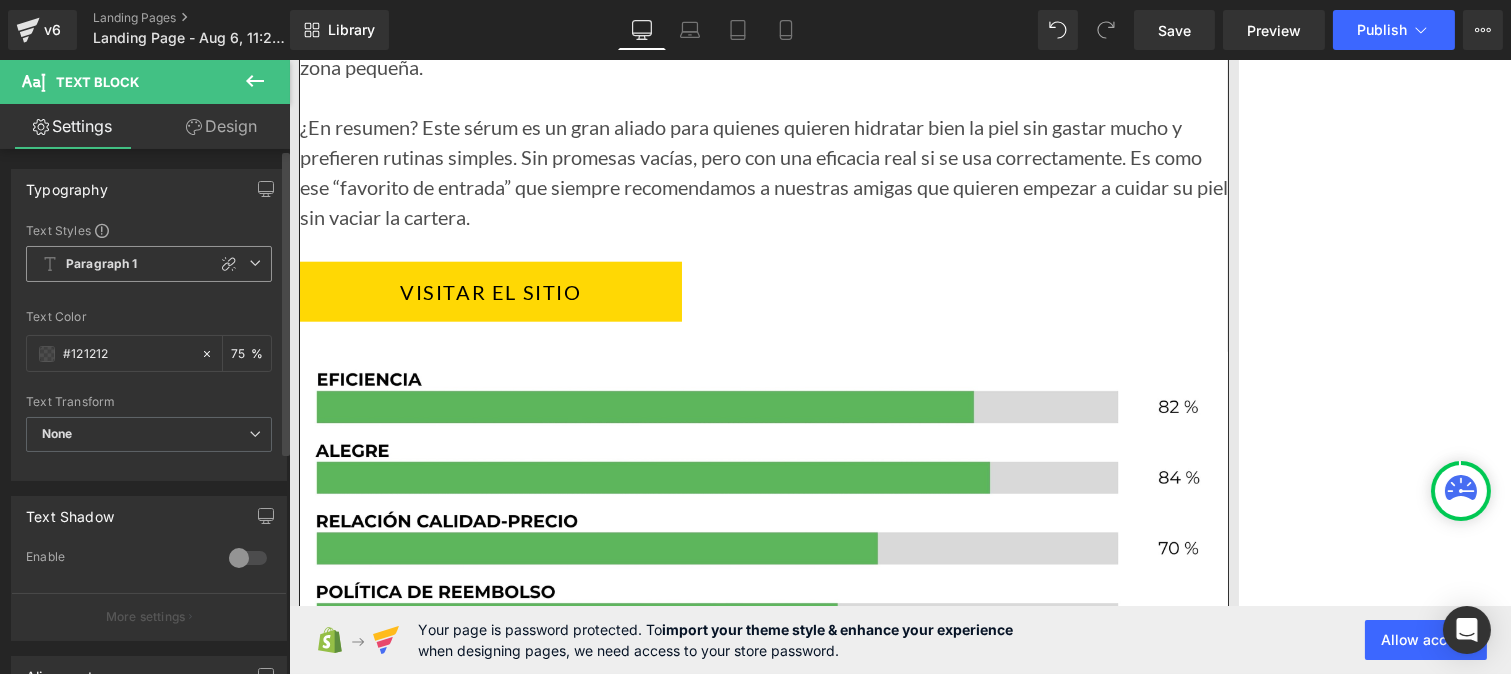 click on "Paragraph 1" at bounding box center [149, 264] 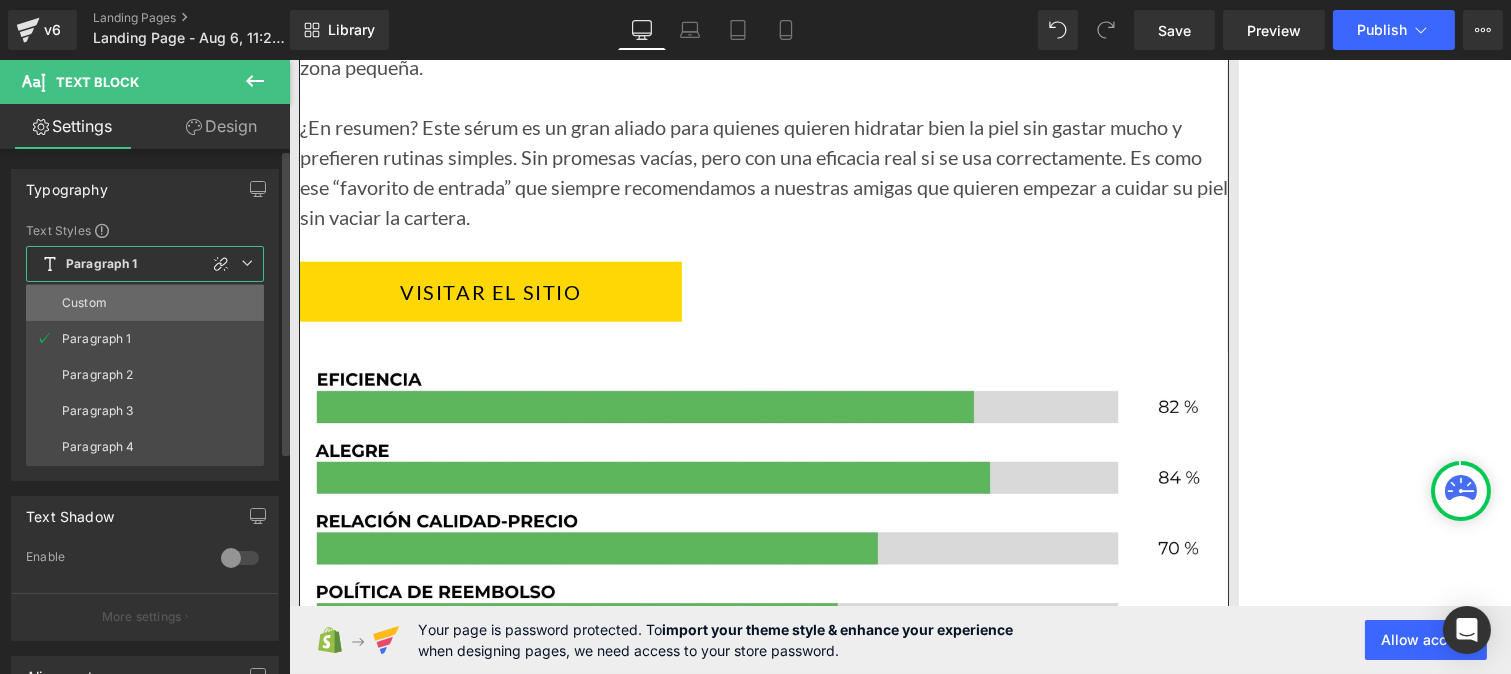 click on "Custom" at bounding box center (145, 303) 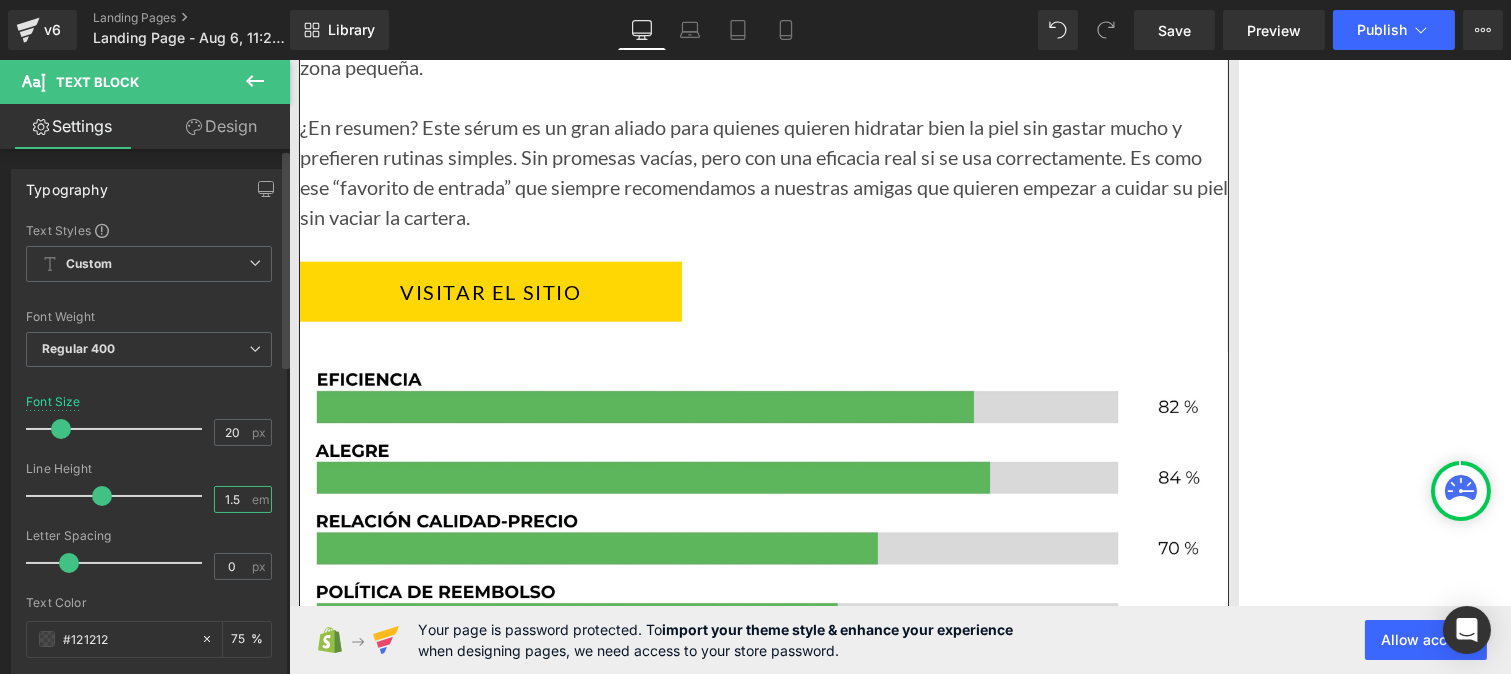 click on "1.5" at bounding box center [232, 499] 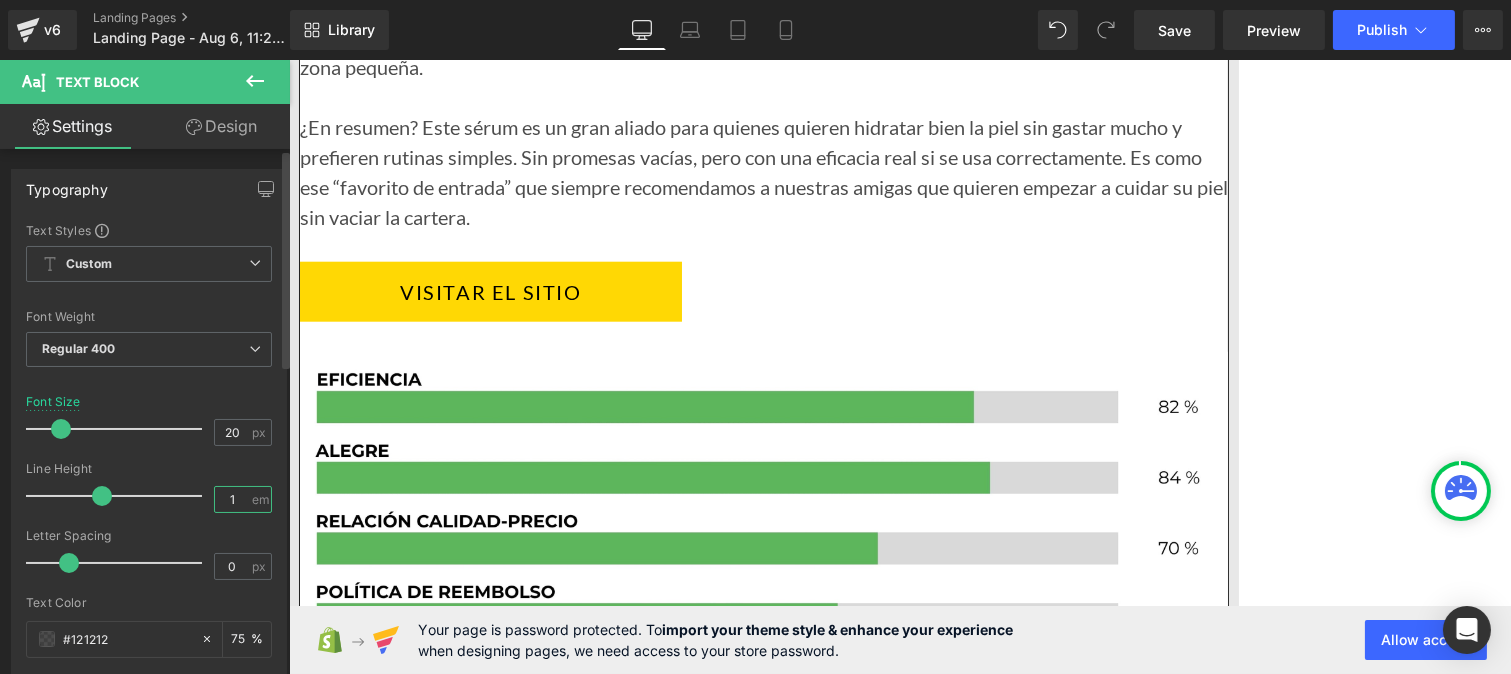 type on "1.2" 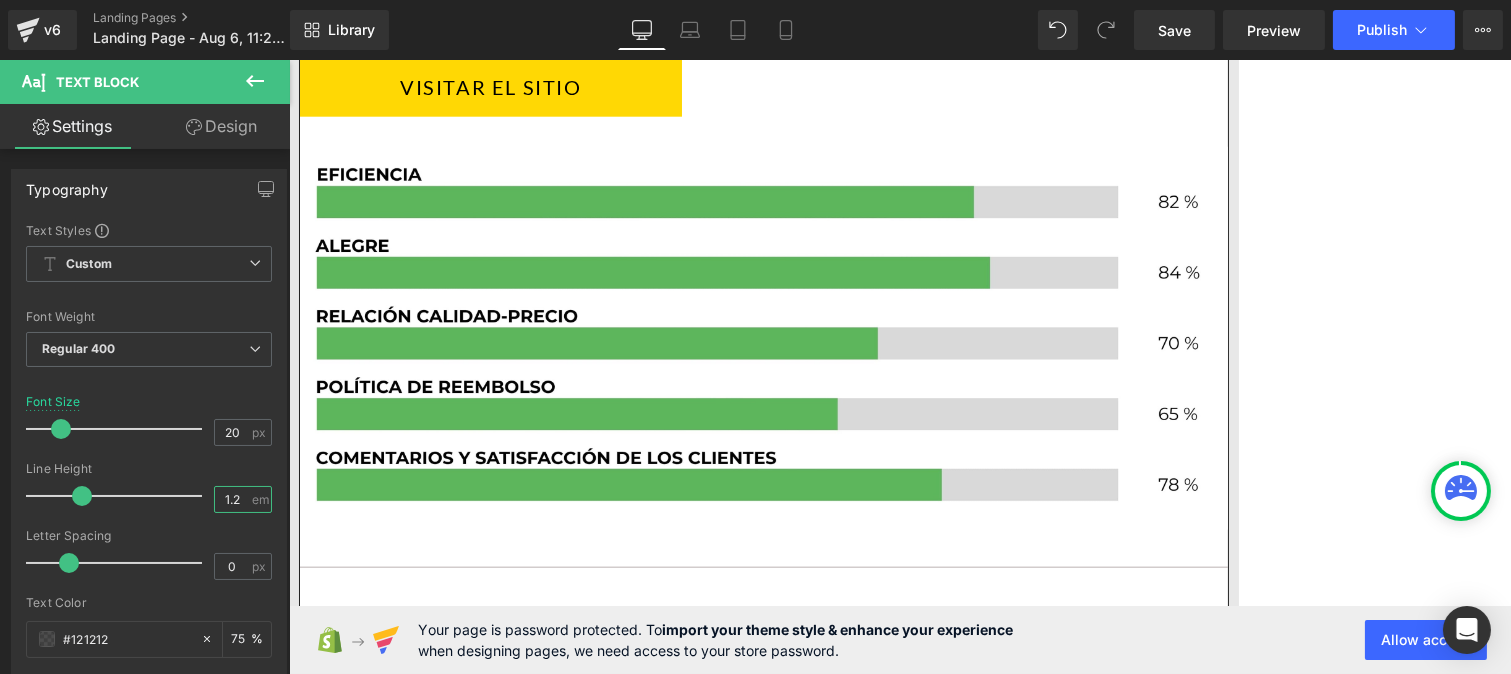 scroll, scrollTop: 17724, scrollLeft: 0, axis: vertical 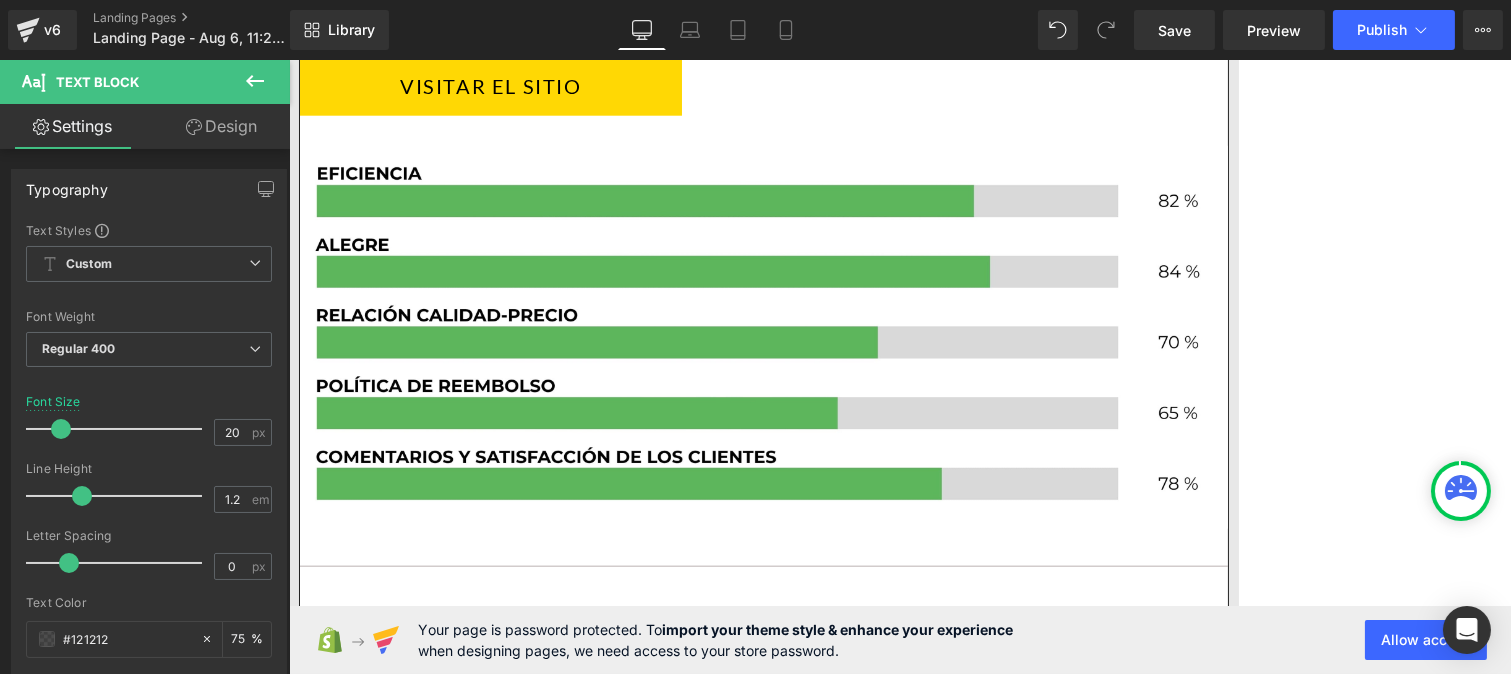click on "Menor concentración de activos antiedad en comparación con otros sérums de su categoría" at bounding box center [662, 5489] 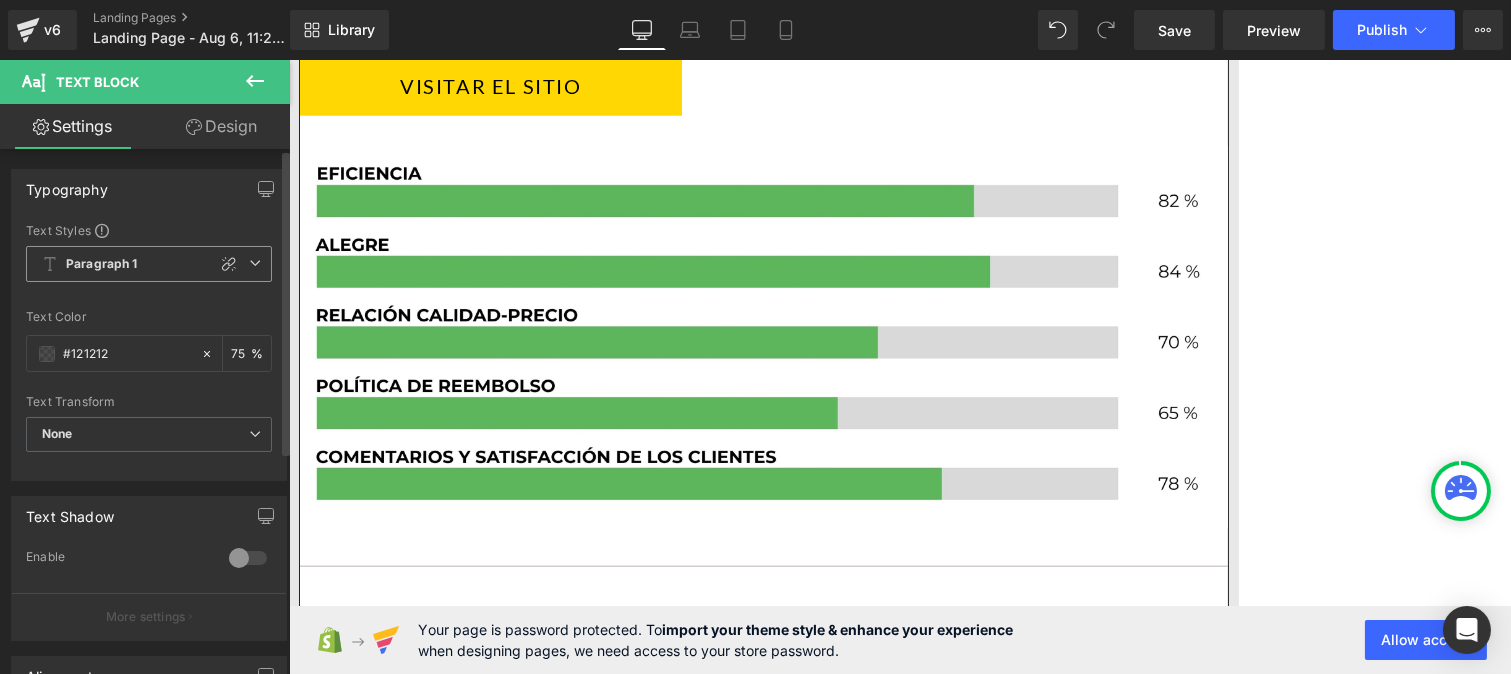 click on "Paragraph 1" at bounding box center [149, 264] 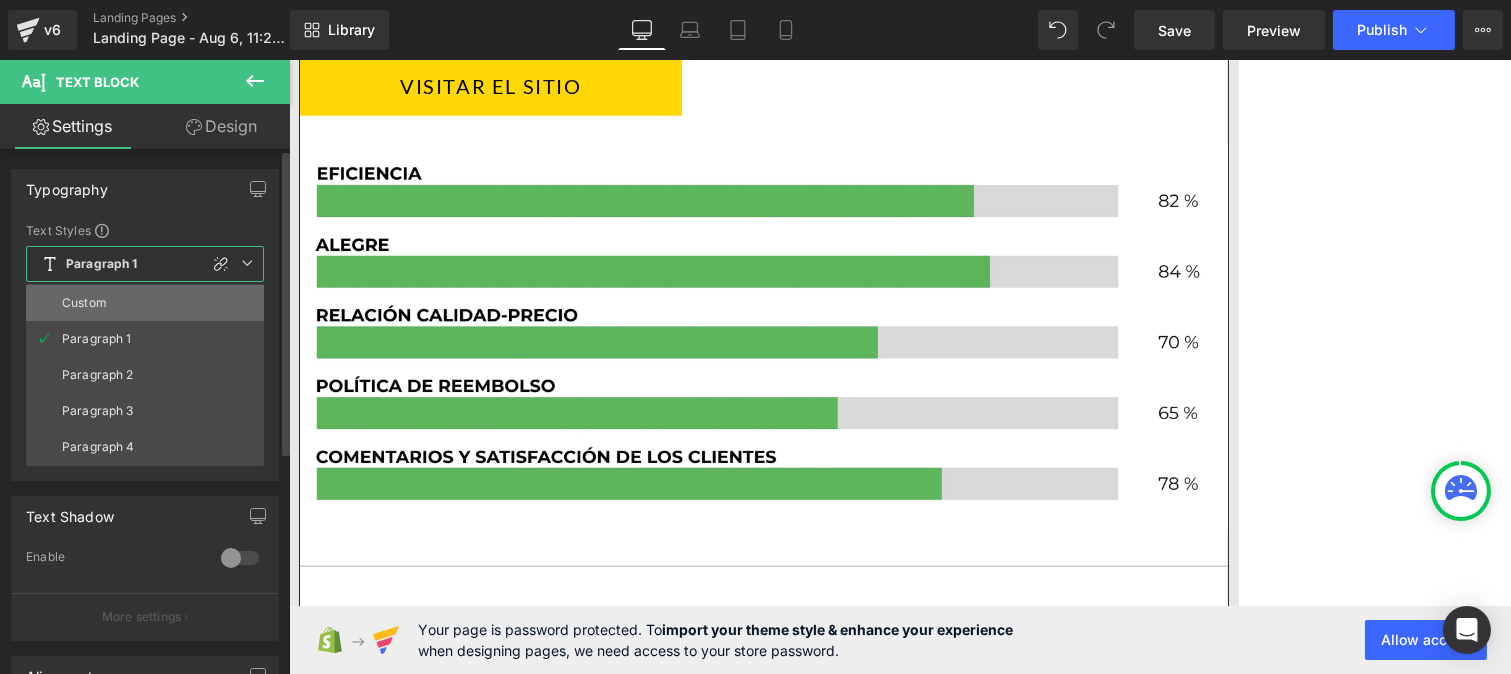 click on "Custom" at bounding box center (145, 303) 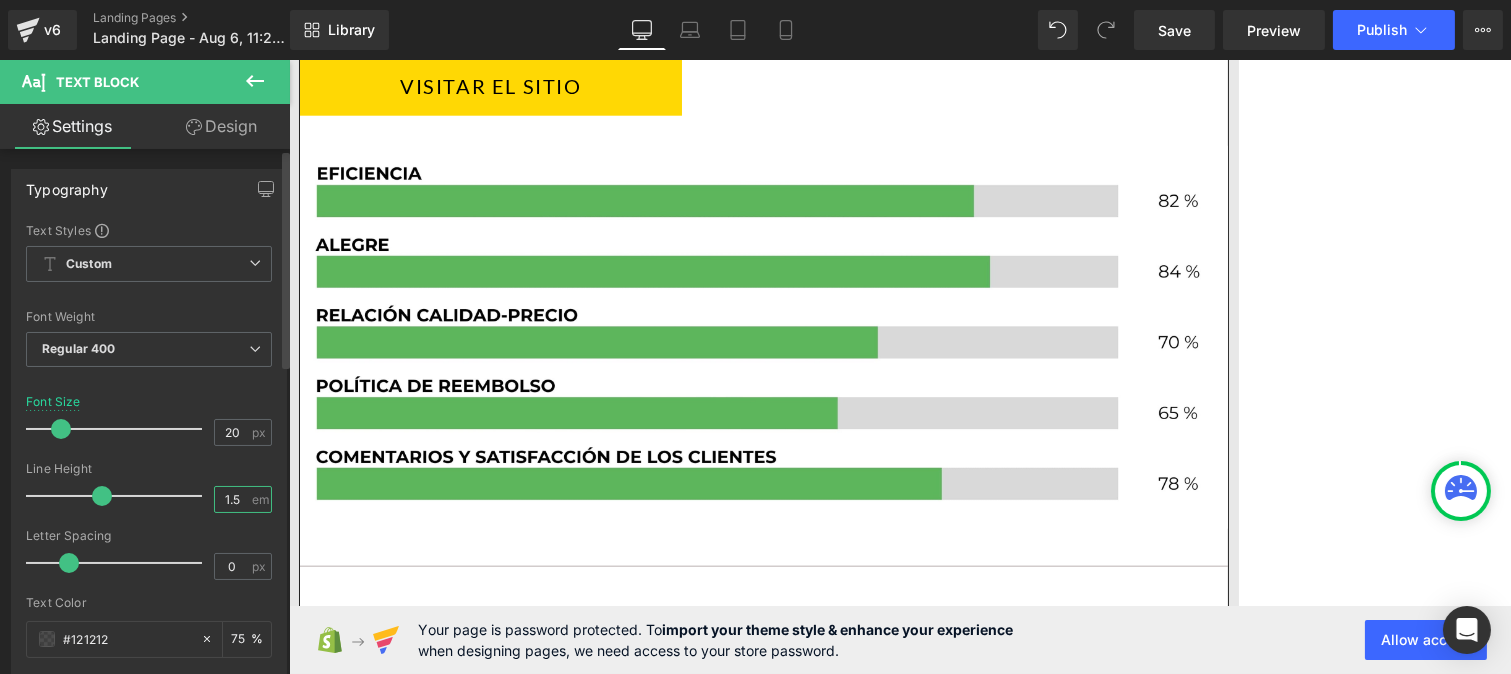 click on "1.5" at bounding box center [232, 499] 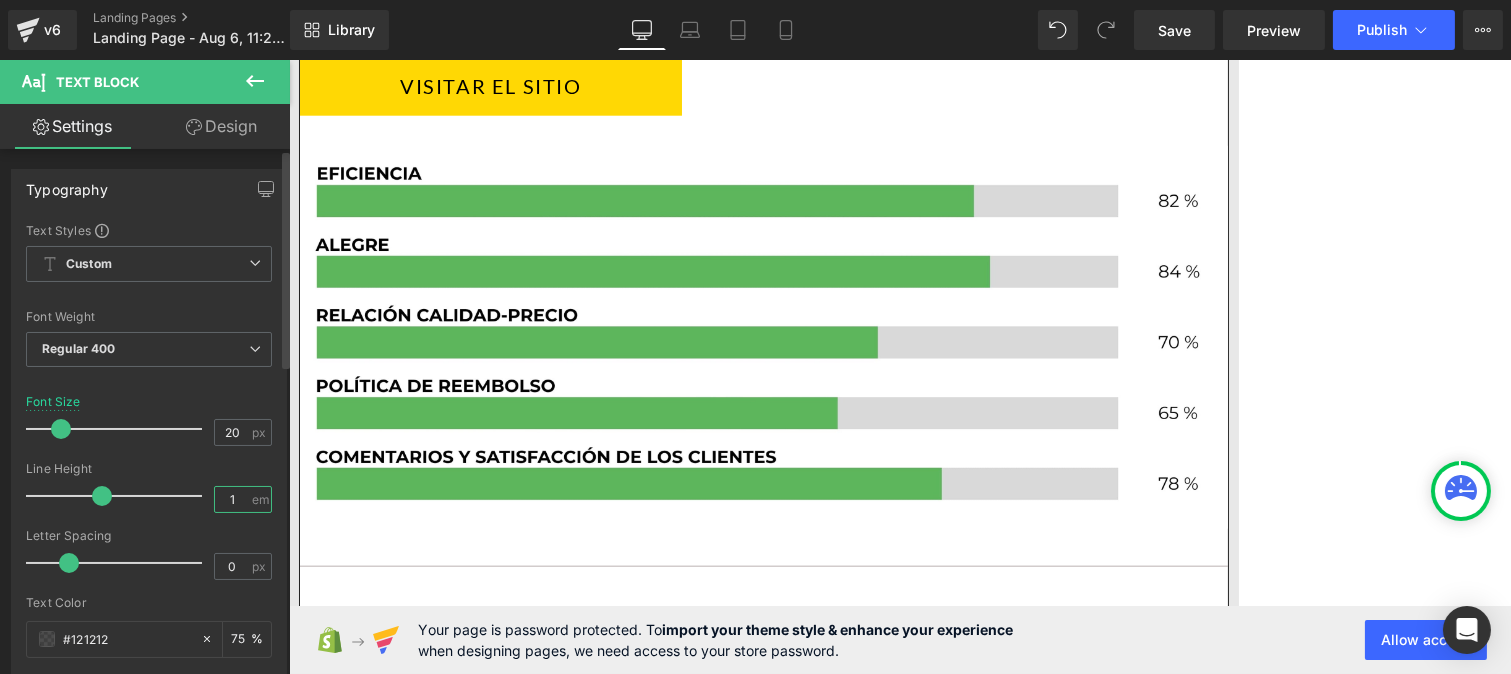 type on "1.2" 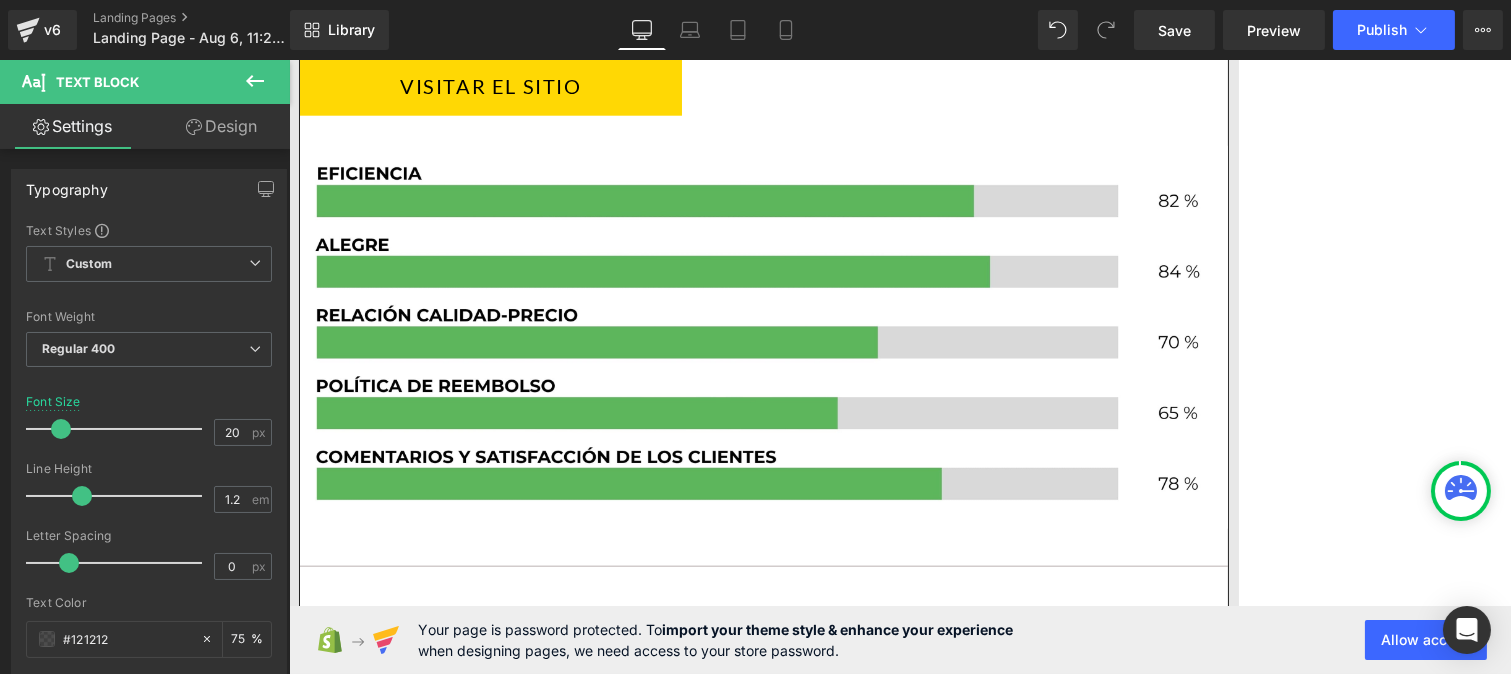 click on "Puede provocar reacciones negativas en algunas pieles, como brotes o sensación  de ardor" at bounding box center [662, 5552] 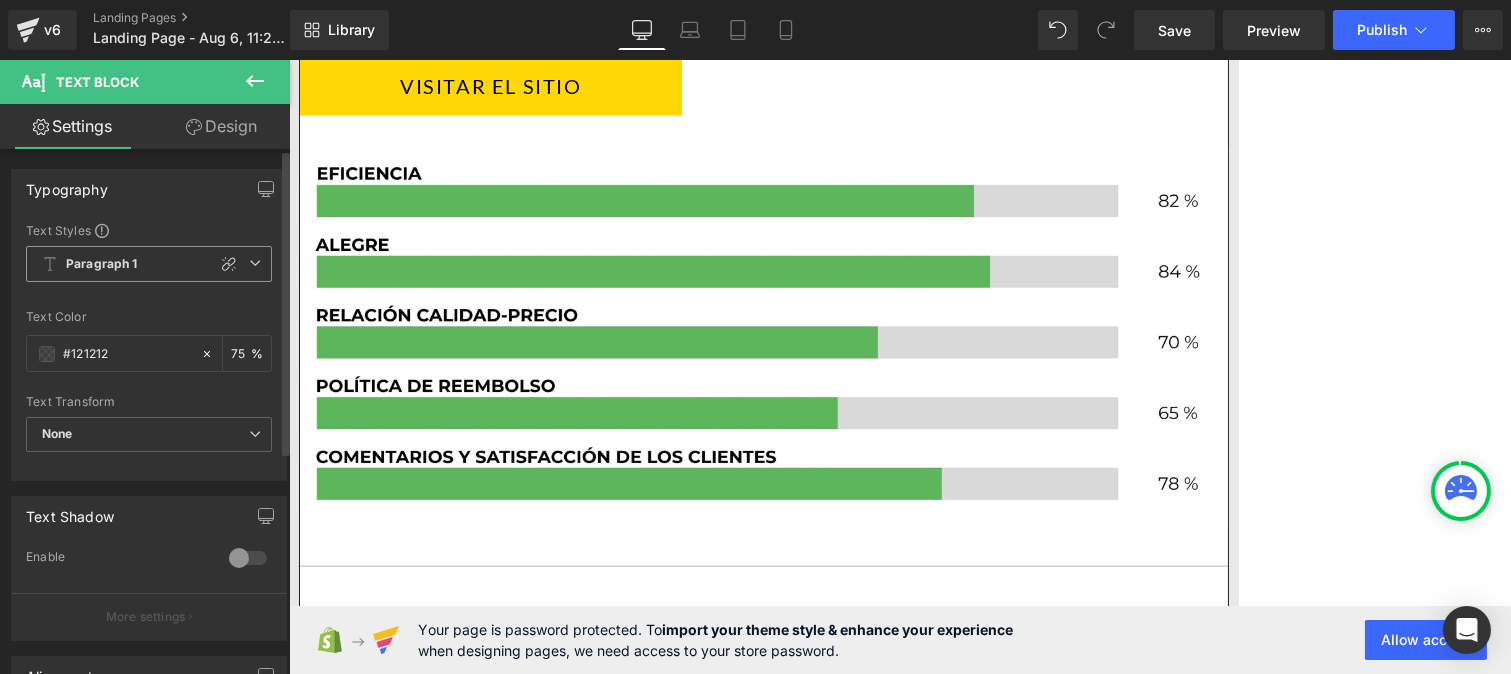 click on "Paragraph 1" at bounding box center [149, 264] 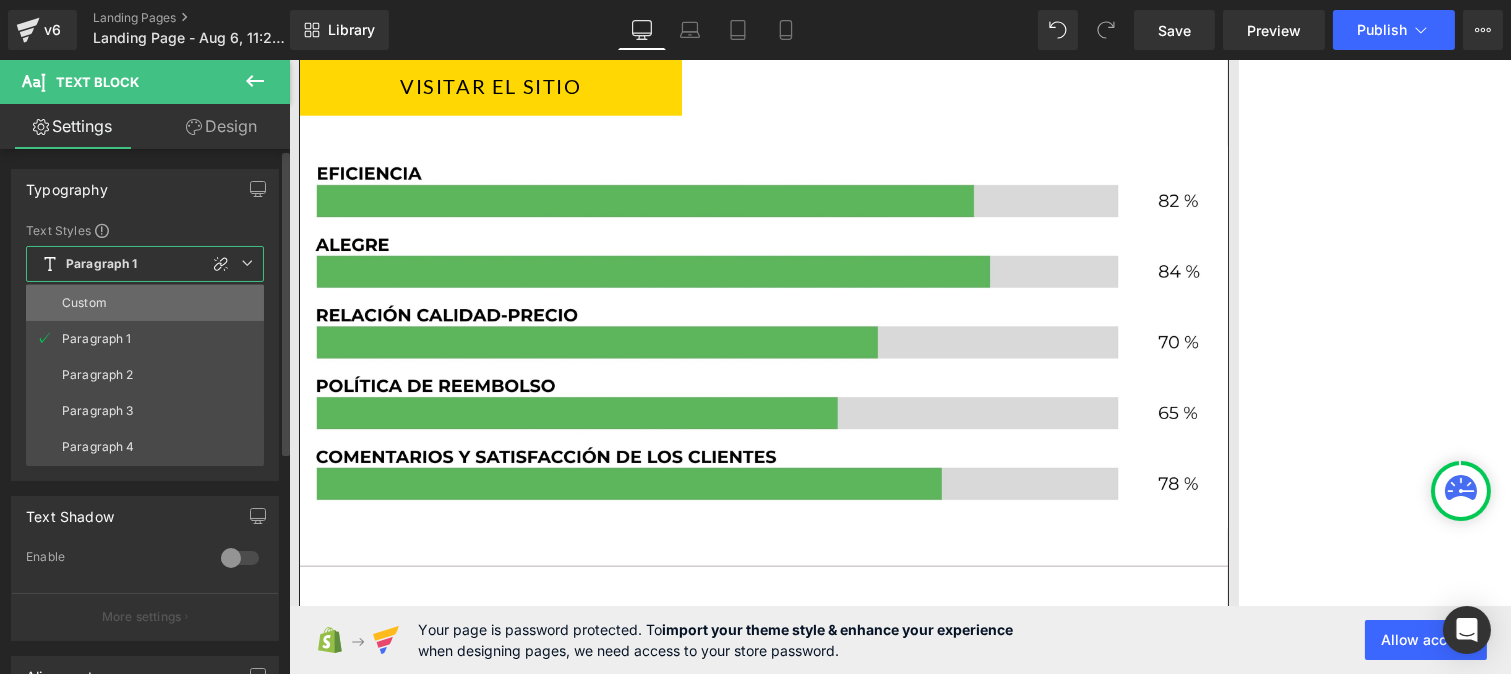 click on "Custom" at bounding box center [145, 303] 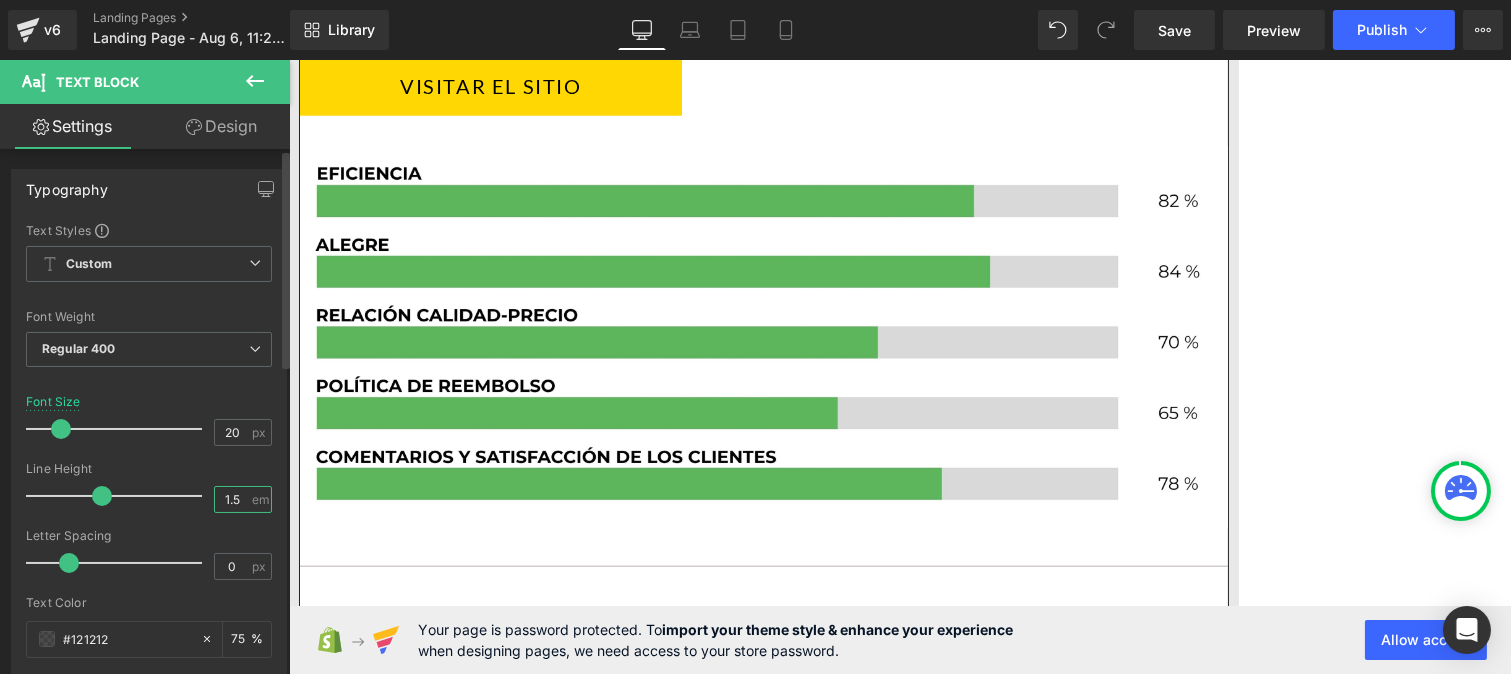 click on "1.5" at bounding box center [232, 499] 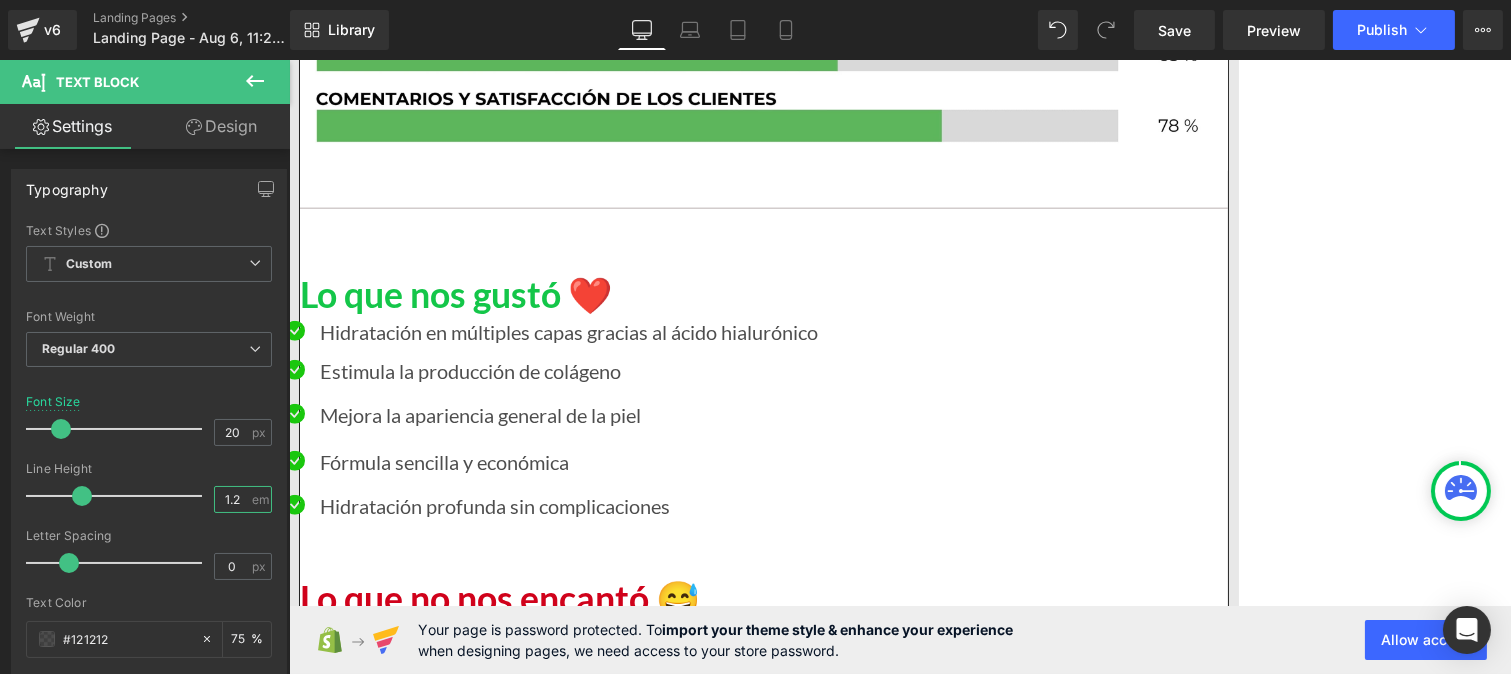 scroll, scrollTop: 18083, scrollLeft: 0, axis: vertical 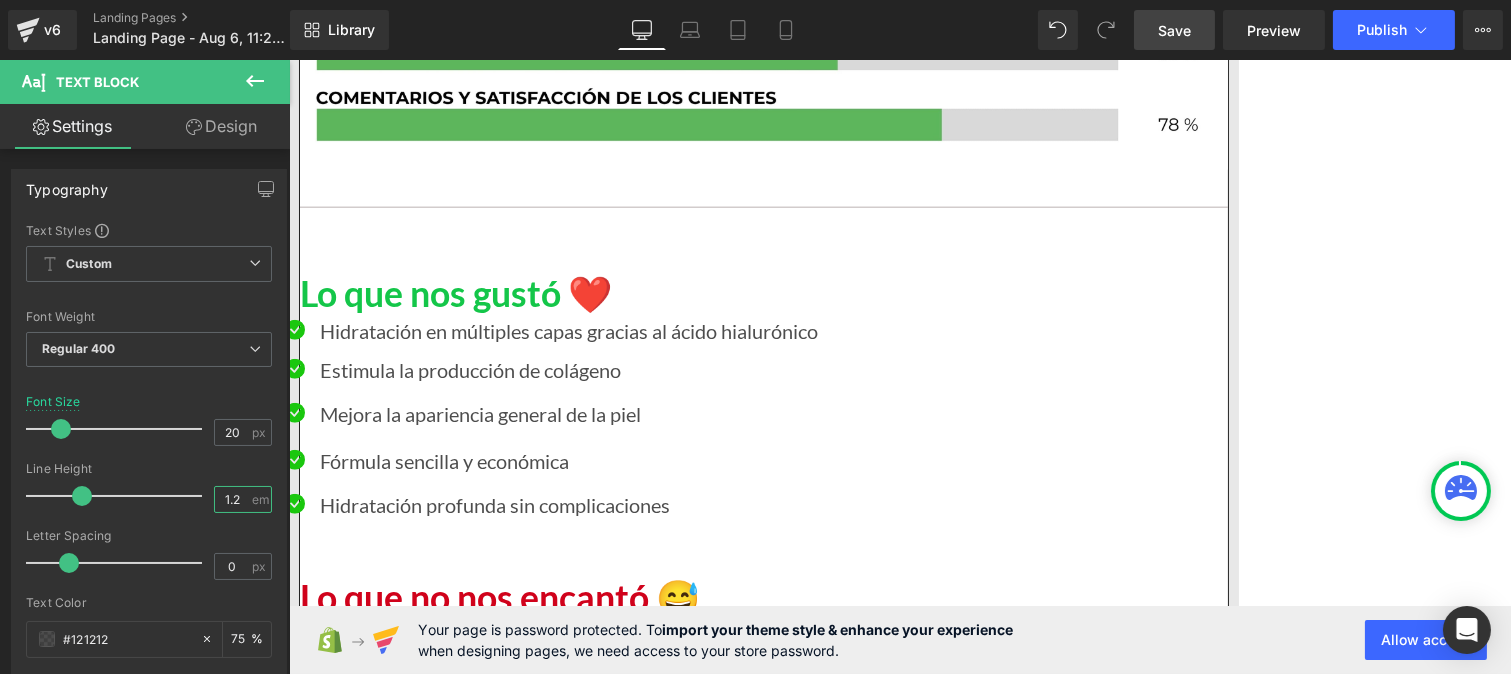 type on "1.2" 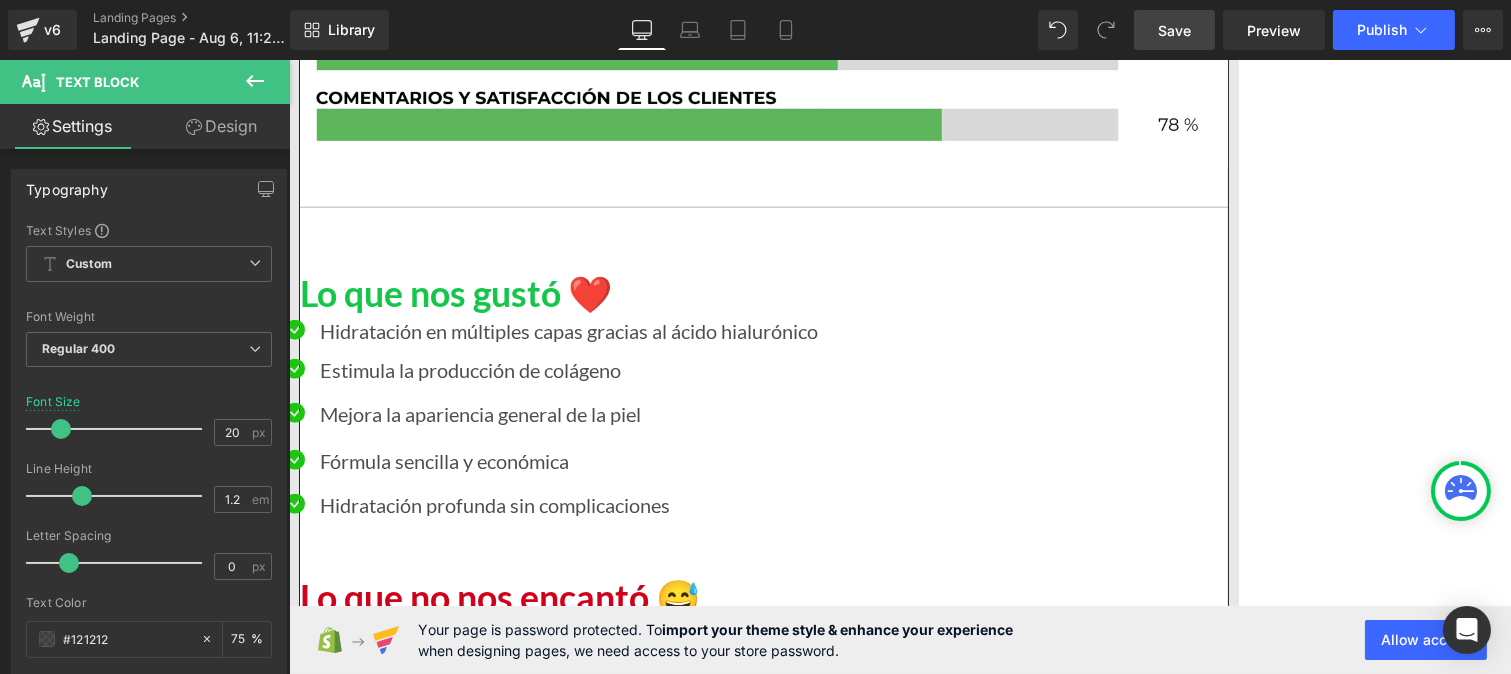 click on "Save" at bounding box center (1174, 30) 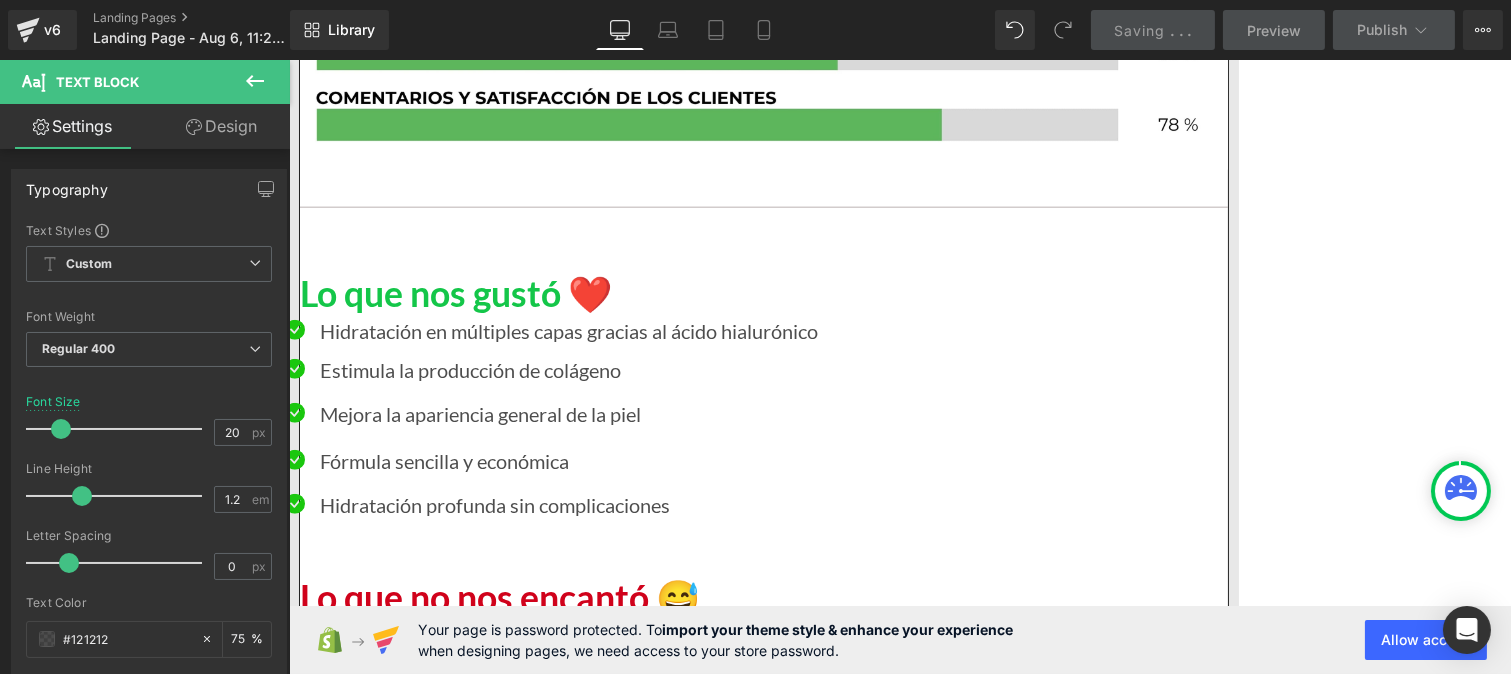 scroll, scrollTop: 19098, scrollLeft: 0, axis: vertical 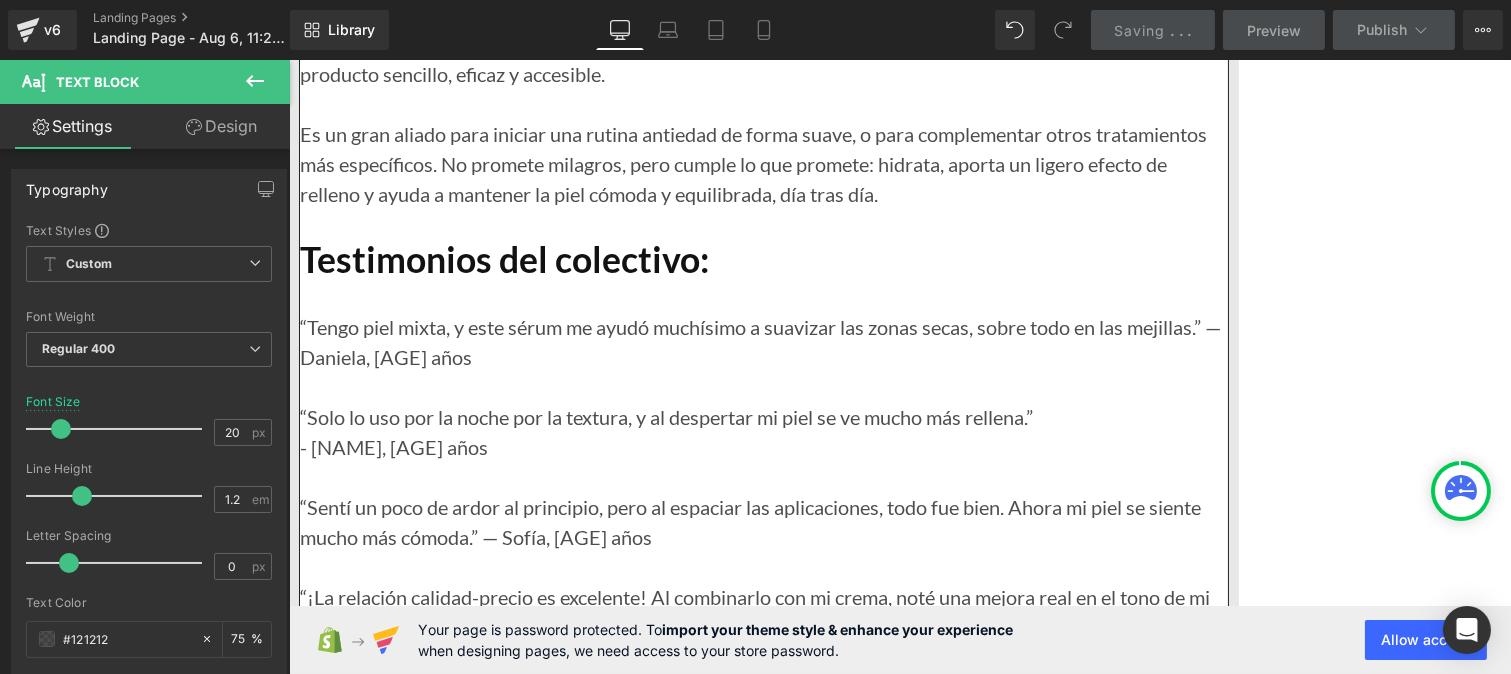 click on "Cuando empezamos a notar que la piel se siente tirante, que las arrugas se hacen más visibles o que el rostro luce apagado, muchas veces buscamos esa solución “milagrosa”. En nuestro colectivo, todas hemos pasado por ese momento. Y fue justamente lo que nos motivó a probar juntas sérums con ácido hialurónico." at bounding box center (763, 5383) 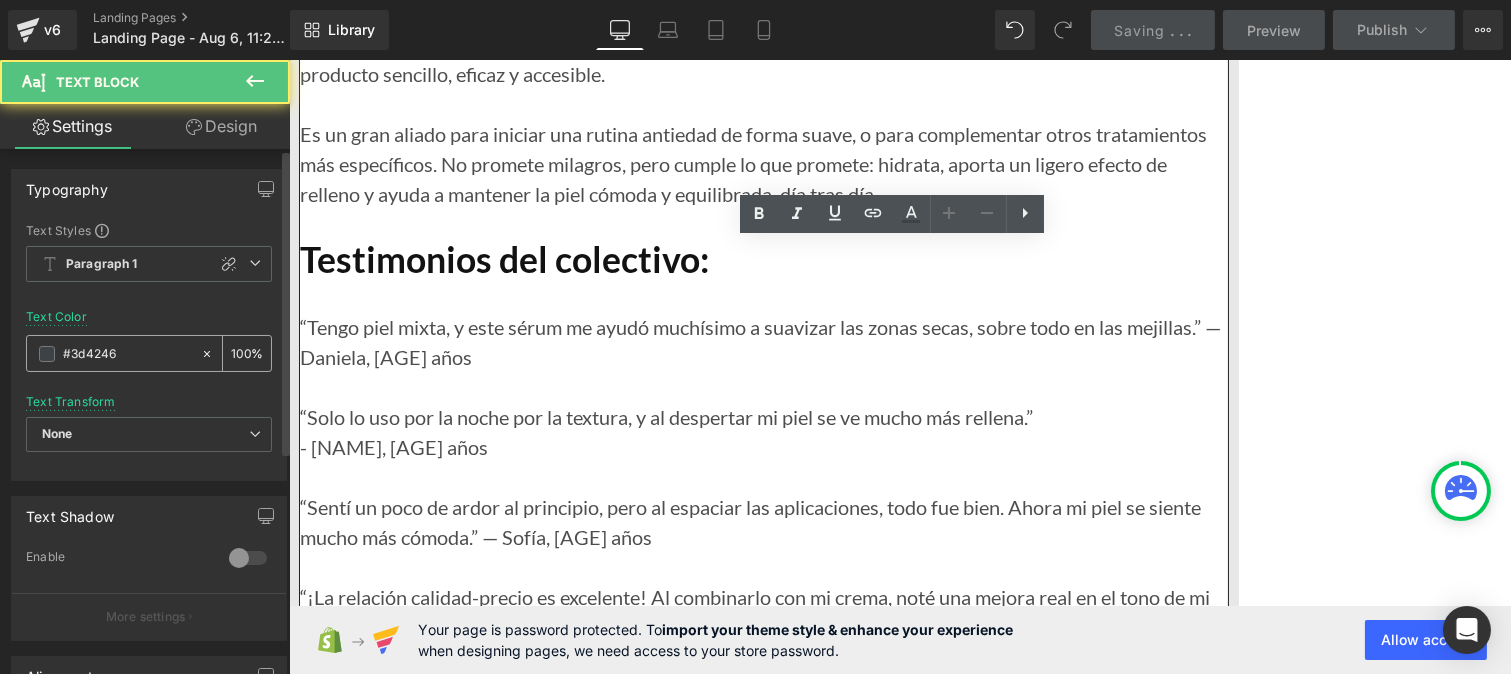 click on "#3d4246" at bounding box center [127, 354] 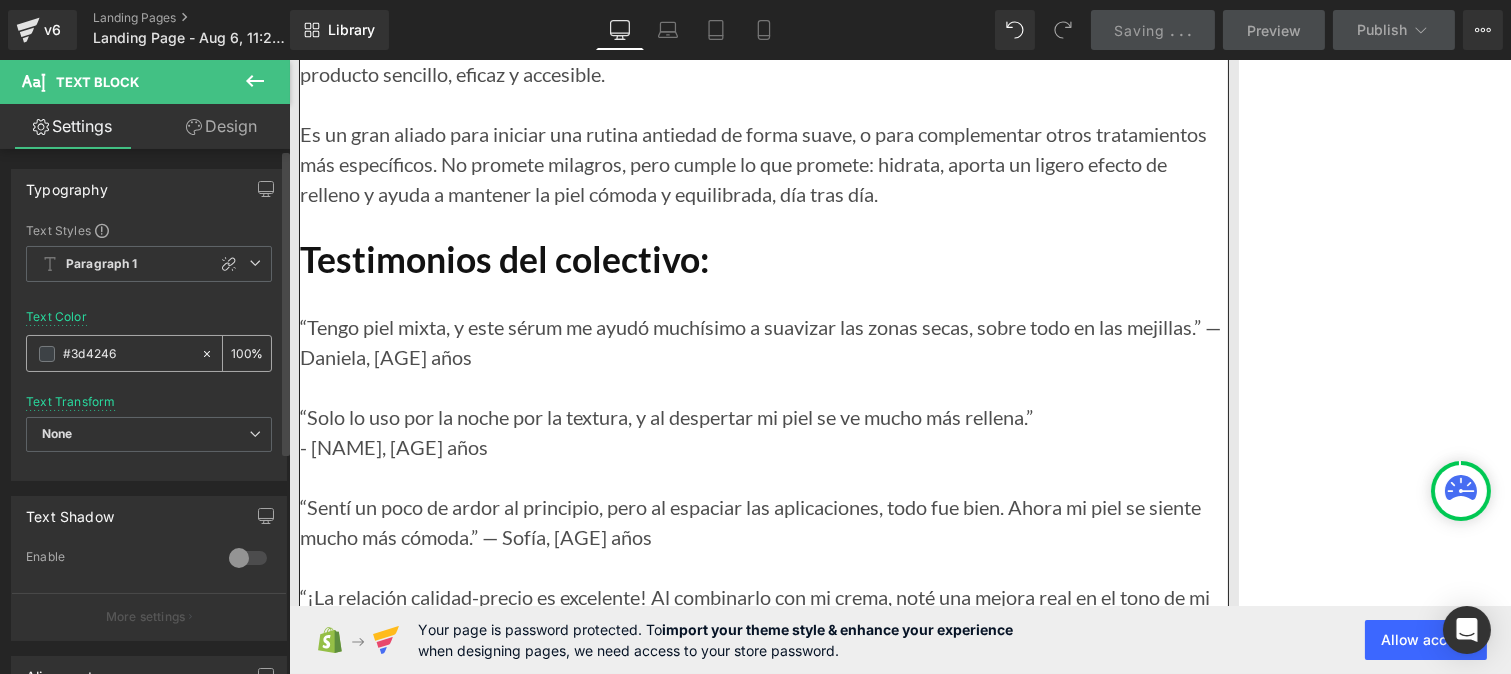 paste on "121212" 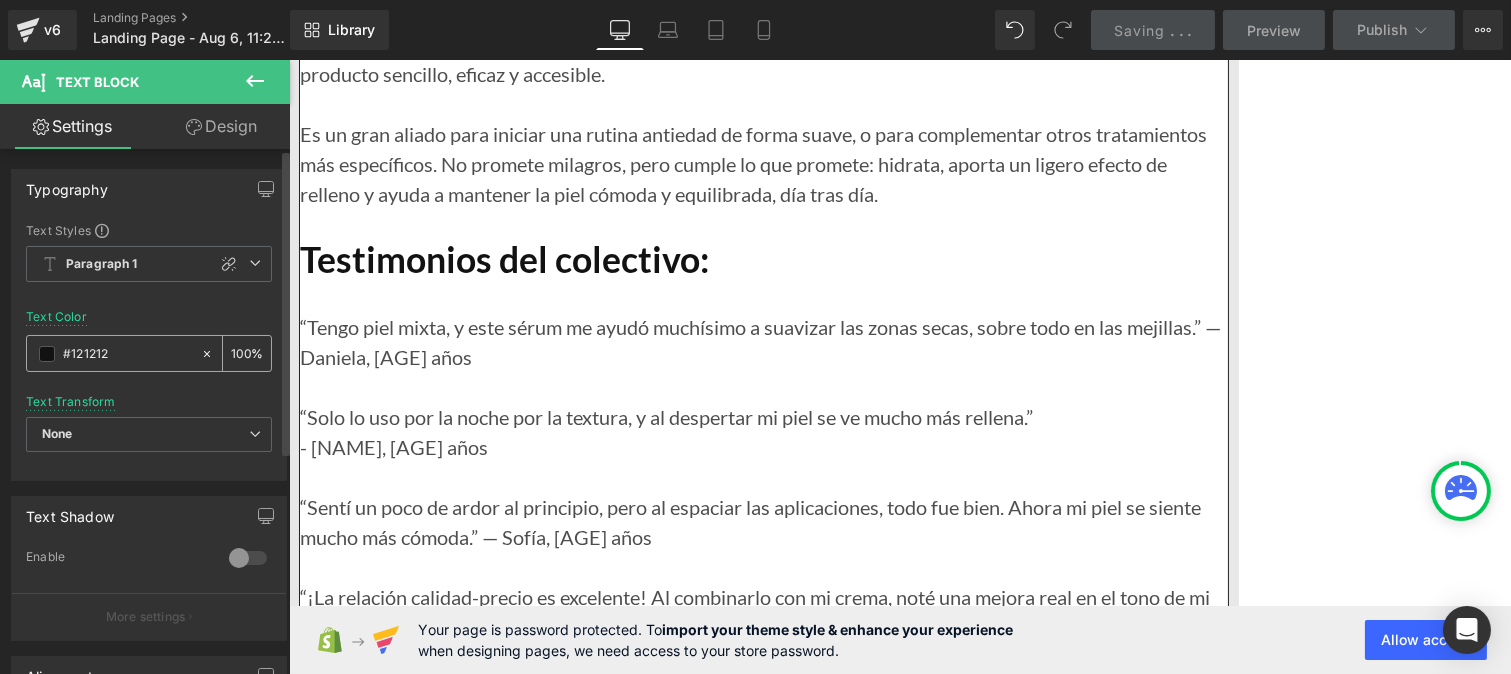 type on "#121212" 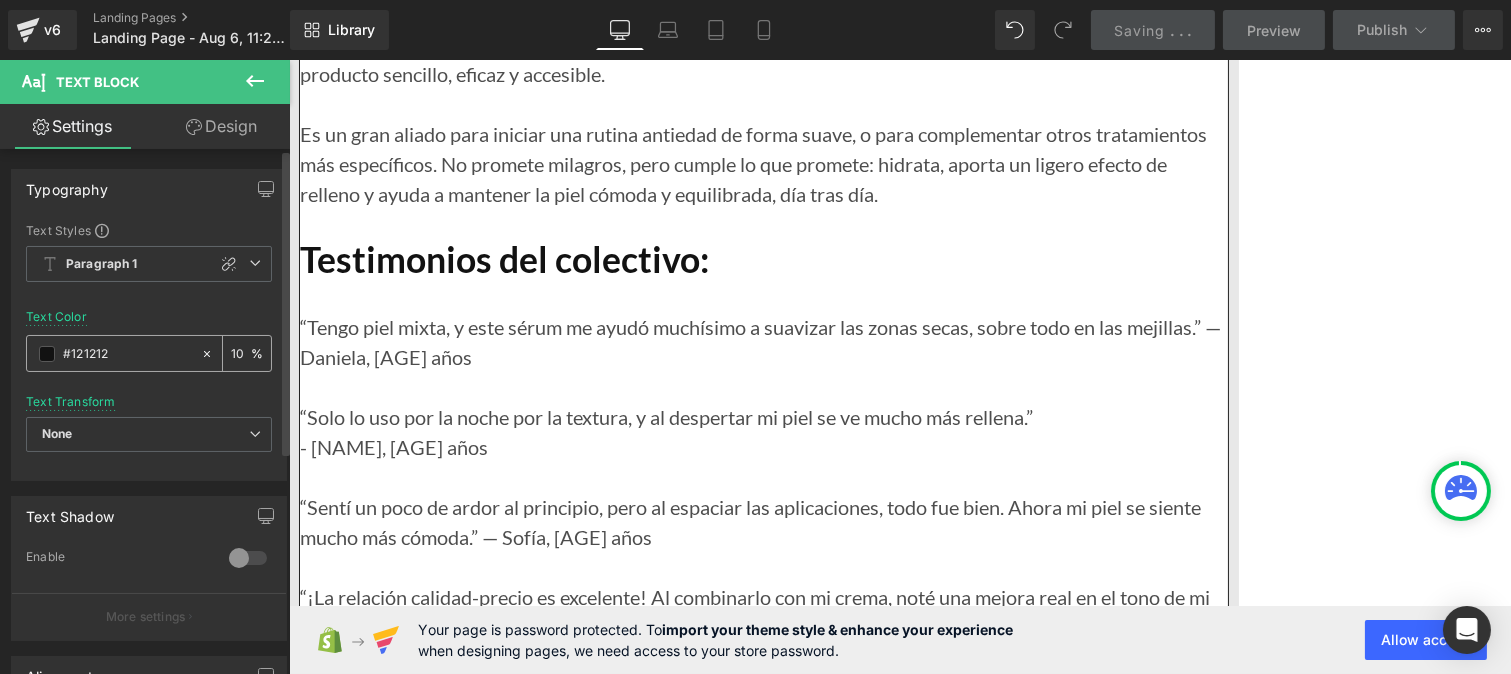 type on "1" 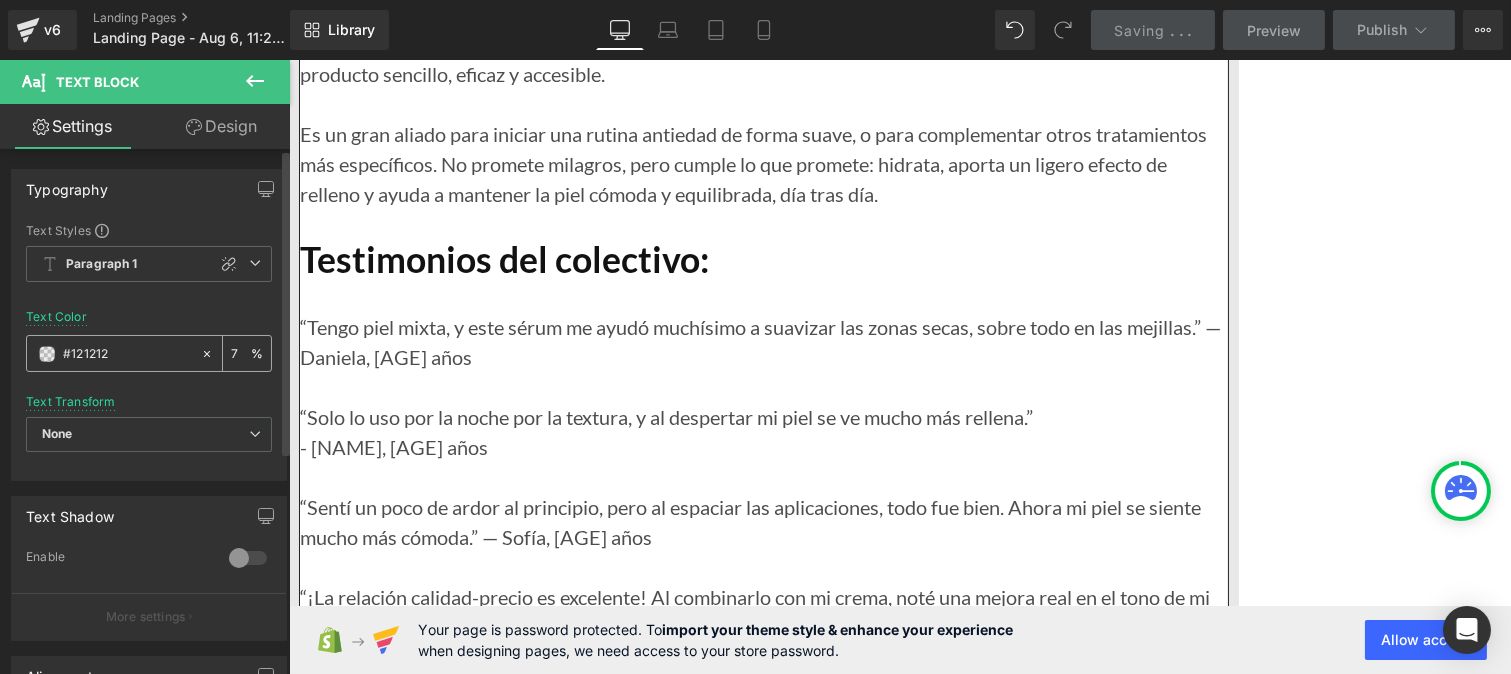 type on "75" 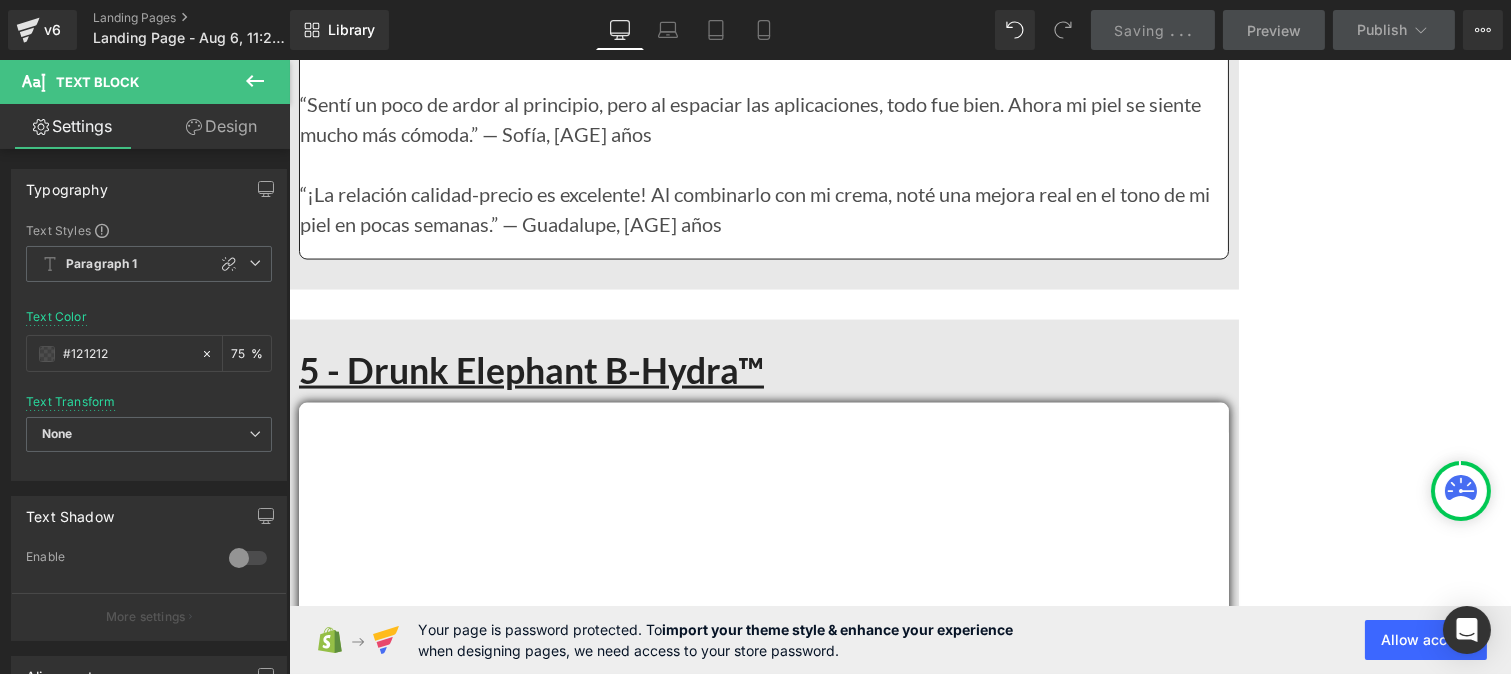 scroll, scrollTop: 19534, scrollLeft: 0, axis: vertical 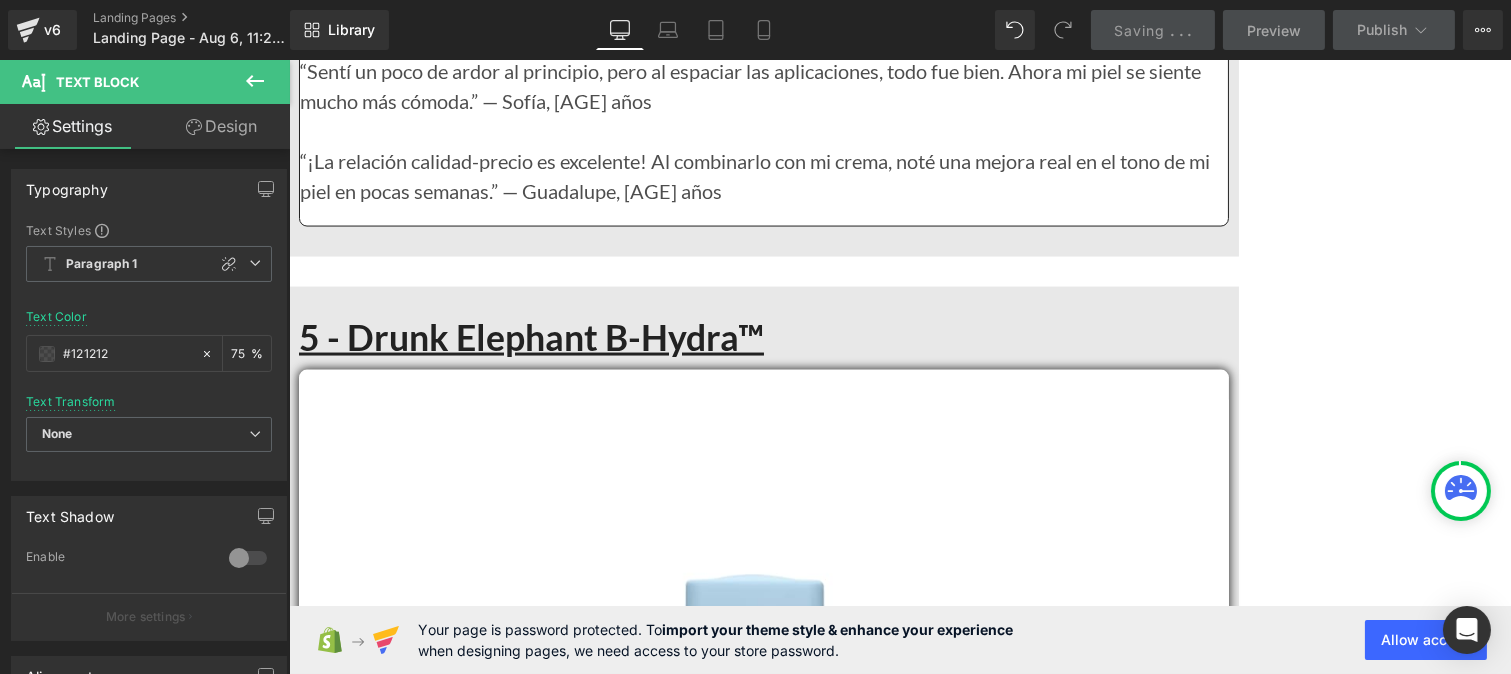 click on "No buscamos la perfección, pero sí cambios visibles: una piel más rellena, arrugas que se suavizan, un rostro que recupera su luz natural. Priorizamos los tratamientos que realmente mostraron resultados en nuestras caras, no solo en la publicidad." at bounding box center (782, 5403) 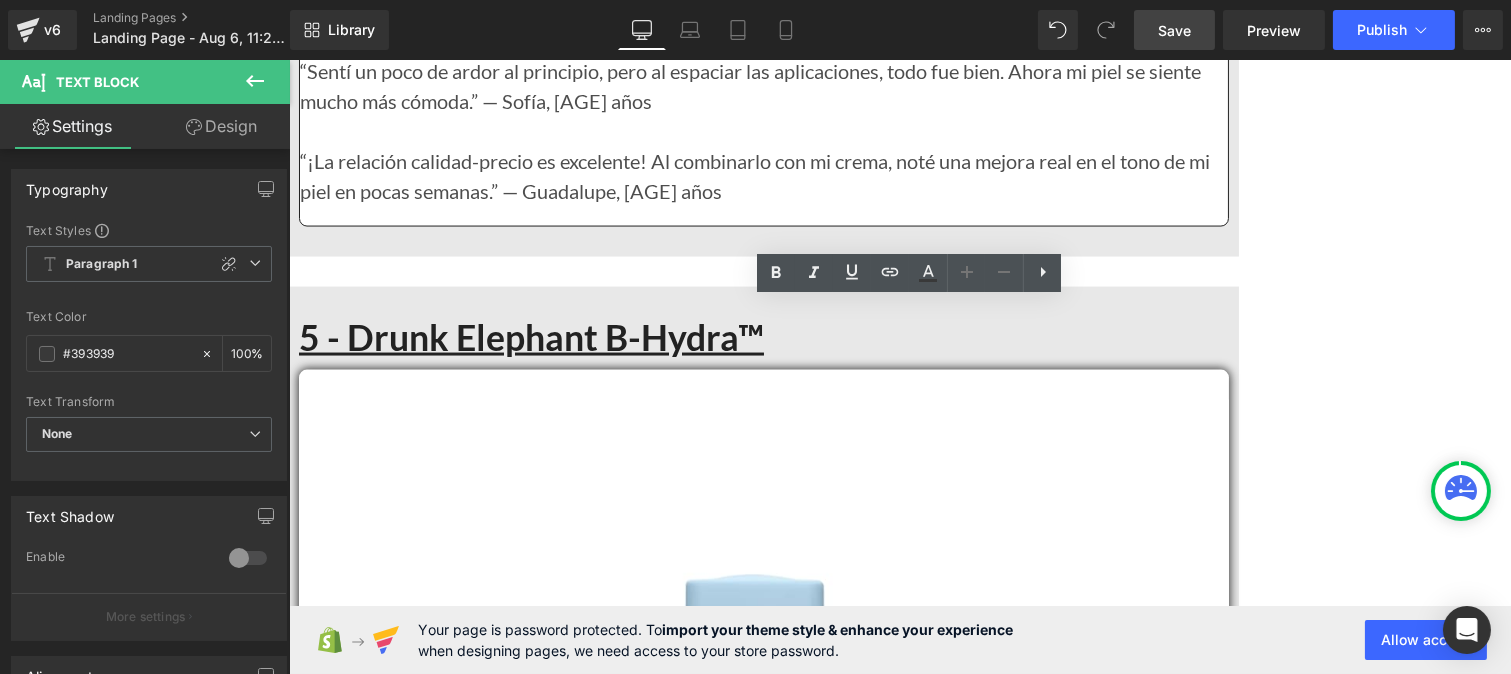 click on "Un buen sérum también es un momento para una misma. Nos encantaron los que se aplican fácil, no dejan sensación pegajosa y dejan la piel suave, sin residuos. Que puedas usarlo debajo de tu crema o maquillaje sin problema." at bounding box center [780, 5573] 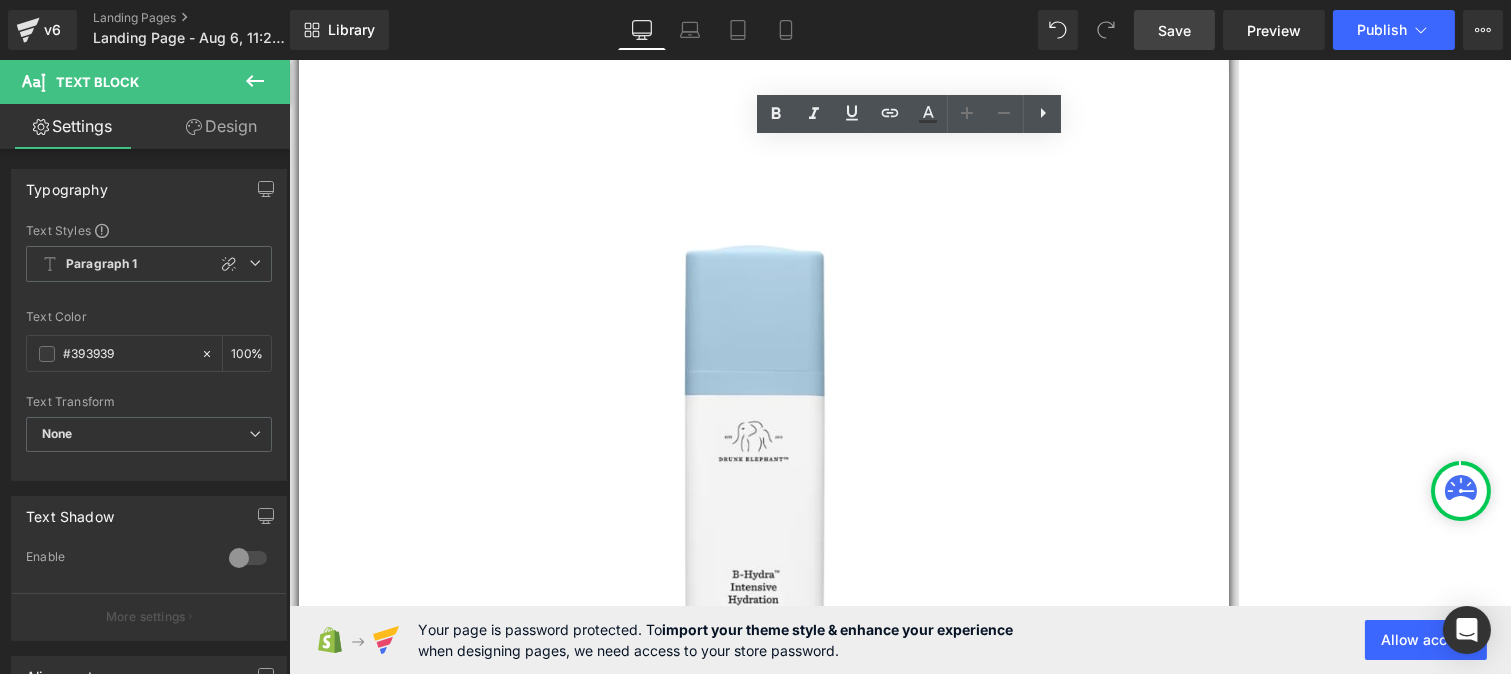 scroll, scrollTop: 19864, scrollLeft: 0, axis: vertical 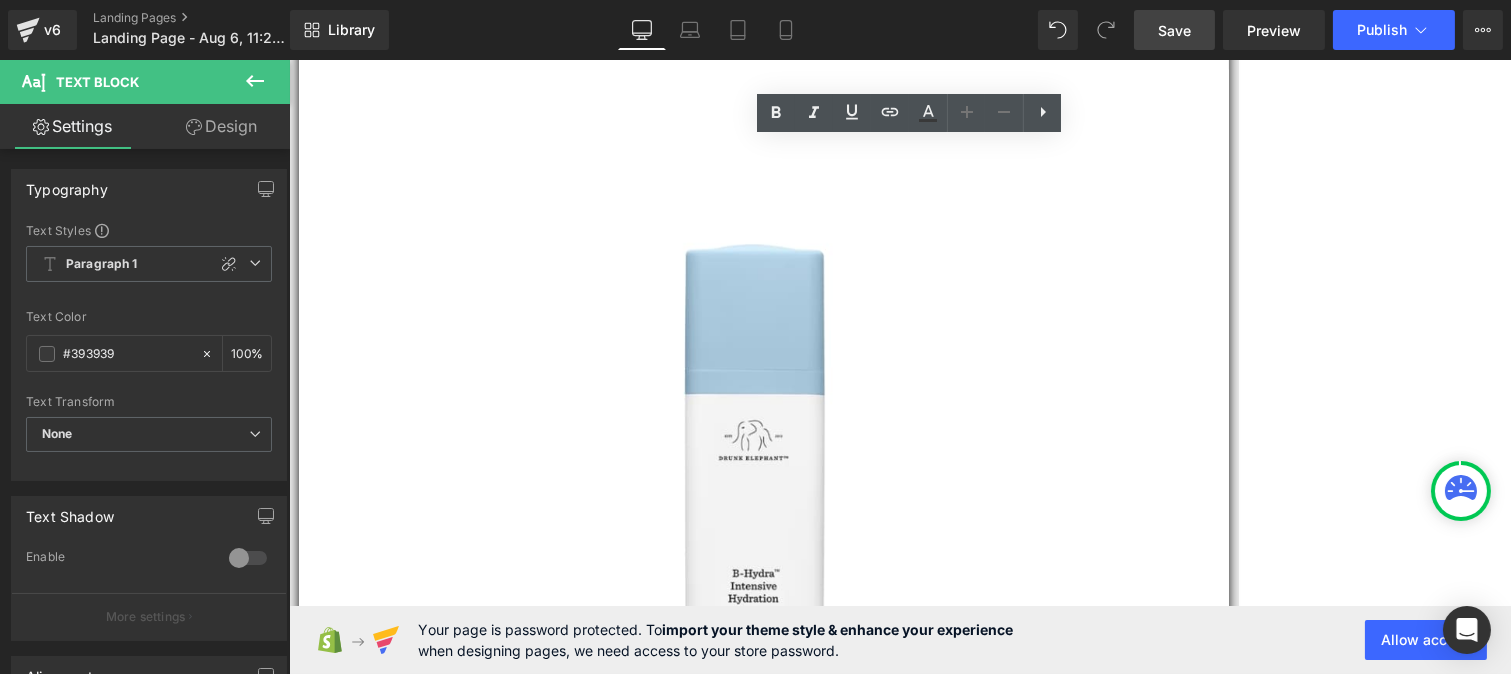 click on "Quienes tenían el tono apagado, manchas o la piel flácida, valoraron mucho las fórmulas multifunción: productos que actúan tanto en la superficie como en profundidad, gracias a diferentes tipos de ácido hialurónico y otros activos que realmente suman." at bounding box center [780, 5413] 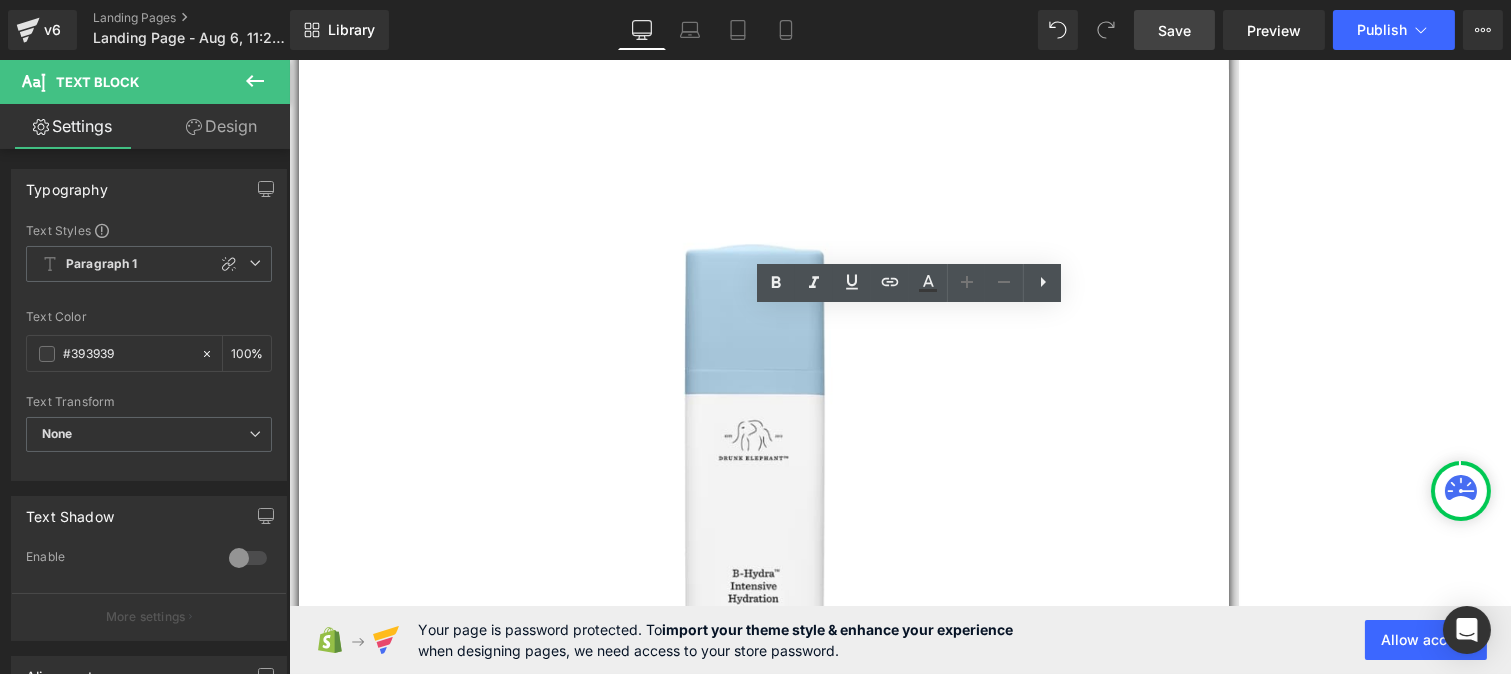 click on "Varias de nosotras tenemos la piel delicada, propensa a enrojecerse o a reaccionar con granitos. Por eso, fuimos muy cuidadosas con que cada producto estuviera libre de fragancias fuertes, parabenos y otros ingredientes dudosos. Y, sobre todo, que cuidara la piel sin agredirla." at bounding box center [780, 5583] 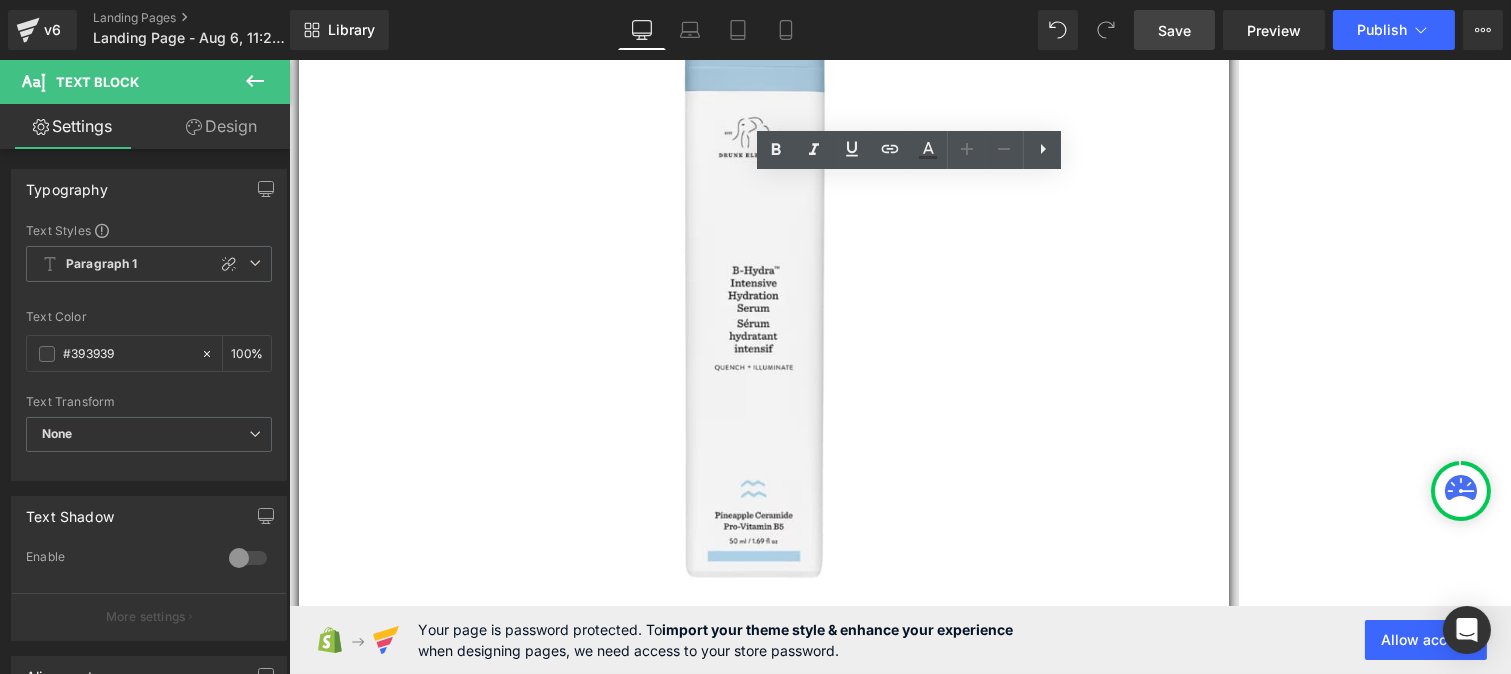 scroll, scrollTop: 20168, scrollLeft: 0, axis: vertical 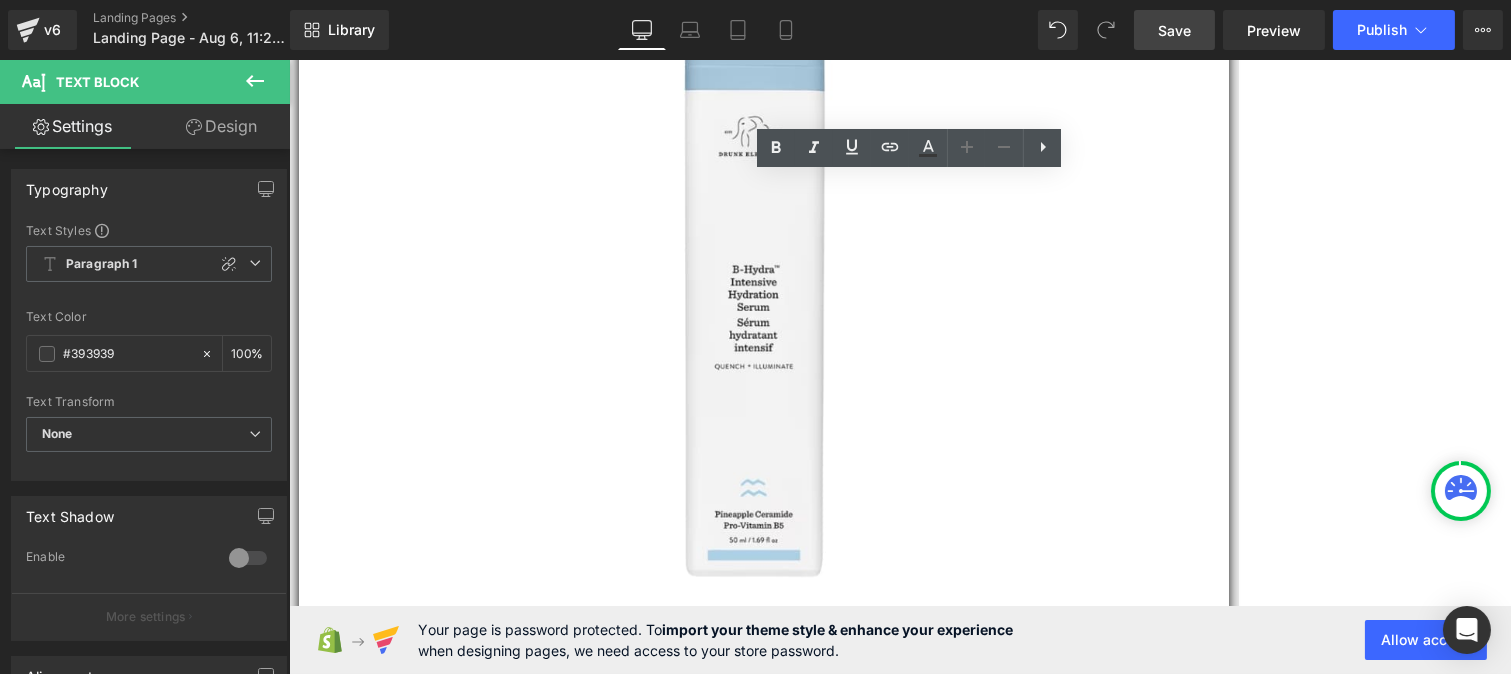 click on "Nos dio confianza cuando una marca ofrece garantía de satisfacción o devoluciones fáciles. Eso significa que realmente creen en lo que venden —y nos permitió probar sin estrés." at bounding box center [780, 5434] 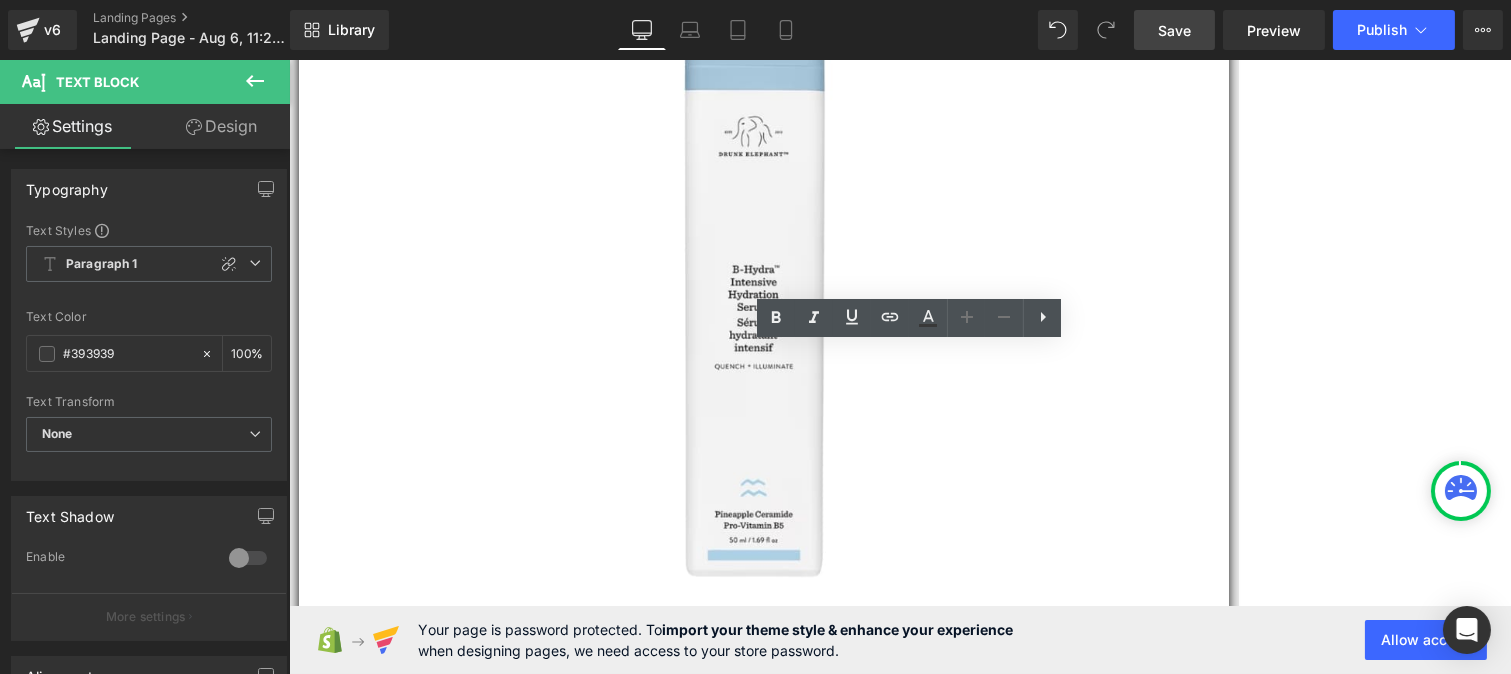 click on "Y un compromiso real detrás del producto." at bounding box center [511, 5389] 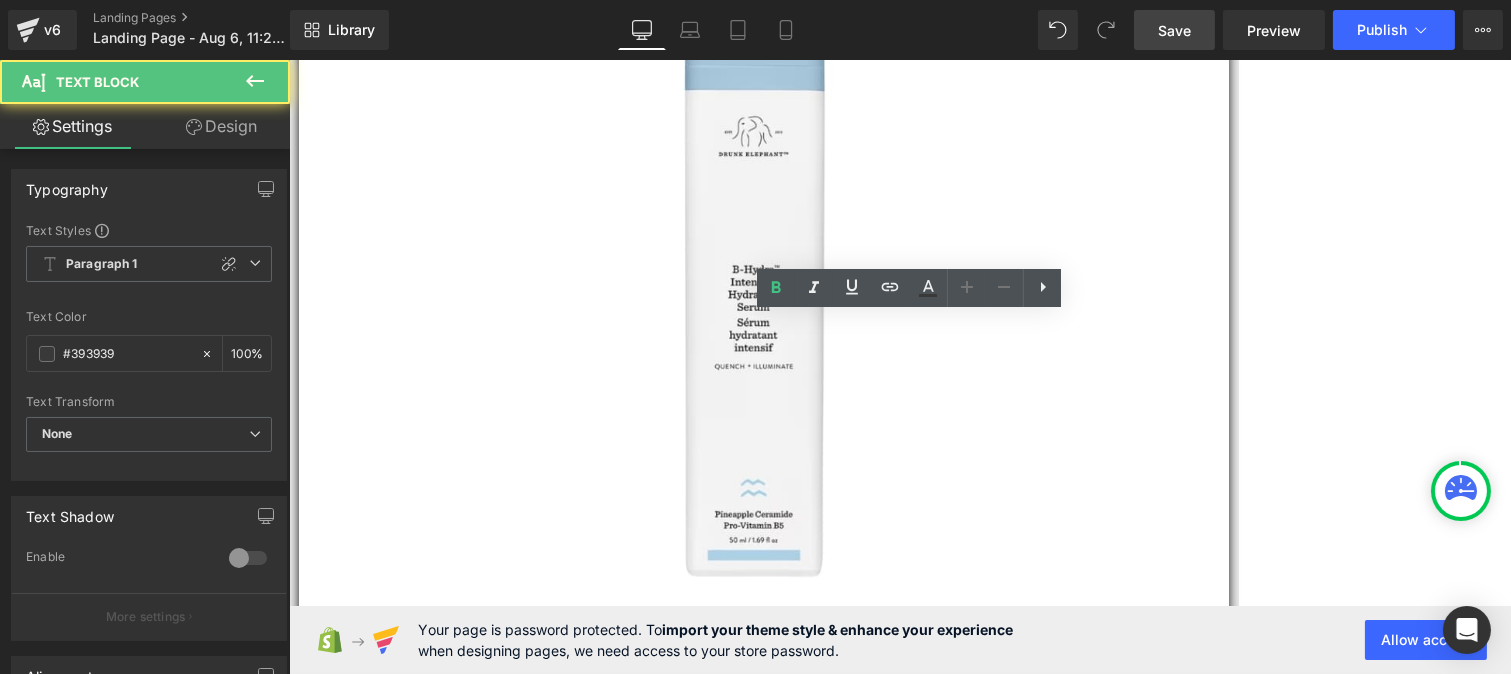 click on "Y un compromiso real detrás del producto." at bounding box center [511, 5389] 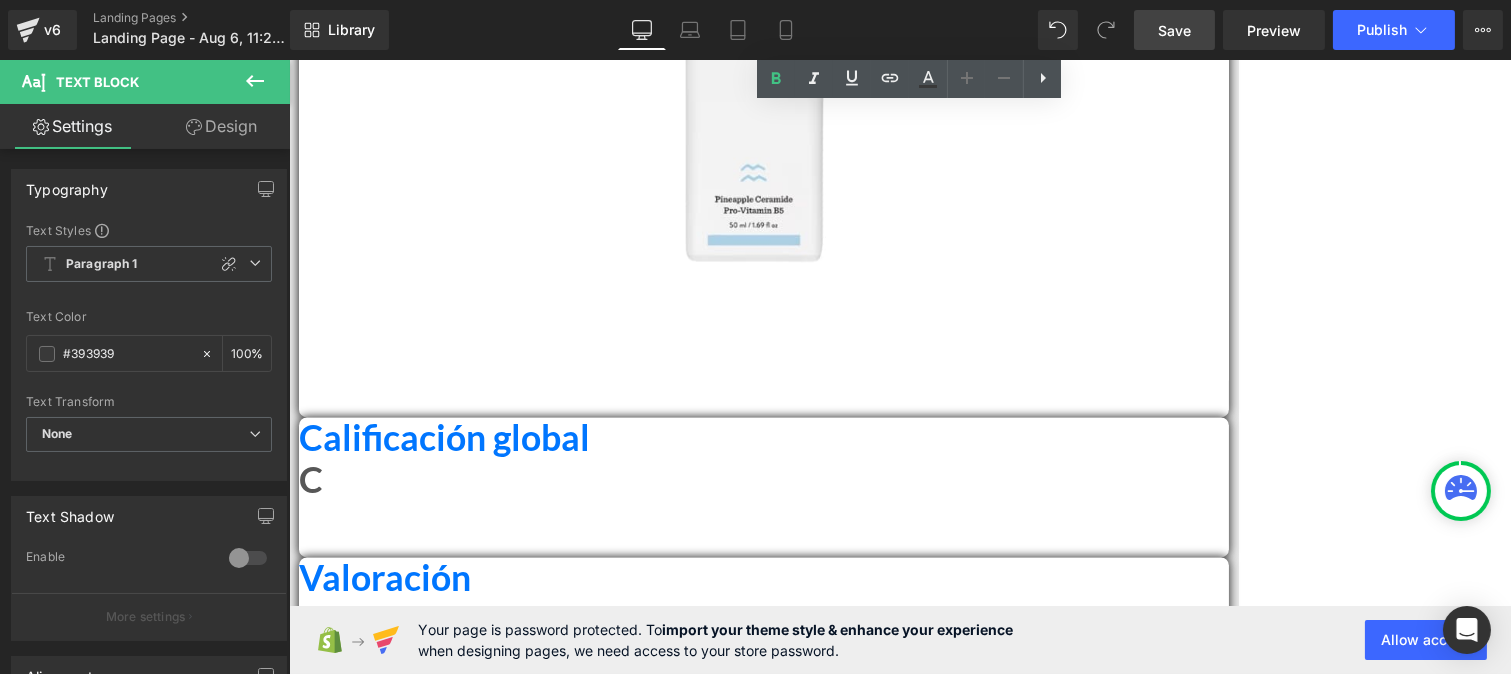 scroll, scrollTop: 20488, scrollLeft: 0, axis: vertical 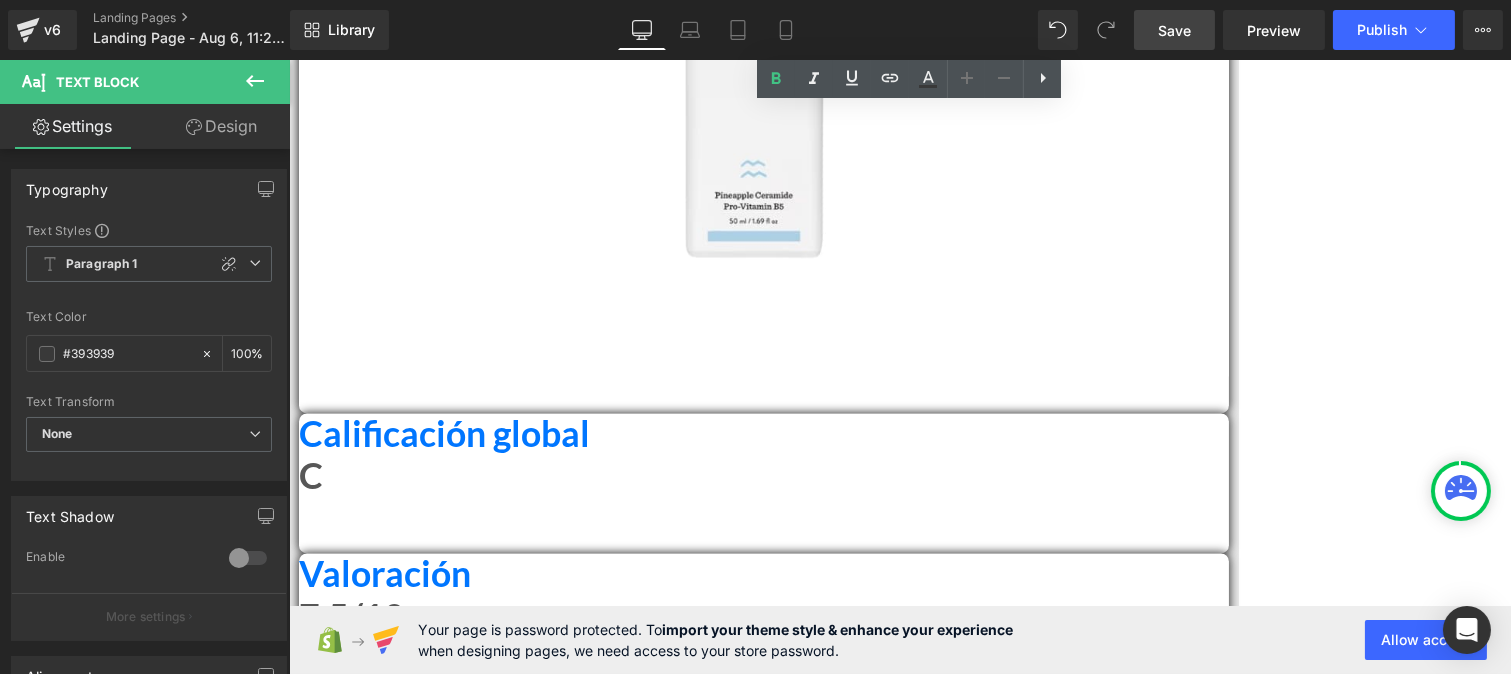 click on "Nos sorprendió ver cuántos productos se venden como “con ácido hialurónico” pero apenas lo incluyen en su fórmula. Si no encontramos Sodium Hyaluronate (el verdadero activo) bien posicionado en la lista de ingredientes… mejor lo dejamos pasar." at bounding box center (782, 5424) 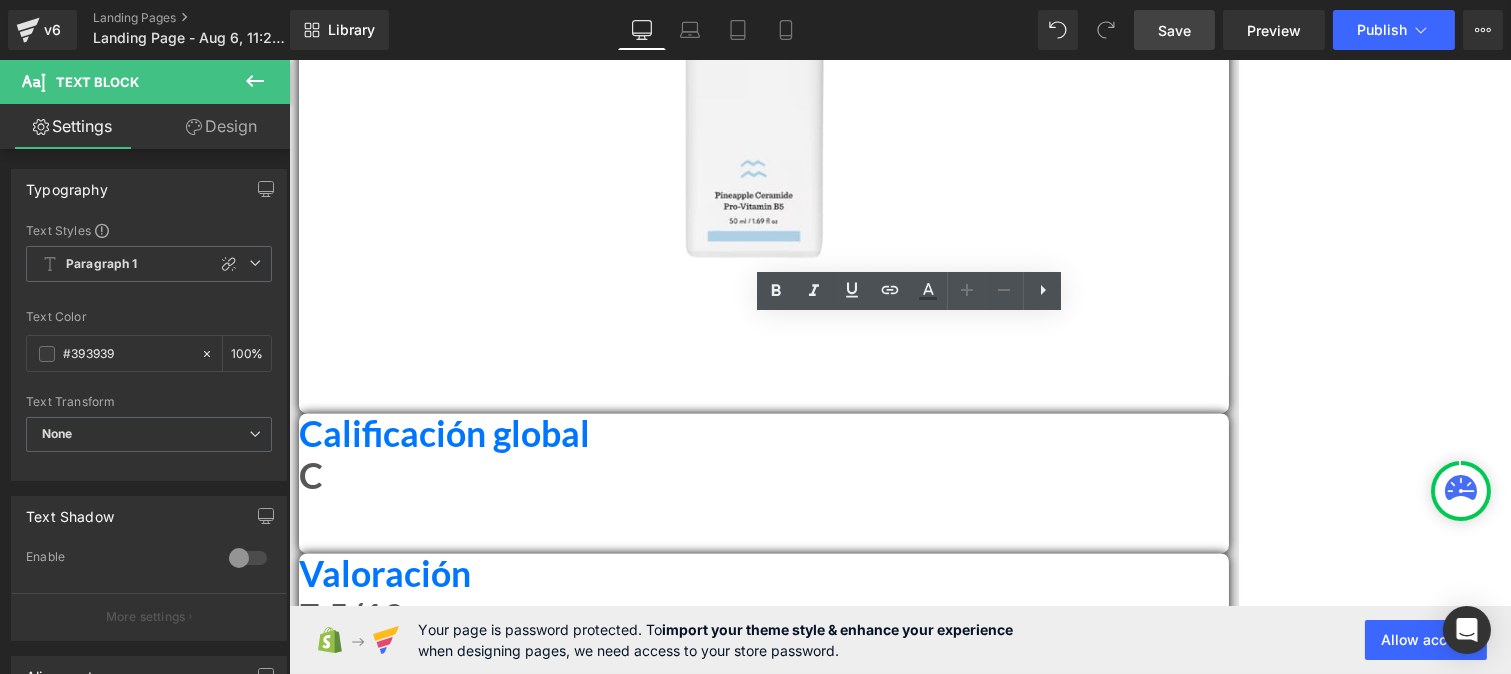 click on "Sérums que casi no contienen nada." at bounding box center [484, 5364] 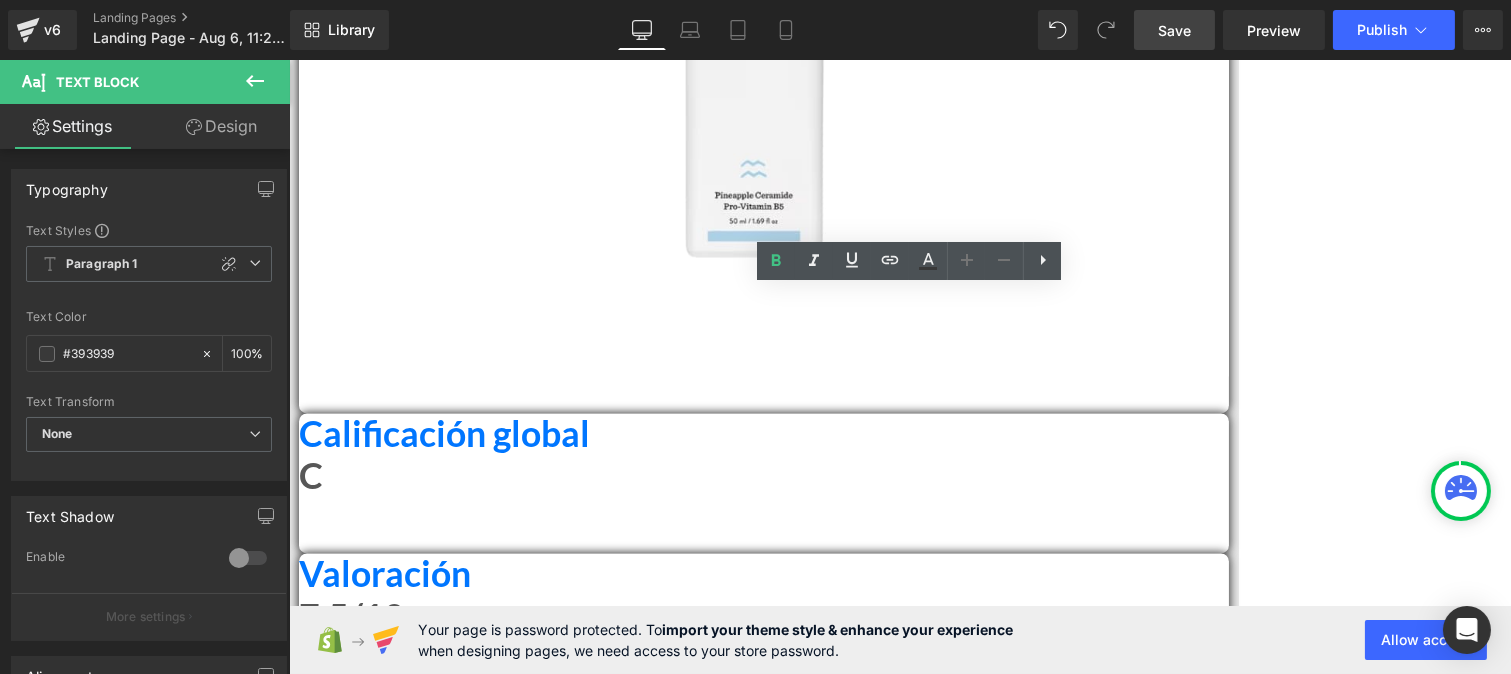 click on "Lo que ahora evitamos sin pensarlo dos veces" at bounding box center [763, 5274] 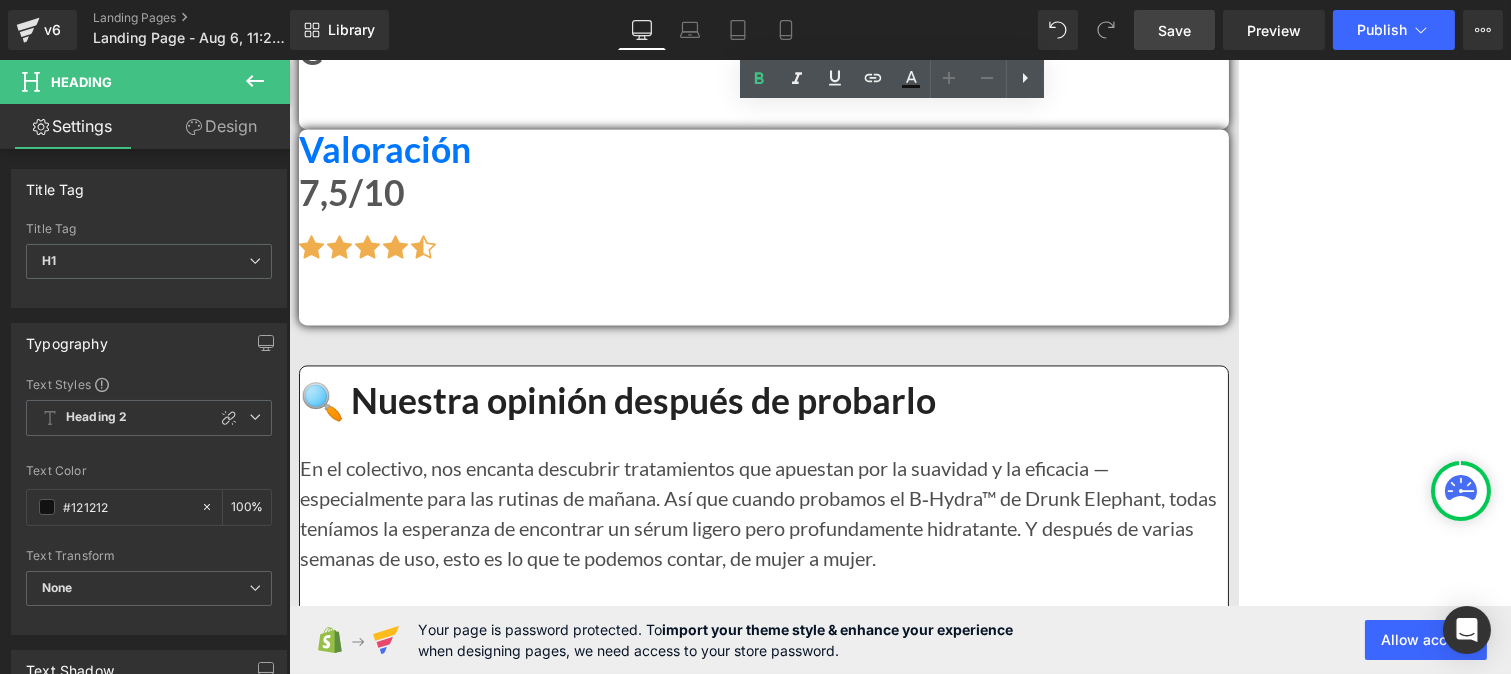 scroll, scrollTop: 20913, scrollLeft: 0, axis: vertical 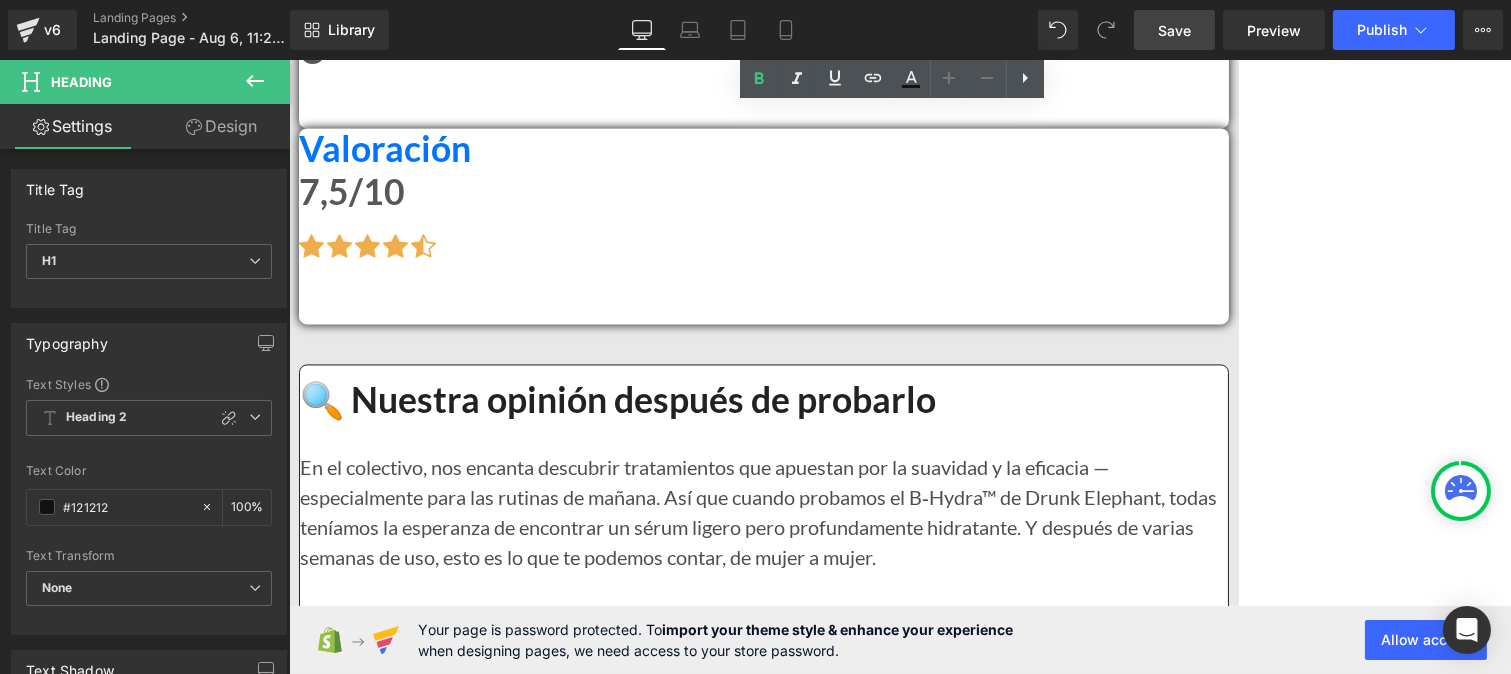 click on "Entonces… ¿realmente funciona?" at bounding box center [763, 5382] 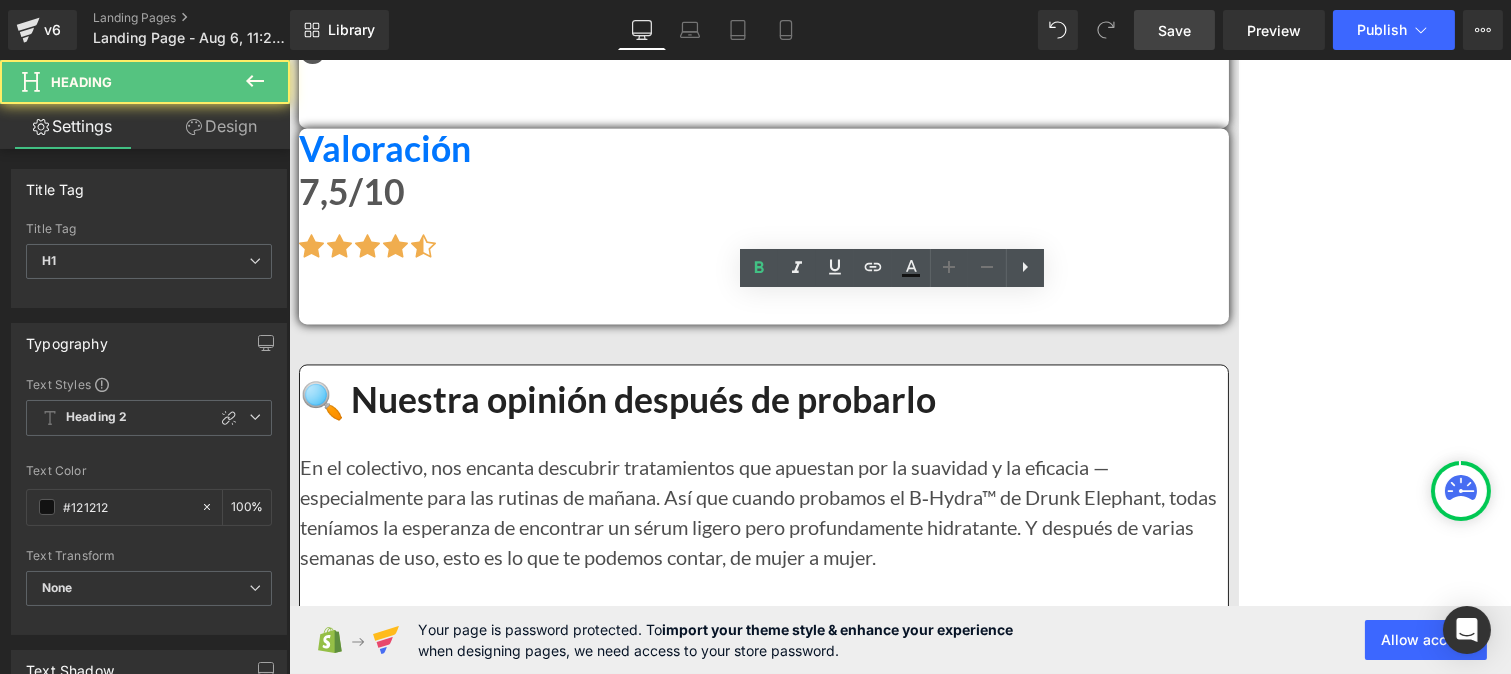 click on "Entendemos perfecto que el presupuesto puede ser un factor. Pero esos productos demasiado baratos que prometen resultados en tres días suelen estar llenos de agua, conservadores o ingredientes de dudosa calidad. ¿El resultado? Ningún cambio real… o peor: irritaciones y  malas experiencias." at bounding box center (780, 5189) 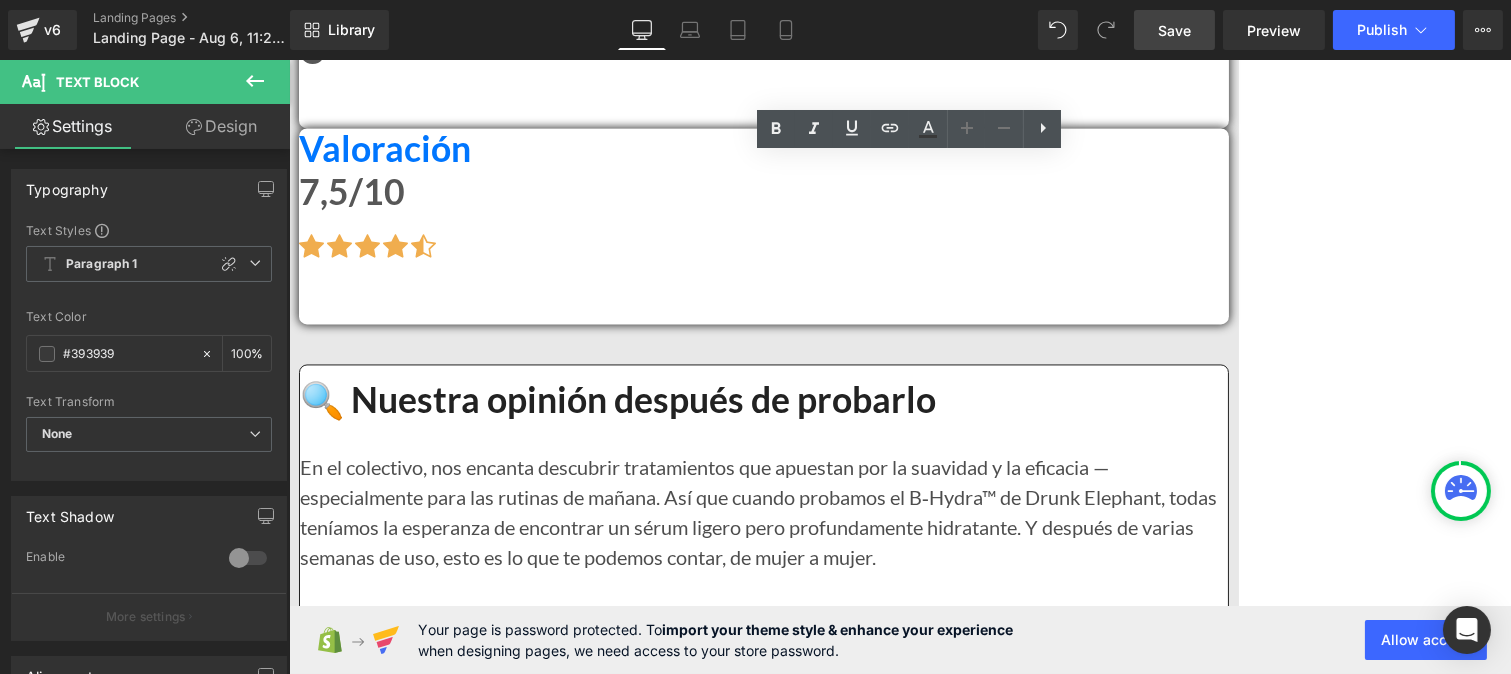 click on "Te lo decimos con total honestidad: sí, cuando el producto está bien formulado, los resultados se notan. La piel se vuelve más flexible, las líneas de expresión se suavizan, el rostro recupera su luminosidad. Es un cambio progresivo, suave, pero real. No es magia… pero sí una verdadera ayuda para sentirte mejor en tu propia piel." at bounding box center (763, 5478) 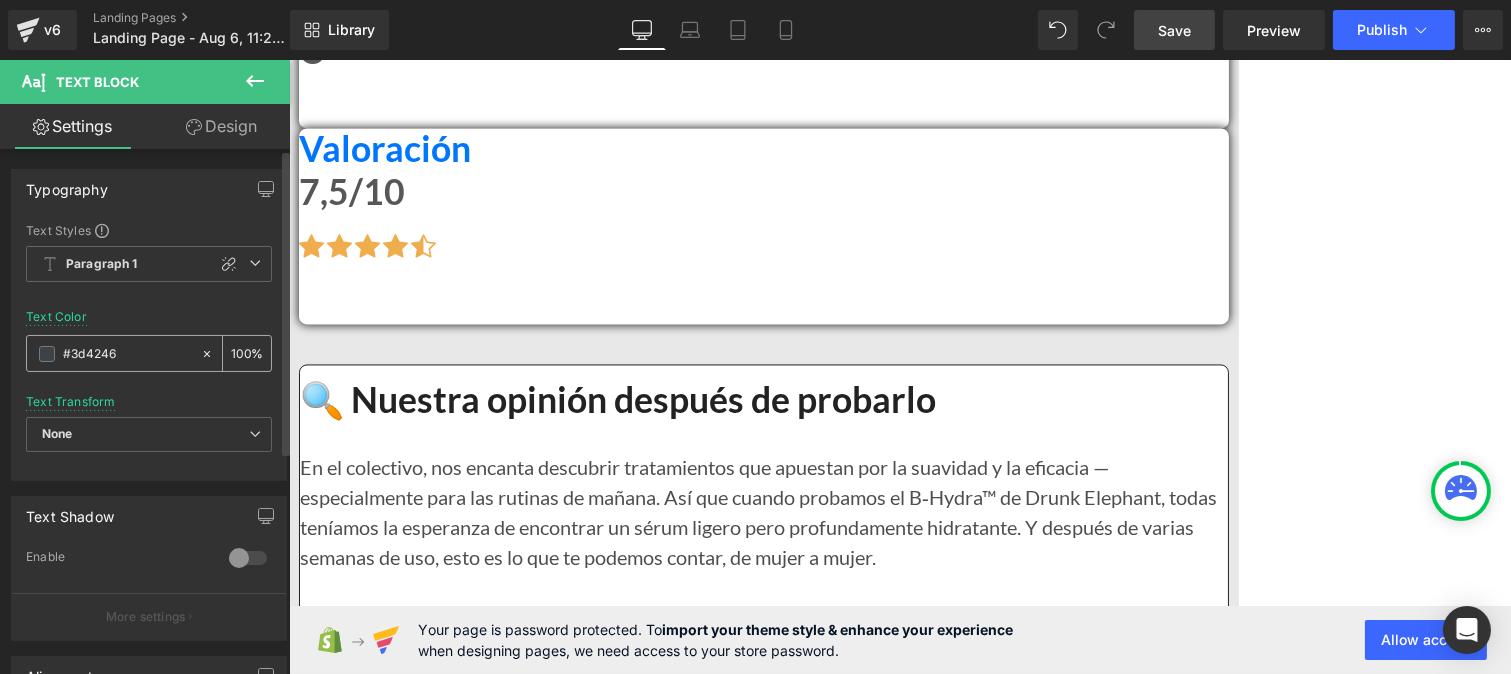 click on "#3d4246" at bounding box center (127, 354) 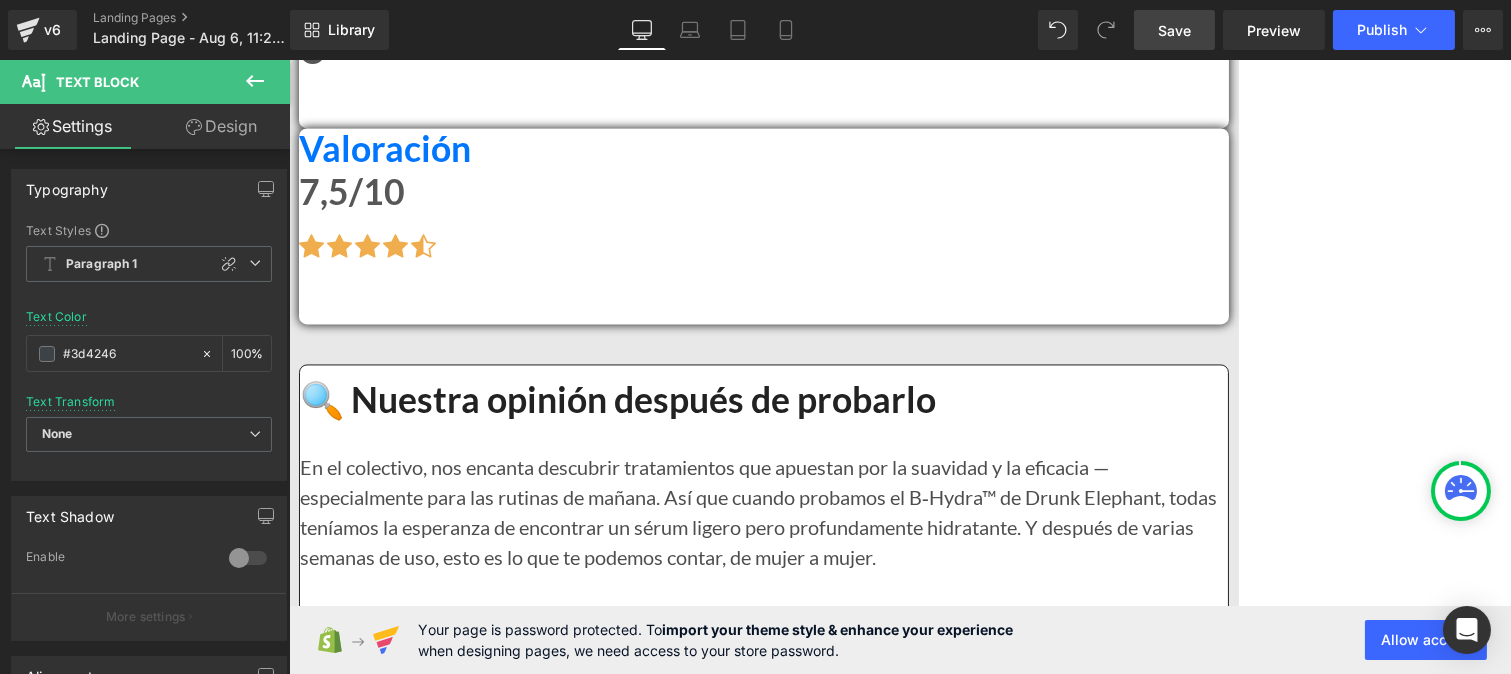 click on "Te lo decimos con total honestidad: sí, cuando el producto está bien formulado, los resultados se notan. La piel se vuelve más flexible, las líneas de expresión se suavizan, el rostro recupera su luminosidad. Es un cambio progresivo, suave, pero real. No es magia… pero sí una verdadera ayuda para sentirte mejor en tu propia piel." at bounding box center (763, 5478) 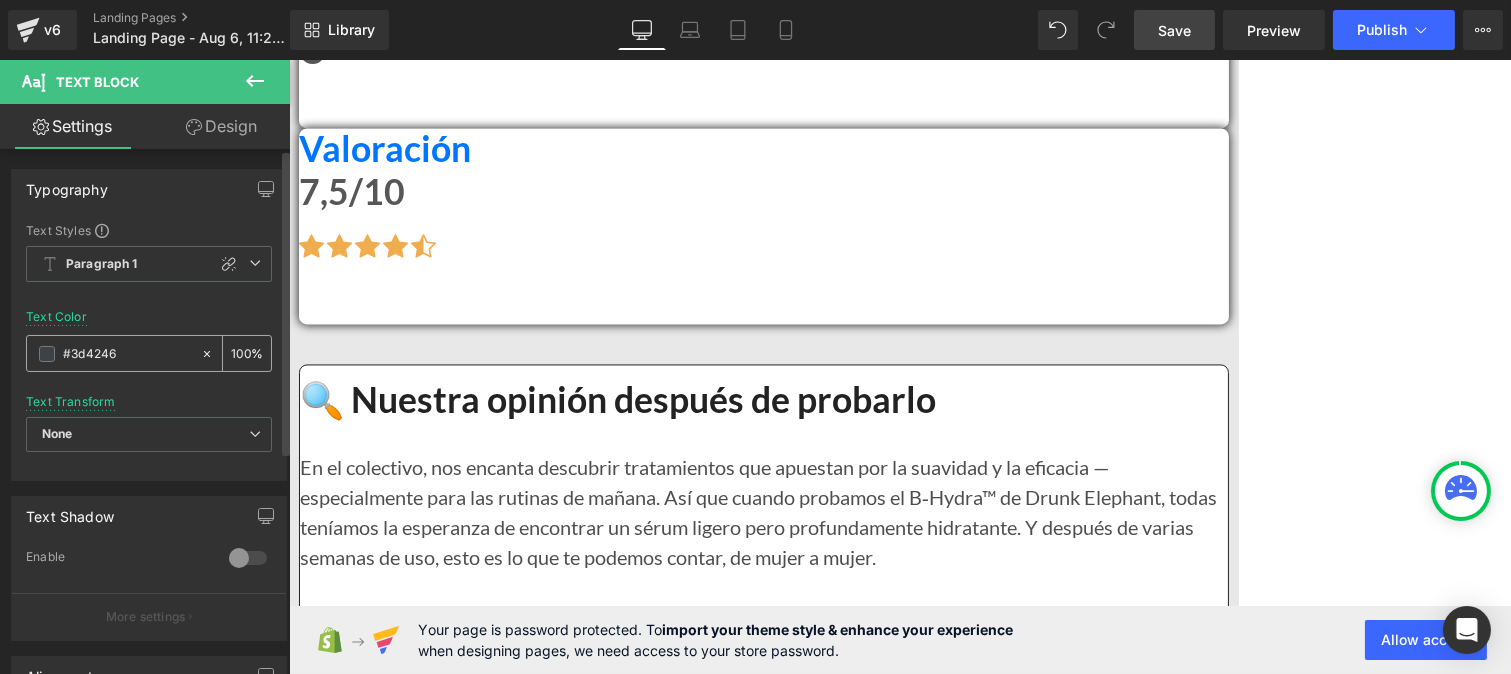 click on "#3d4246" at bounding box center (127, 354) 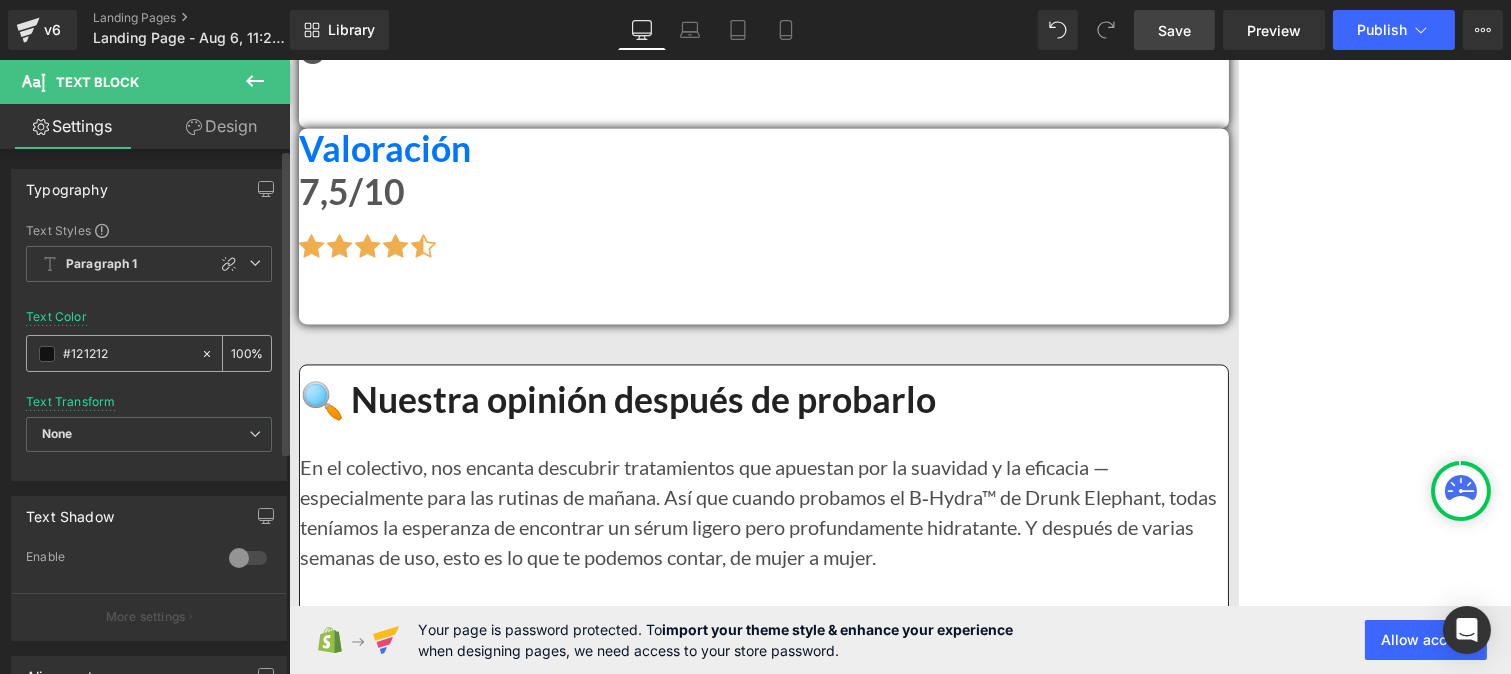 type on "#121212" 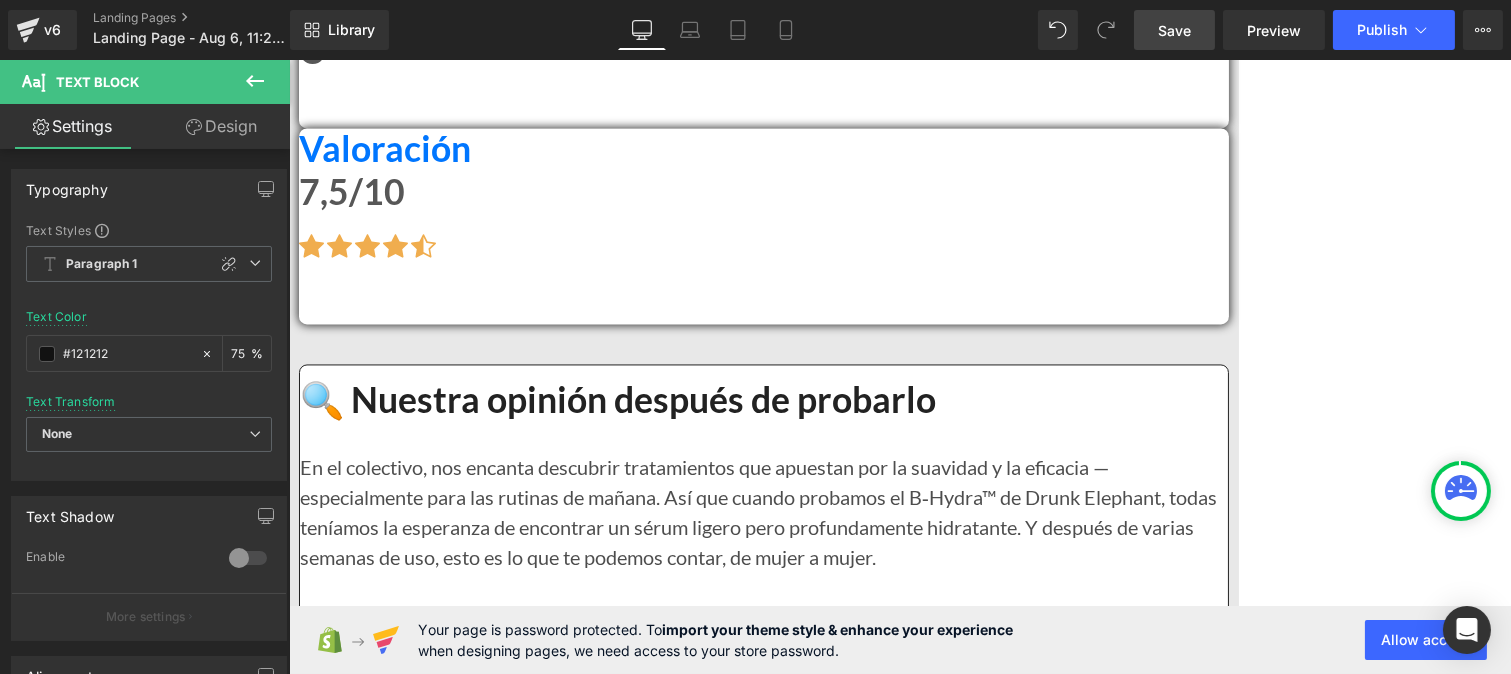 scroll, scrollTop: 0, scrollLeft: 0, axis: both 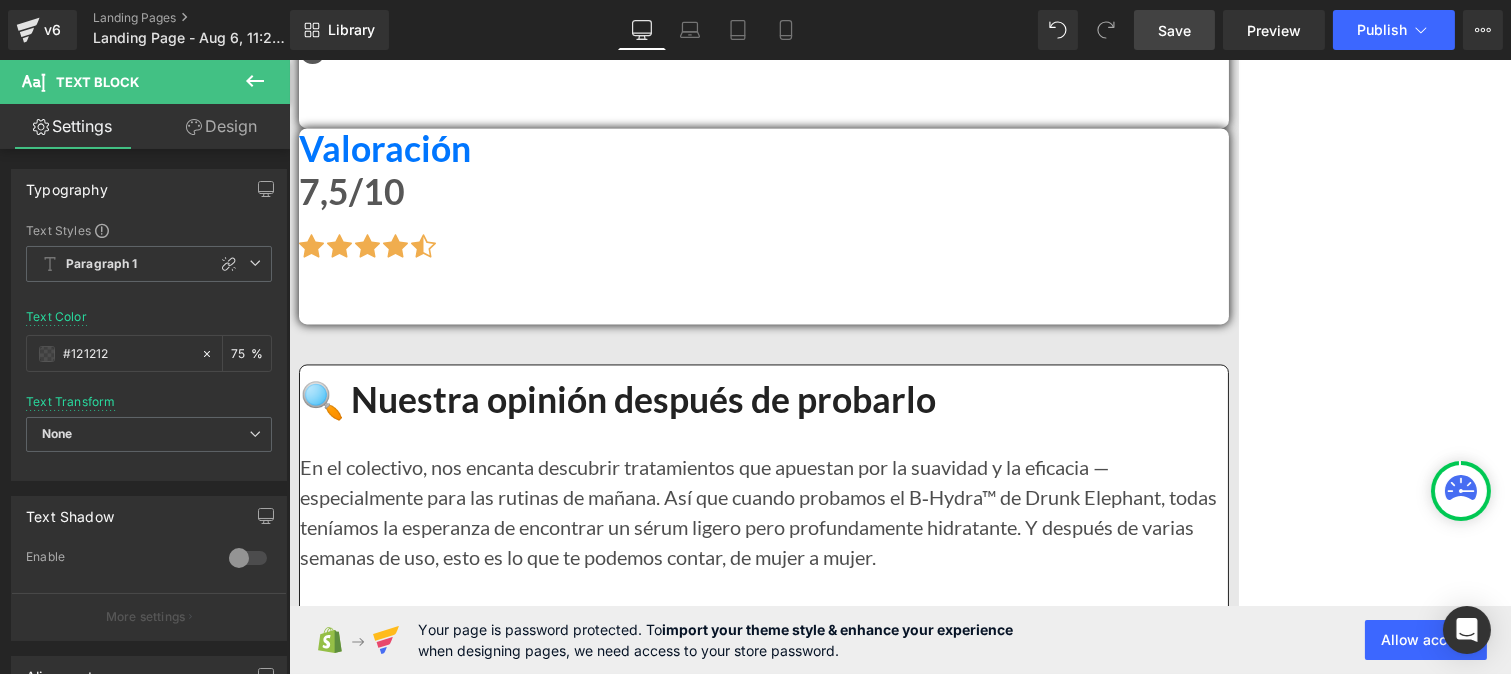 type on "75" 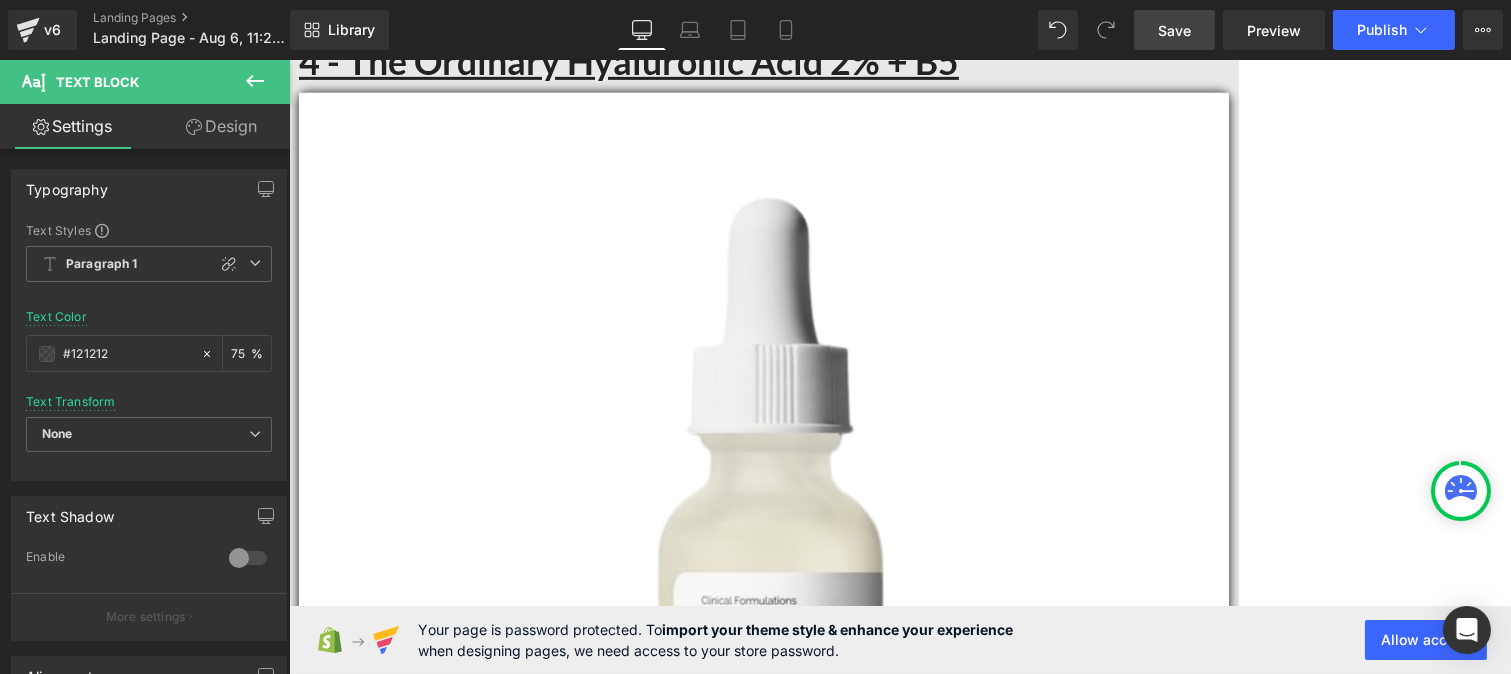 scroll, scrollTop: 15423, scrollLeft: 0, axis: vertical 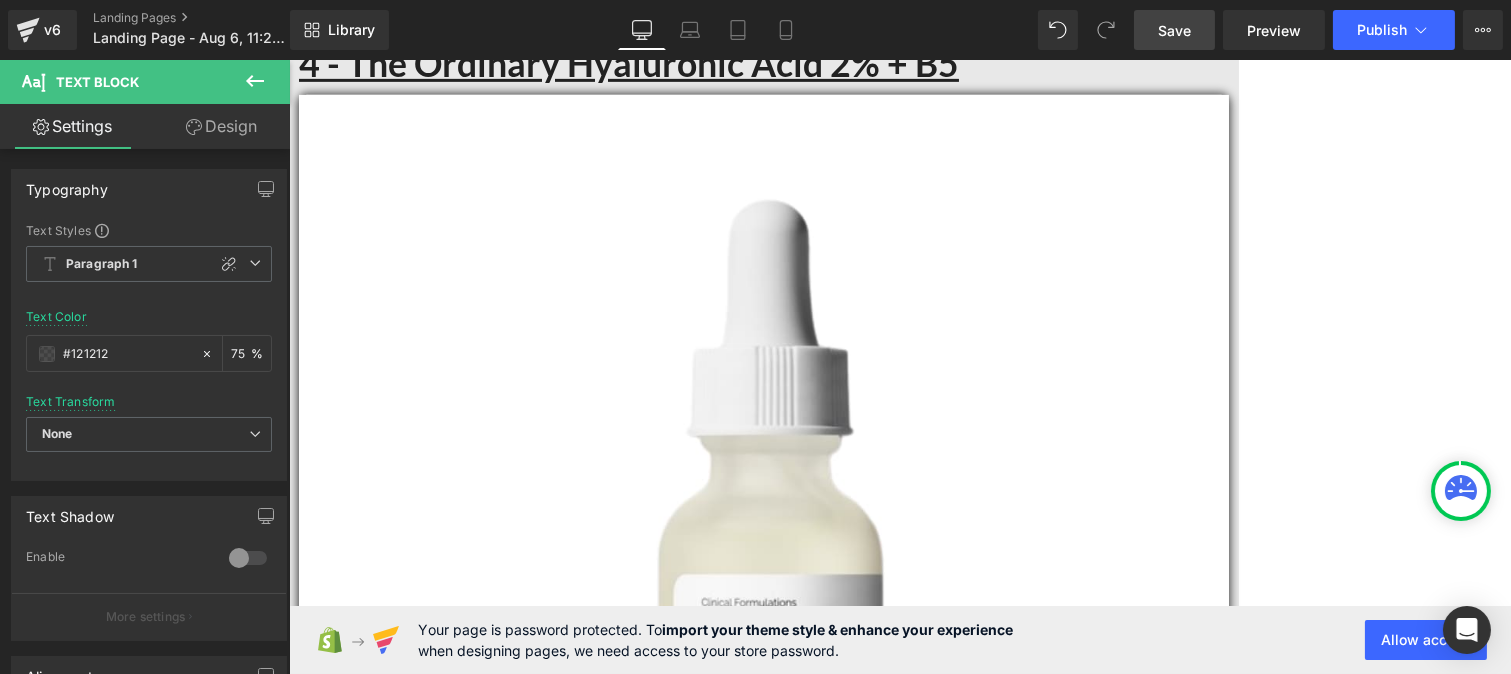 click on "5 - Drunk Elephant B-Hydra™" at bounding box center (530, 4448) 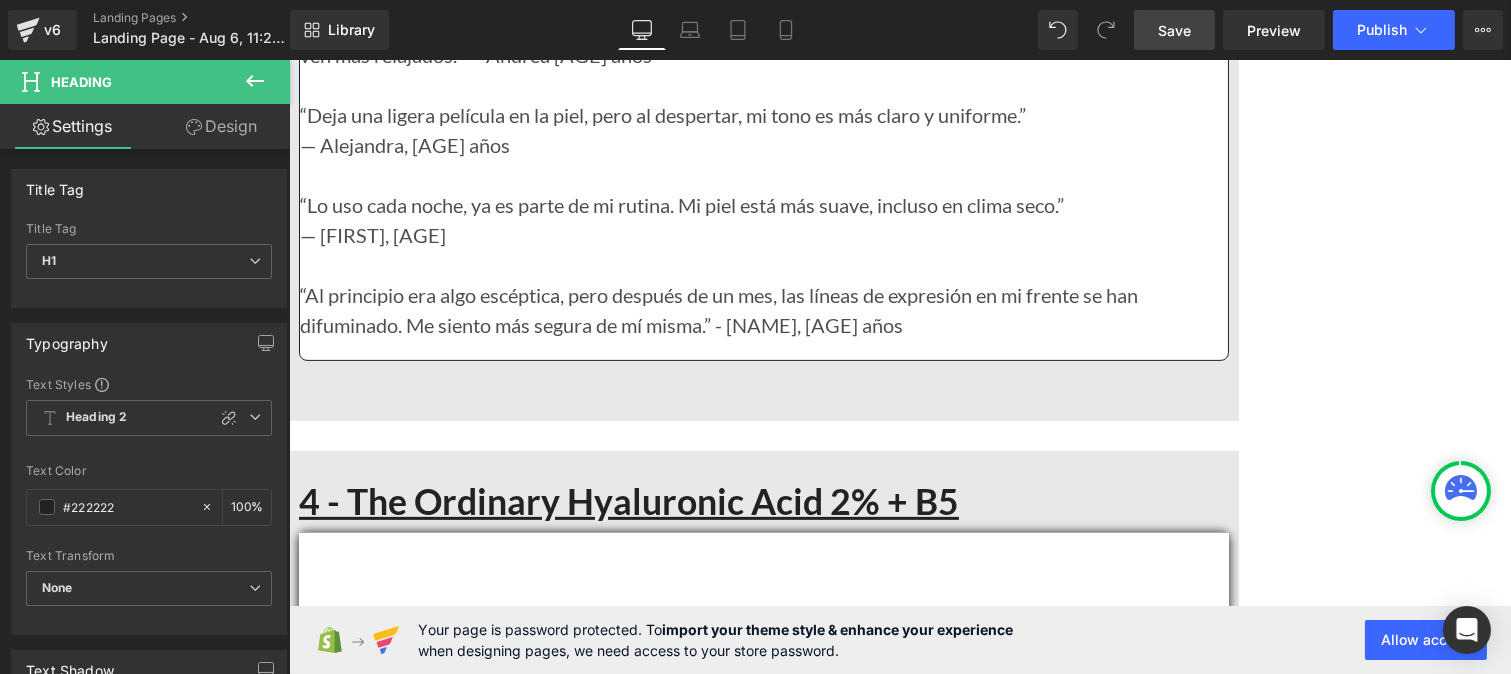 scroll, scrollTop: 14982, scrollLeft: 0, axis: vertical 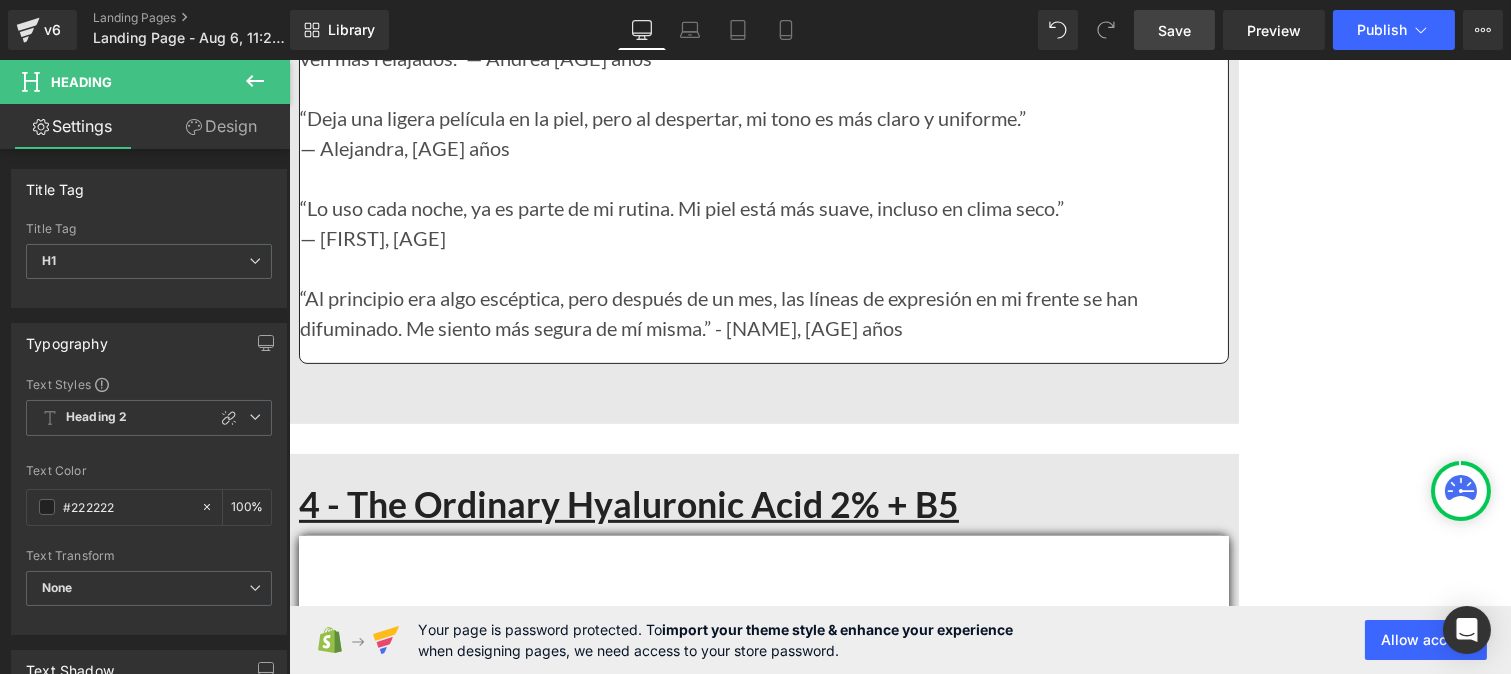 click on "Testimonios del colectivo:" at bounding box center [763, 4376] 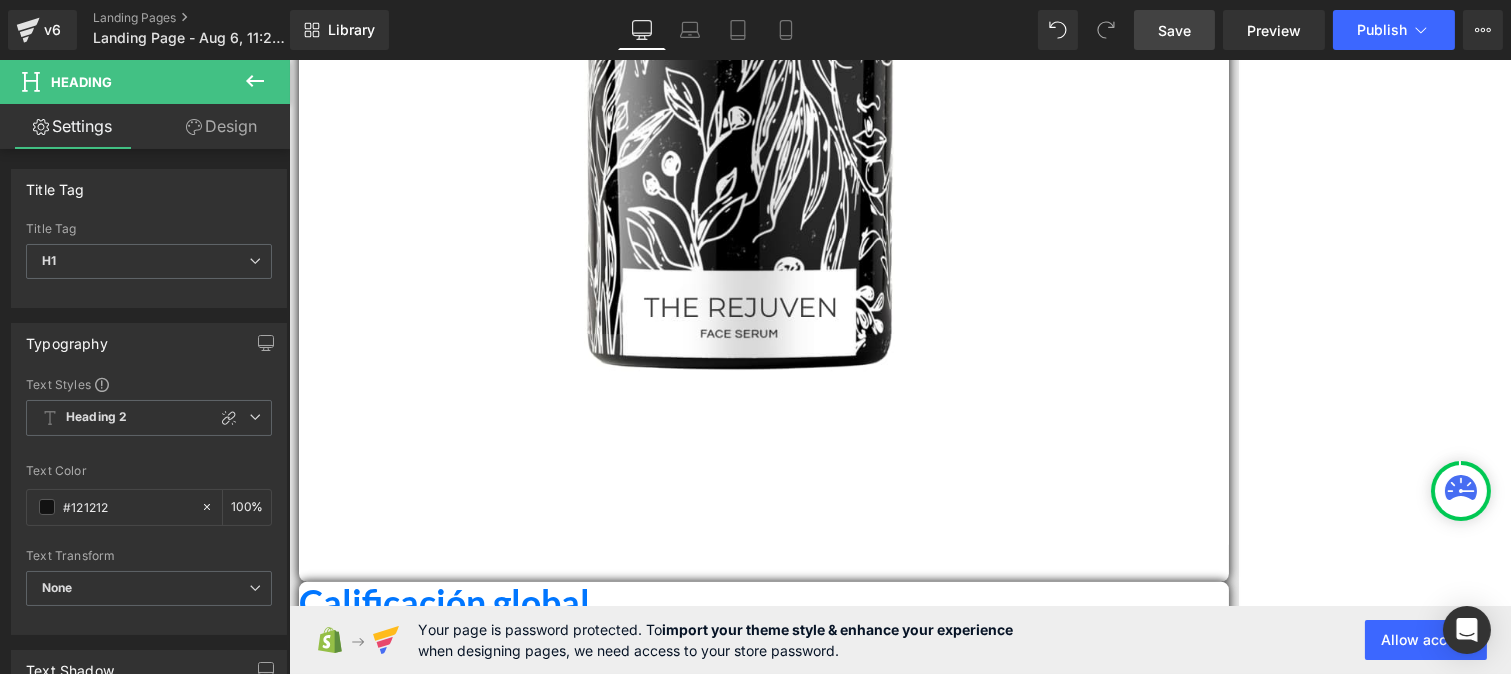 scroll, scrollTop: 2730, scrollLeft: 0, axis: vertical 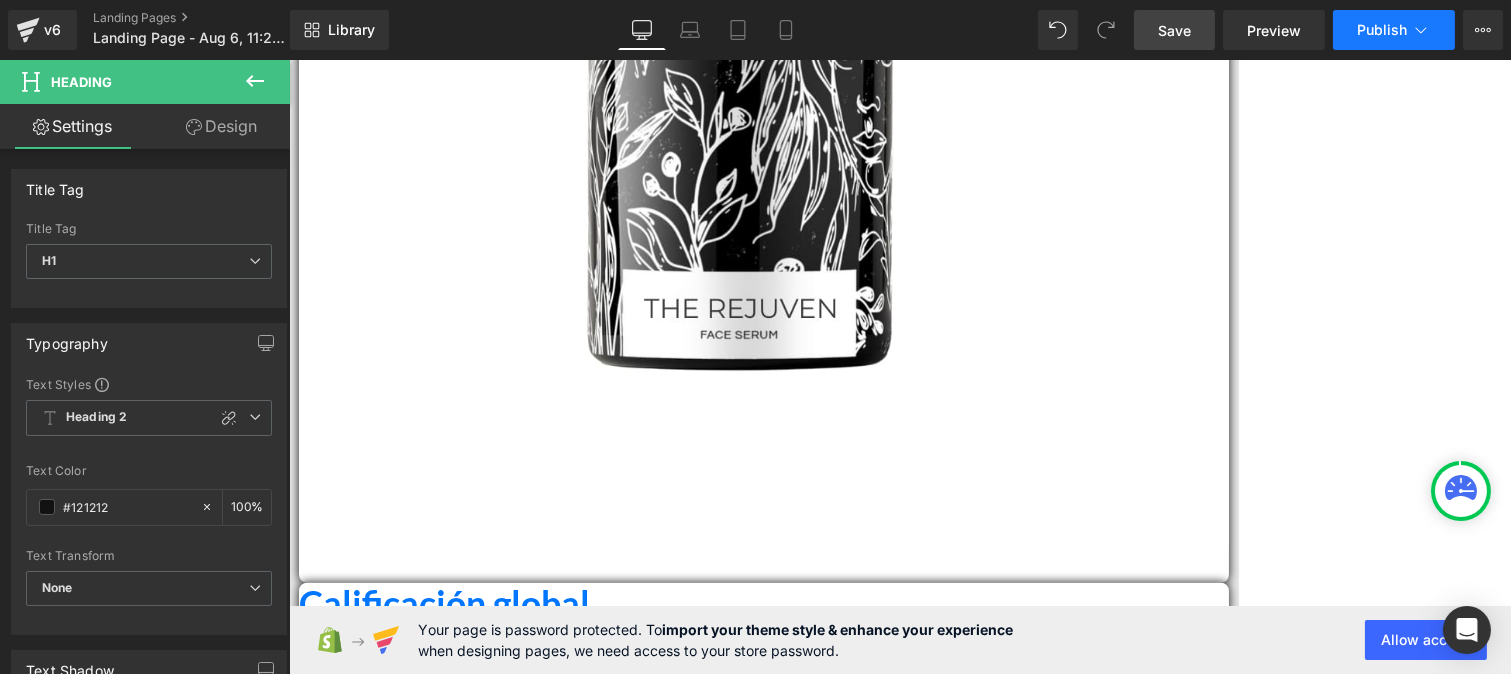click on "Publish" at bounding box center (1394, 30) 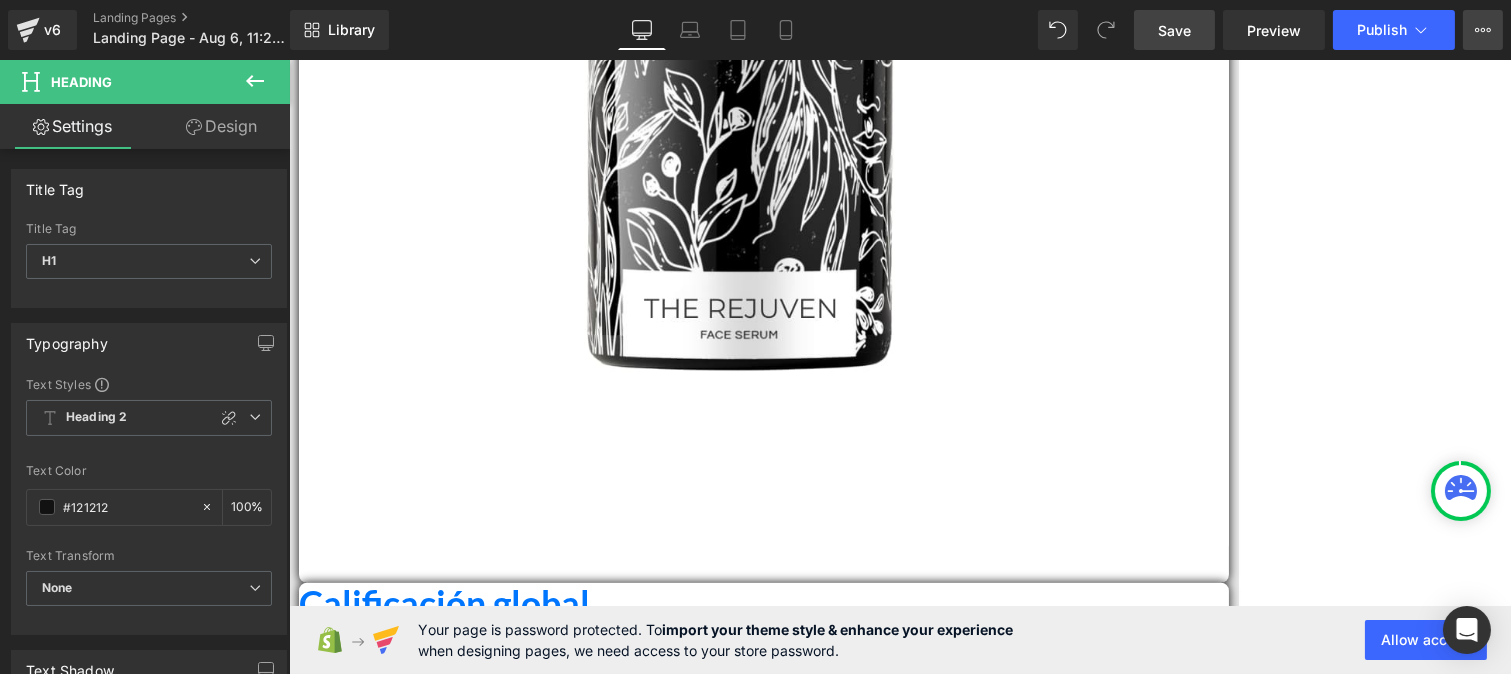 click on "Upgrade Plan View Live Page View with current Template Save Template to Library Schedule Publish  Optimize  Publish Settings Shortcuts" at bounding box center [1483, 30] 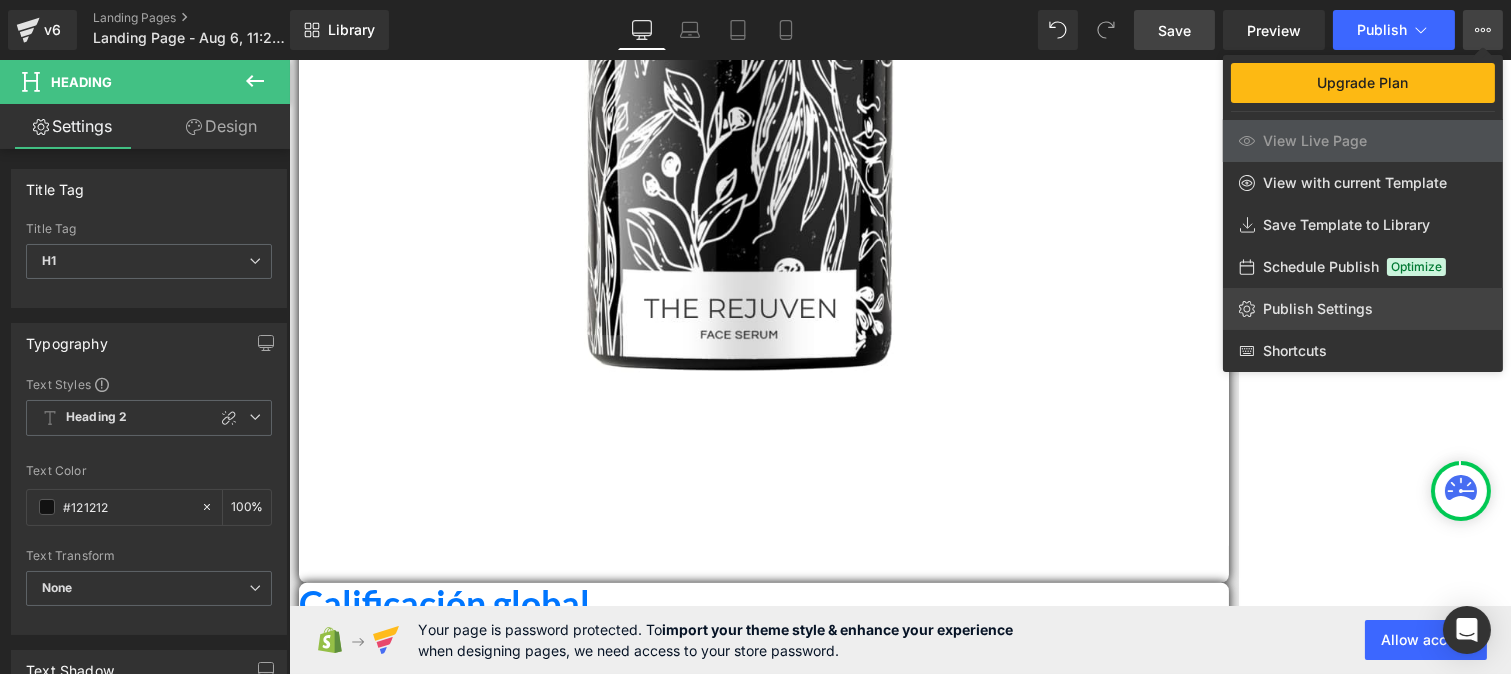 click on "Publish Settings" at bounding box center [1318, 309] 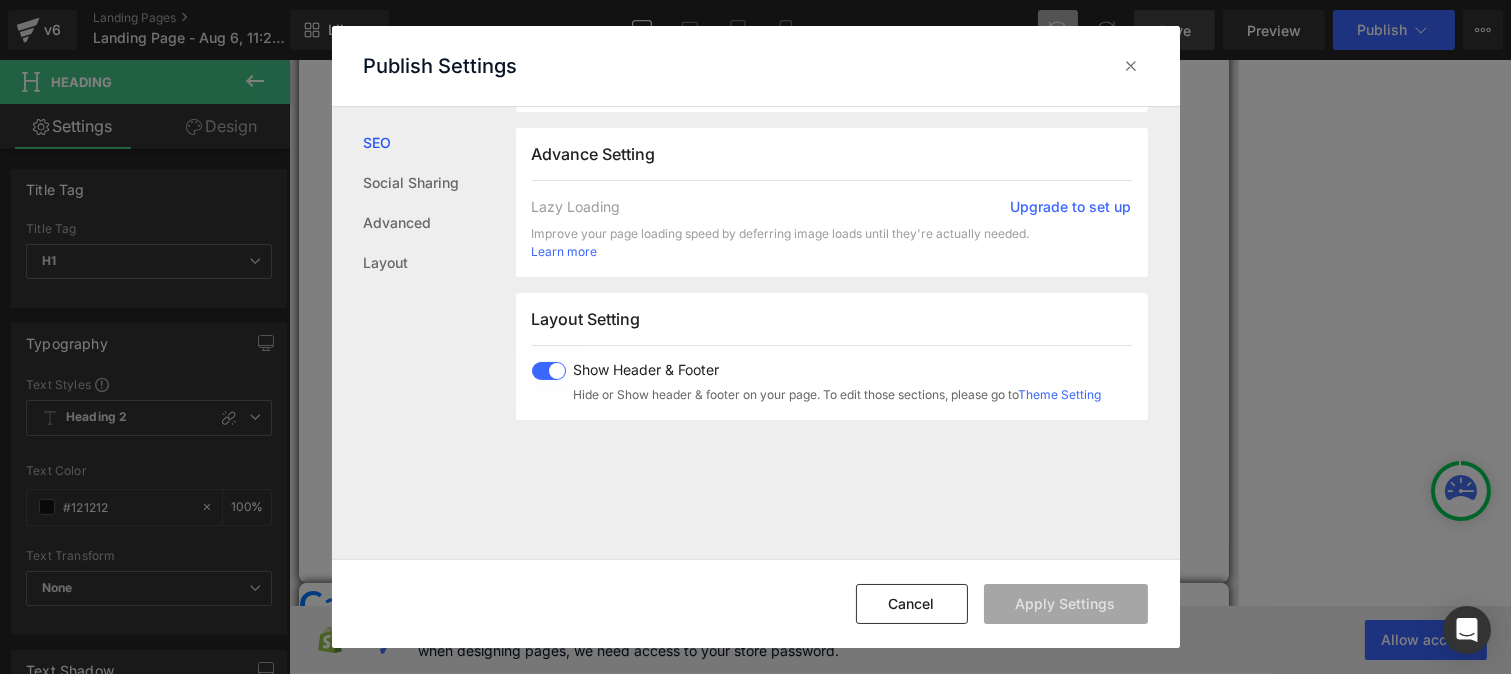 scroll, scrollTop: 1195, scrollLeft: 0, axis: vertical 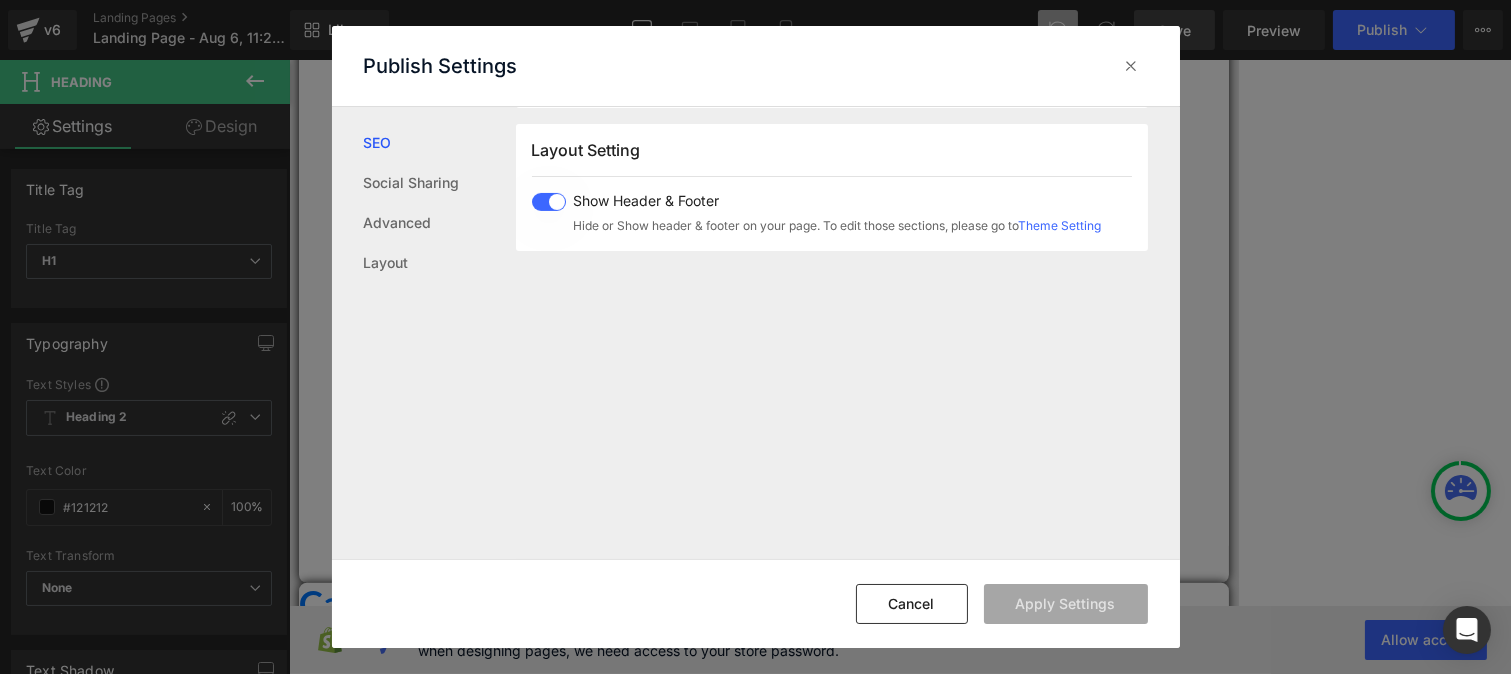 click on "Layout Setting Show Header & Footer  Hide or Show header & footer on your page. To edit those sections, please go to  Theme Setting" at bounding box center (832, 187) 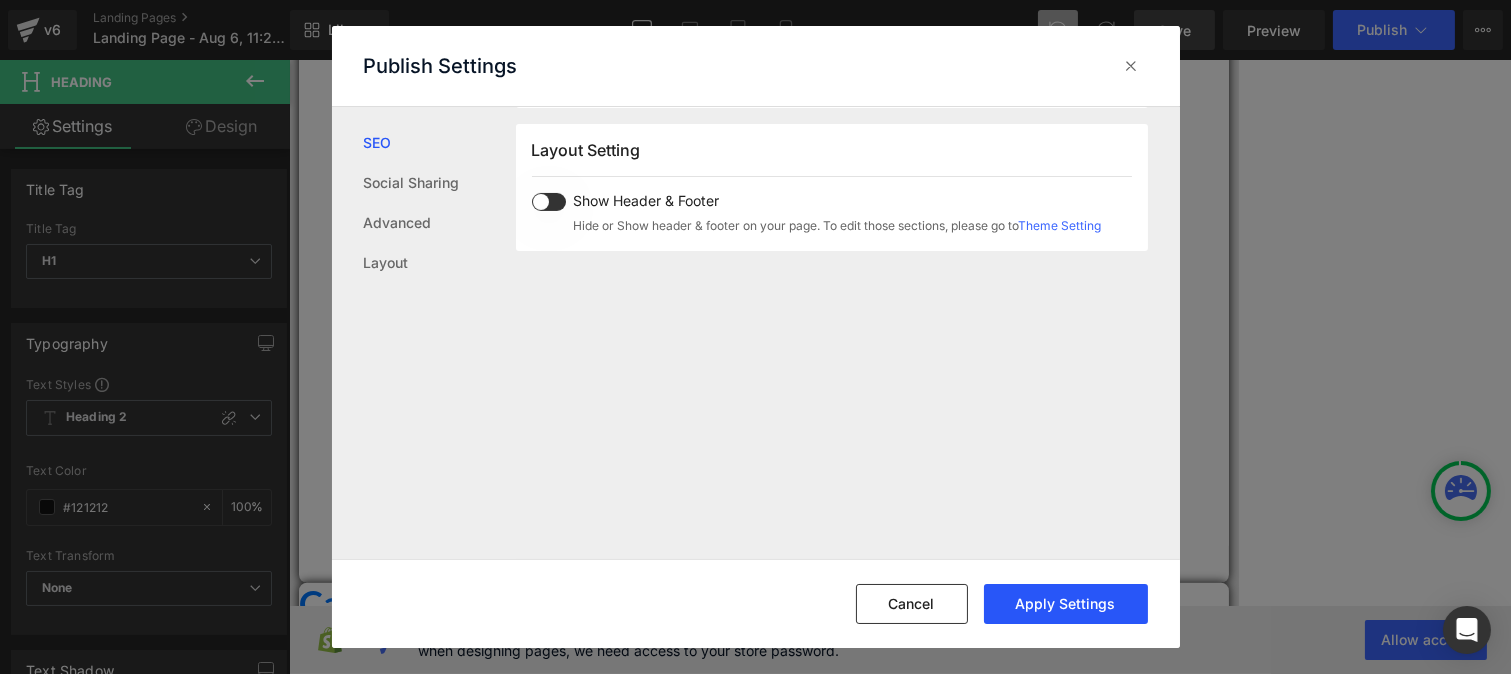 click on "Apply Settings" at bounding box center [1066, 604] 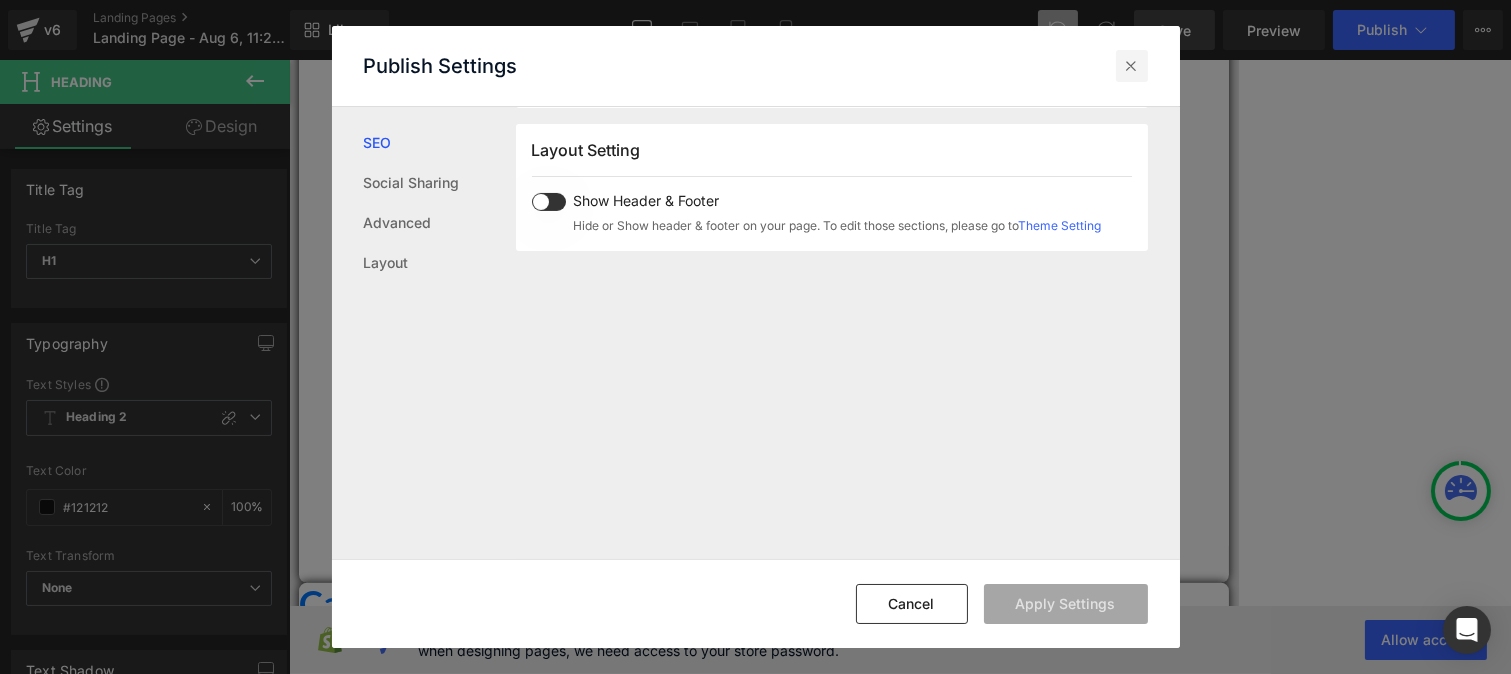 click at bounding box center (1132, 66) 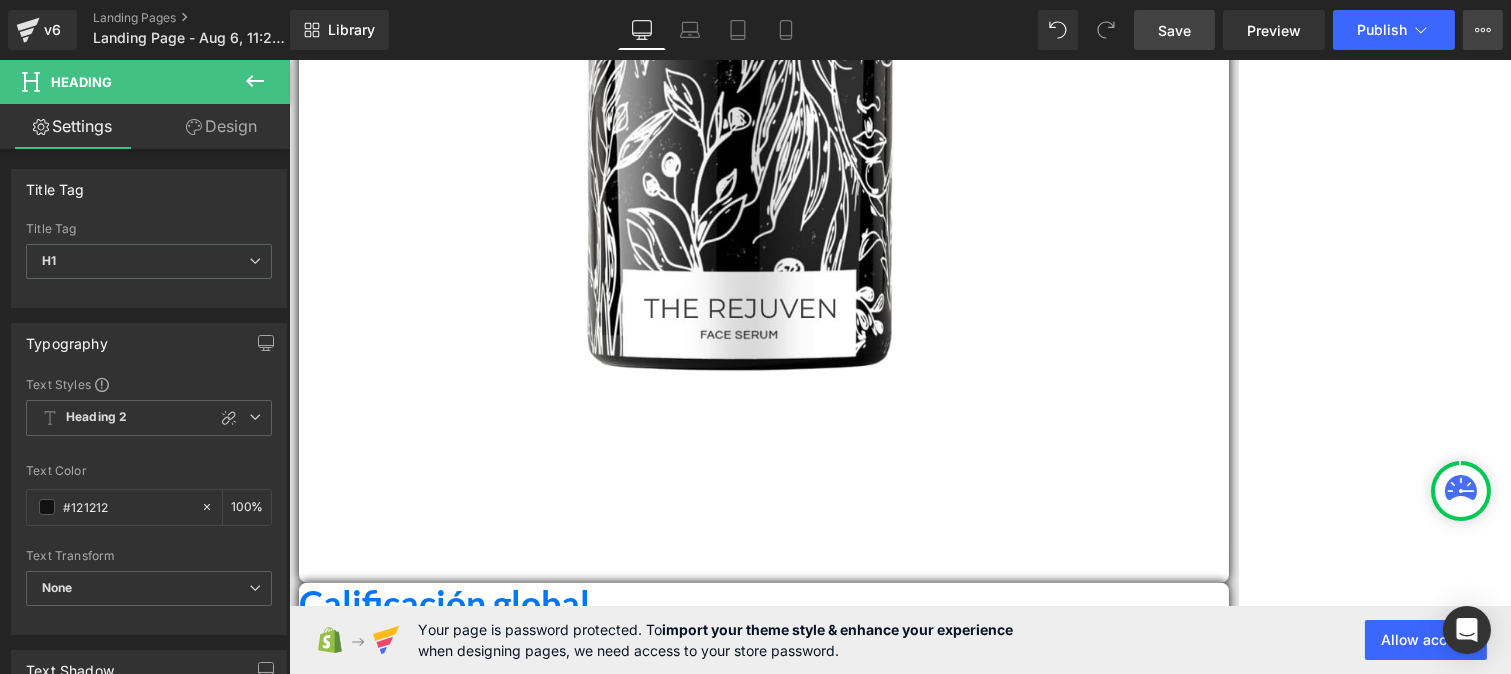 click 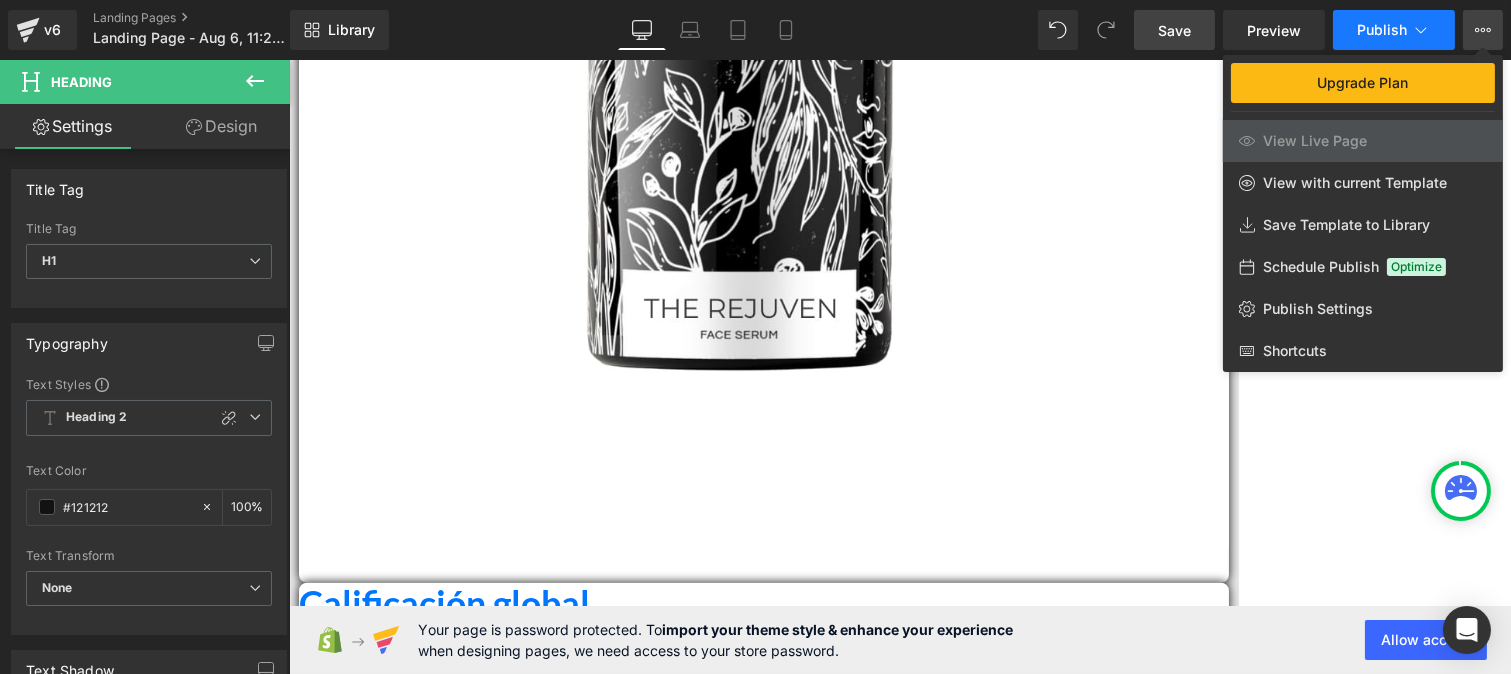 click on "Publish" at bounding box center [1382, 30] 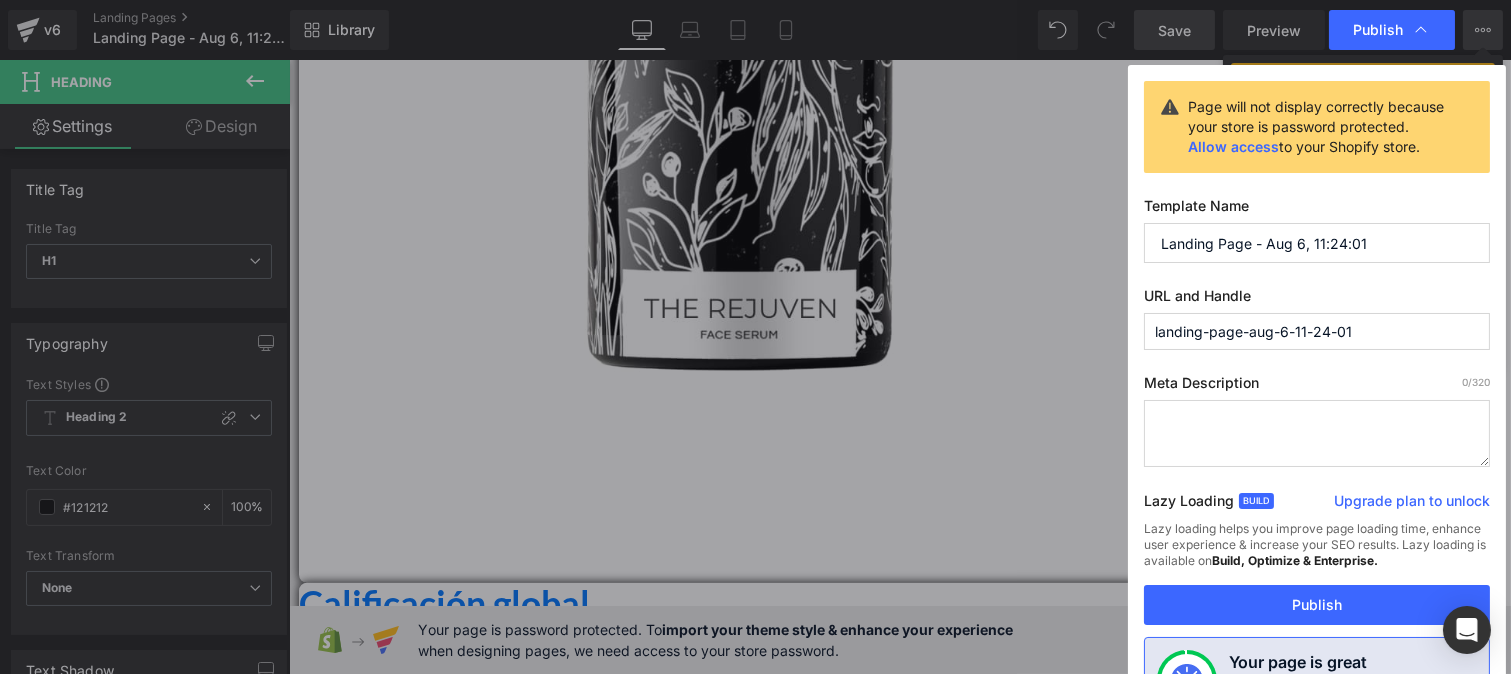 click on "Landing Page - Aug 6, 11:24:01" at bounding box center (1317, 243) 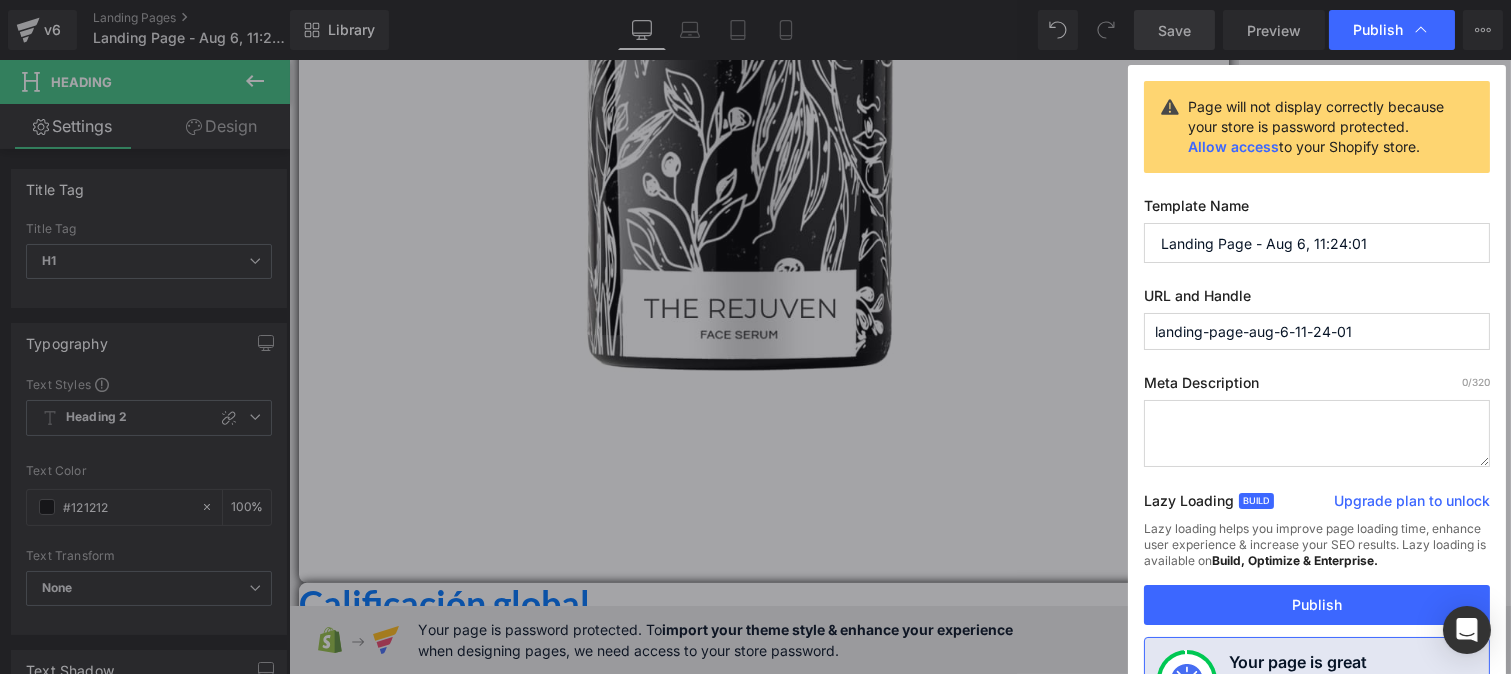 paste on "los-5" 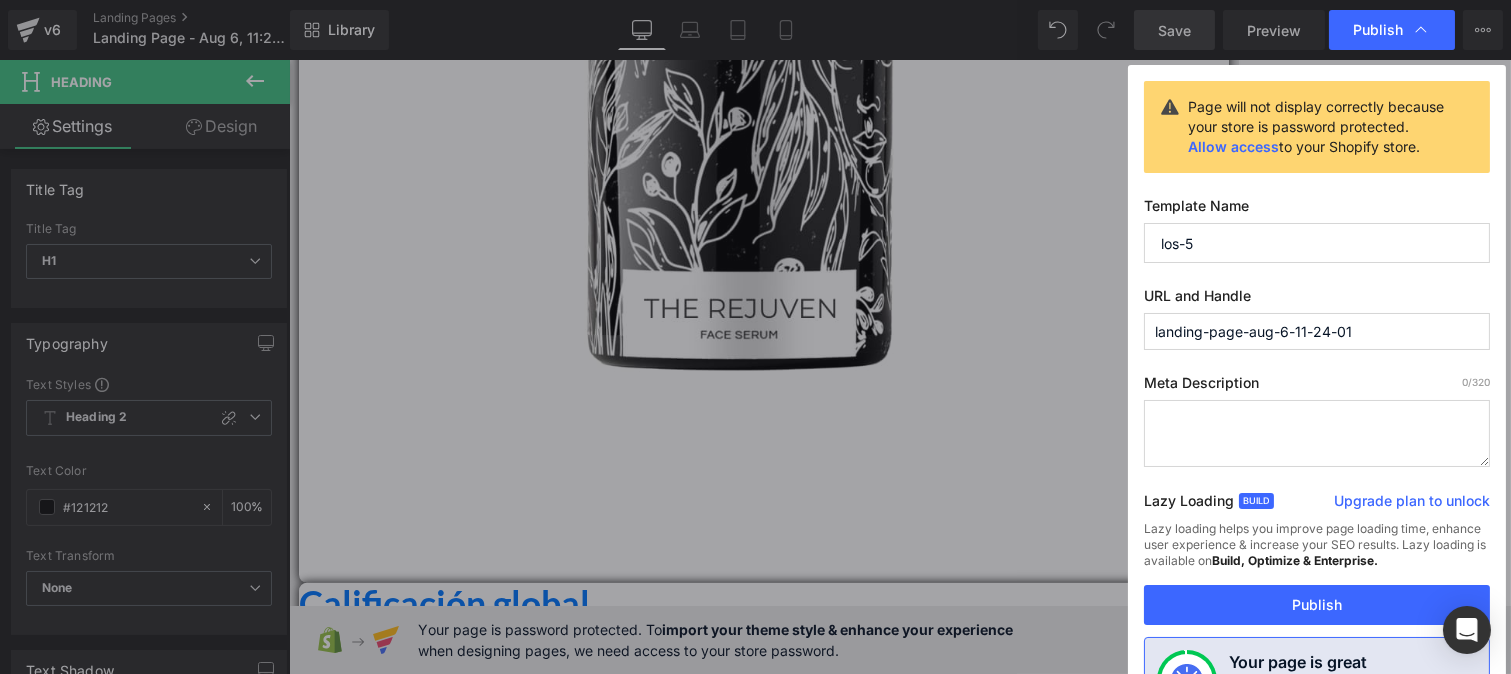 type on "los-5" 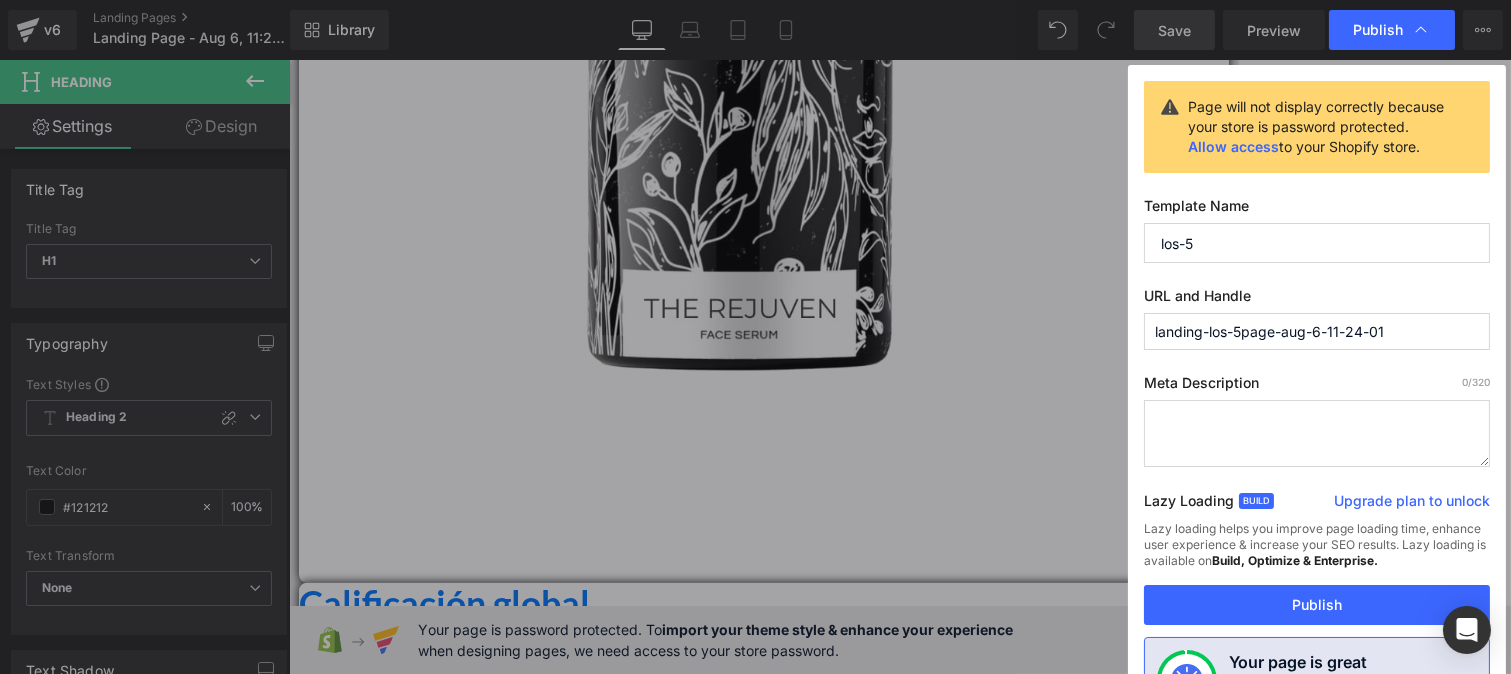 paste on "os-5" 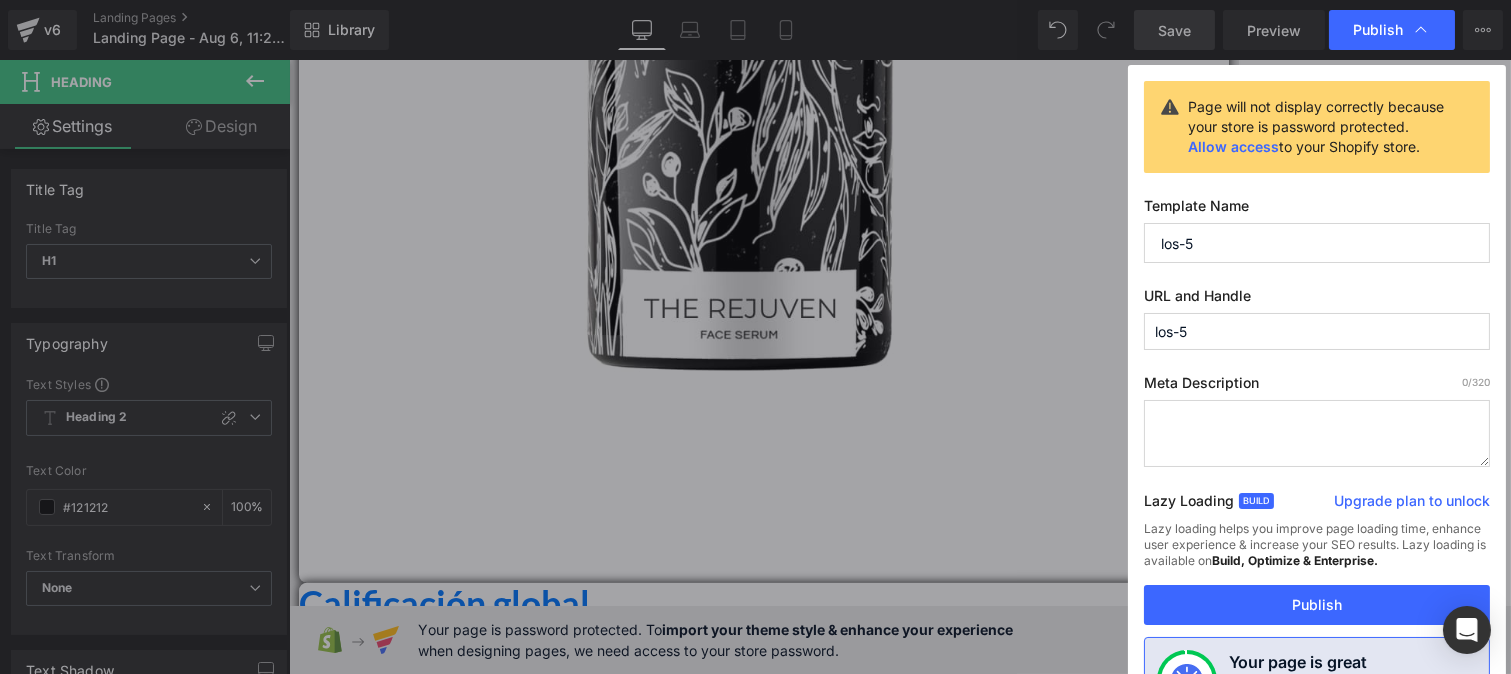 type on "los-5" 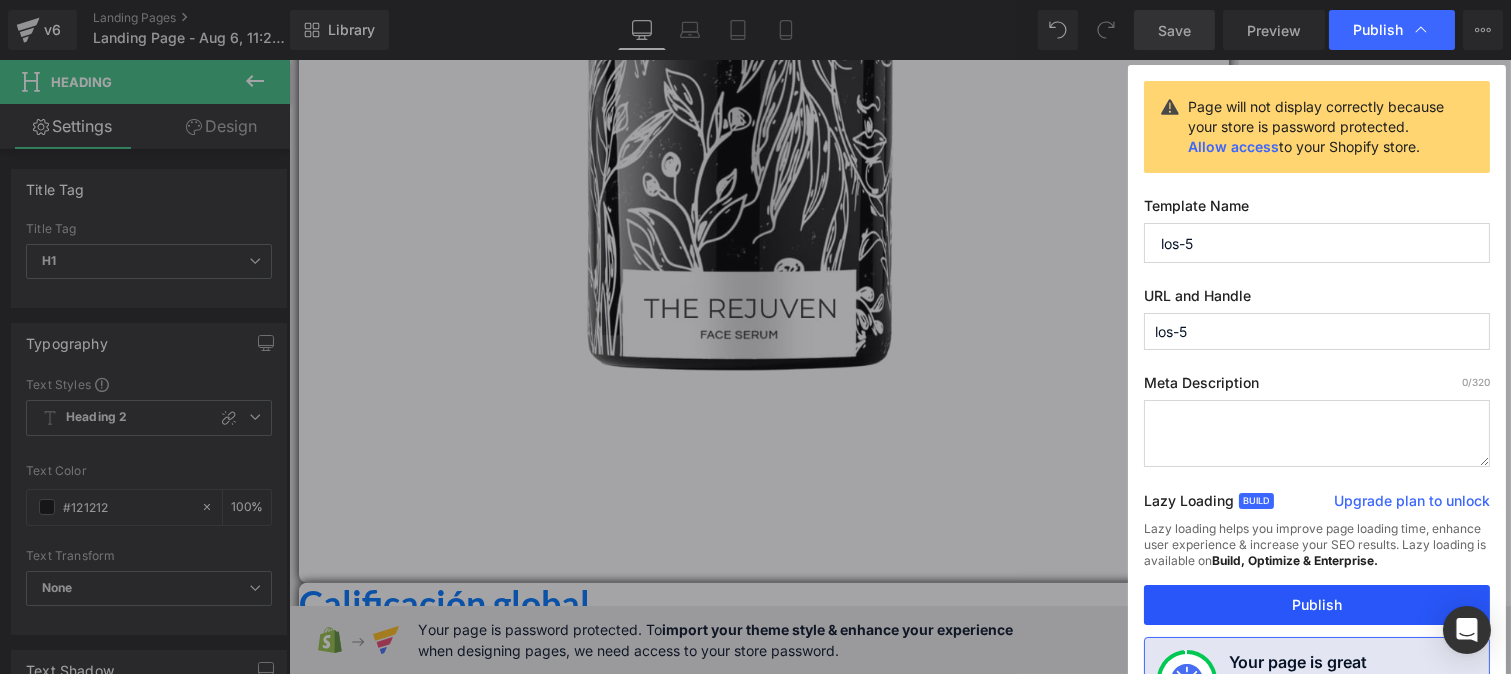 click on "Publish" at bounding box center [1317, 605] 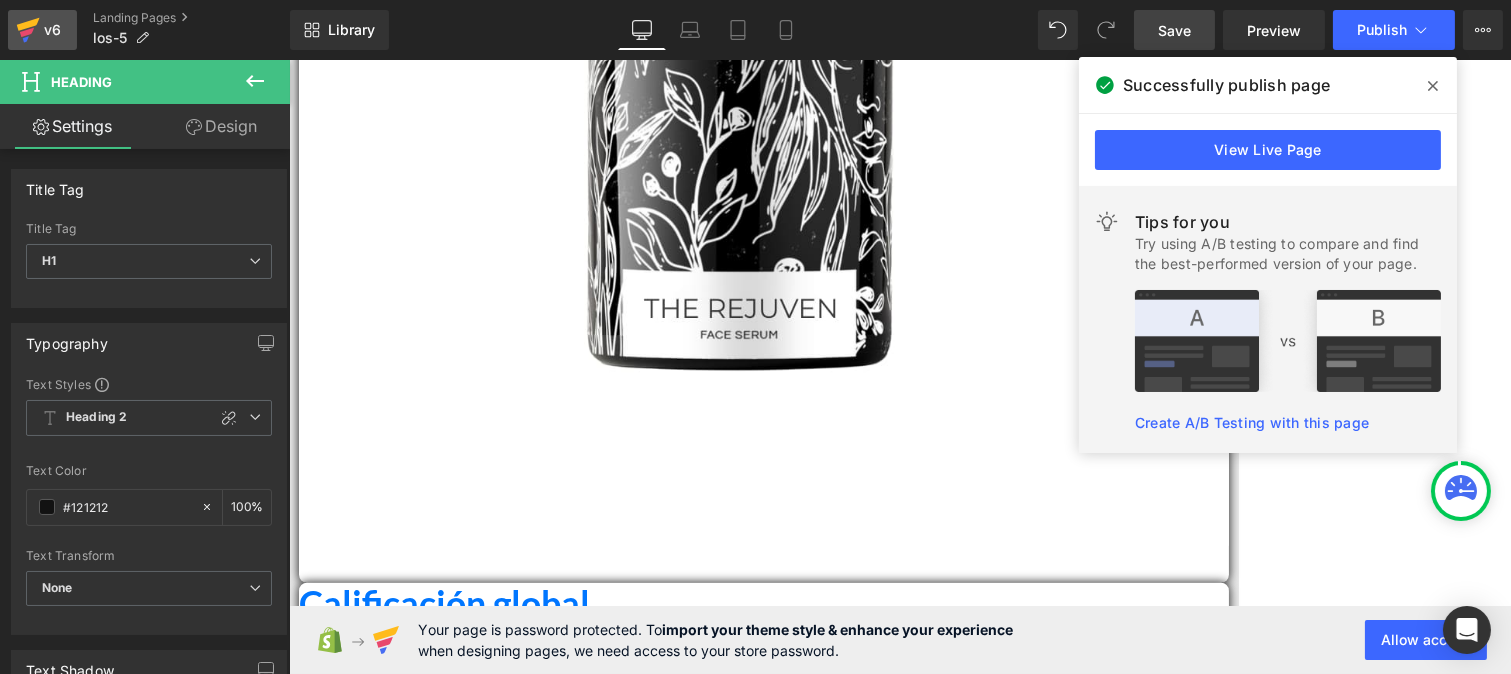 click on "v6" at bounding box center [52, 30] 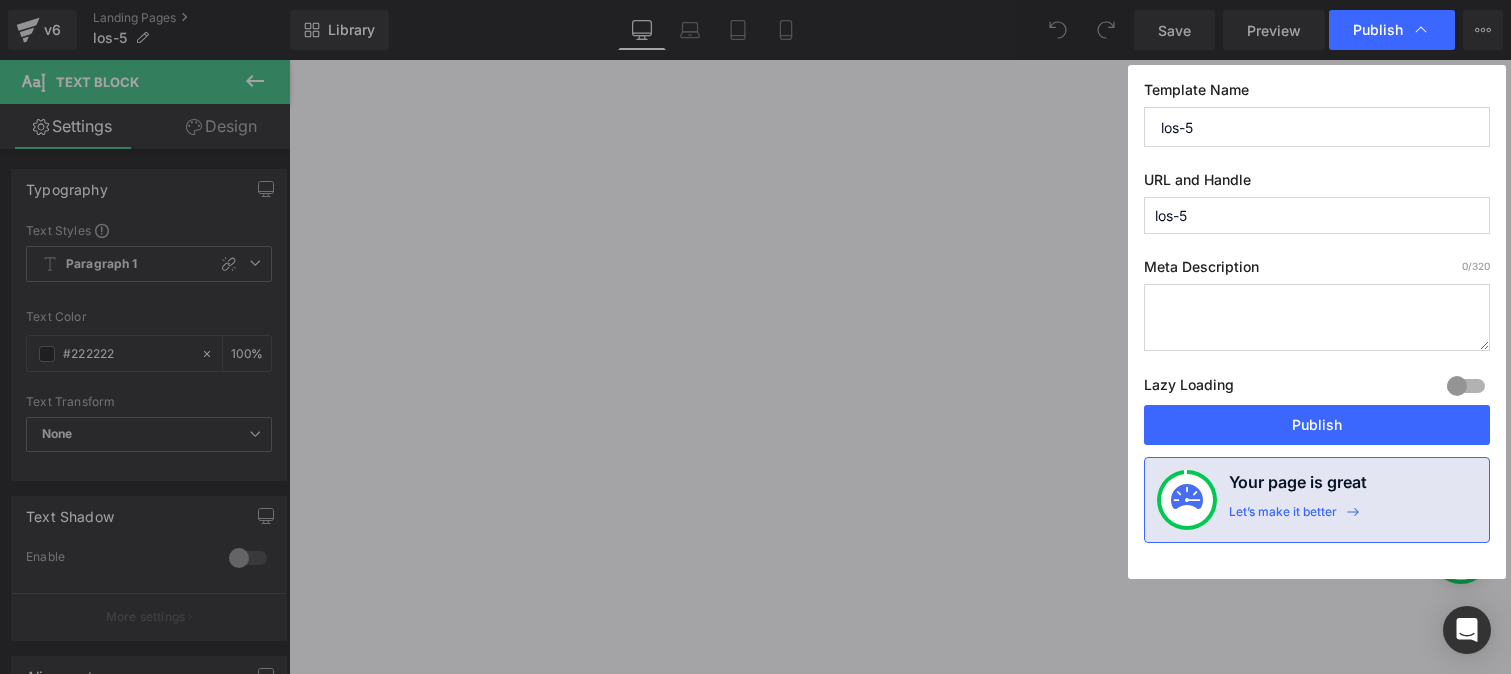 scroll, scrollTop: 0, scrollLeft: 0, axis: both 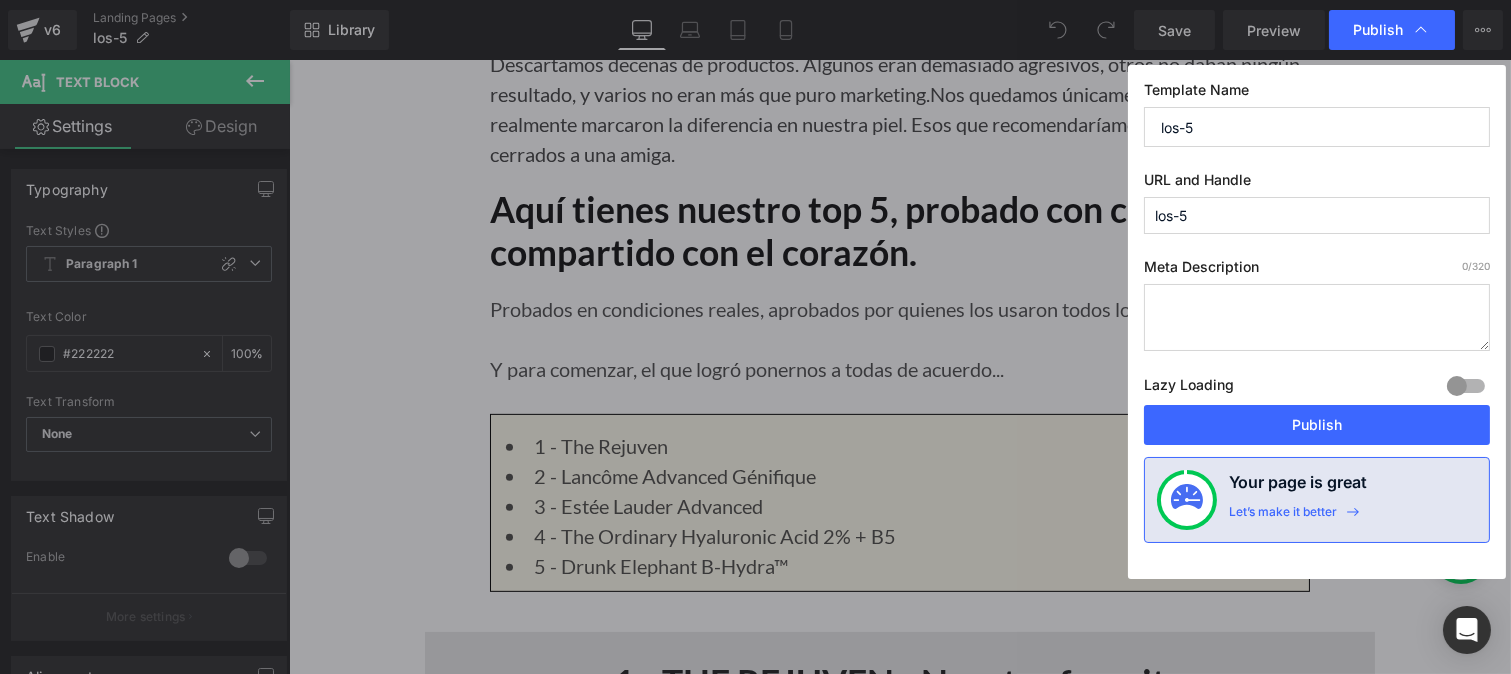 drag, startPoint x: 1220, startPoint y: 122, endPoint x: 1076, endPoint y: 112, distance: 144.3468 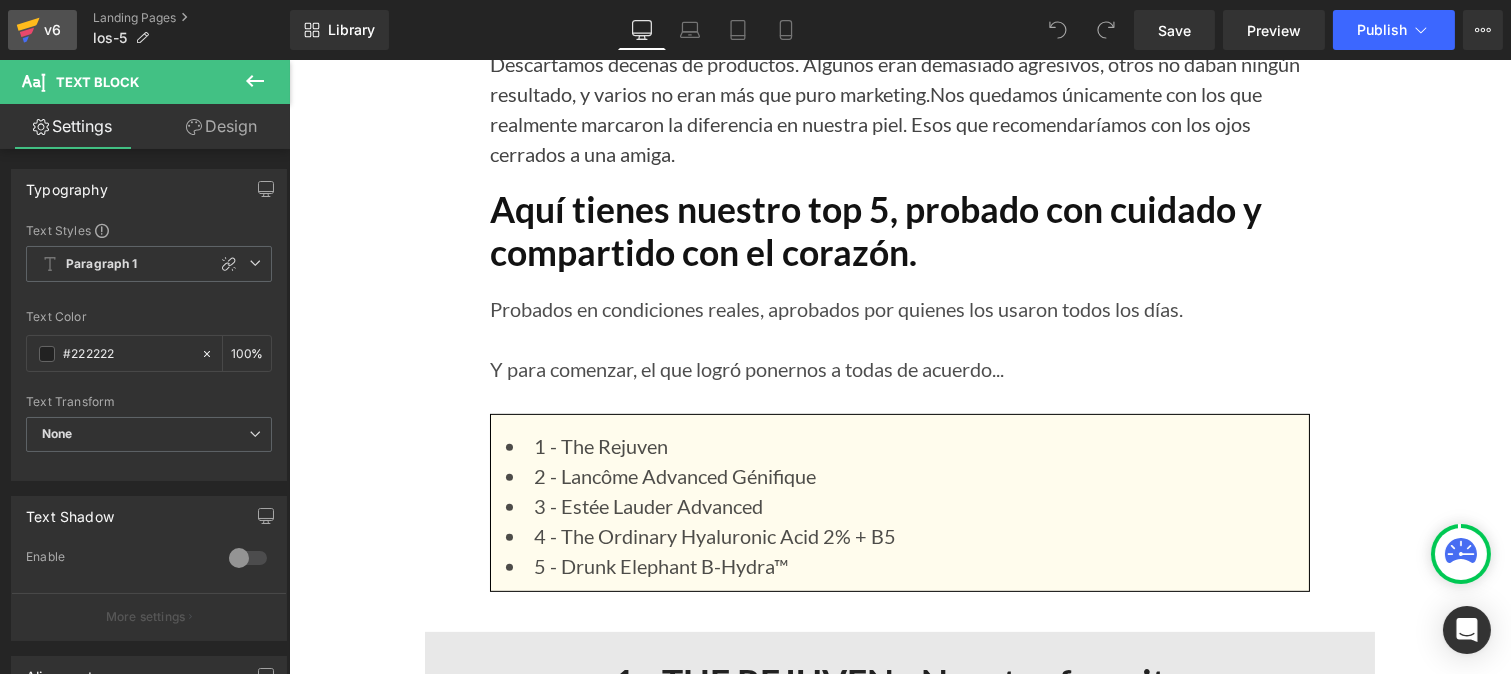 click on "v6" at bounding box center (52, 30) 